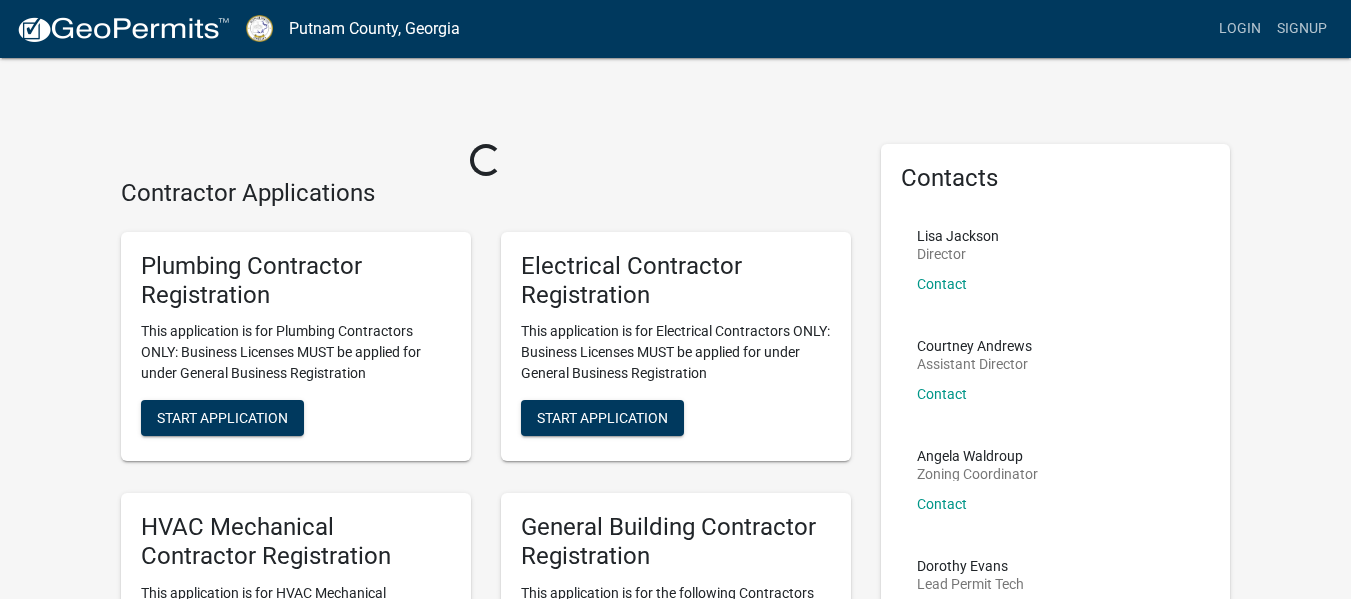 scroll, scrollTop: 0, scrollLeft: 0, axis: both 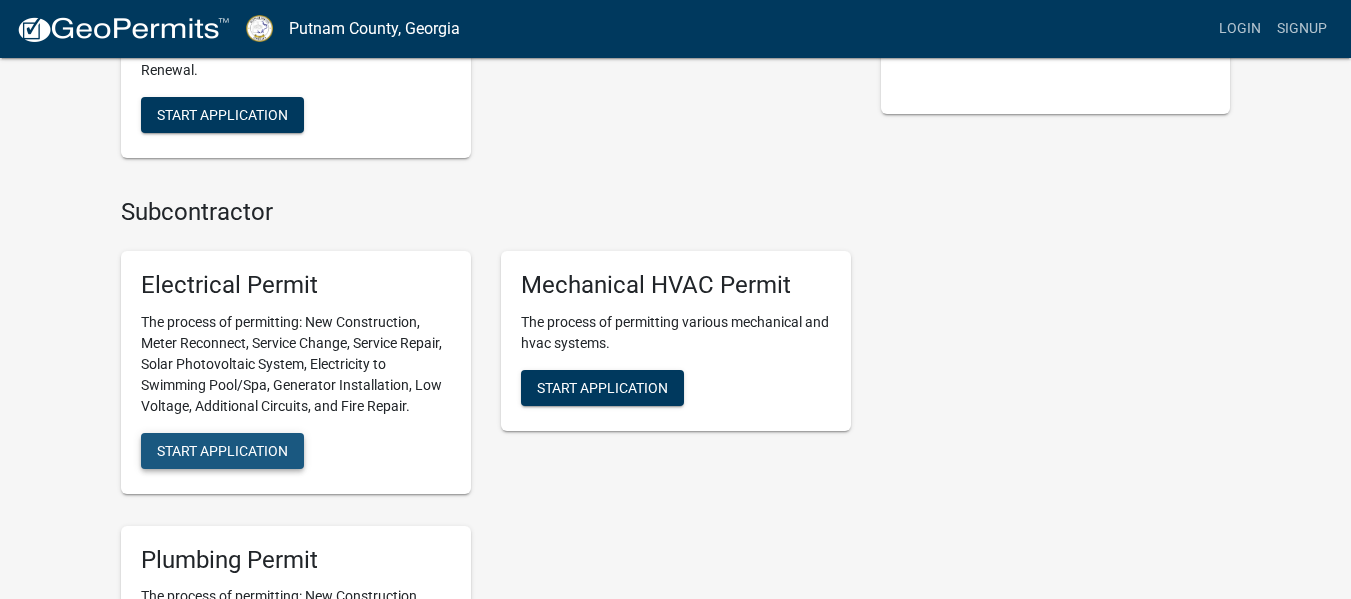 click on "Start Application" at bounding box center [222, 450] 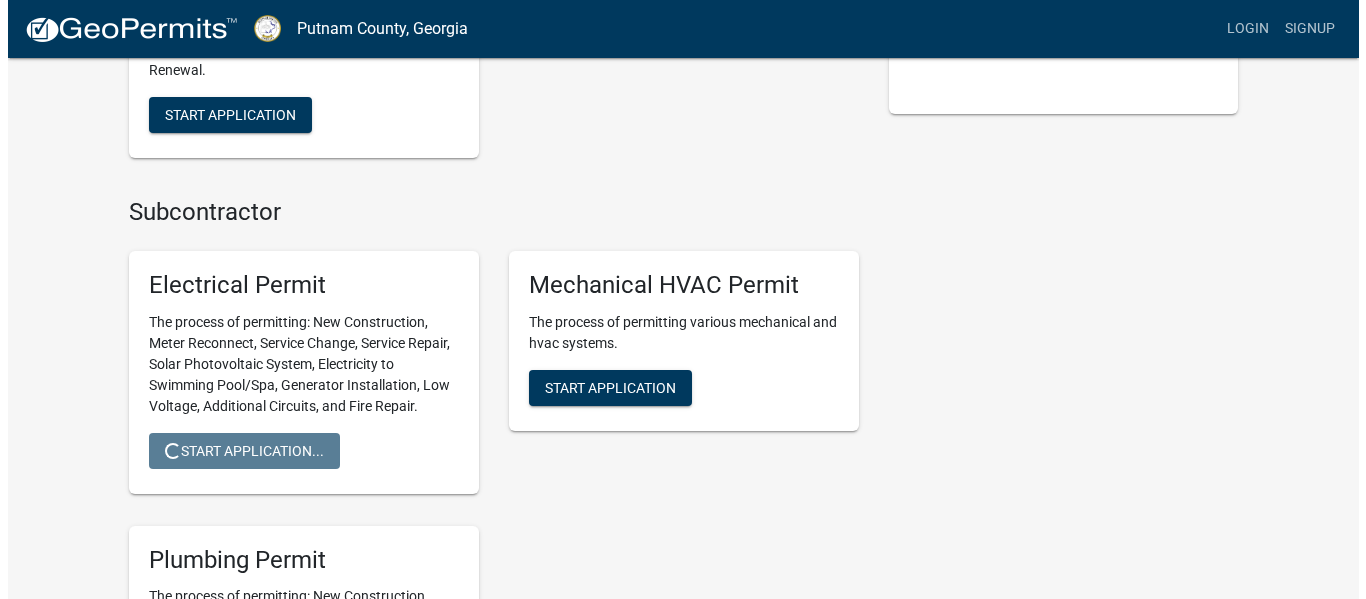 scroll, scrollTop: 0, scrollLeft: 0, axis: both 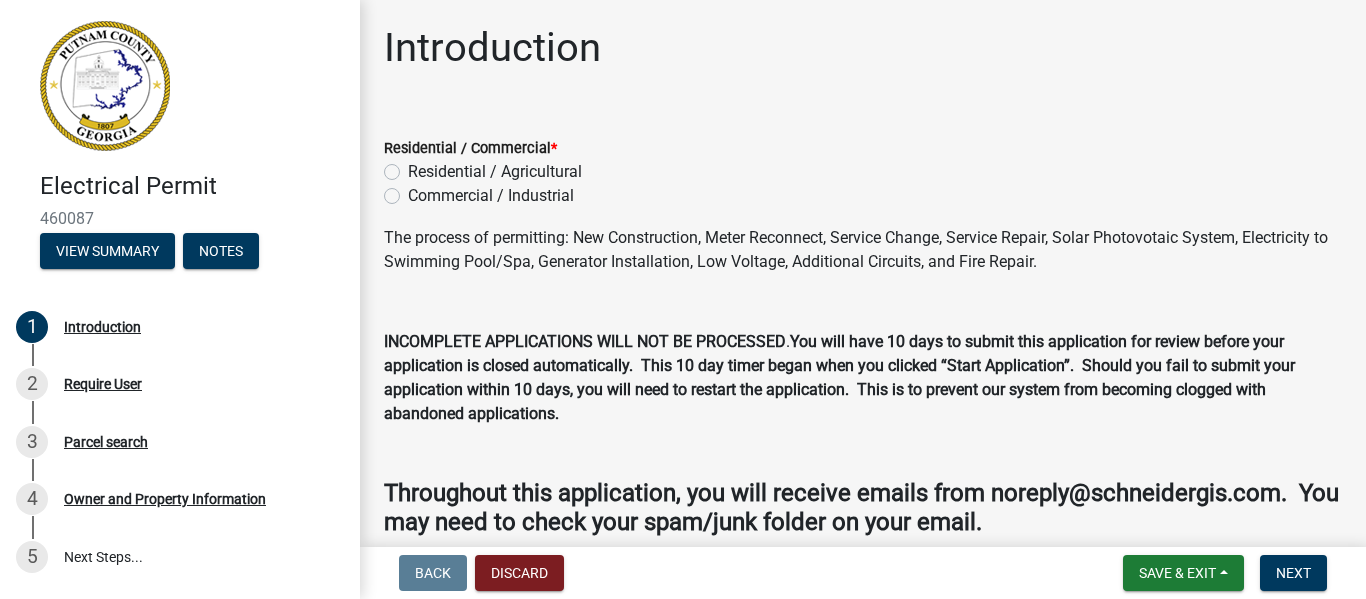 click on "Residential / Agricultural" 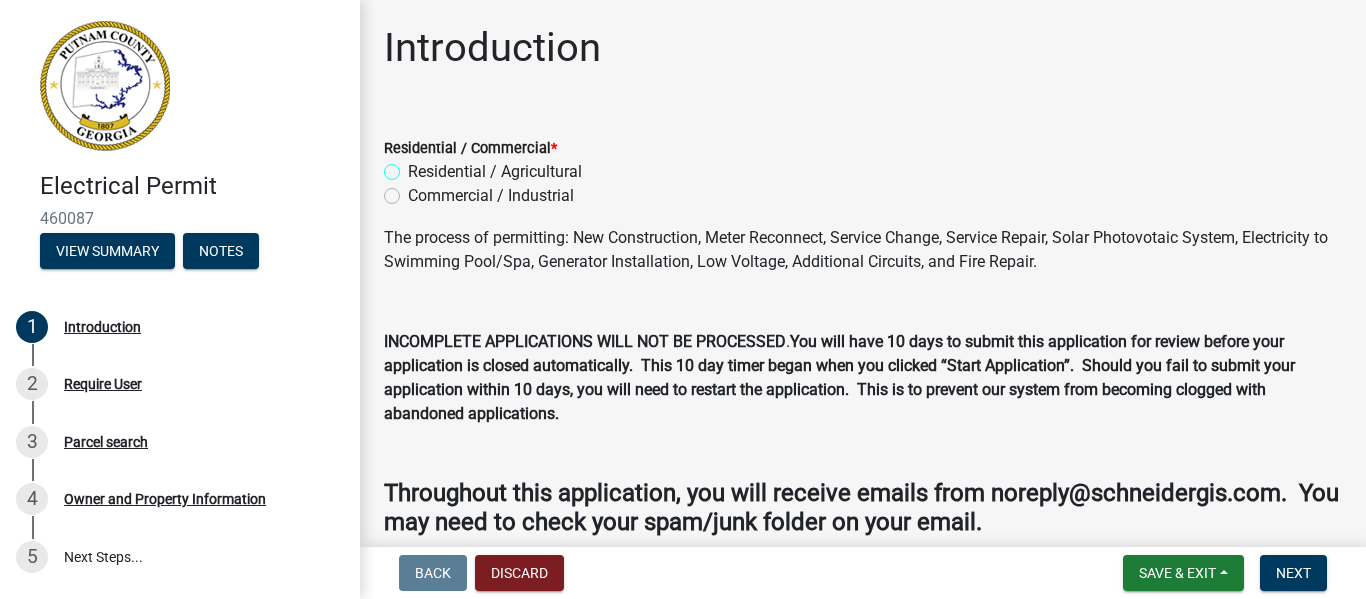 click on "Residential / Agricultural" at bounding box center (414, 166) 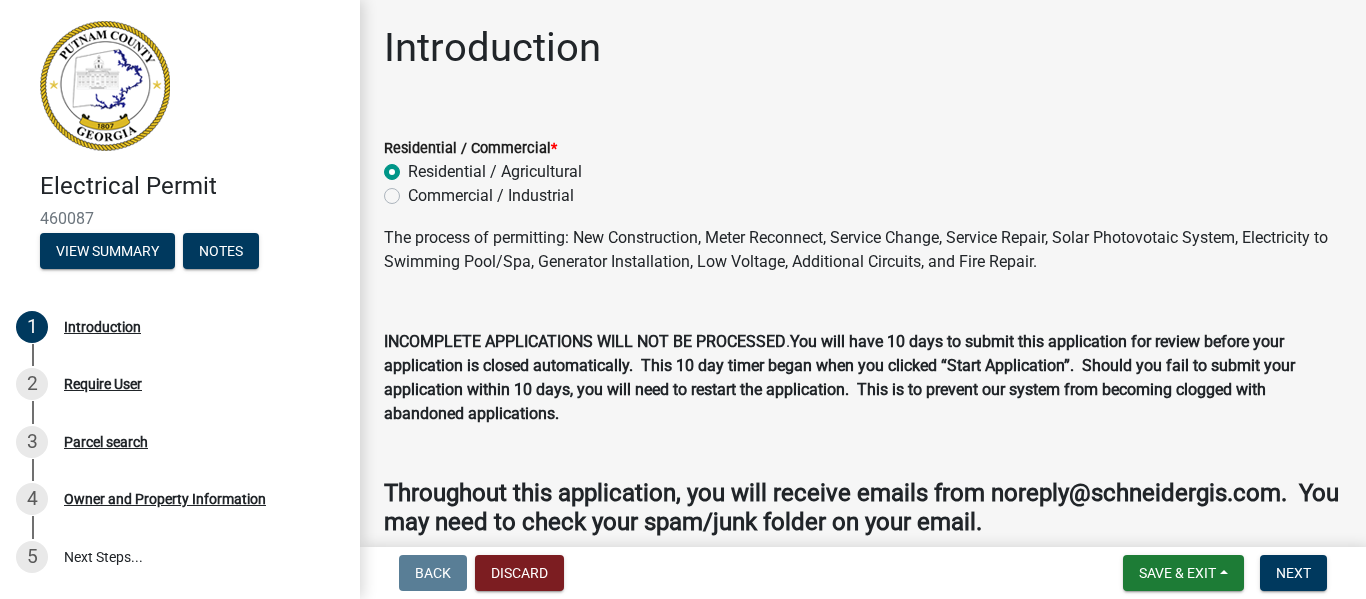 radio on "true" 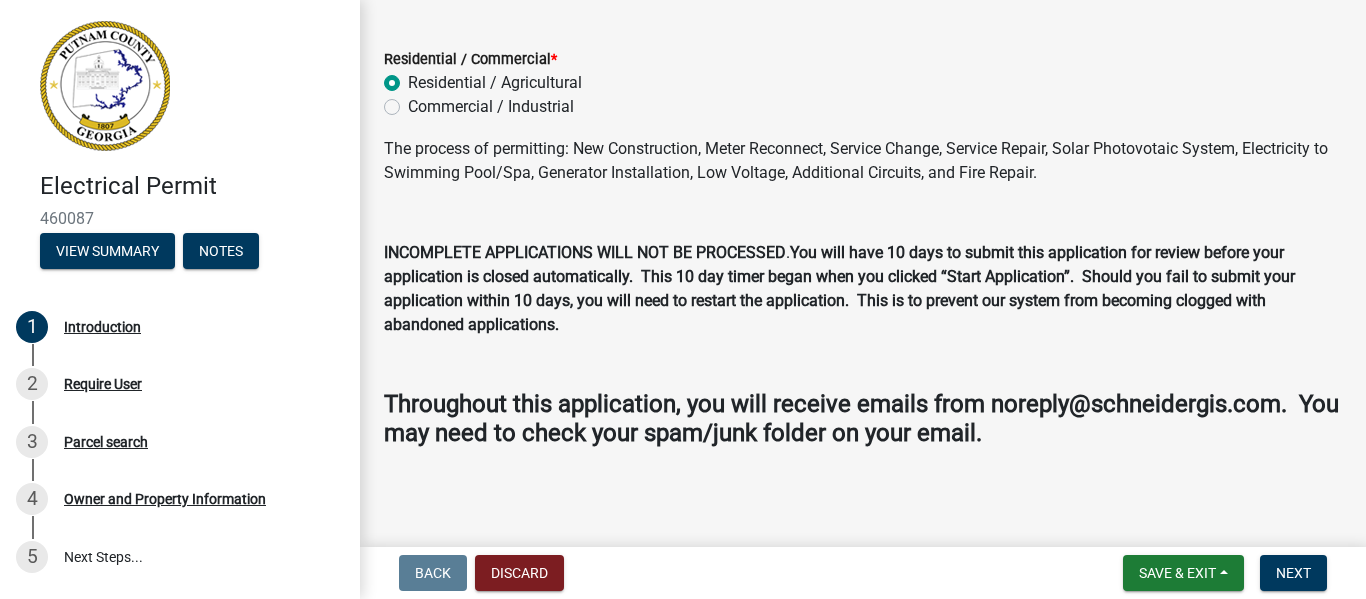 scroll, scrollTop: 91, scrollLeft: 0, axis: vertical 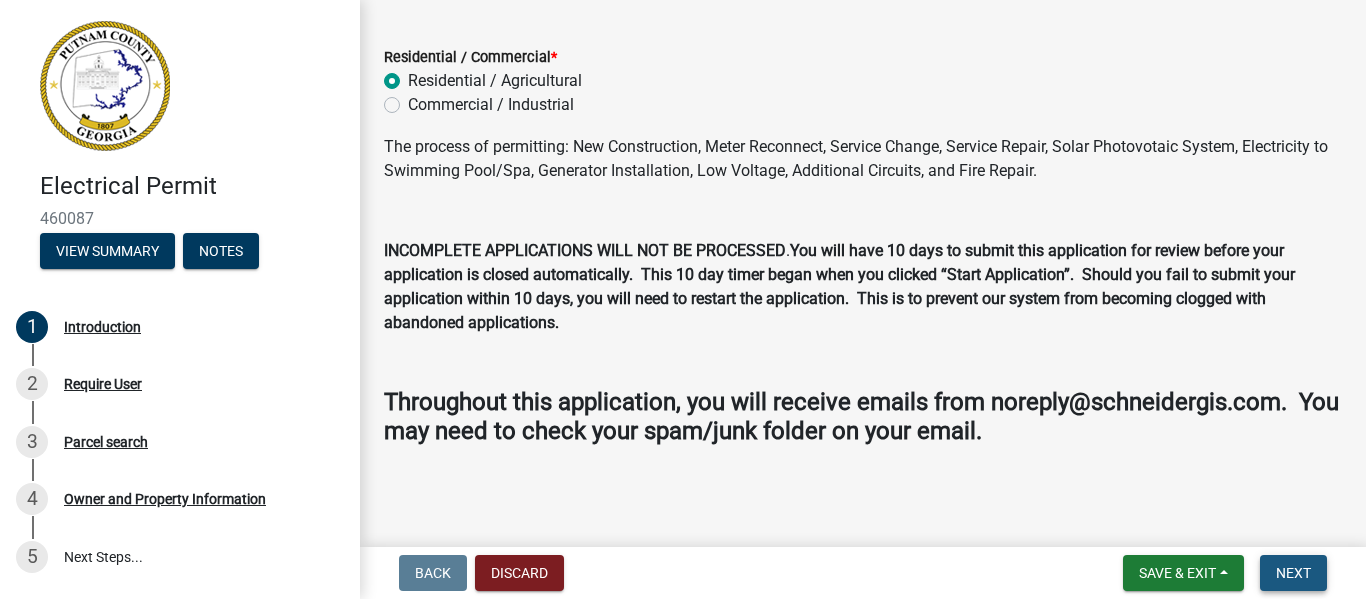 click on "Next" at bounding box center [1293, 573] 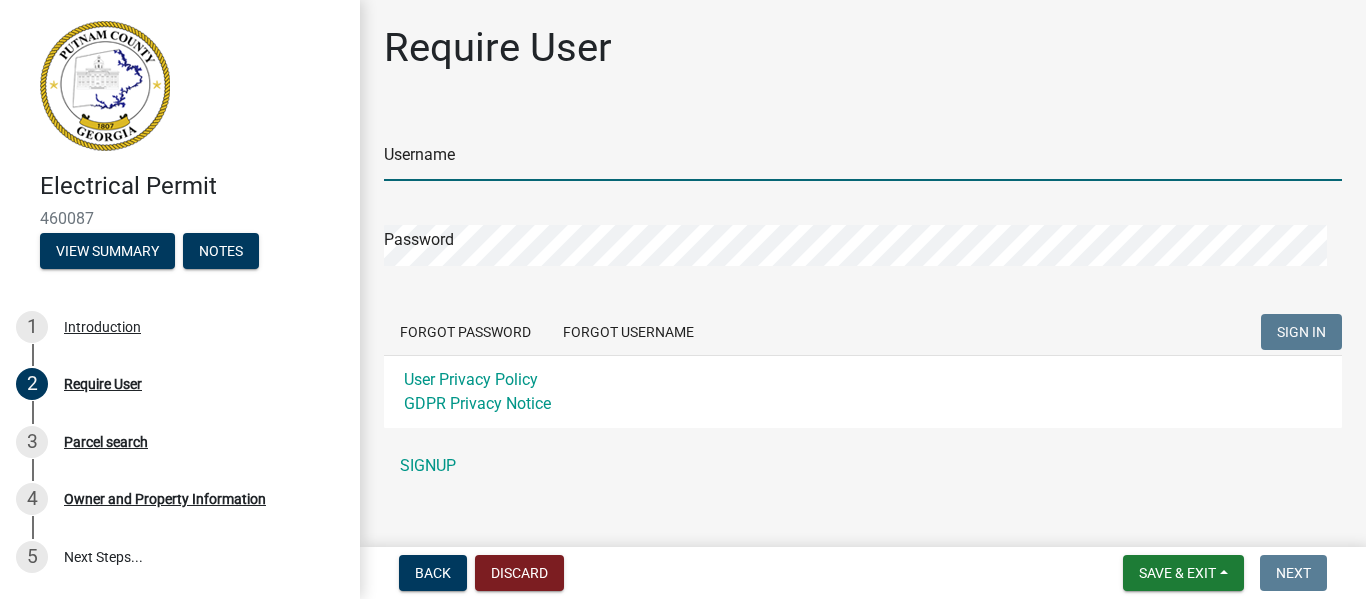 type on "[FIRST] [LAST]" 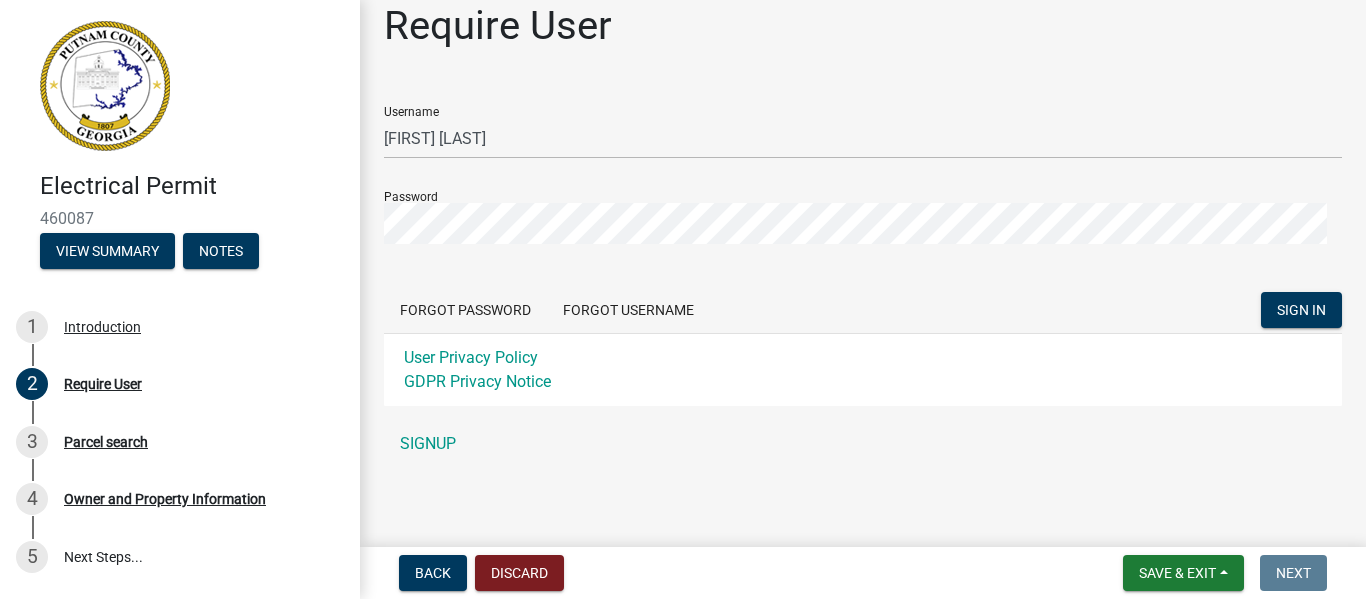 scroll, scrollTop: 25, scrollLeft: 0, axis: vertical 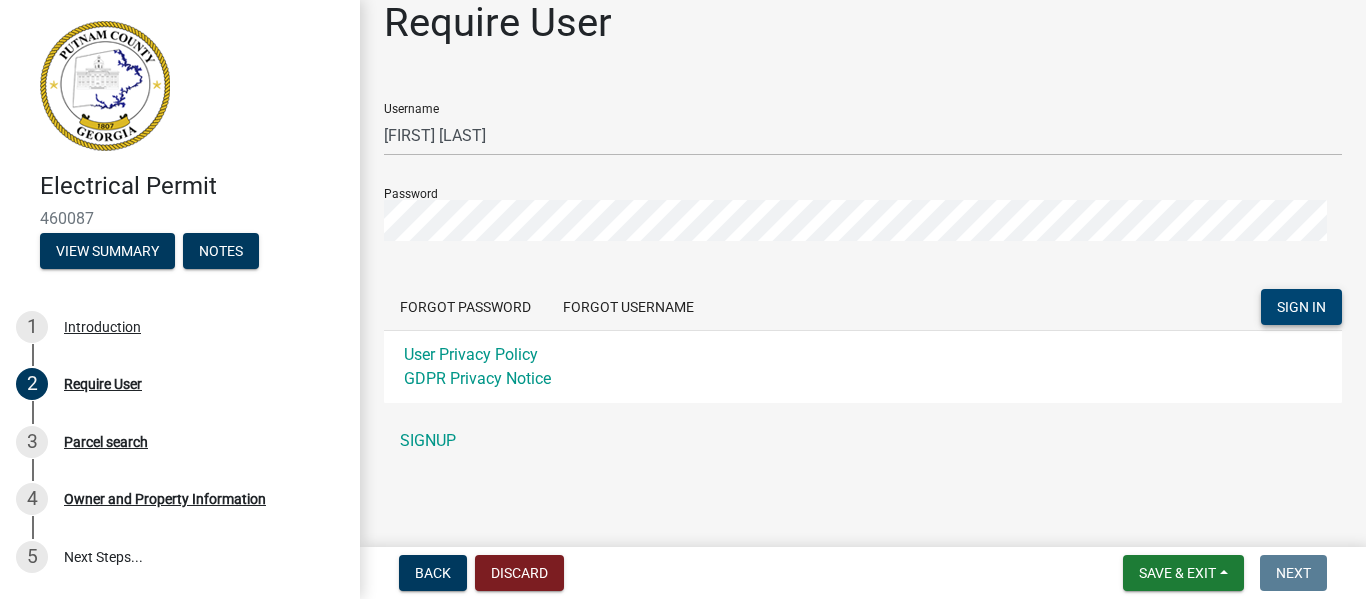 click on "SIGN IN" 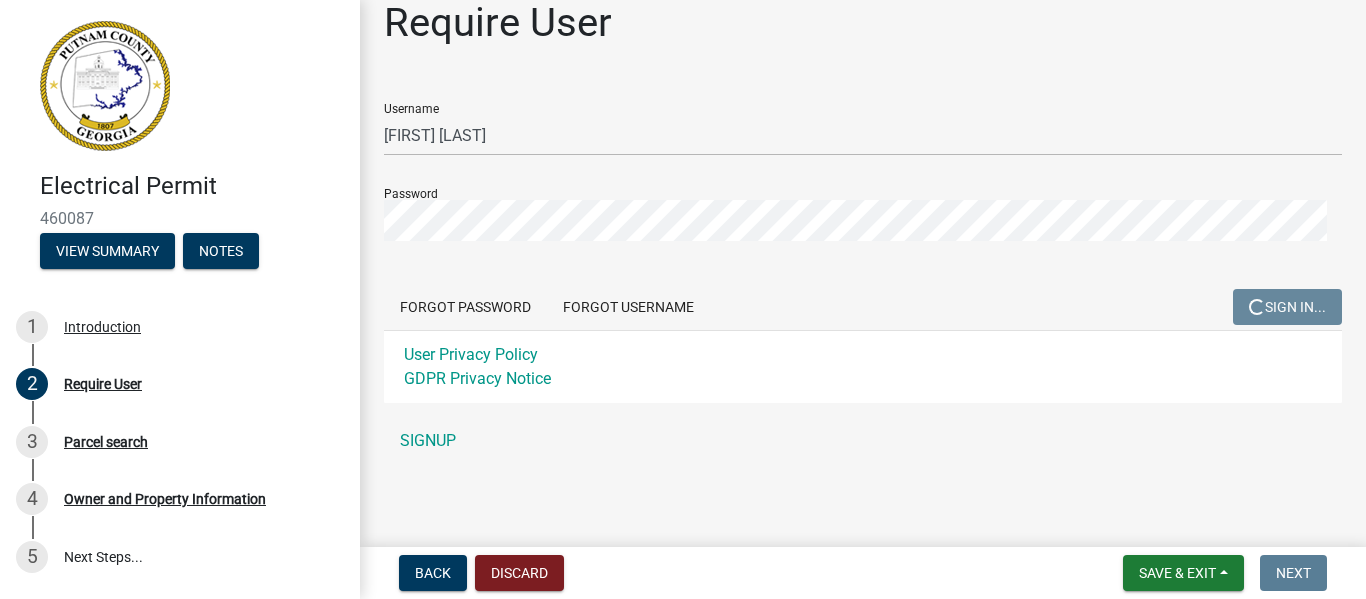 scroll, scrollTop: 0, scrollLeft: 0, axis: both 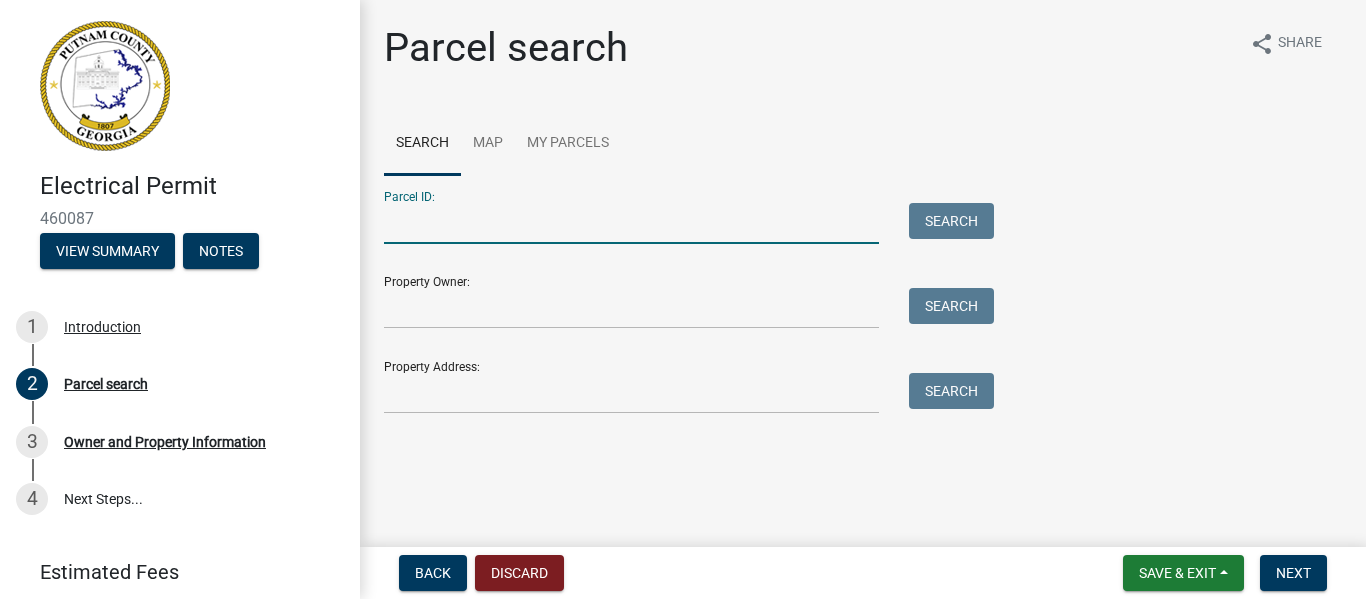 click on "Parcel ID:" at bounding box center (631, 223) 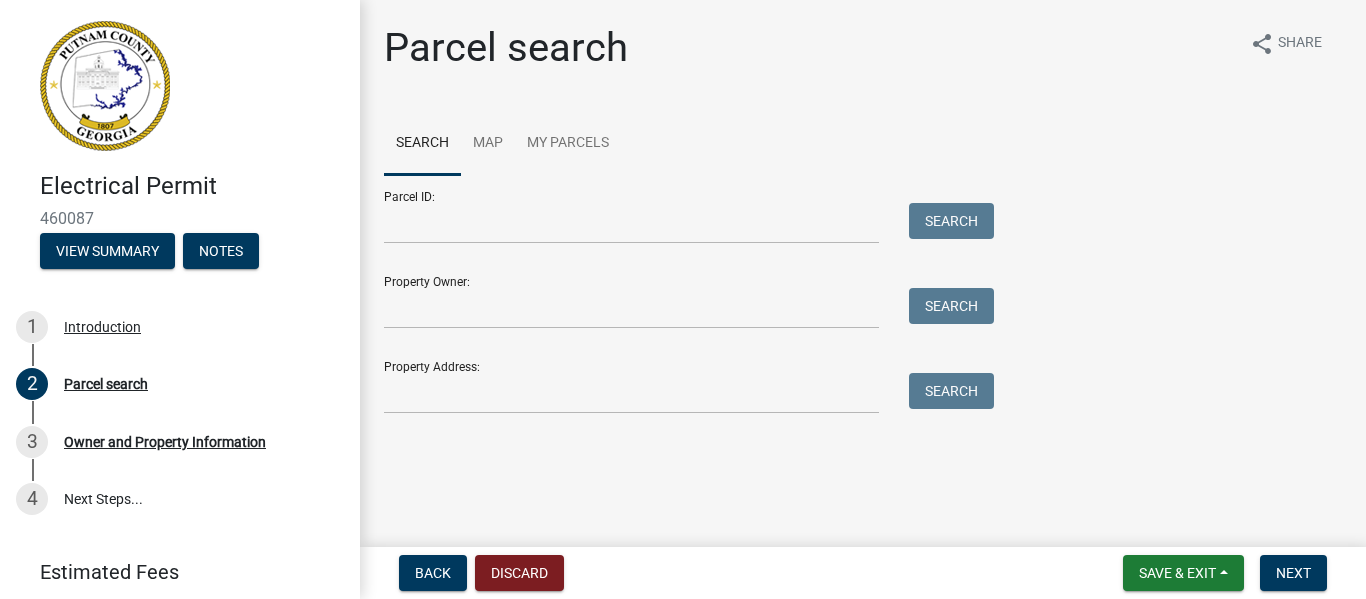 click on "Parcel ID:   Search" at bounding box center [684, 209] 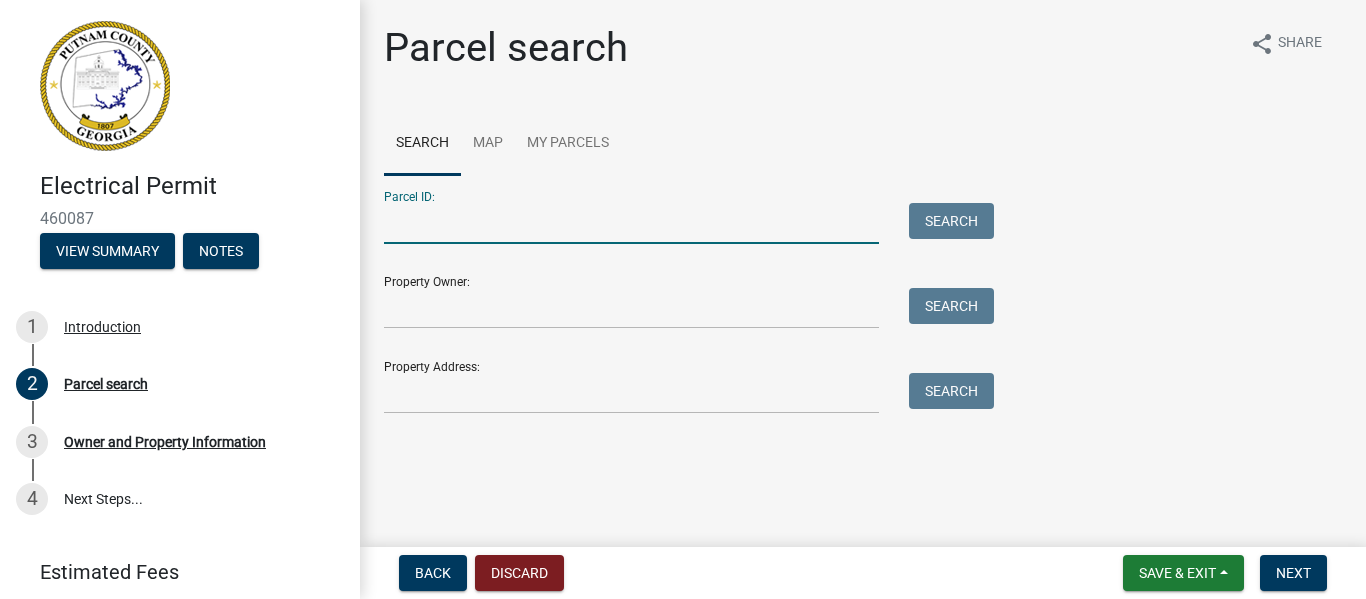 click on "Parcel ID:" at bounding box center [631, 223] 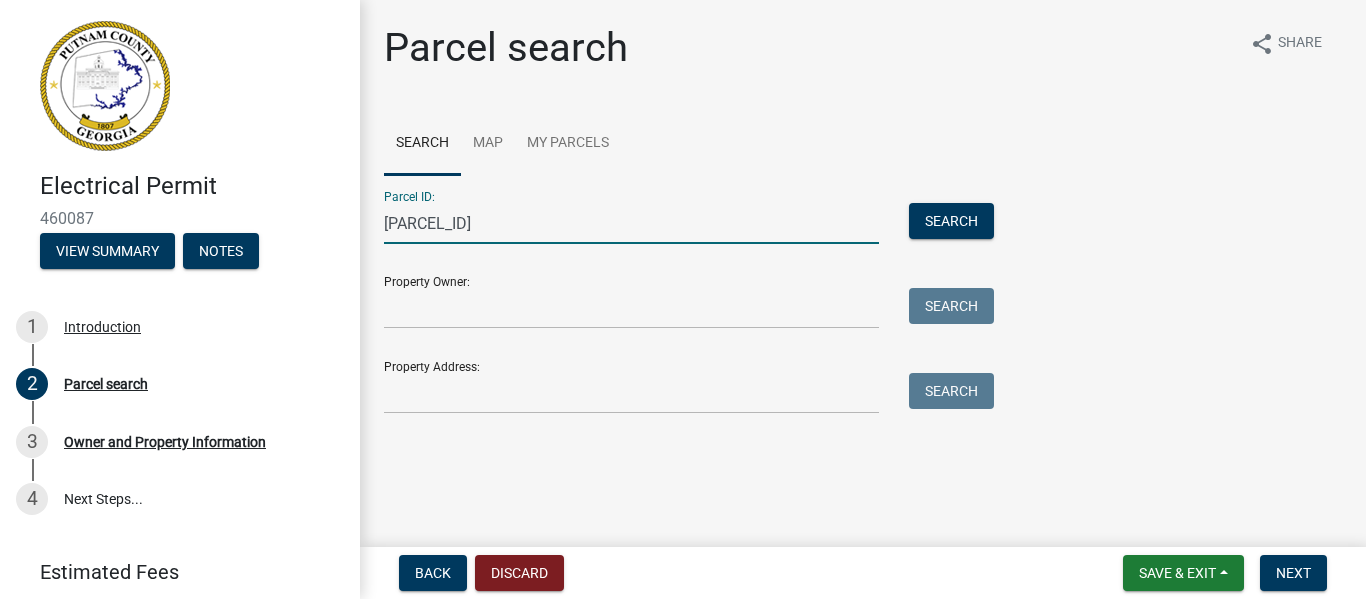 type on "[PARCEL_ID]" 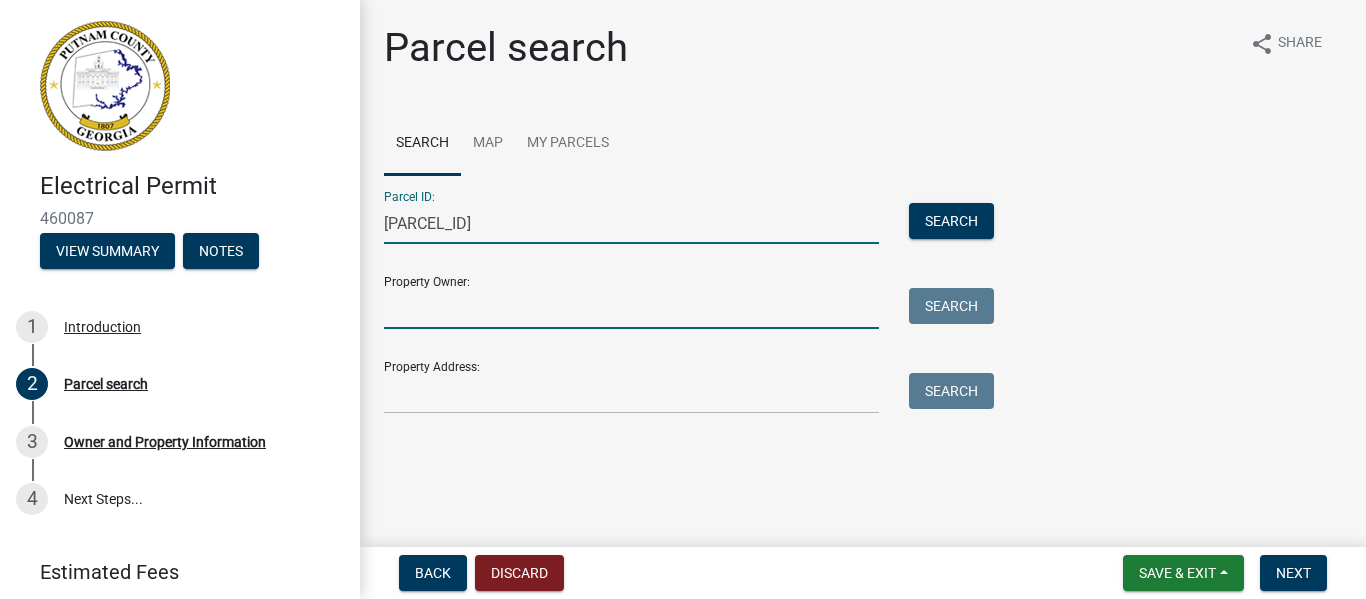click on "Property Owner:" at bounding box center [631, 308] 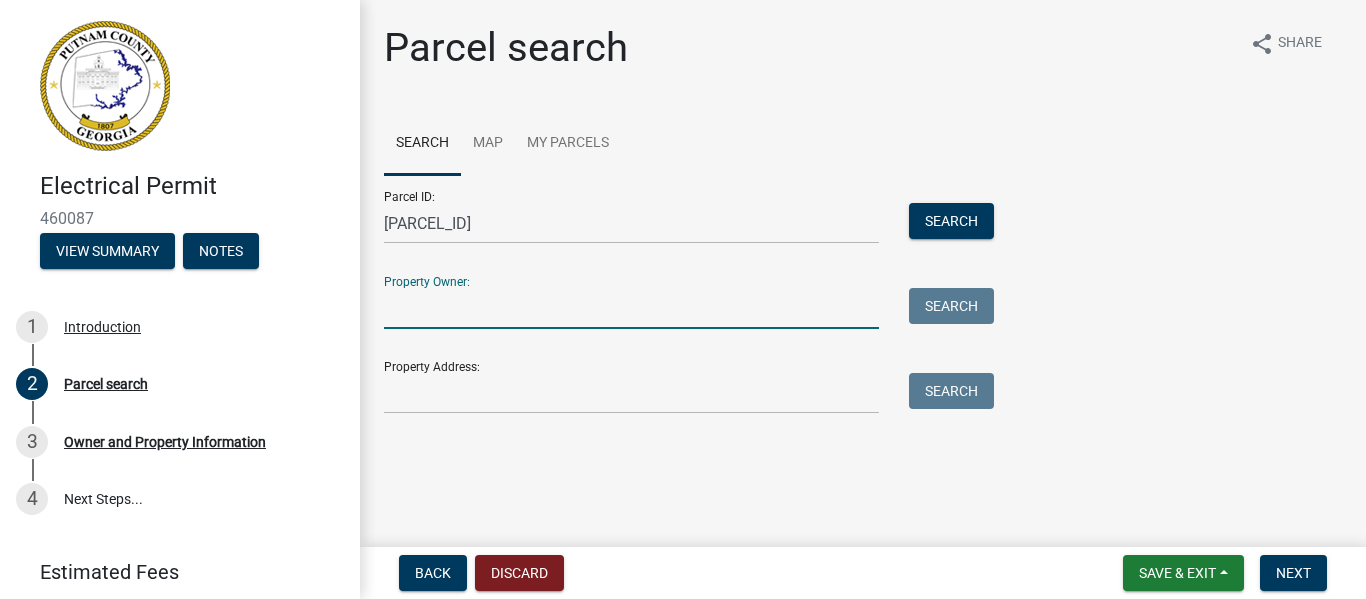 drag, startPoint x: 429, startPoint y: 311, endPoint x: 551, endPoint y: 354, distance: 129.3561 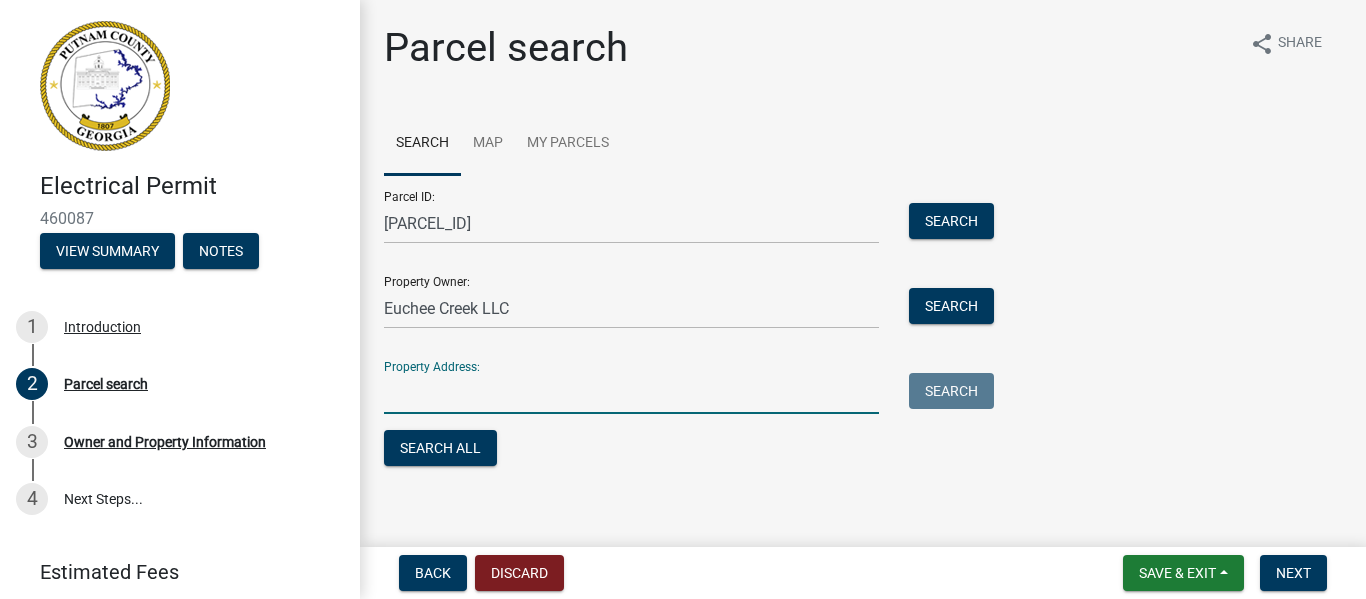 click on "Property Address:" at bounding box center (631, 393) 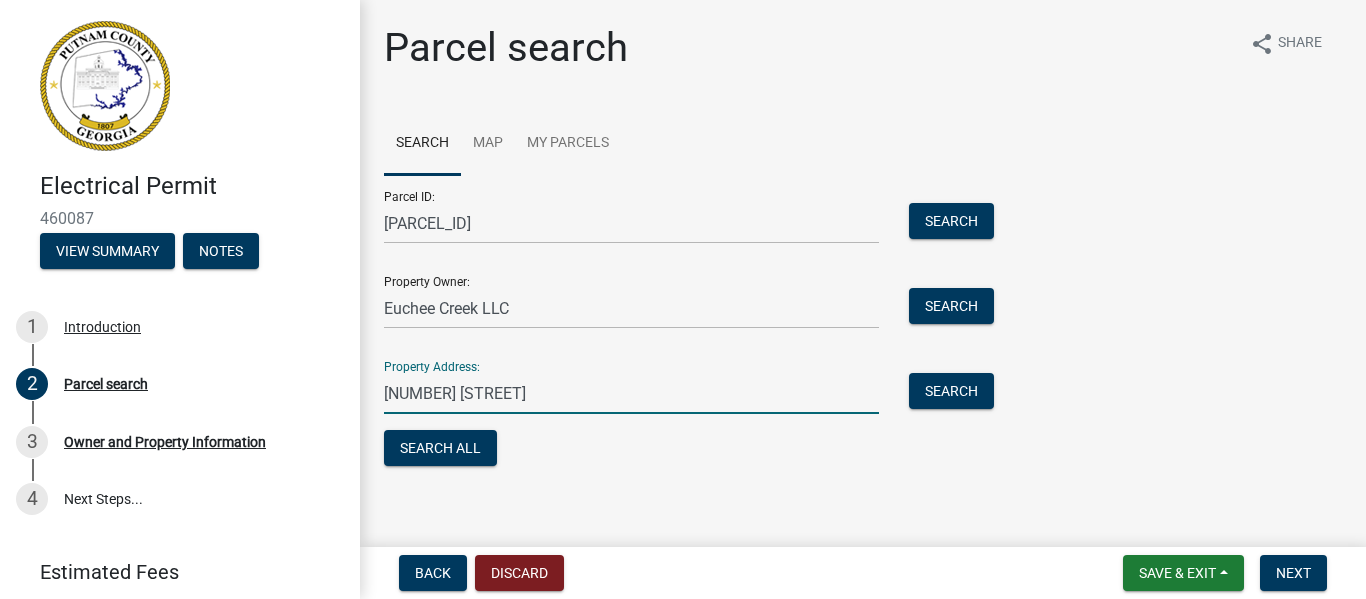 click on "[NUMBER] [STREET]" at bounding box center (631, 393) 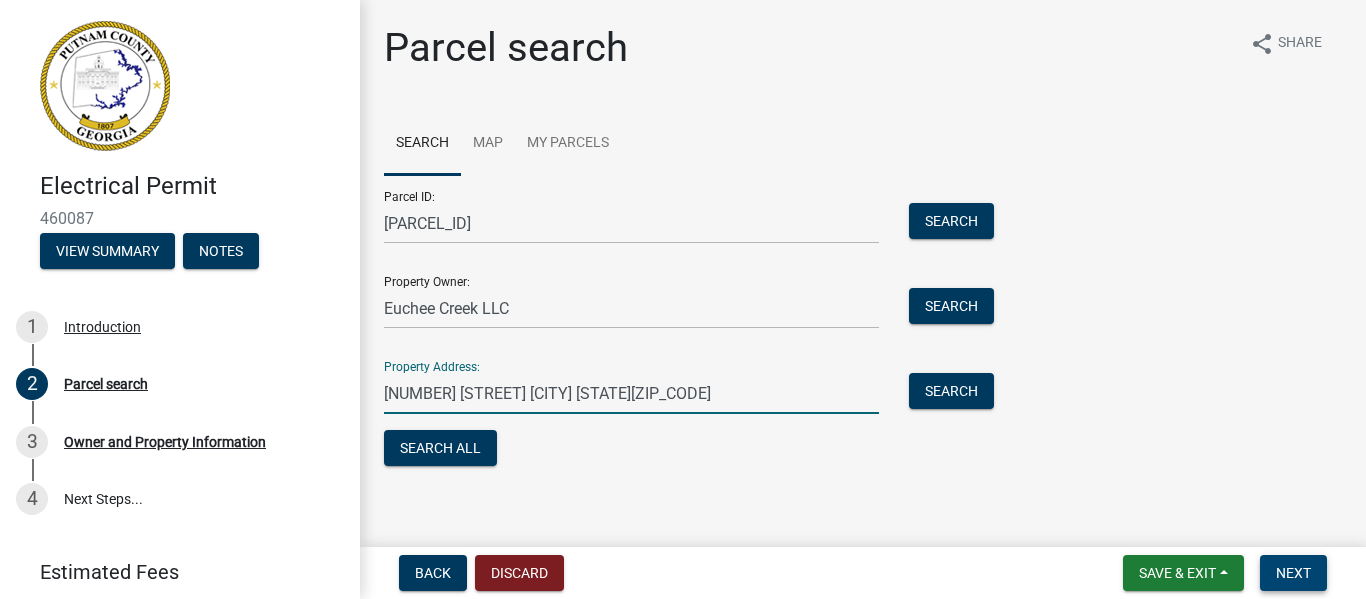type on "[NUMBER] [STREET] [CITY] [STATE][ZIP_CODE]" 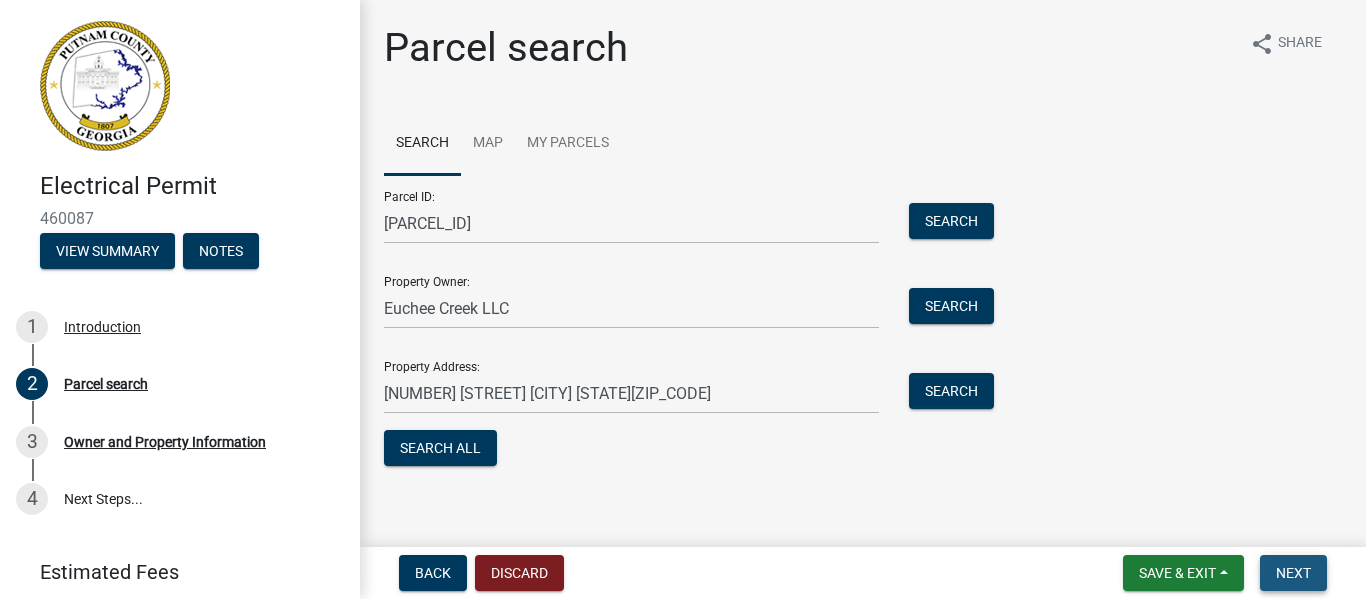 click on "Next" at bounding box center (1293, 573) 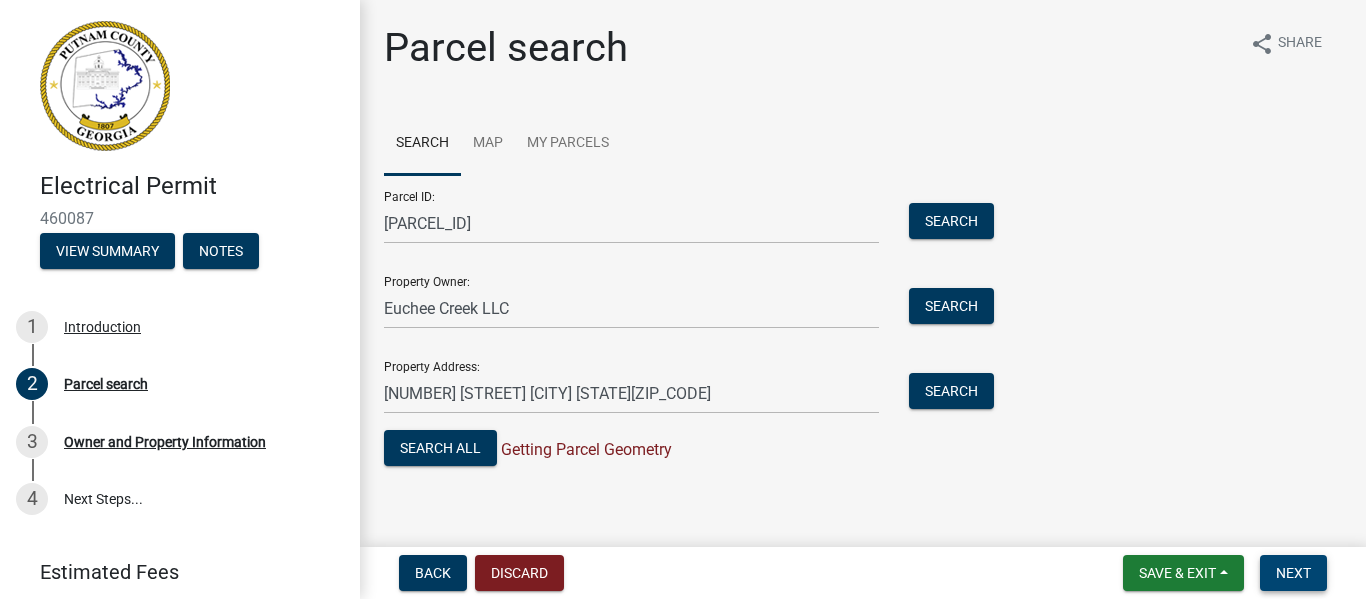 click on "Next" at bounding box center (1293, 573) 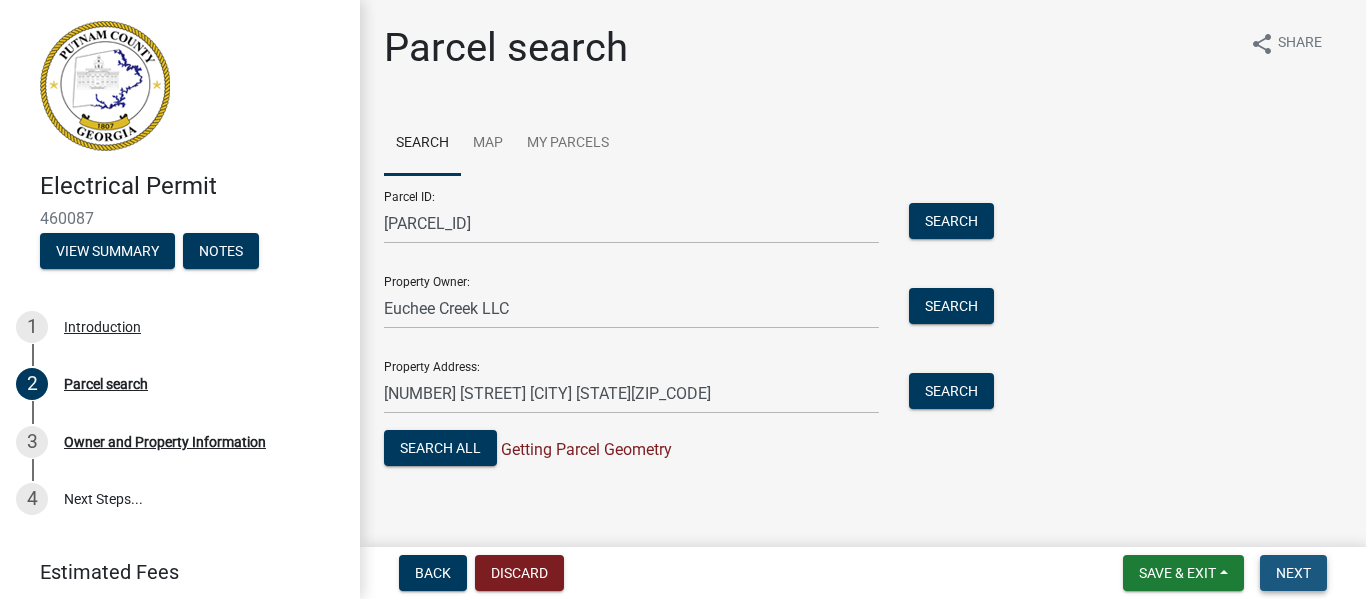 click on "Next" at bounding box center (1293, 573) 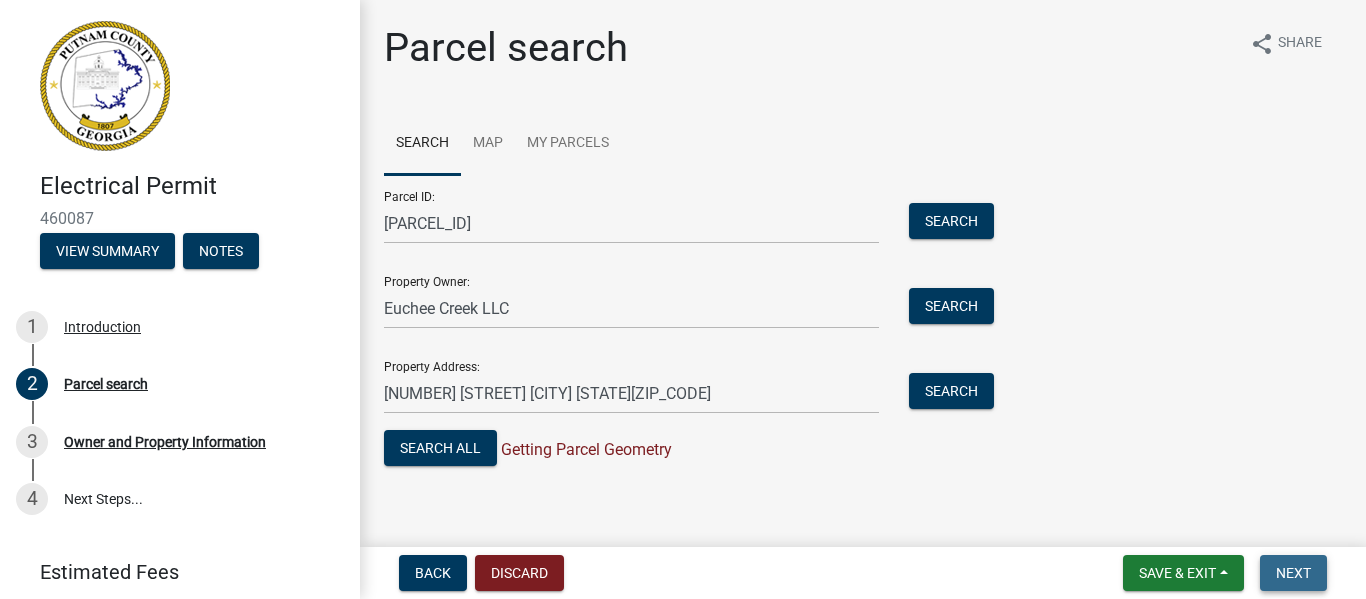 click on "Next" at bounding box center (1293, 573) 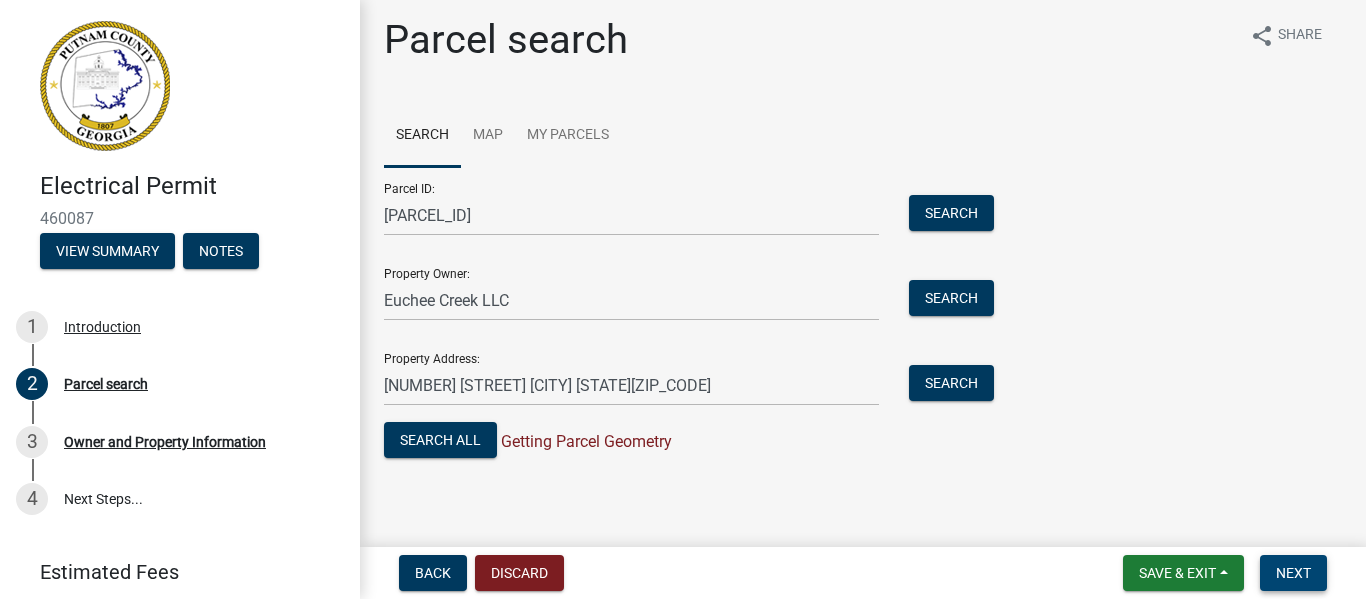 scroll, scrollTop: 10, scrollLeft: 0, axis: vertical 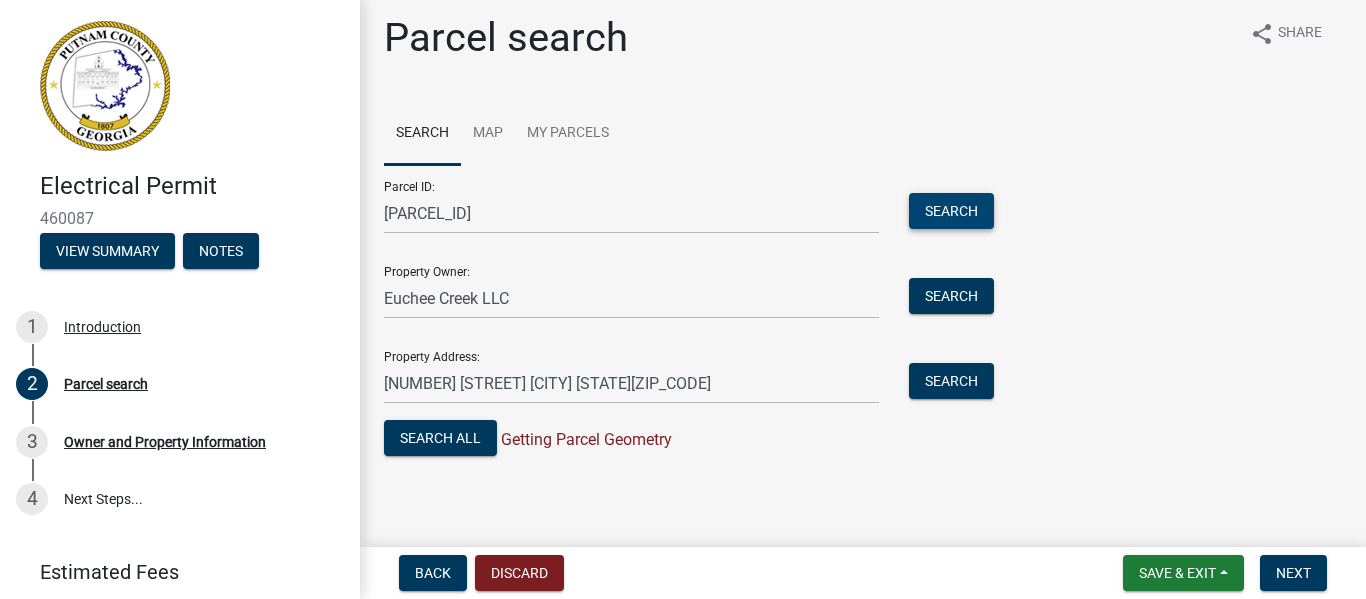 click on "Search" at bounding box center [951, 211] 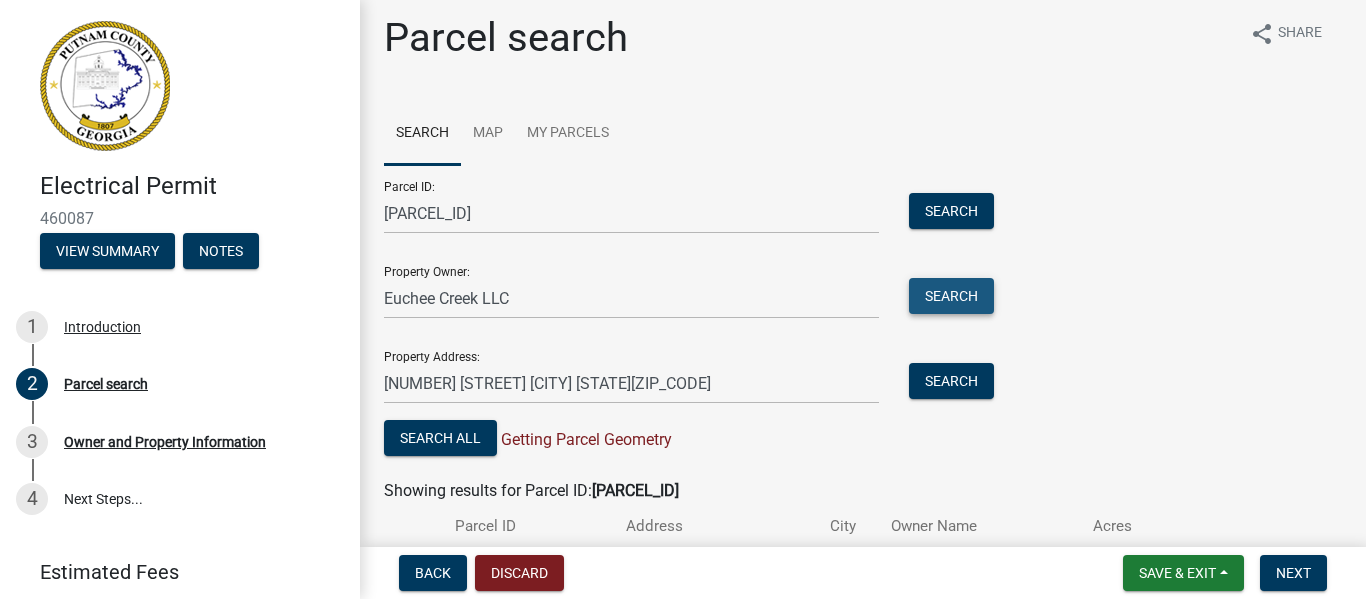 click on "Search" at bounding box center (951, 296) 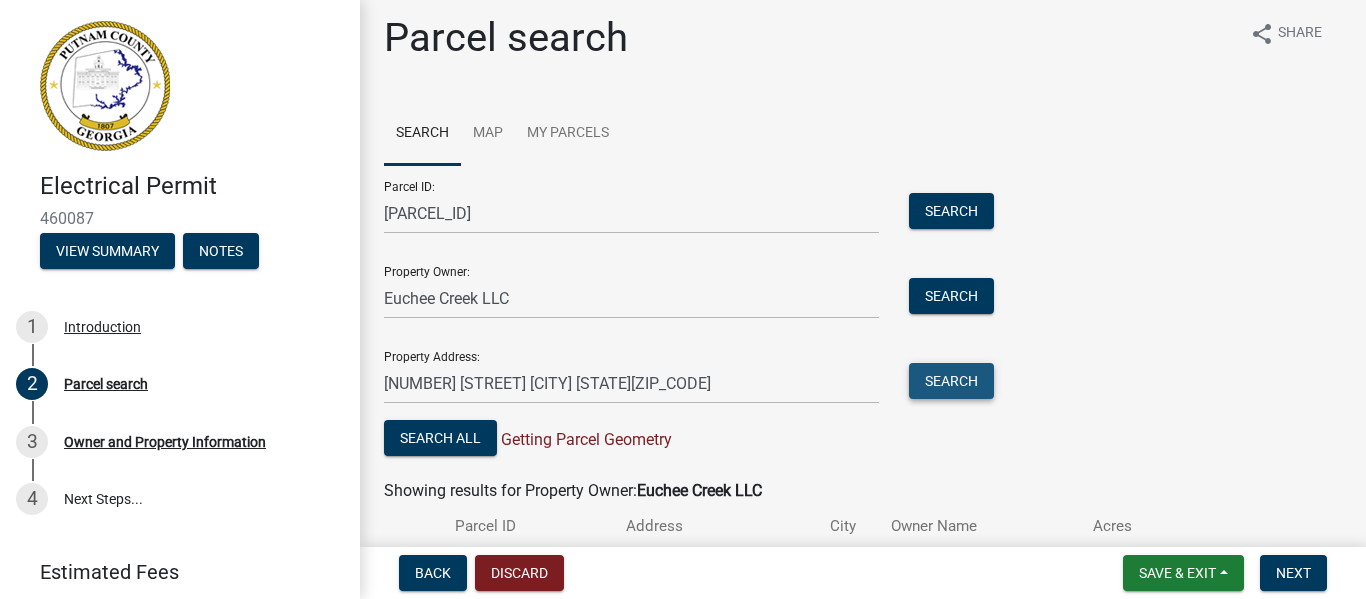 click on "Search" at bounding box center [951, 381] 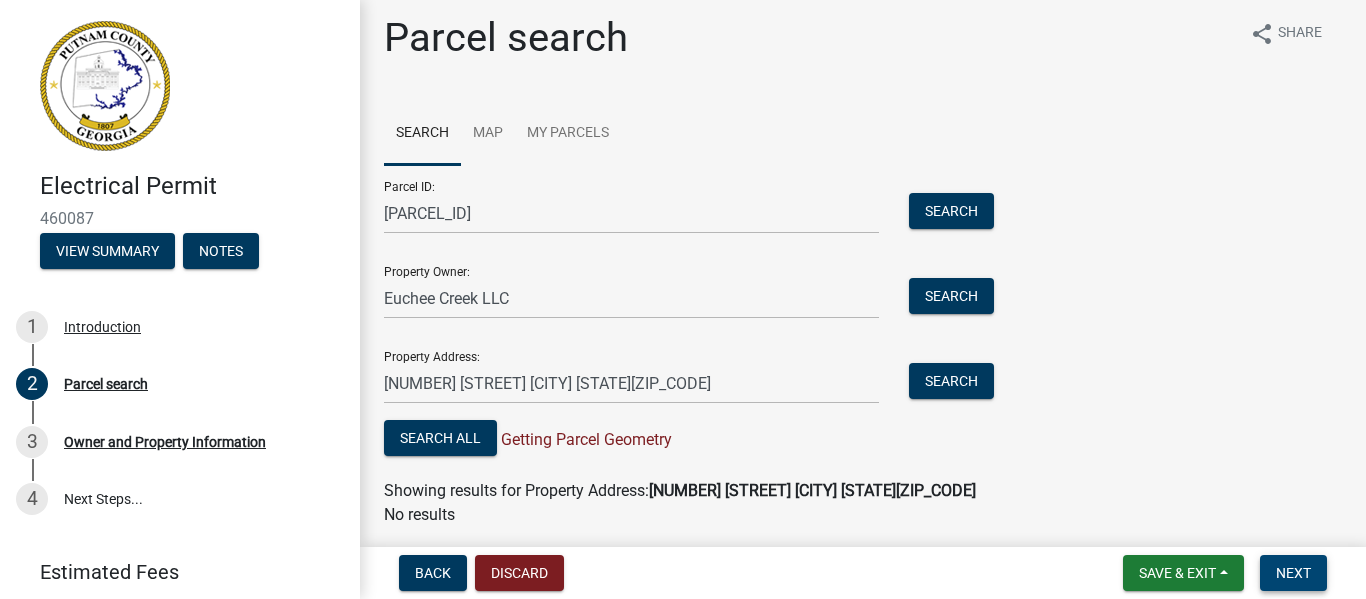 click on "Next" at bounding box center [1293, 573] 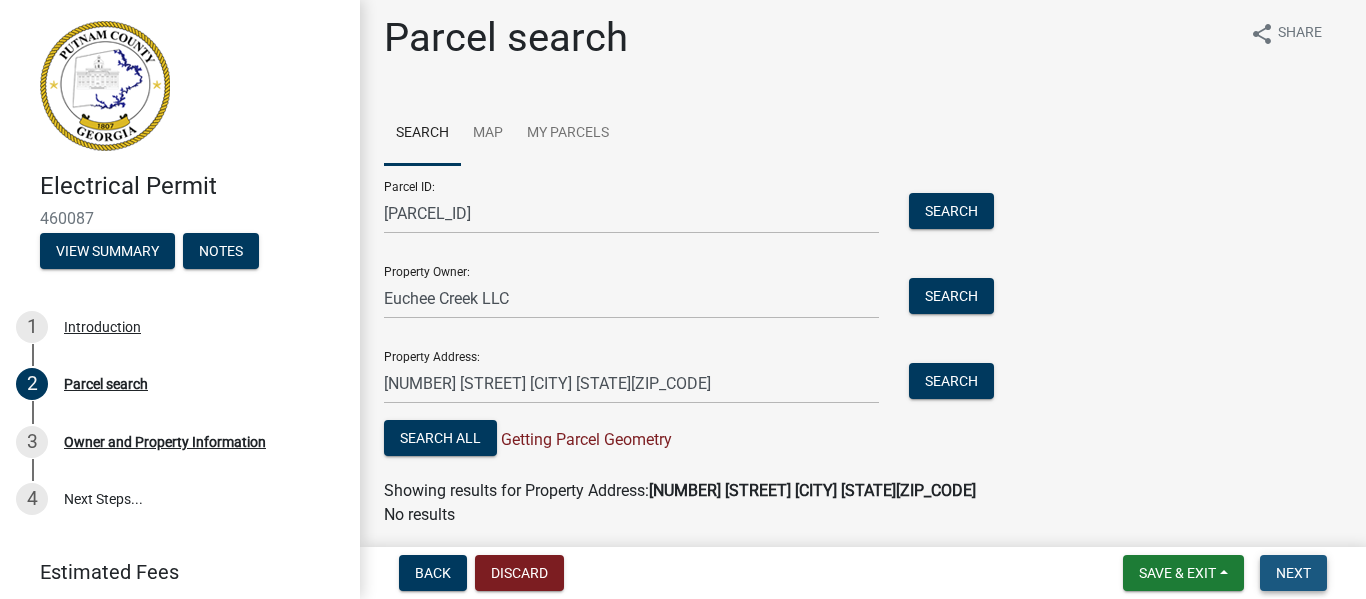 click on "Next" at bounding box center (1293, 573) 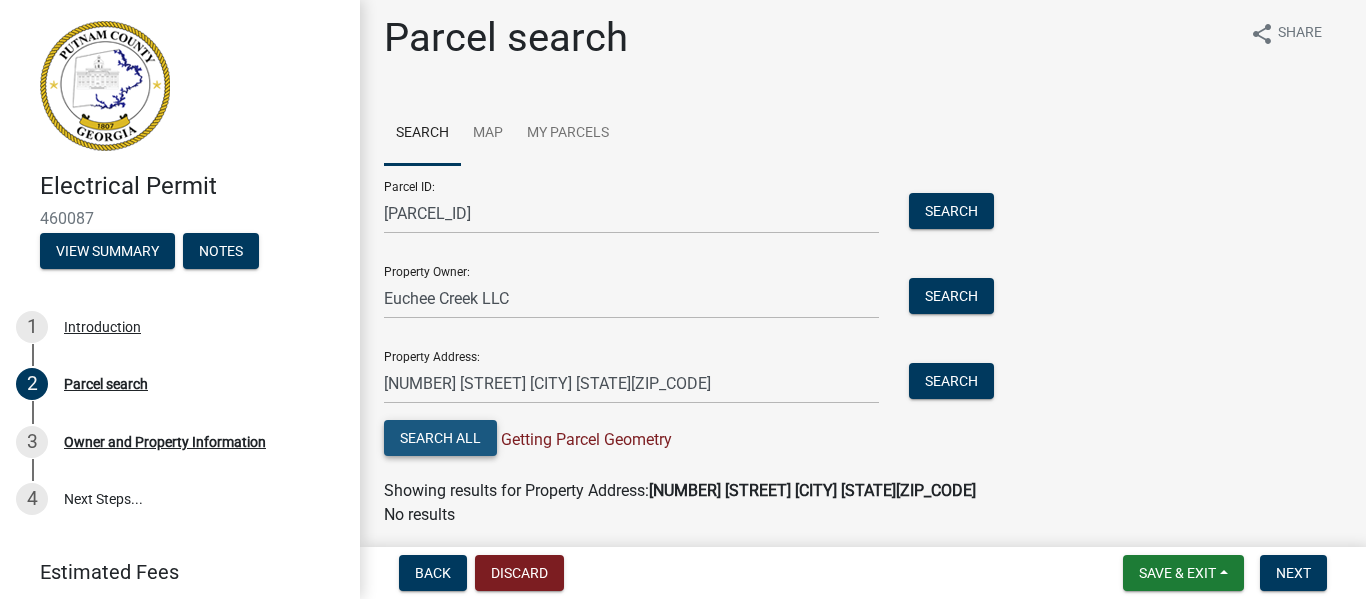 click on "Search All" at bounding box center (440, 438) 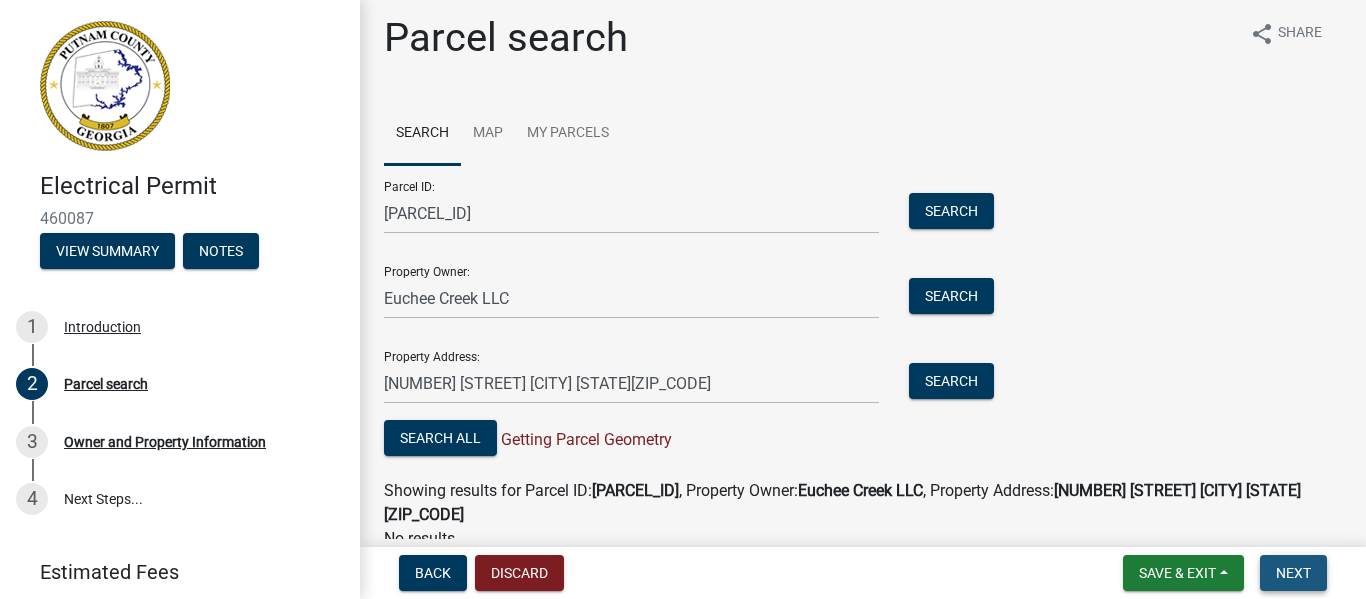 click on "Next" at bounding box center (1293, 573) 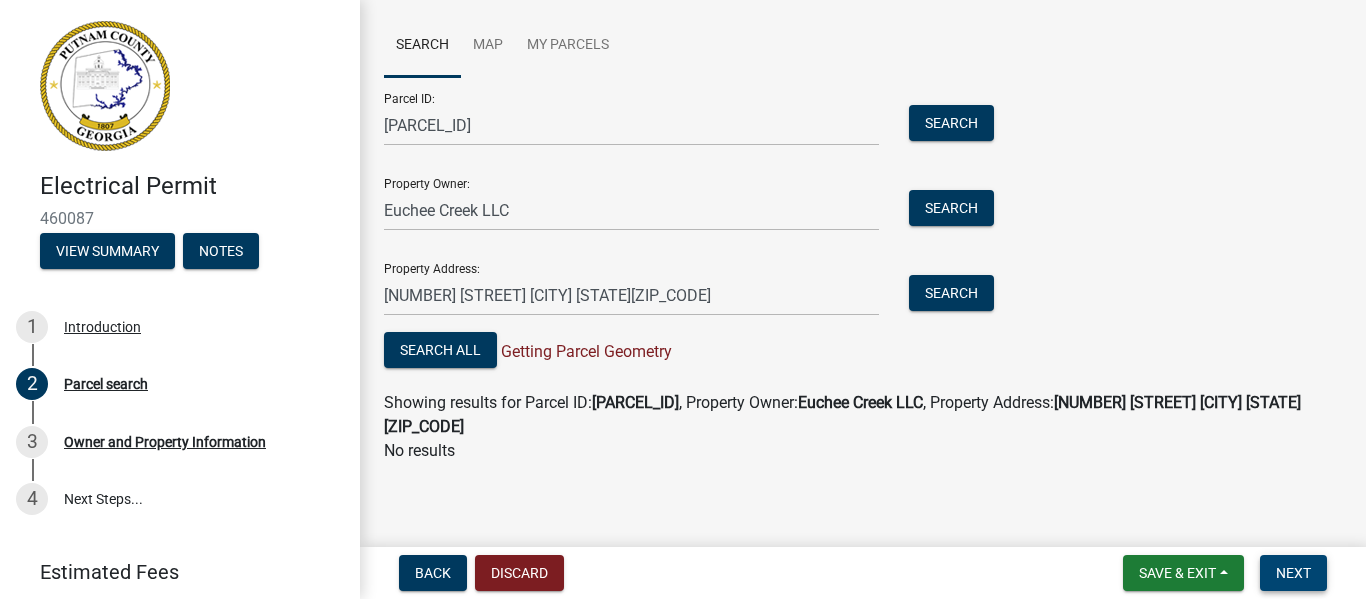 scroll, scrollTop: 100, scrollLeft: 0, axis: vertical 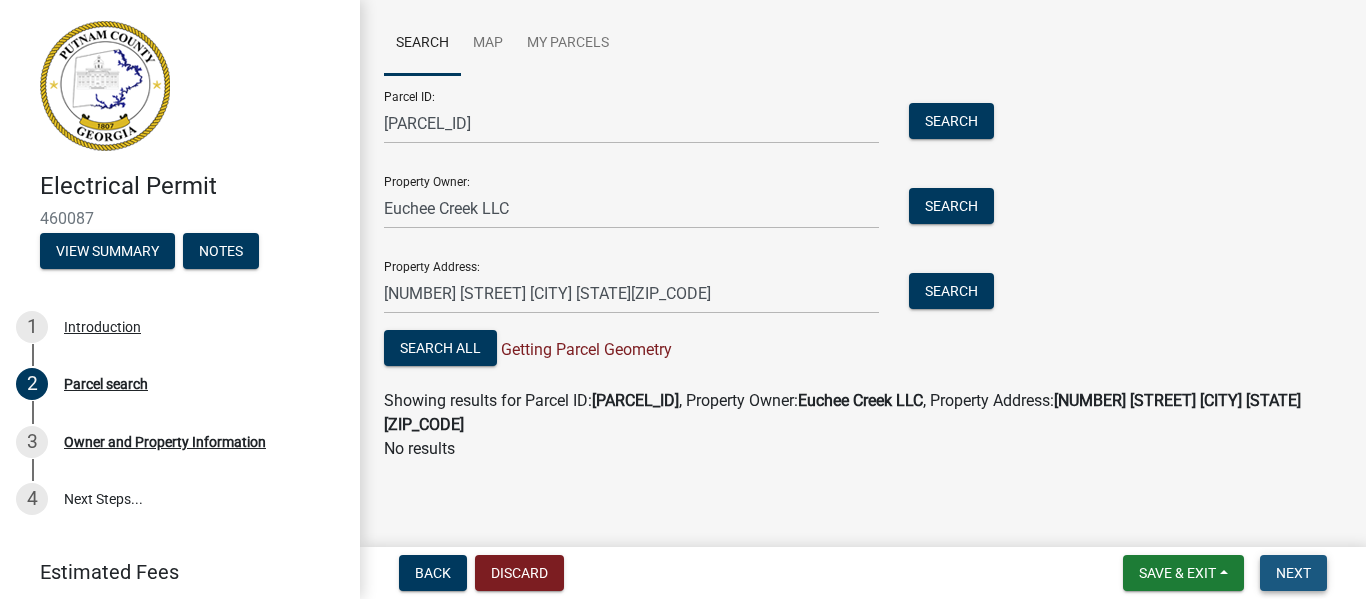 click on "Next" at bounding box center (1293, 573) 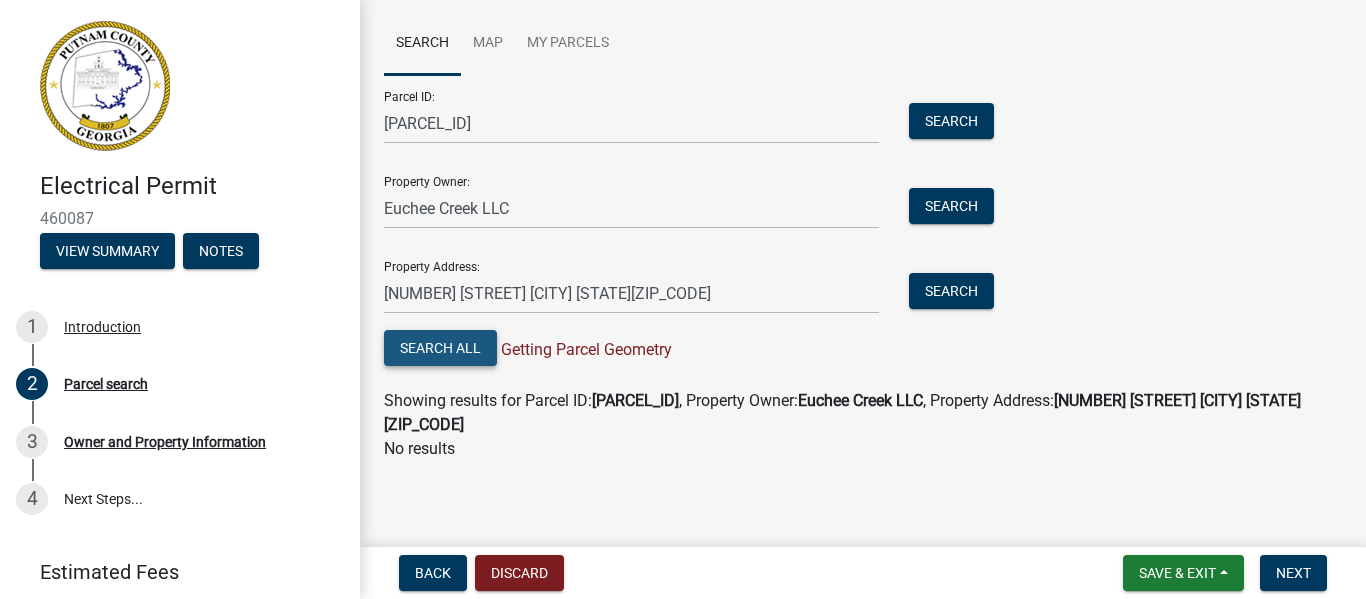 click on "Search All" at bounding box center (440, 348) 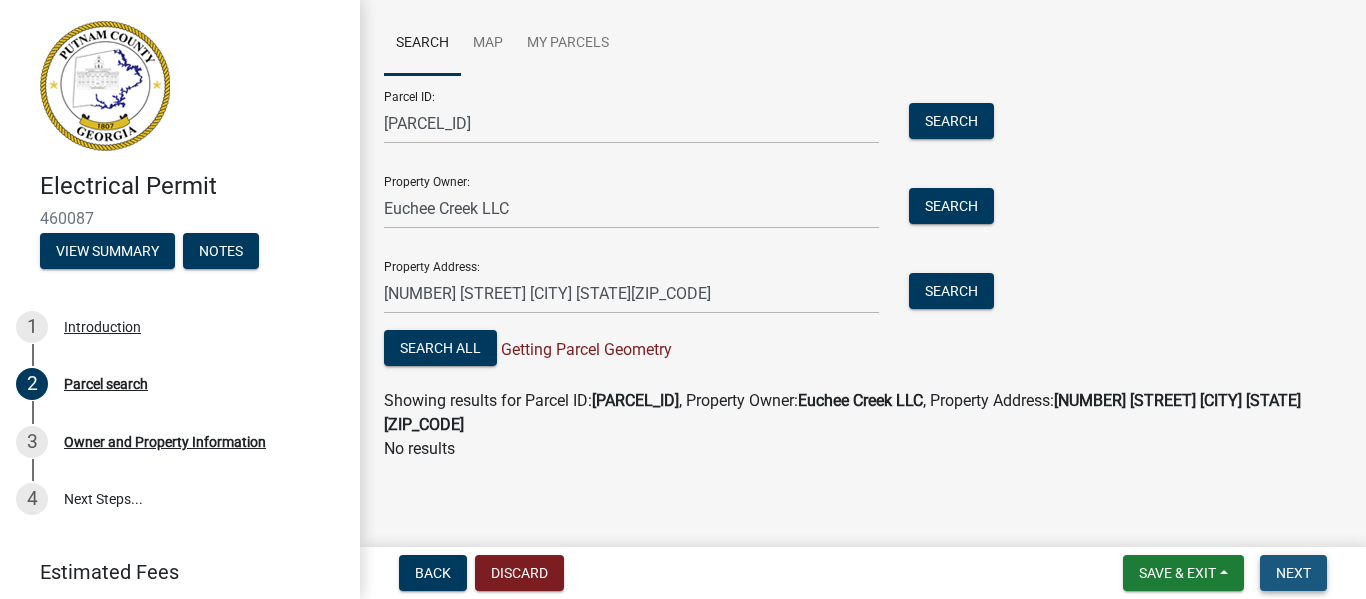 click on "Next" at bounding box center (1293, 573) 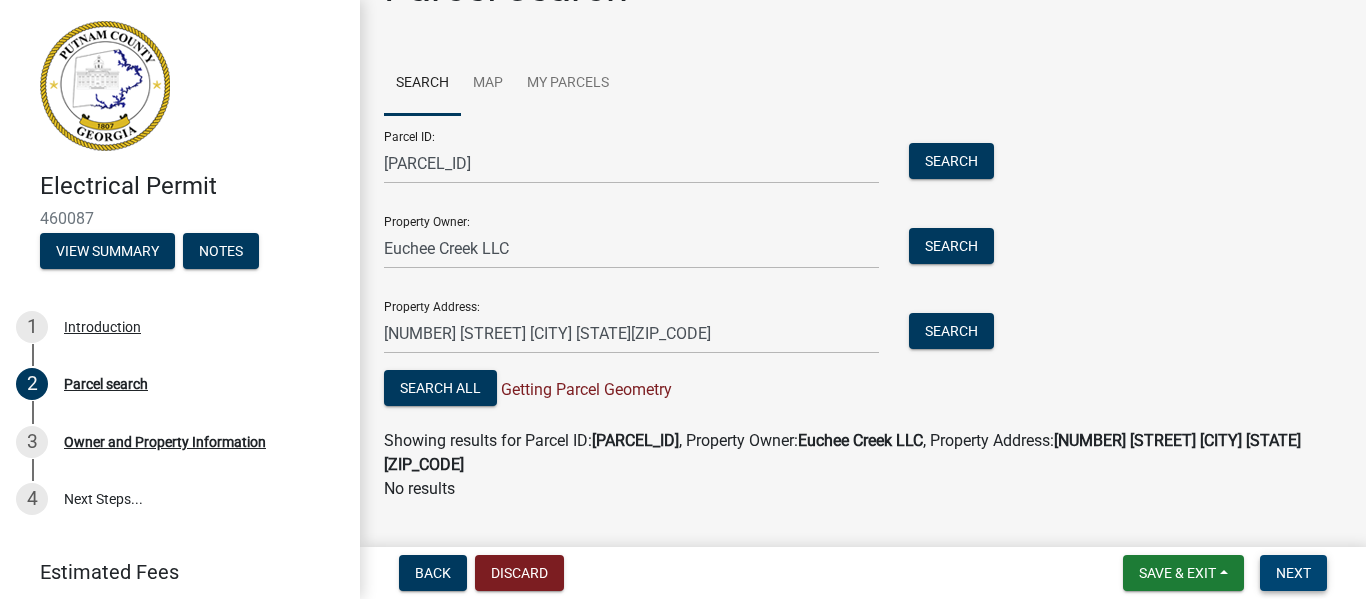 scroll, scrollTop: 0, scrollLeft: 0, axis: both 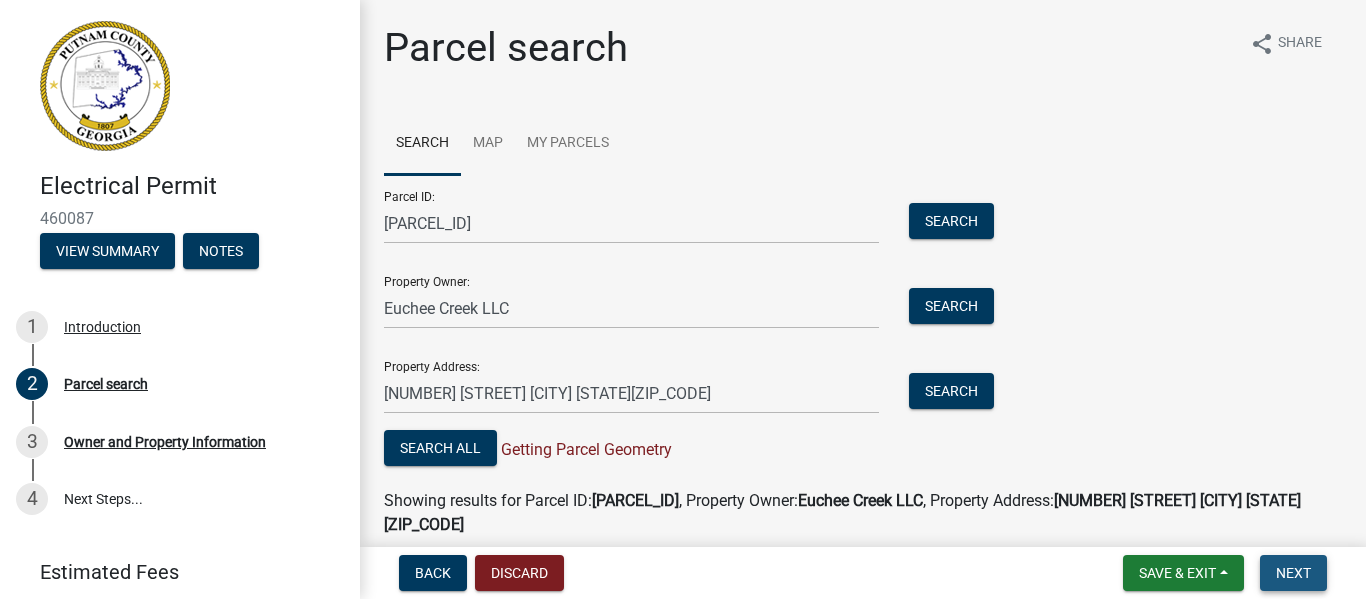 click on "Next" at bounding box center [1293, 573] 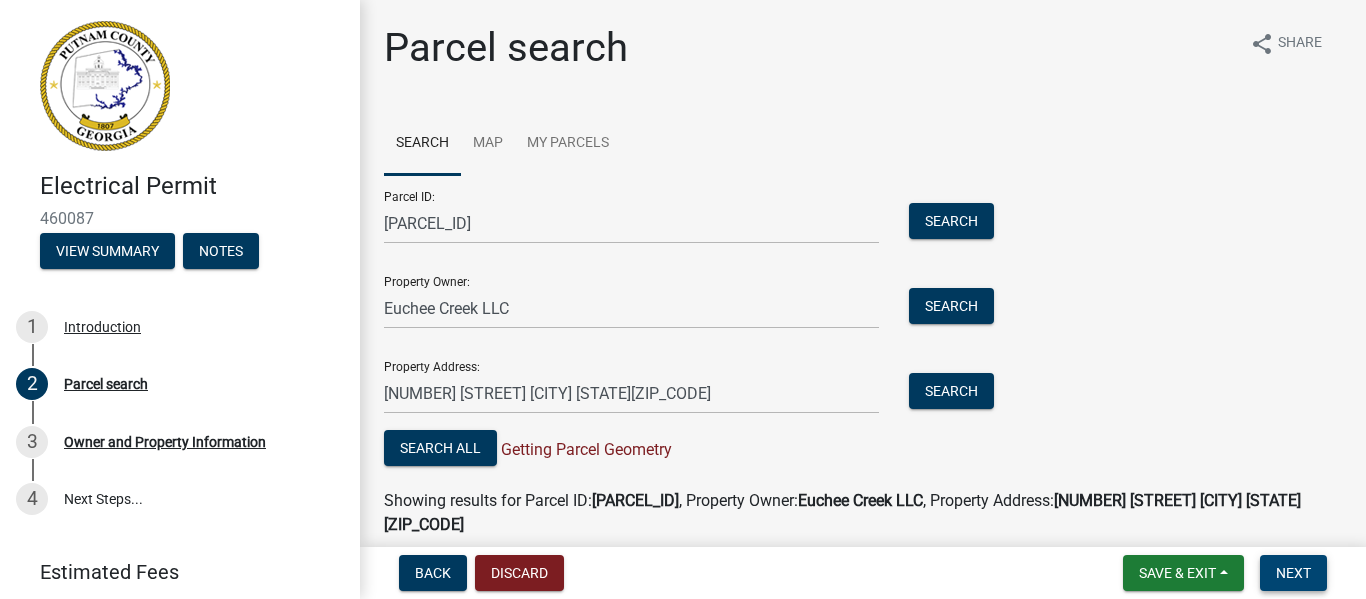click on "Next" at bounding box center [1293, 573] 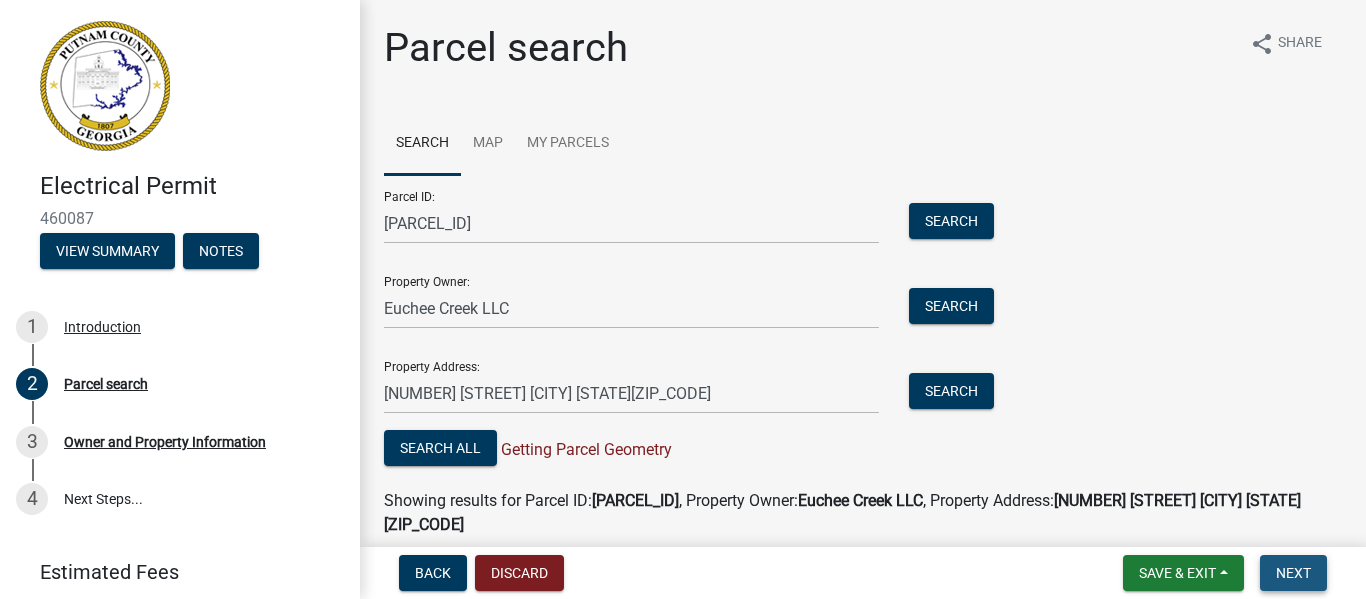 click on "Next" at bounding box center [1293, 573] 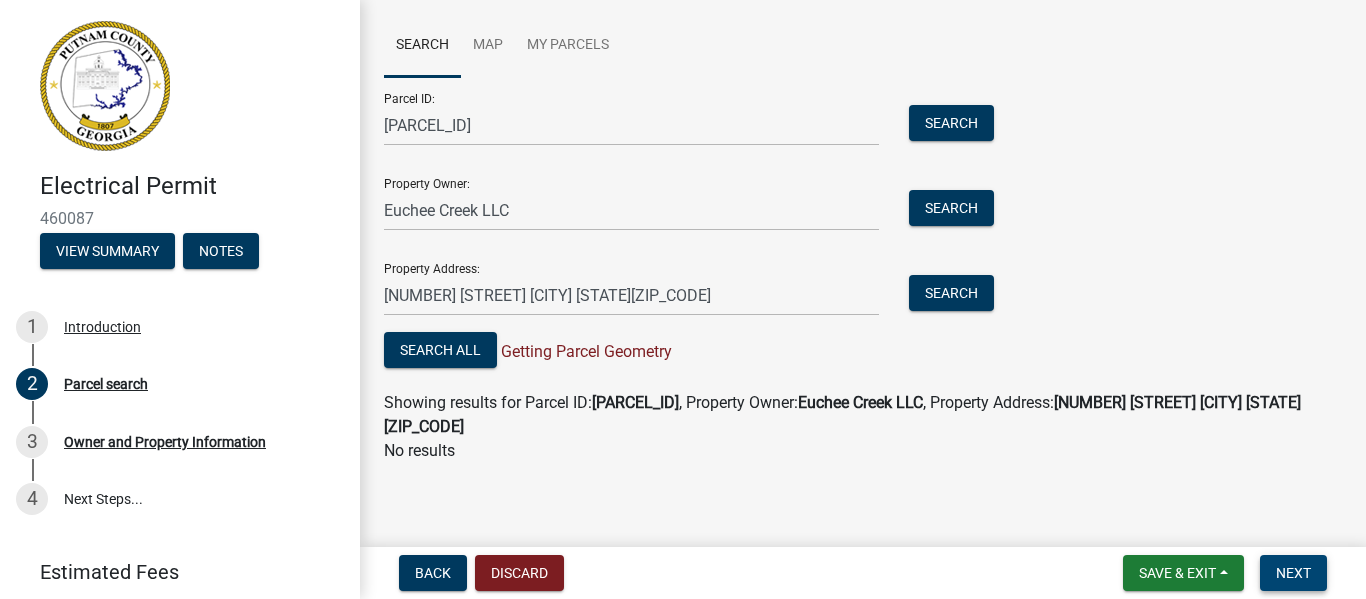 scroll, scrollTop: 100, scrollLeft: 0, axis: vertical 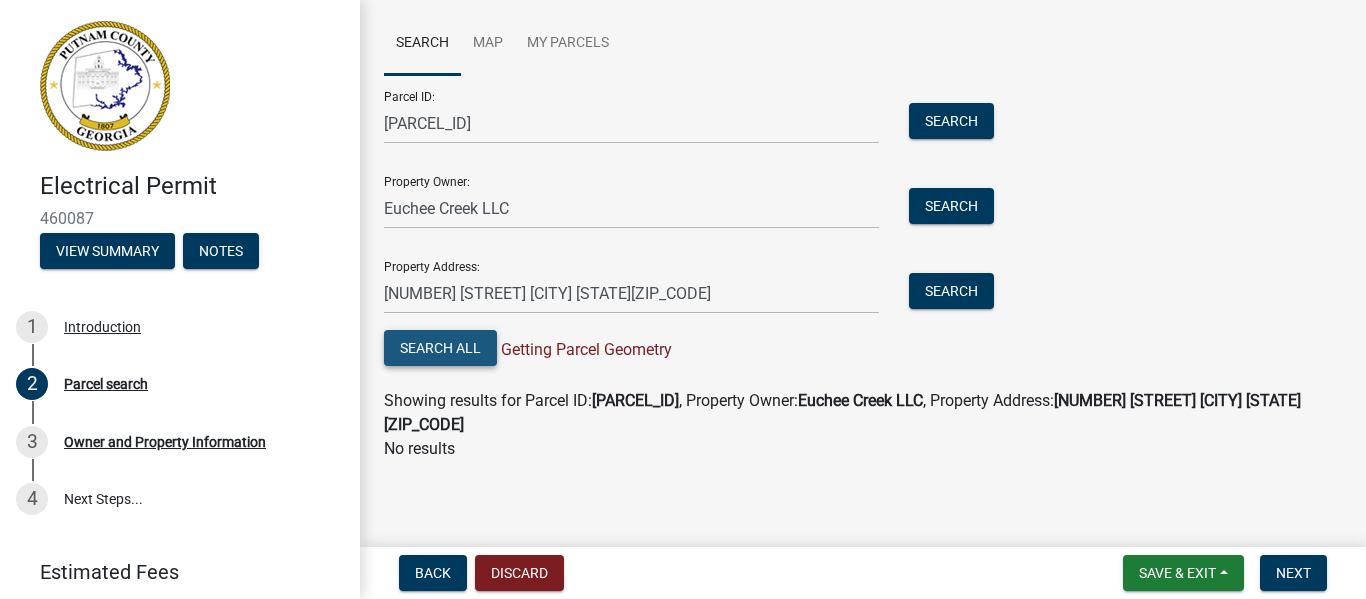 click on "Search All" at bounding box center [440, 348] 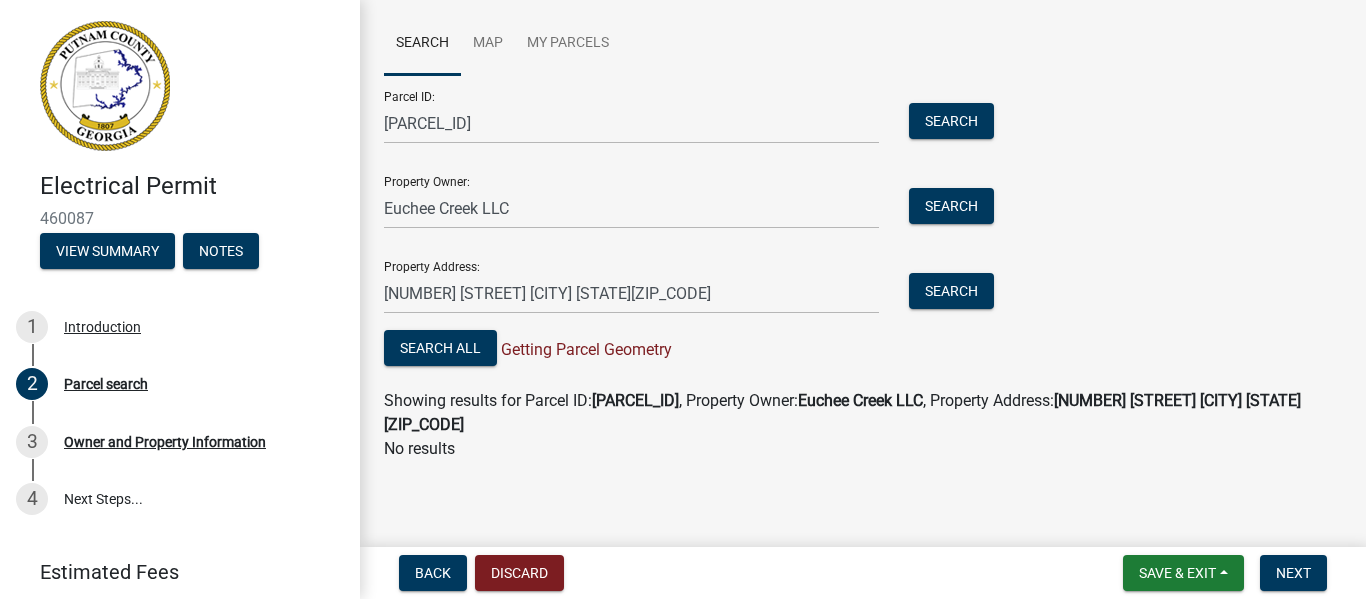 click on "Search All   Getting Parcel Geometry" at bounding box center [684, 350] 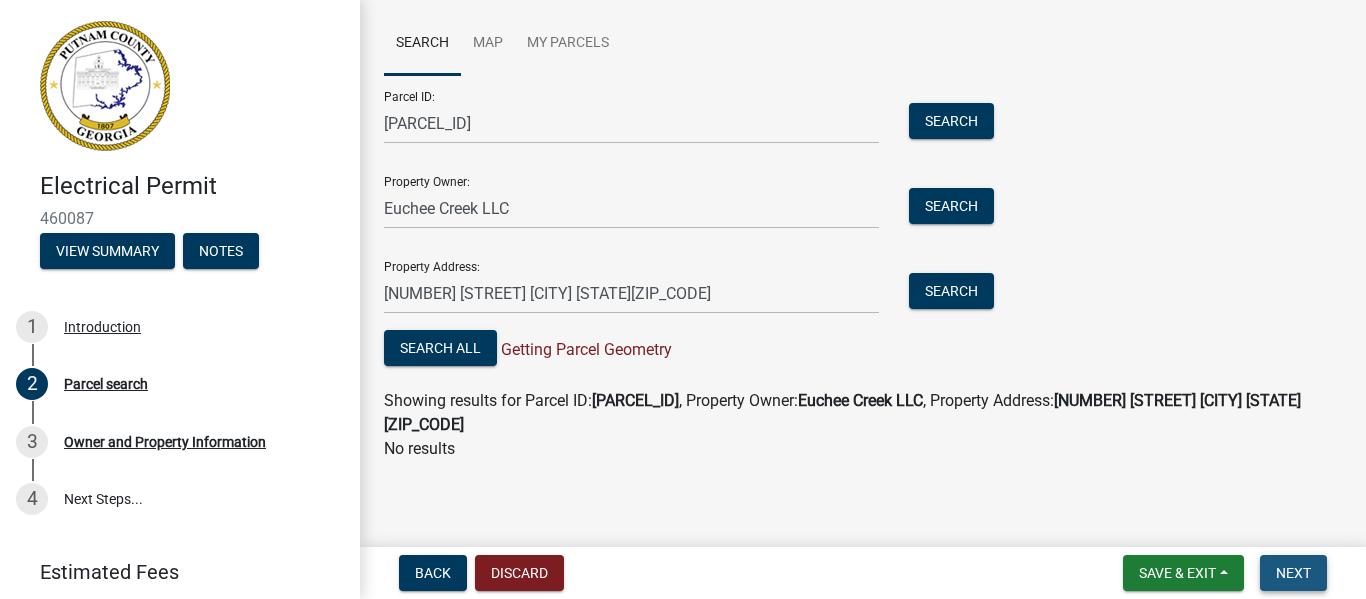 click on "Next" at bounding box center (1293, 573) 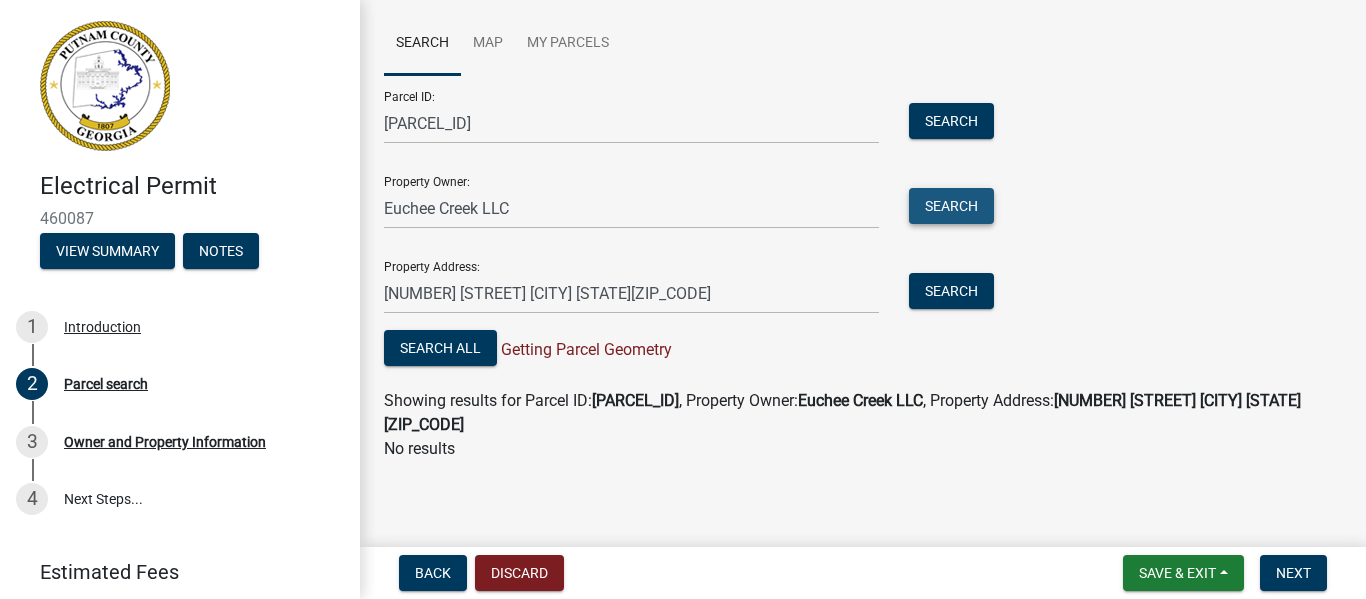 drag, startPoint x: 955, startPoint y: 198, endPoint x: 691, endPoint y: 261, distance: 271.41296 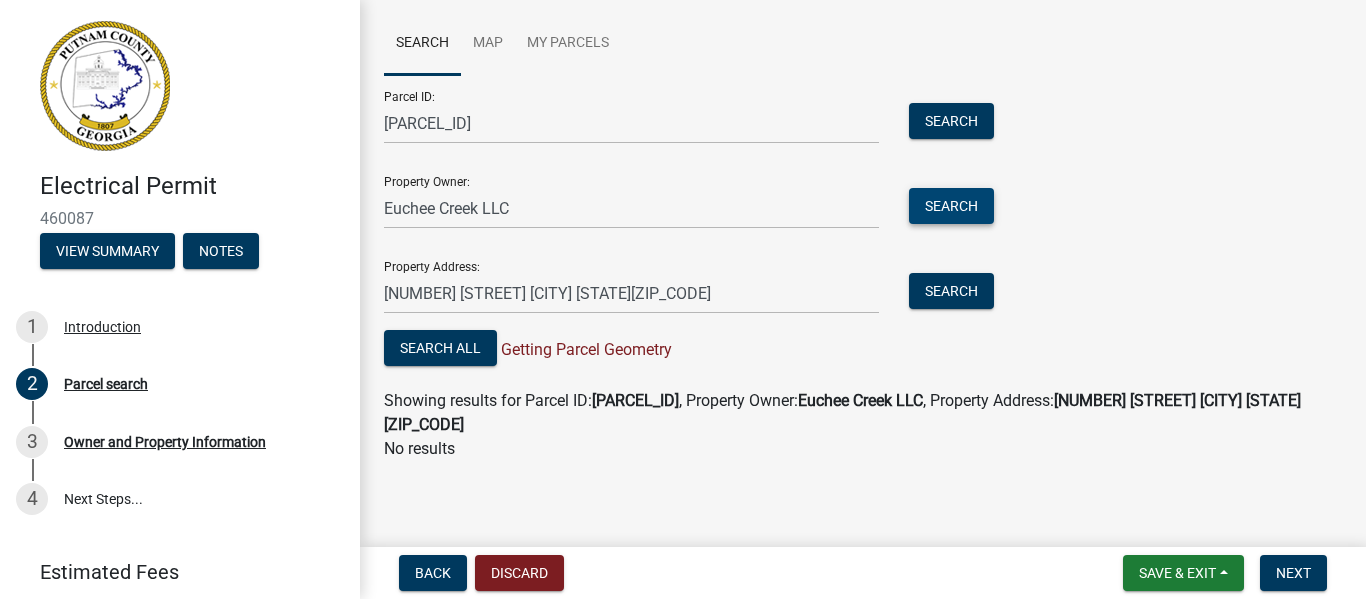 type 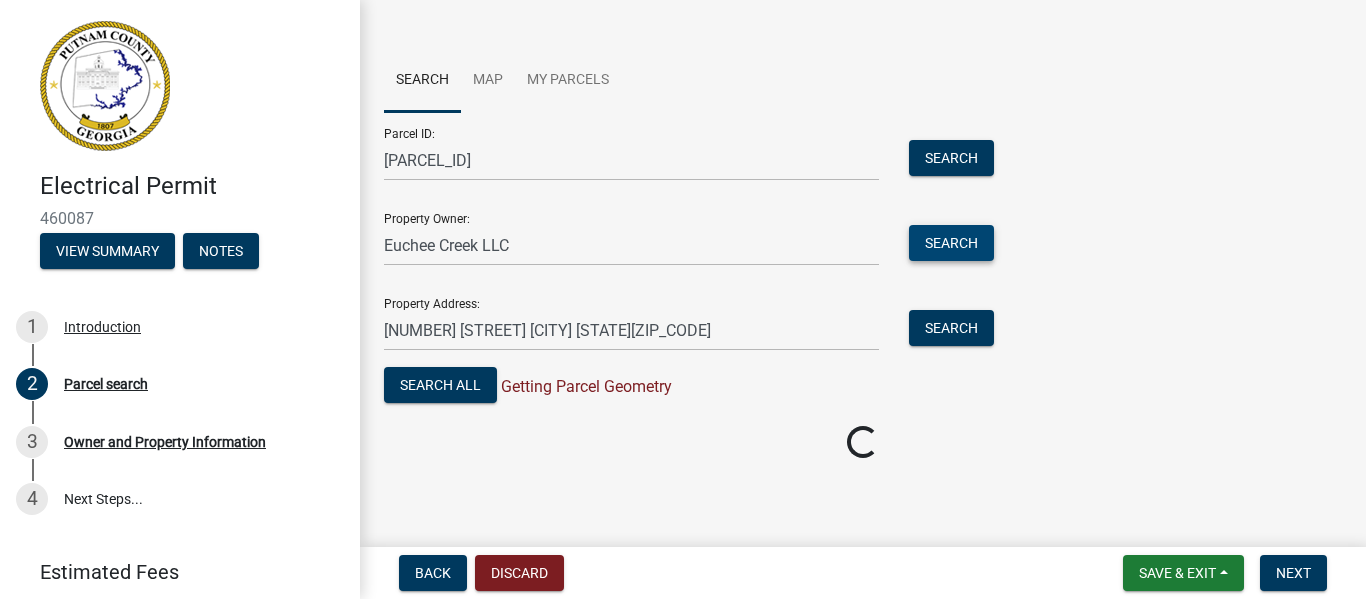 scroll, scrollTop: 100, scrollLeft: 0, axis: vertical 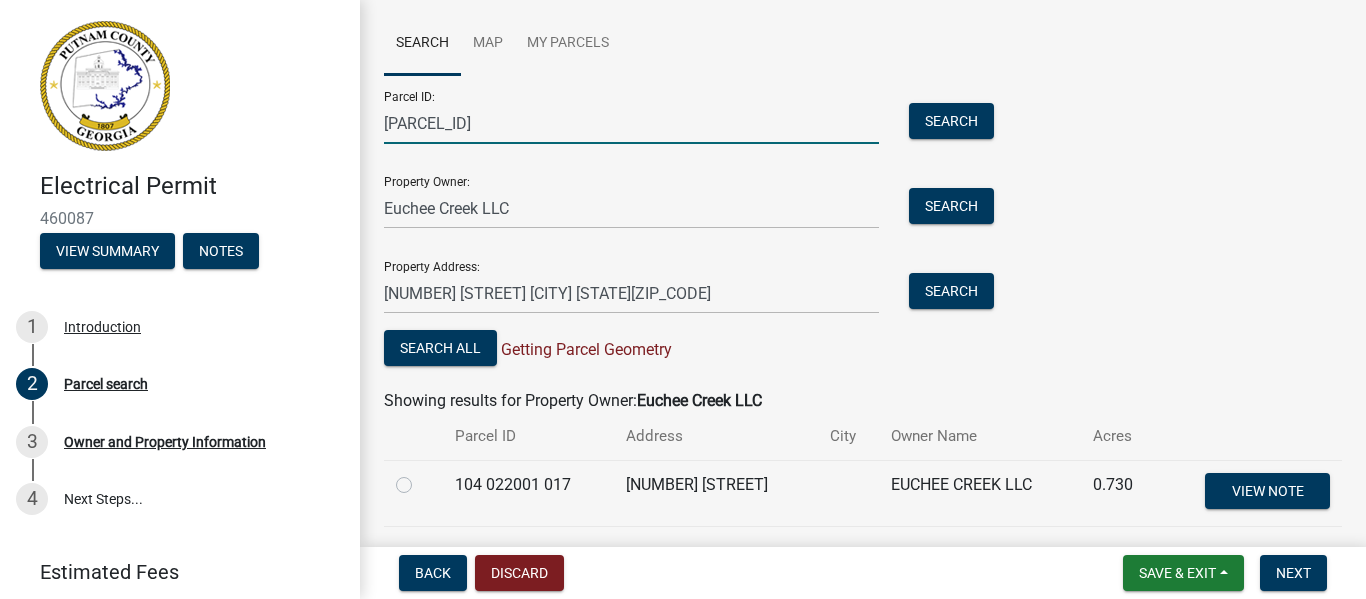 click on "[PARCEL_ID]" at bounding box center [631, 123] 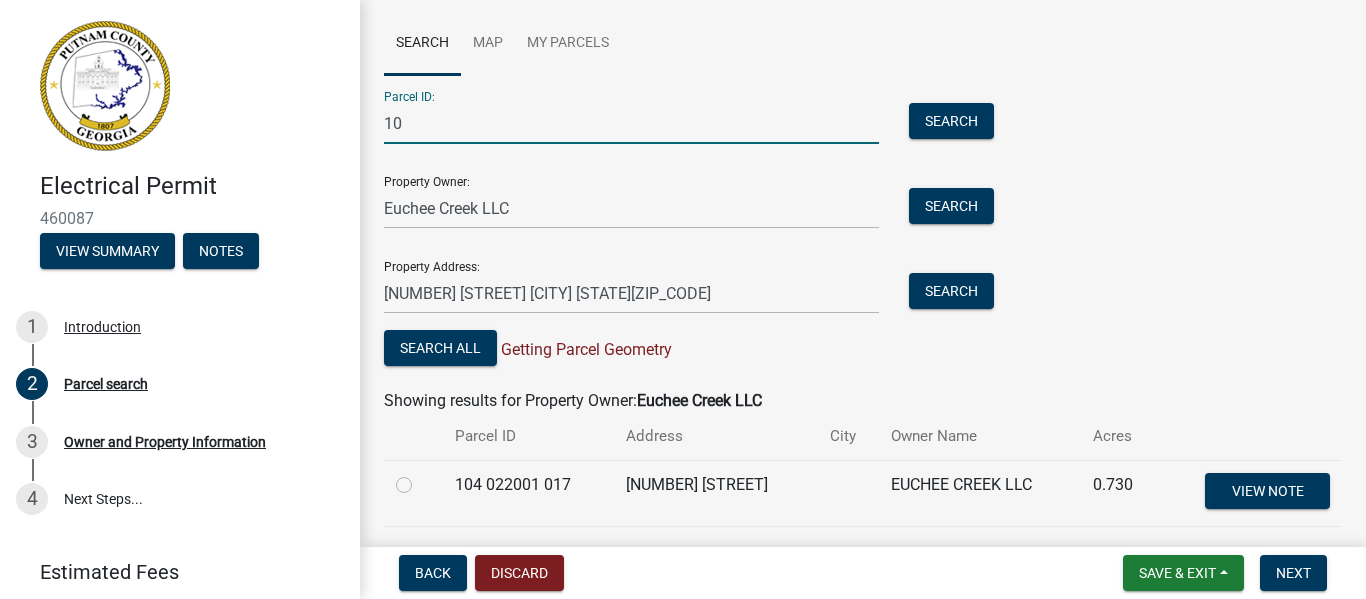 type on "1" 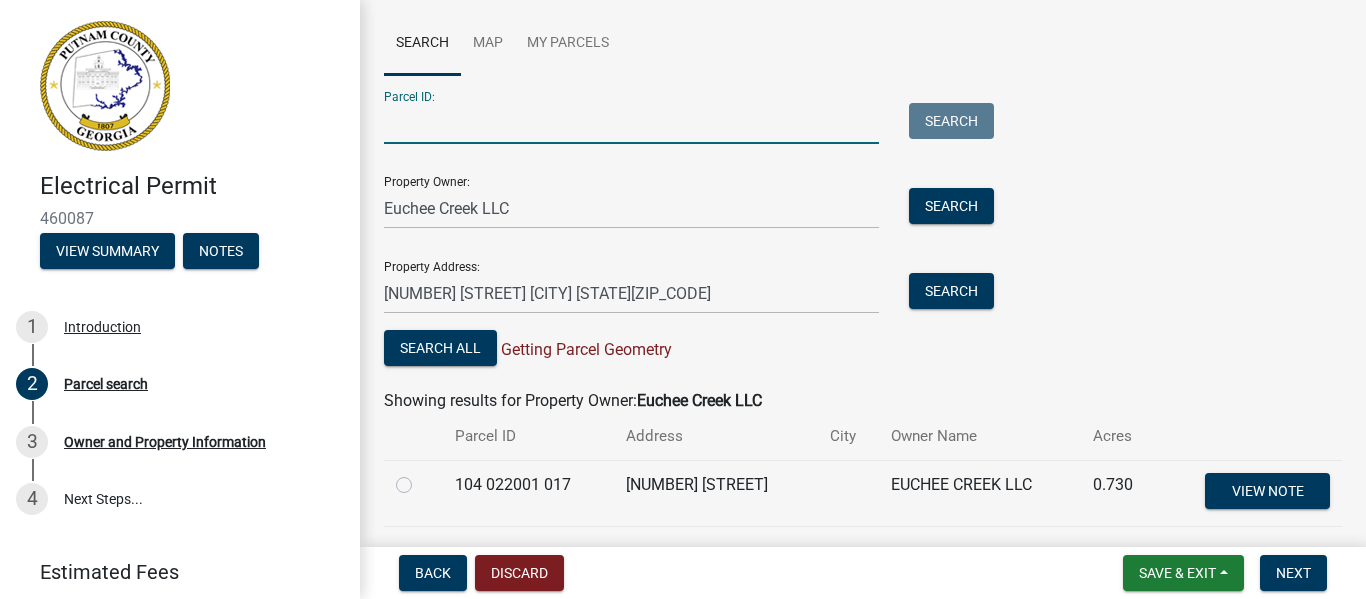 type 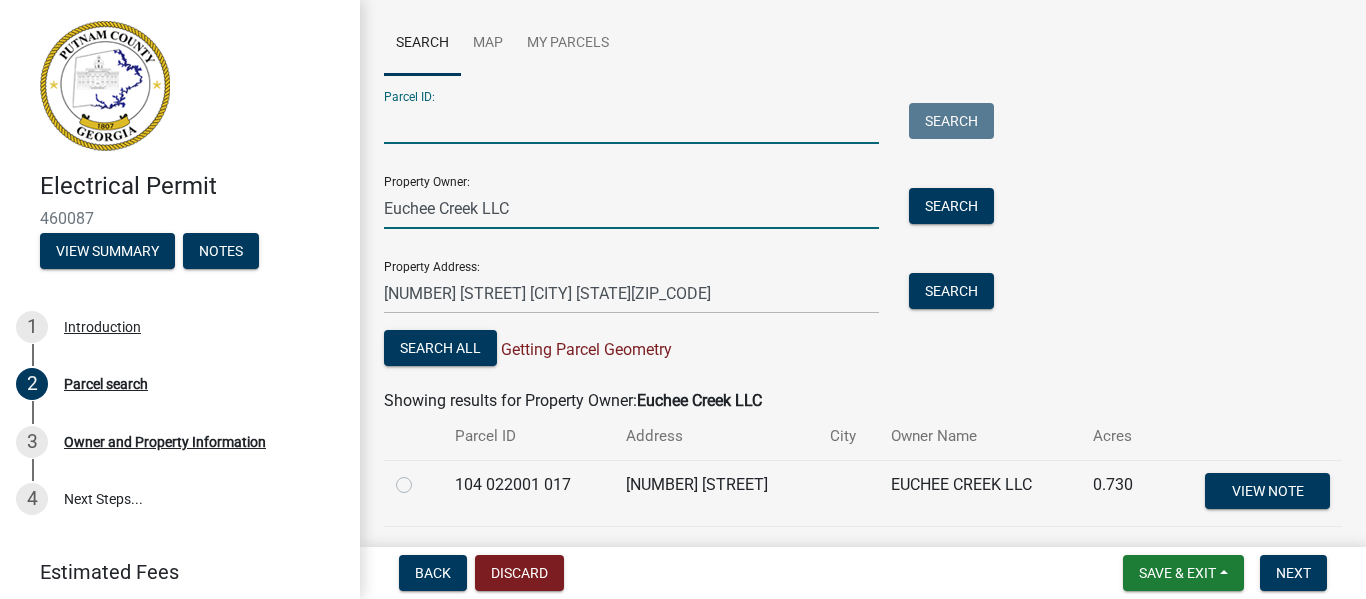 click on "Euchee Creek LLC" at bounding box center [631, 208] 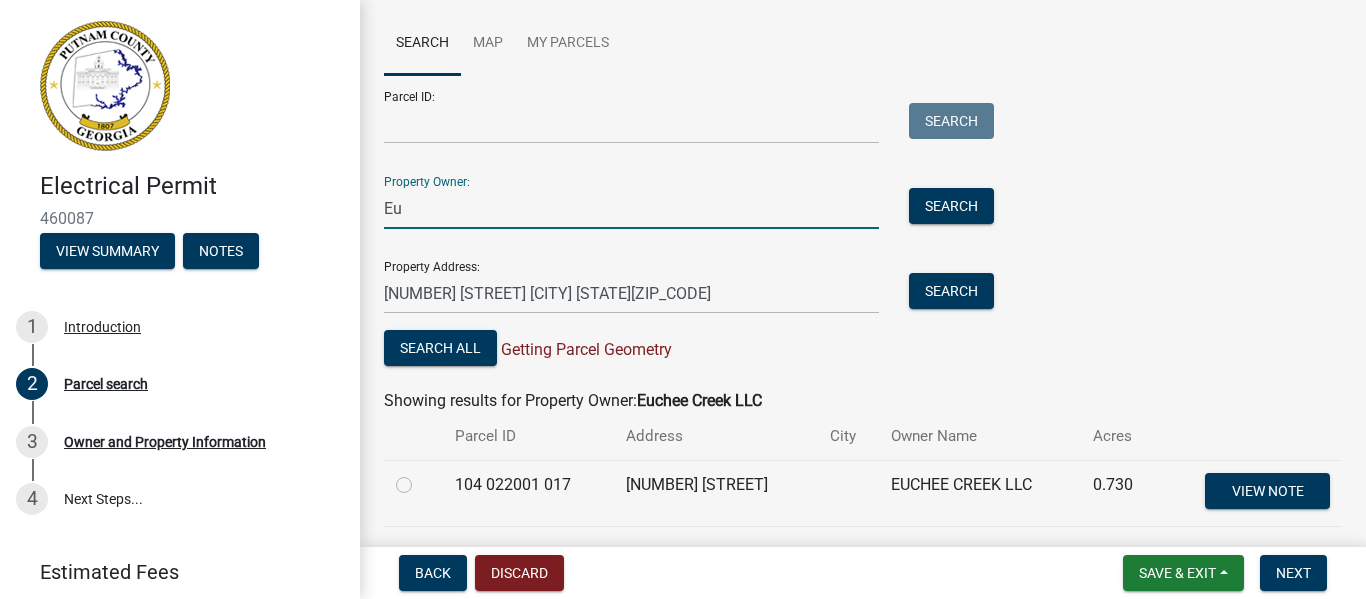 type on "E" 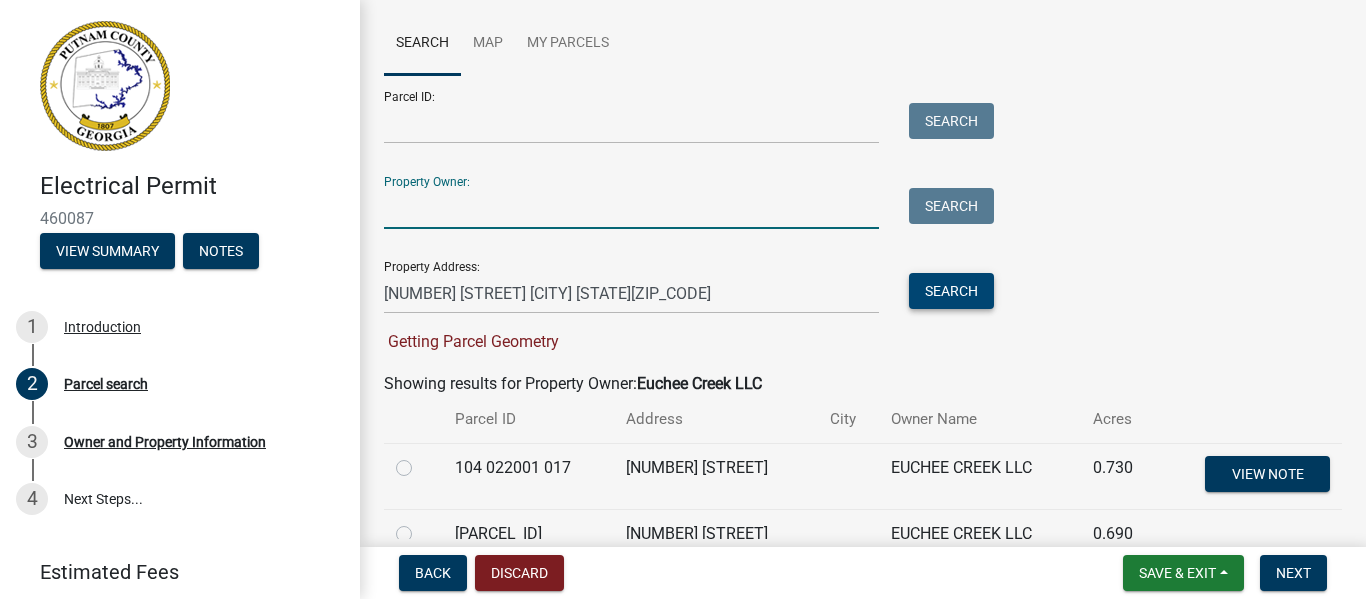 type 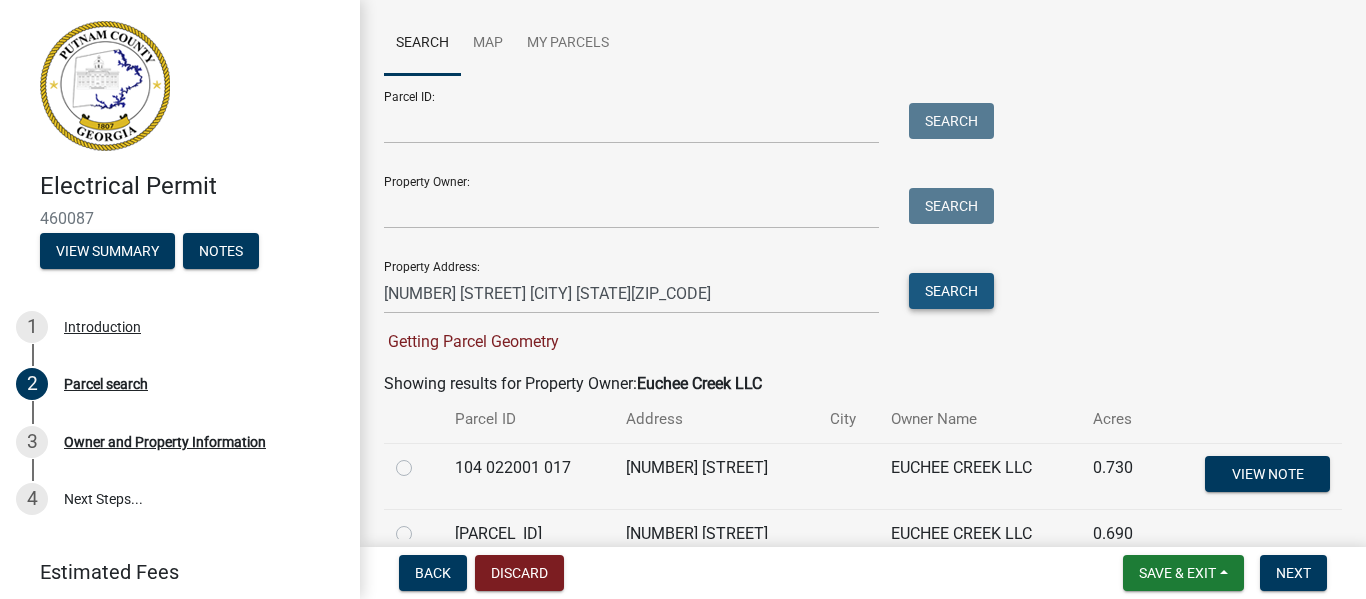 click on "Search" at bounding box center (951, 291) 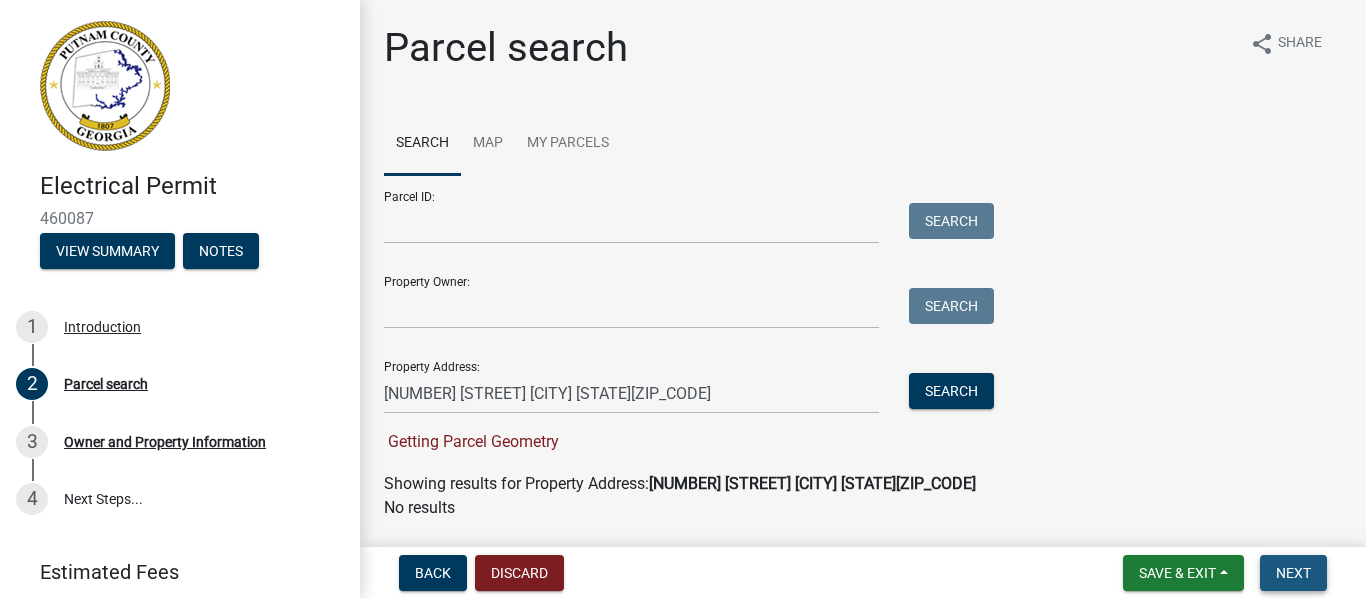 click on "Next" at bounding box center [1293, 573] 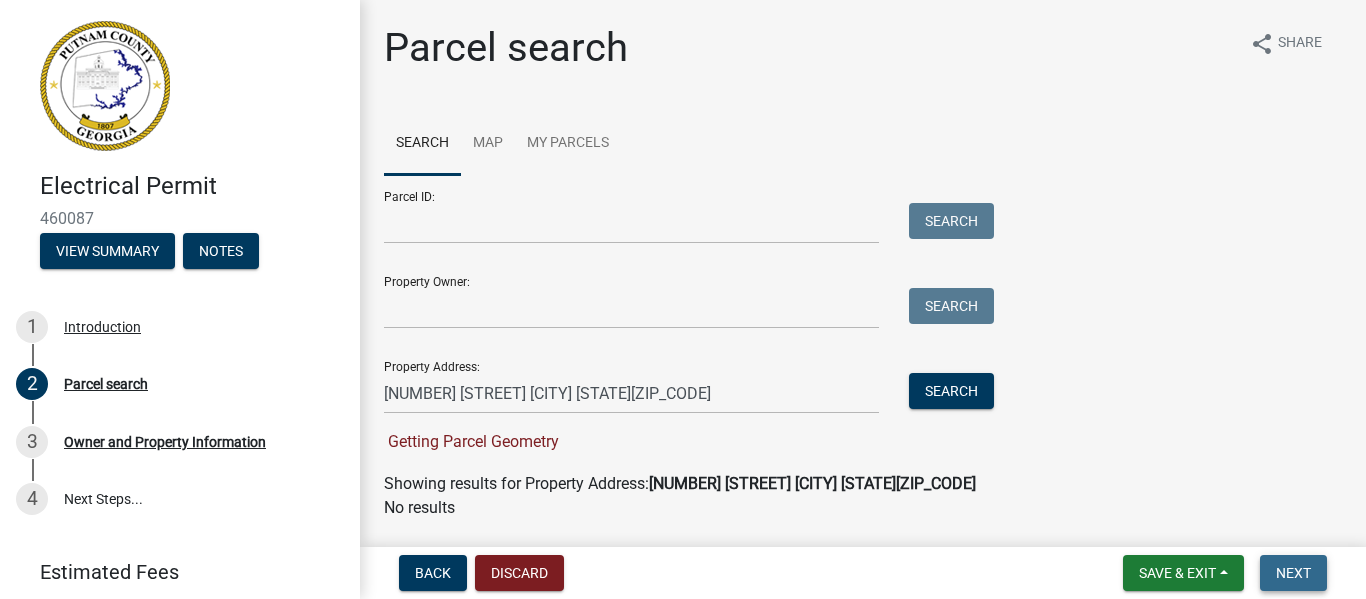 click on "Next" at bounding box center (1293, 573) 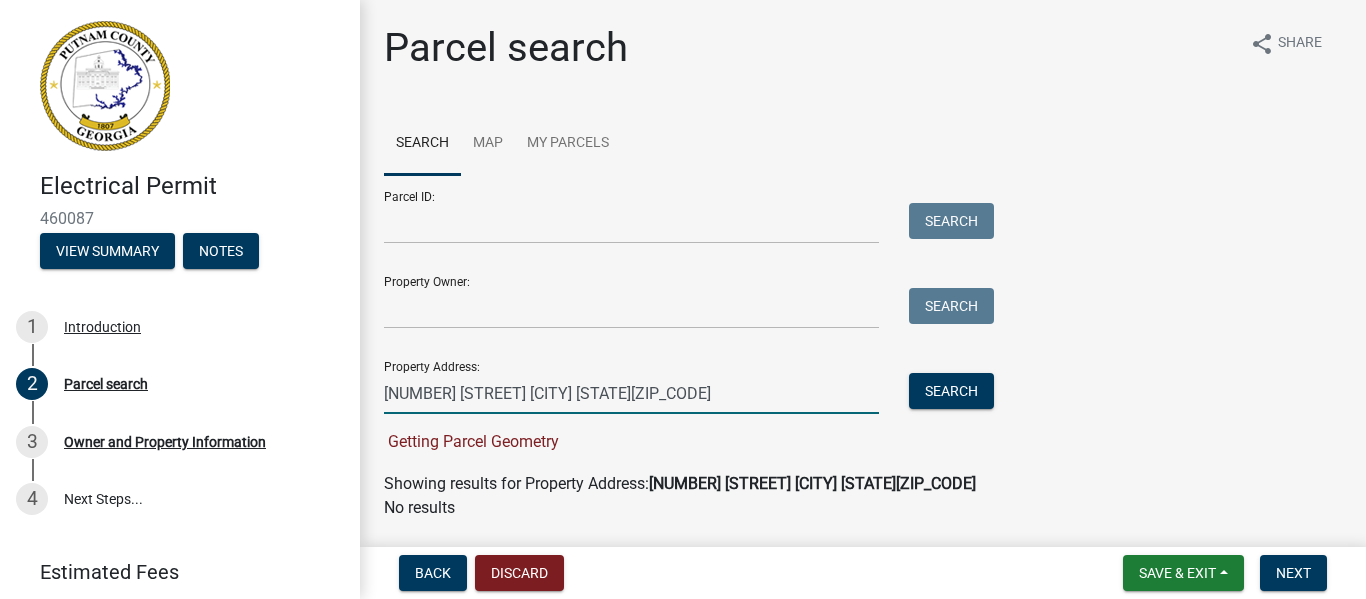 click on "[NUMBER] [STREET] [CITY] [STATE][ZIP_CODE]" at bounding box center [631, 393] 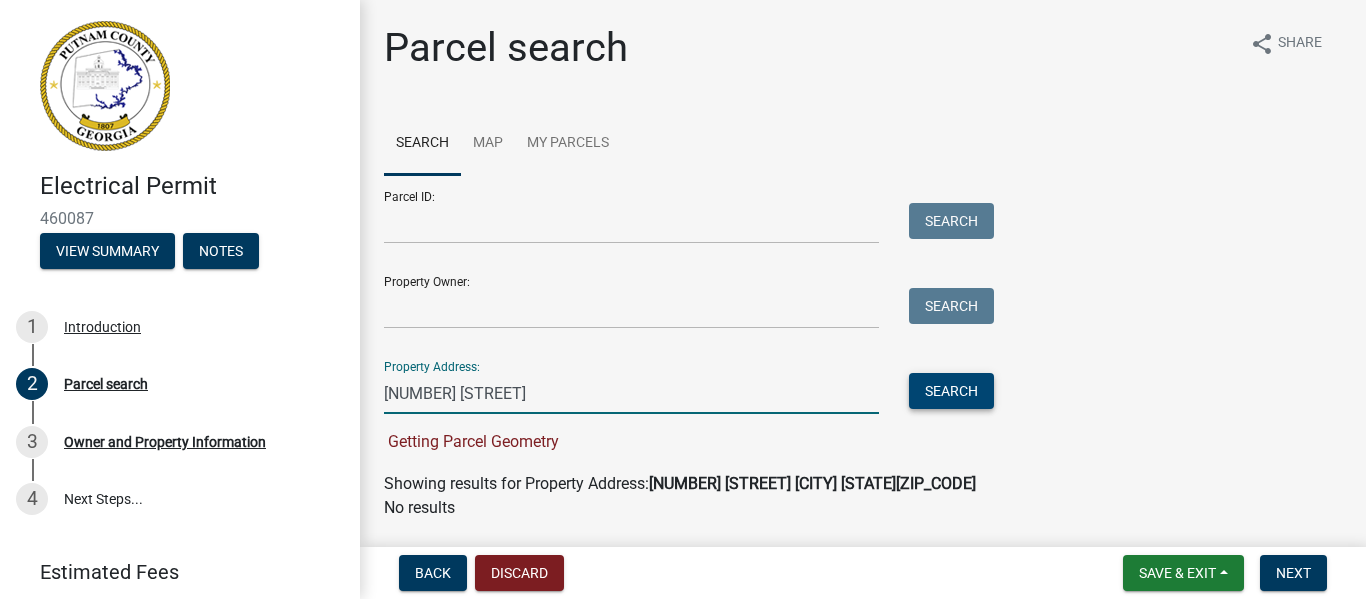 type on "[NUMBER] [STREET]" 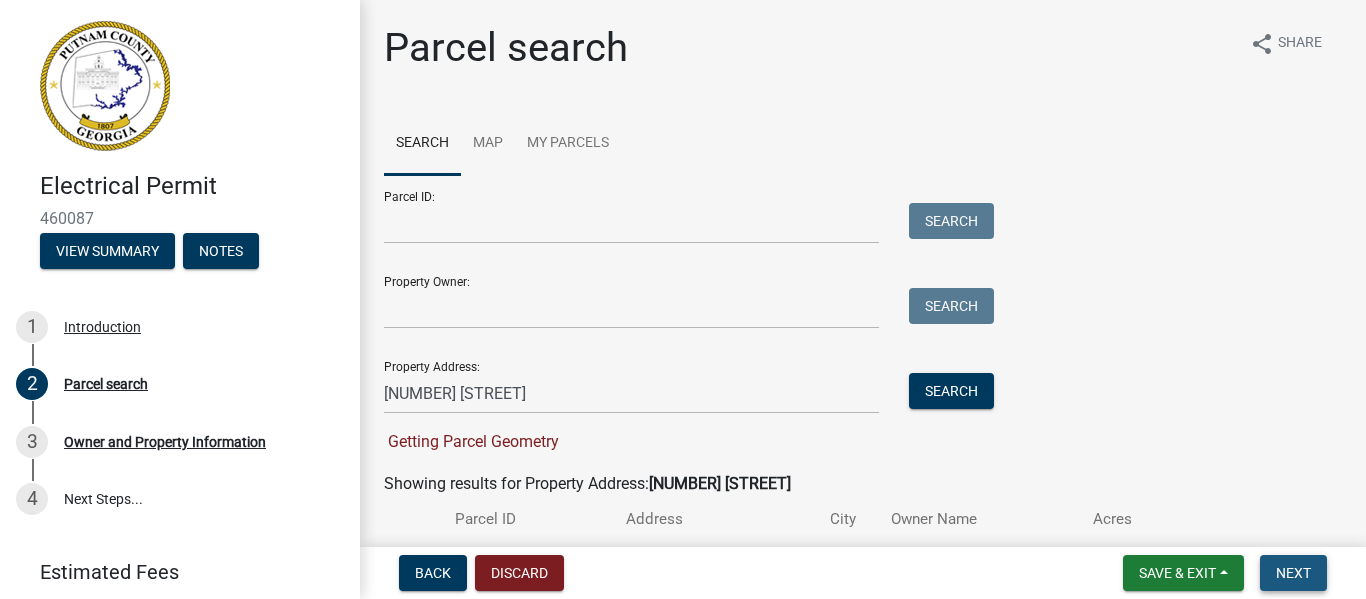 click on "Next" at bounding box center (1293, 573) 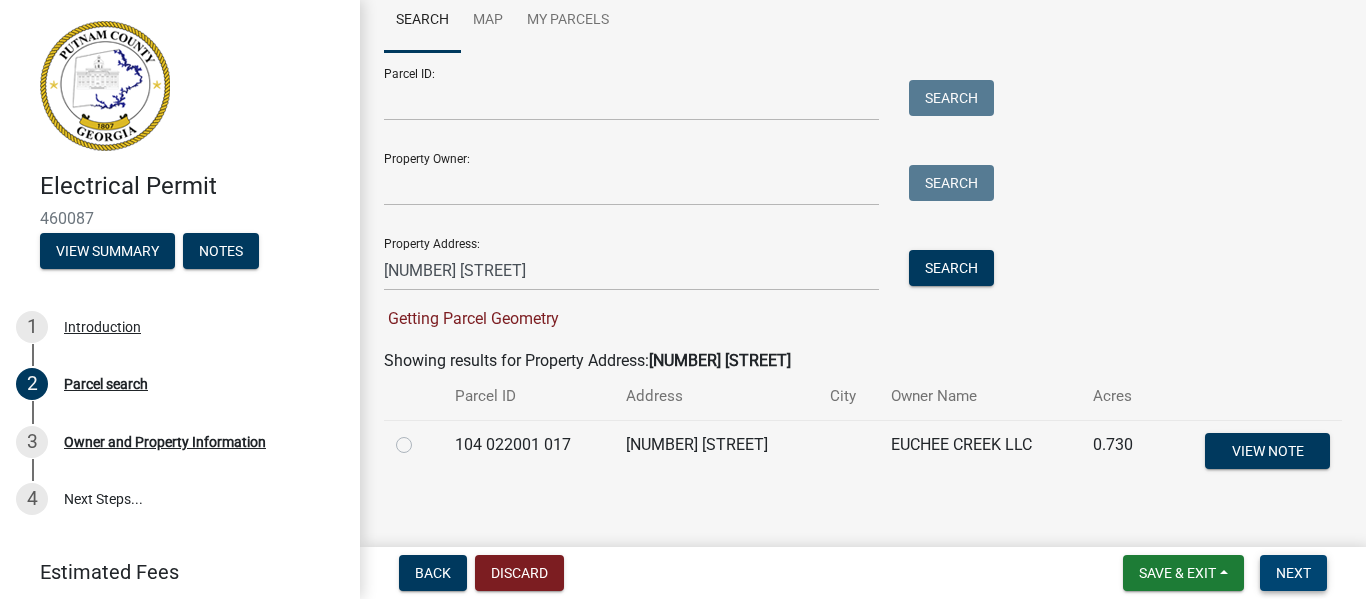 scroll, scrollTop: 148, scrollLeft: 0, axis: vertical 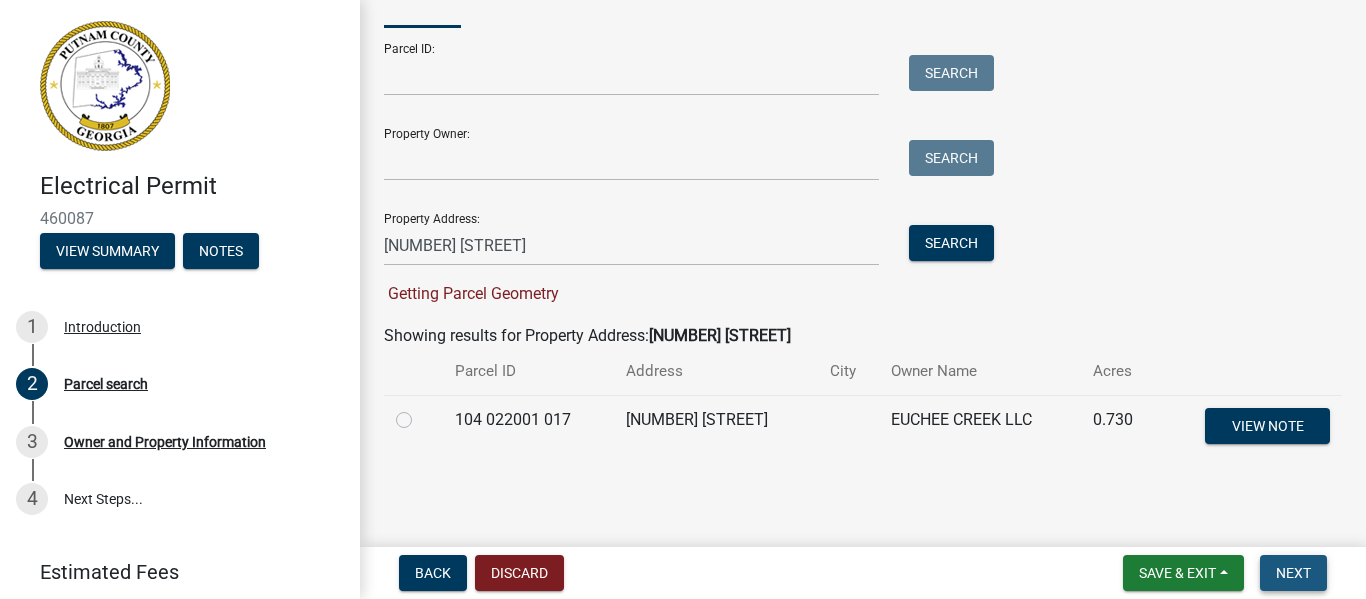 click on "Next" at bounding box center (1293, 573) 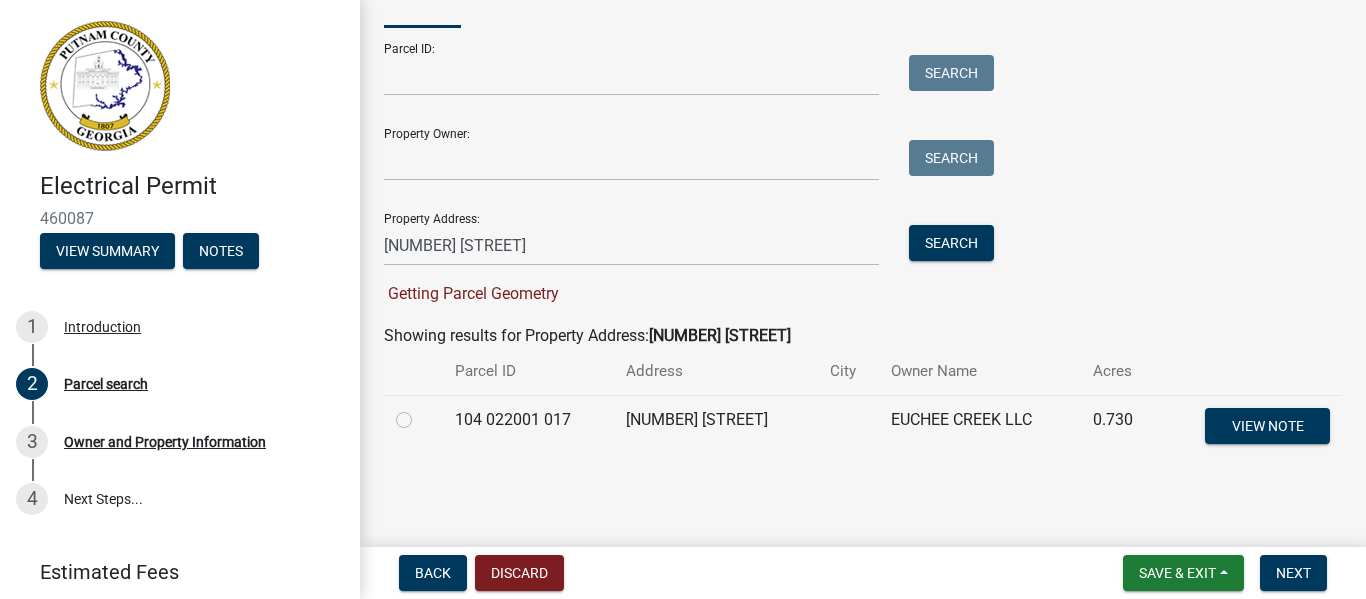 click on "EUCHEE CREEK LLC" 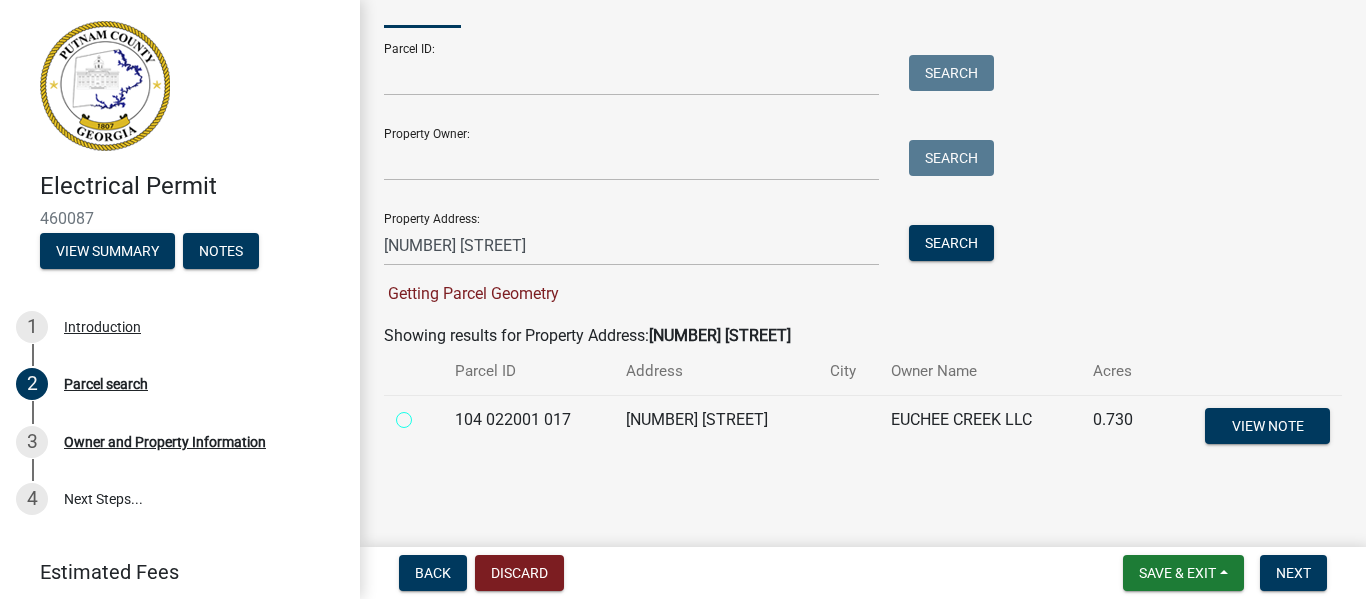 click at bounding box center (426, 414) 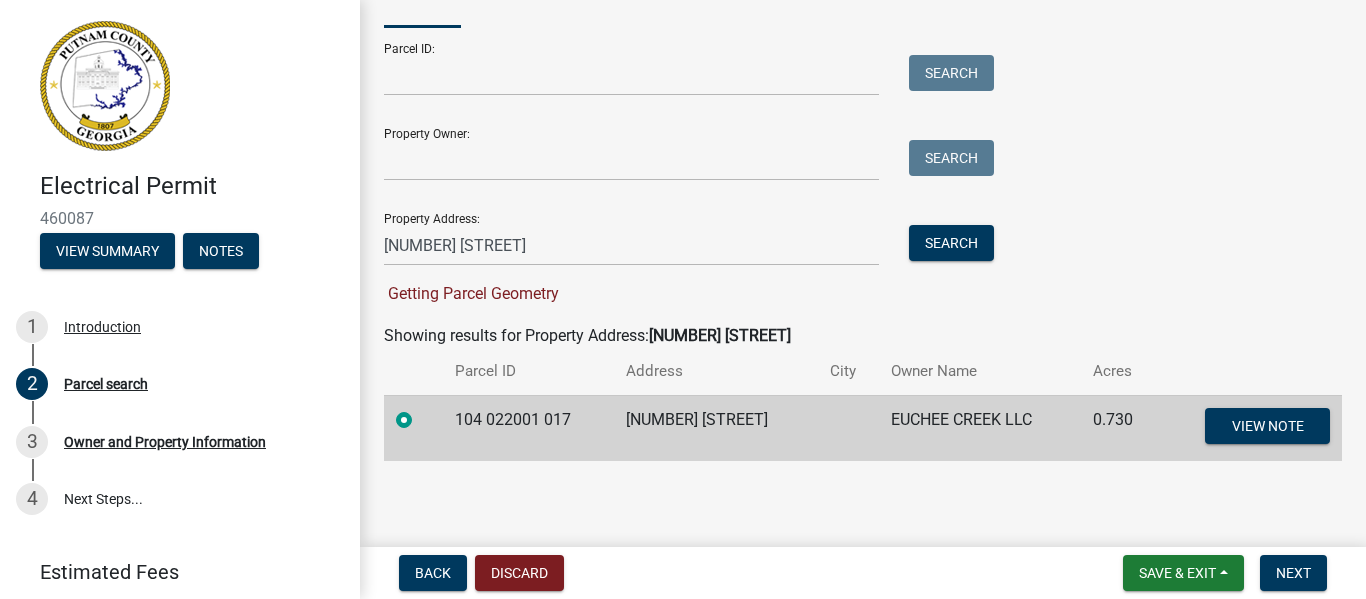 scroll, scrollTop: 108, scrollLeft: 0, axis: vertical 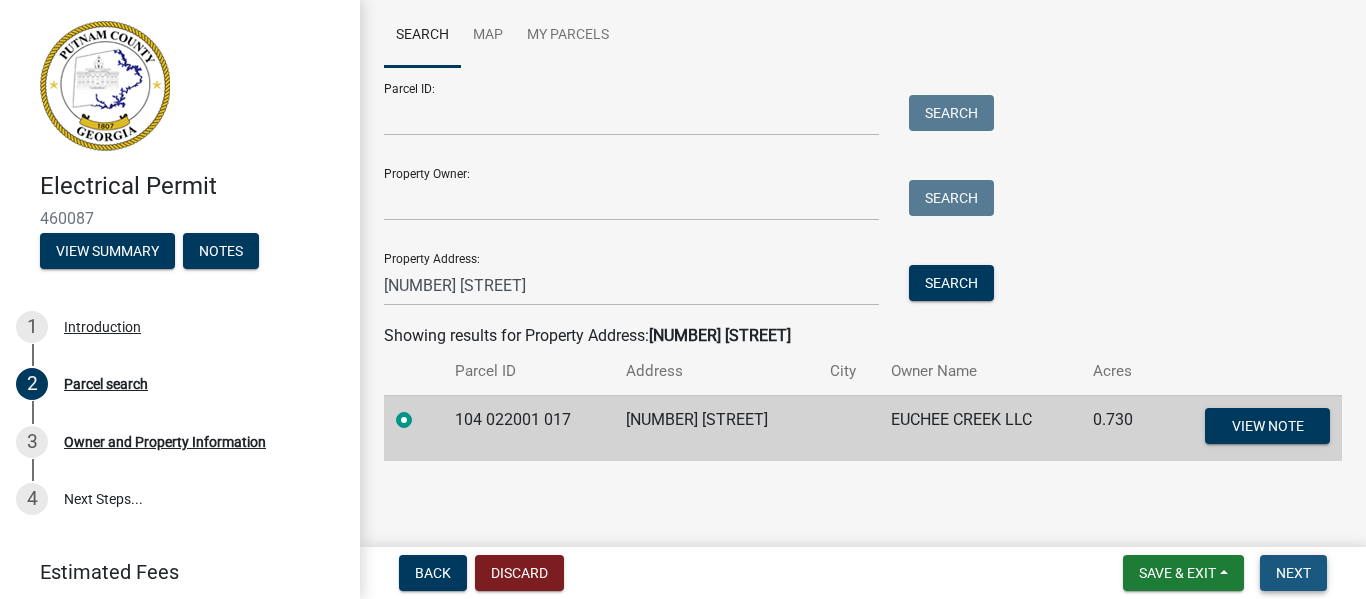 click on "Next" at bounding box center (1293, 573) 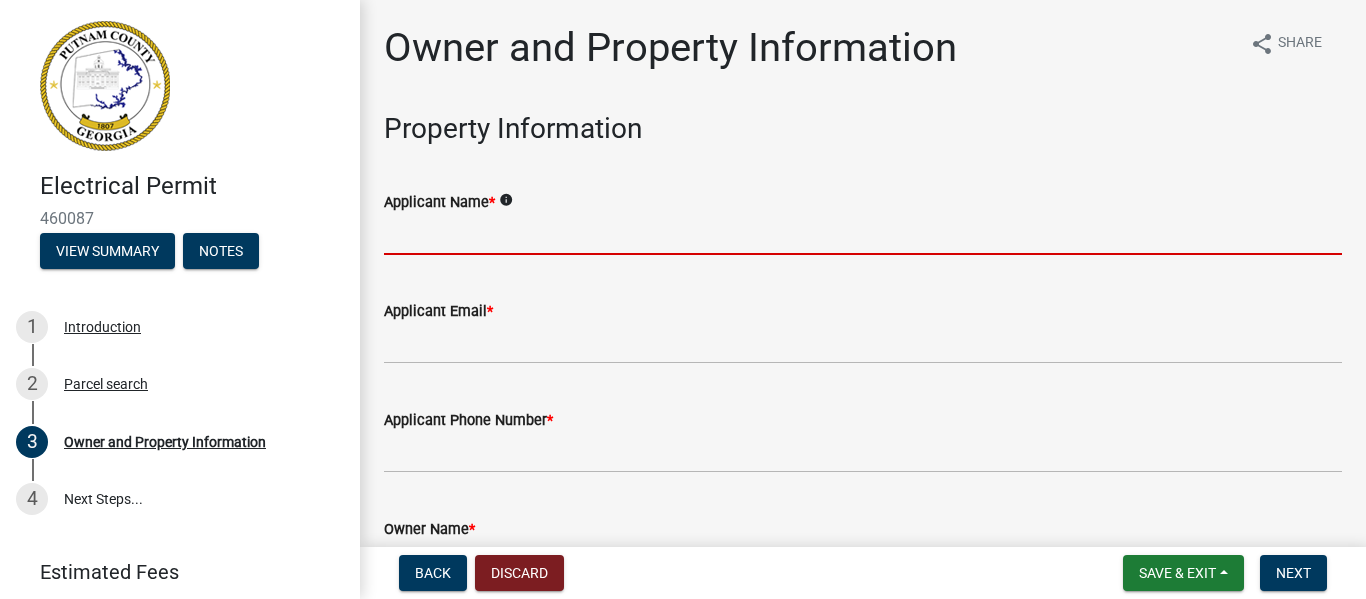 click on "Applicant Name  *" at bounding box center (863, 234) 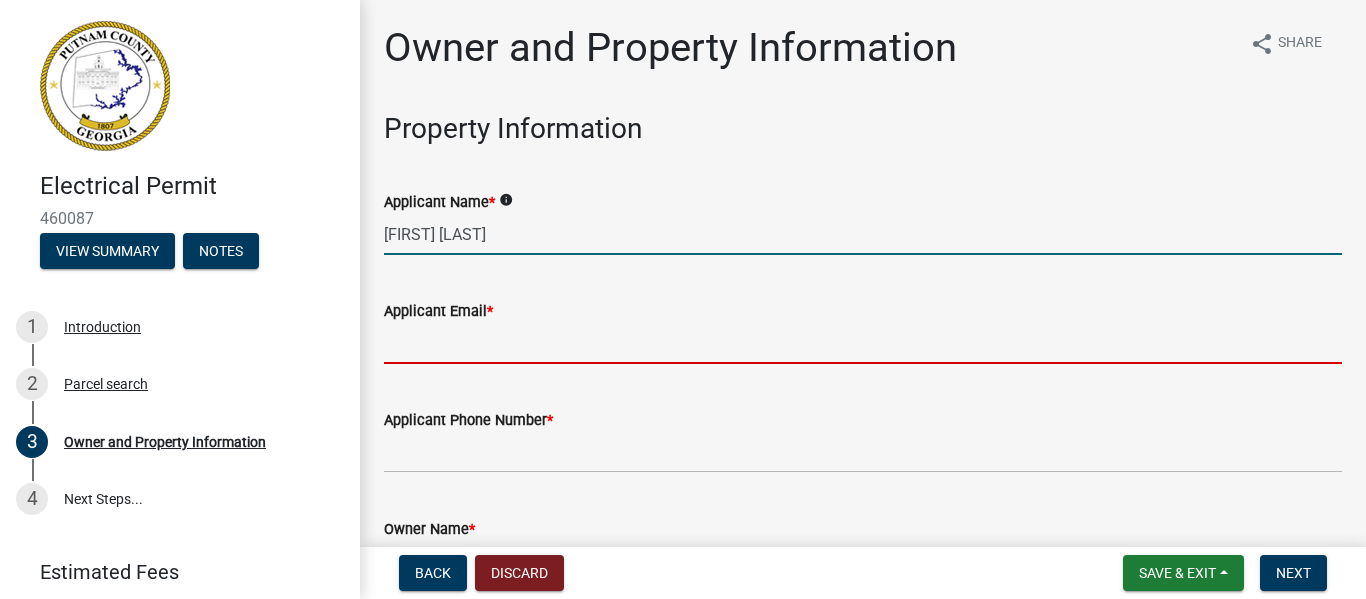 type on "[EMAIL]" 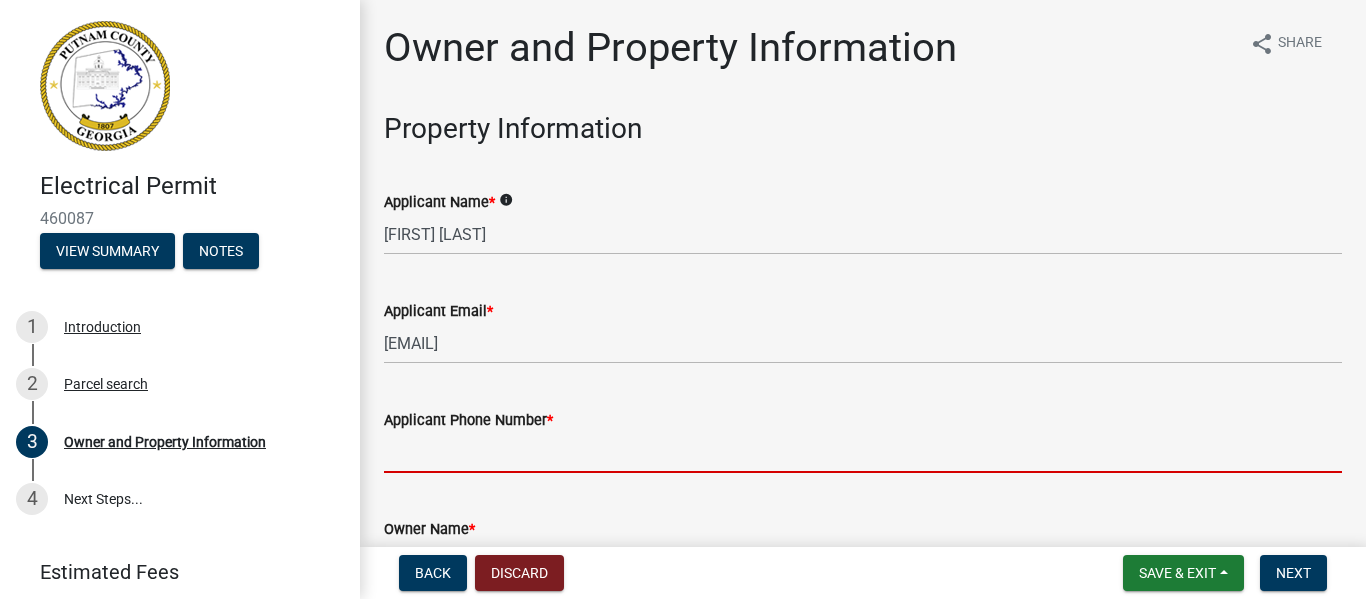 click on "Applicant Phone Number  *" at bounding box center (863, 452) 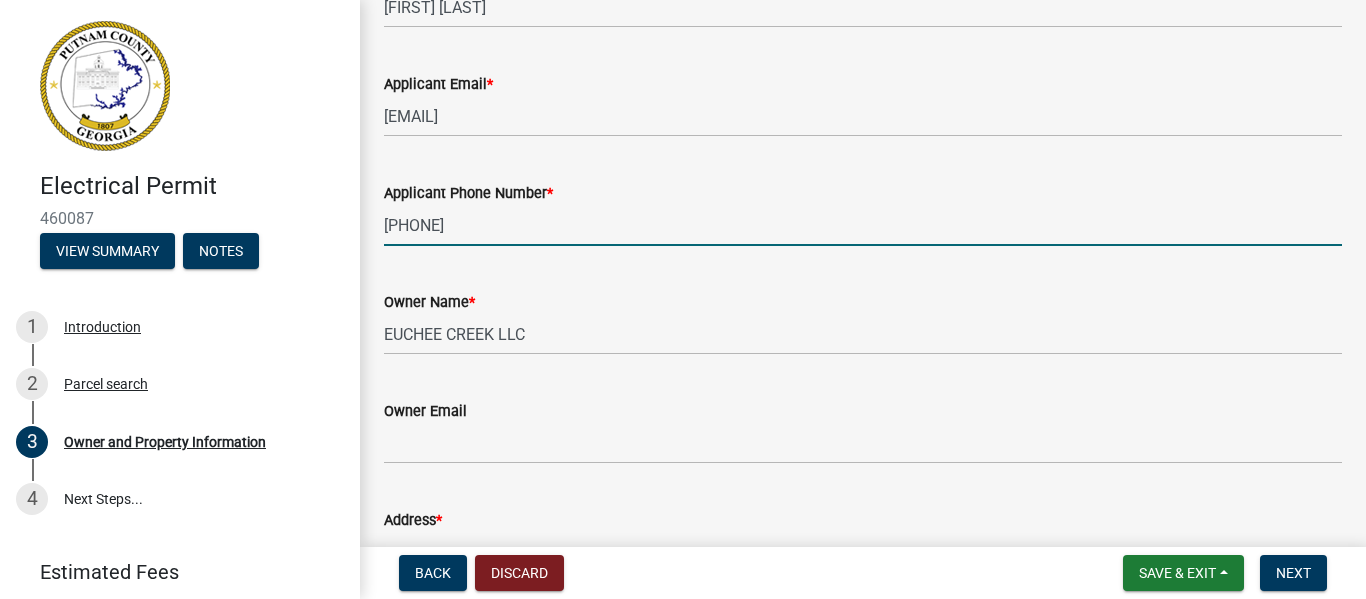 scroll, scrollTop: 240, scrollLeft: 0, axis: vertical 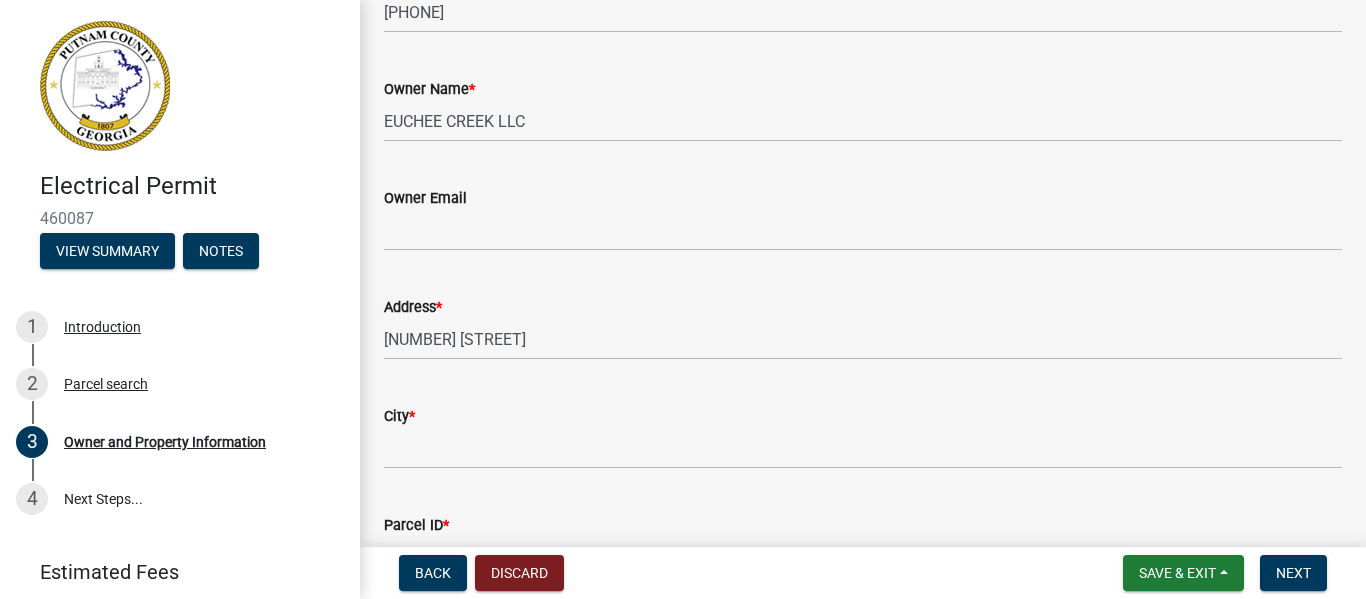 click on "City  *" 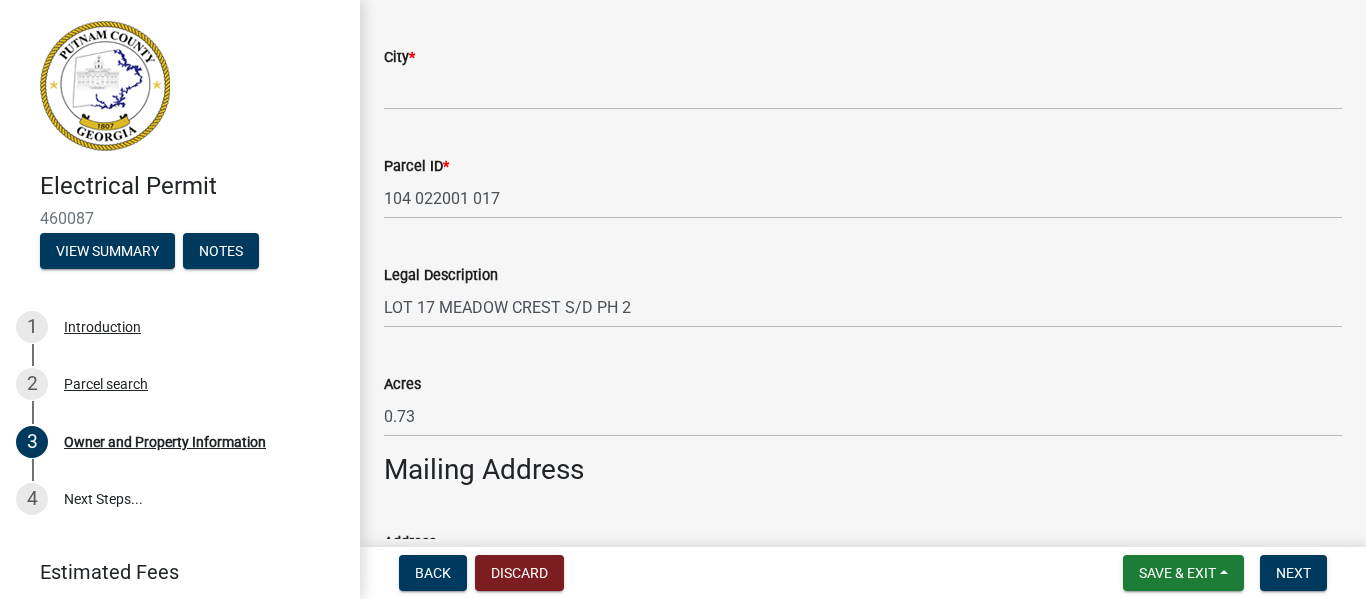 scroll, scrollTop: 800, scrollLeft: 0, axis: vertical 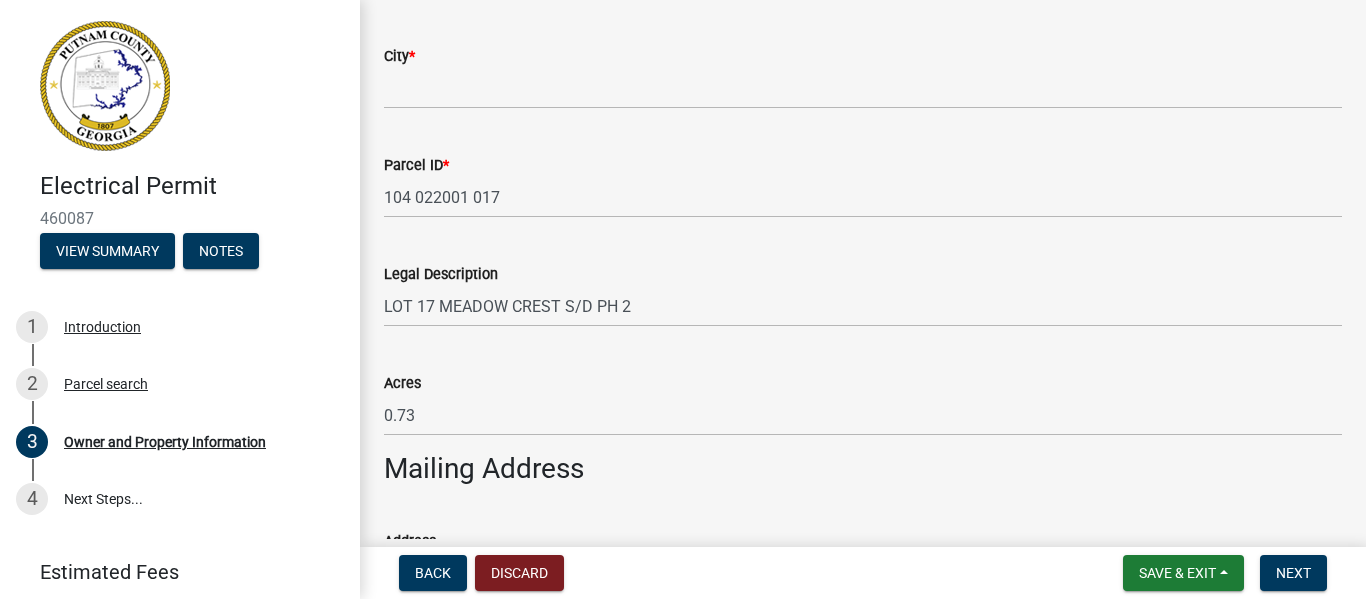 click on "City  *" 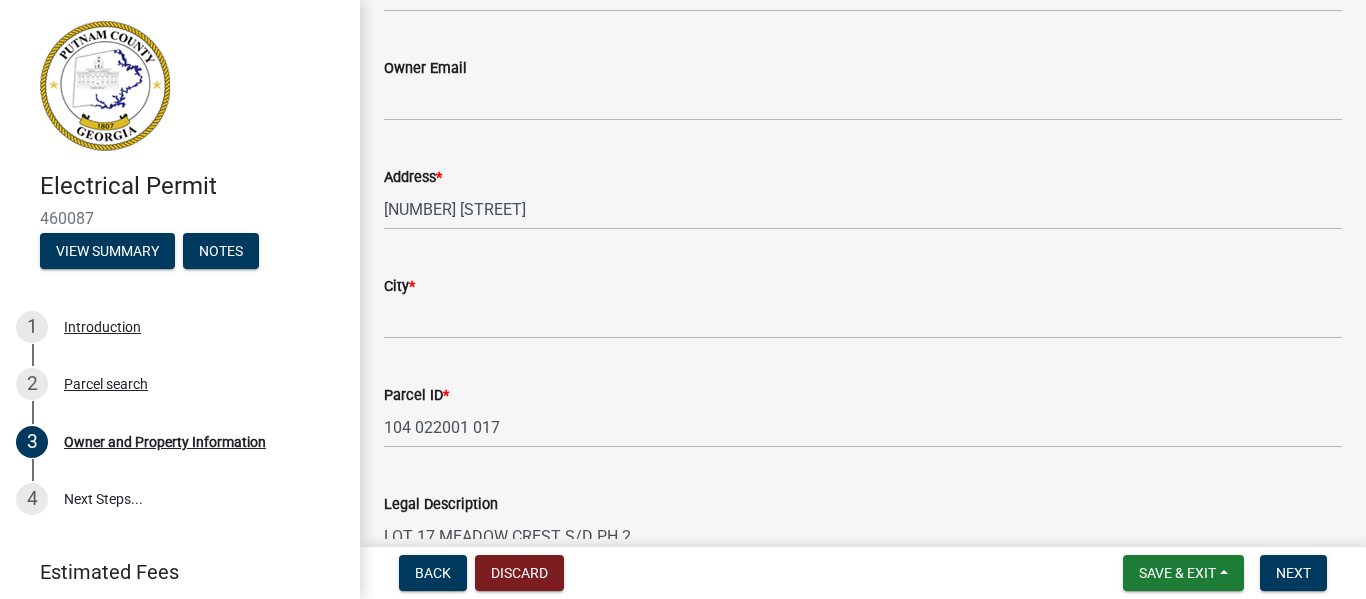 scroll, scrollTop: 573, scrollLeft: 0, axis: vertical 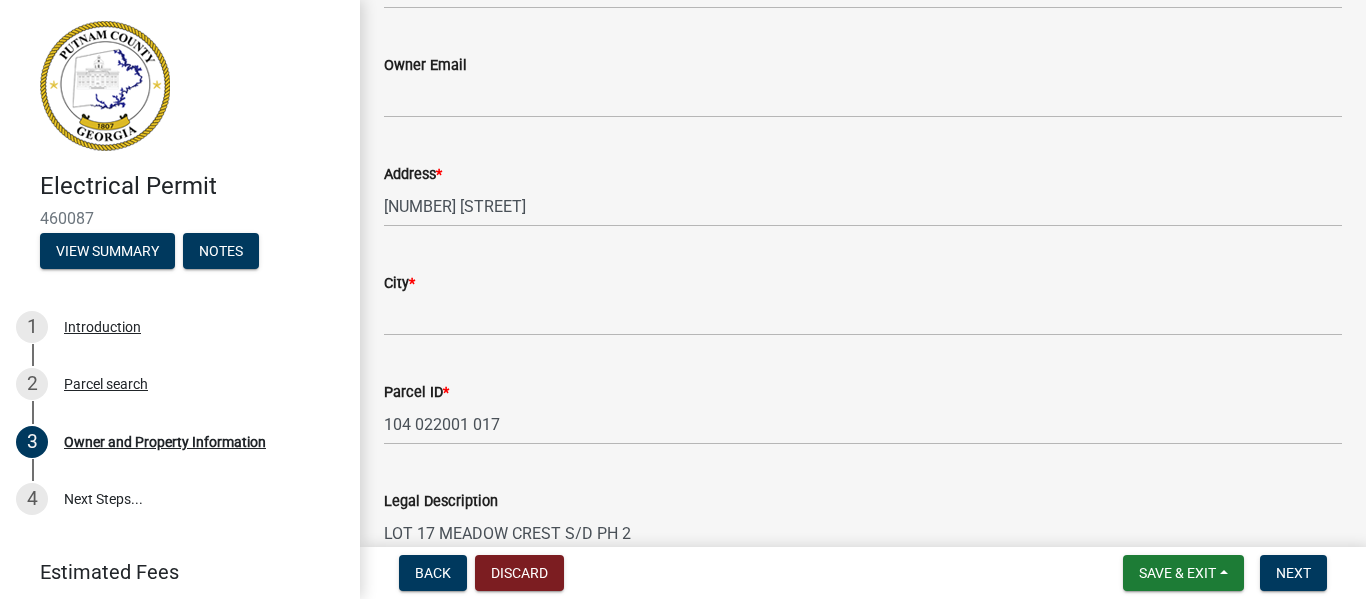 click on "City  *" 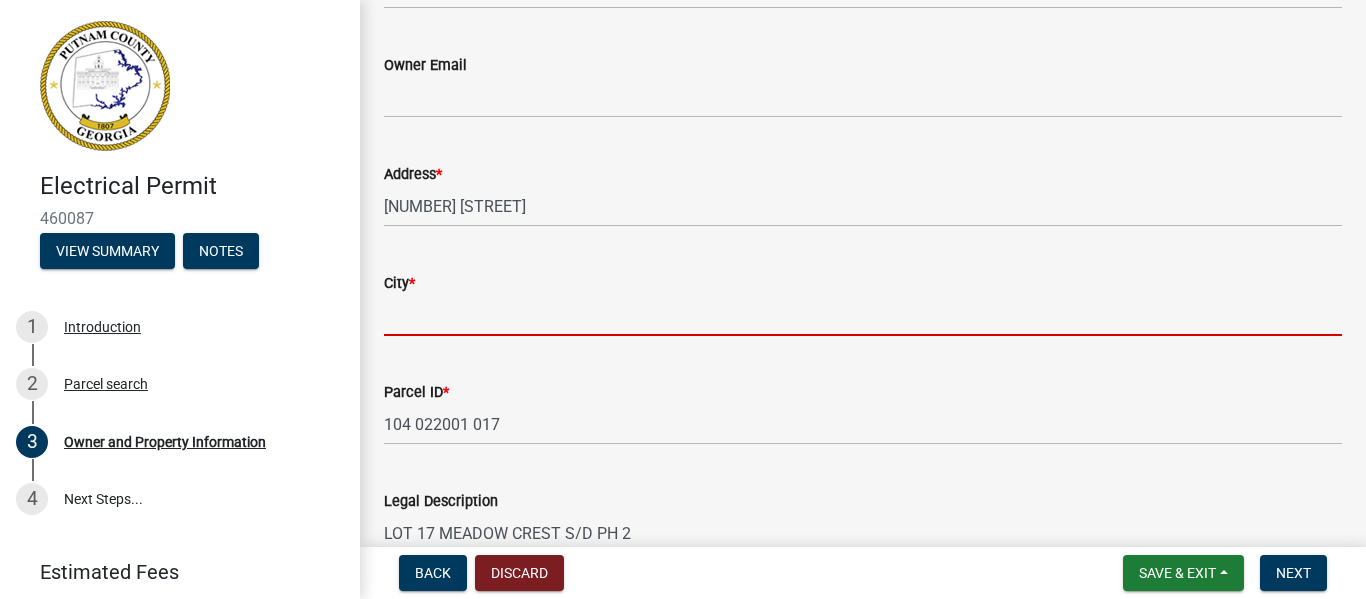 click on "City  *" at bounding box center [863, 315] 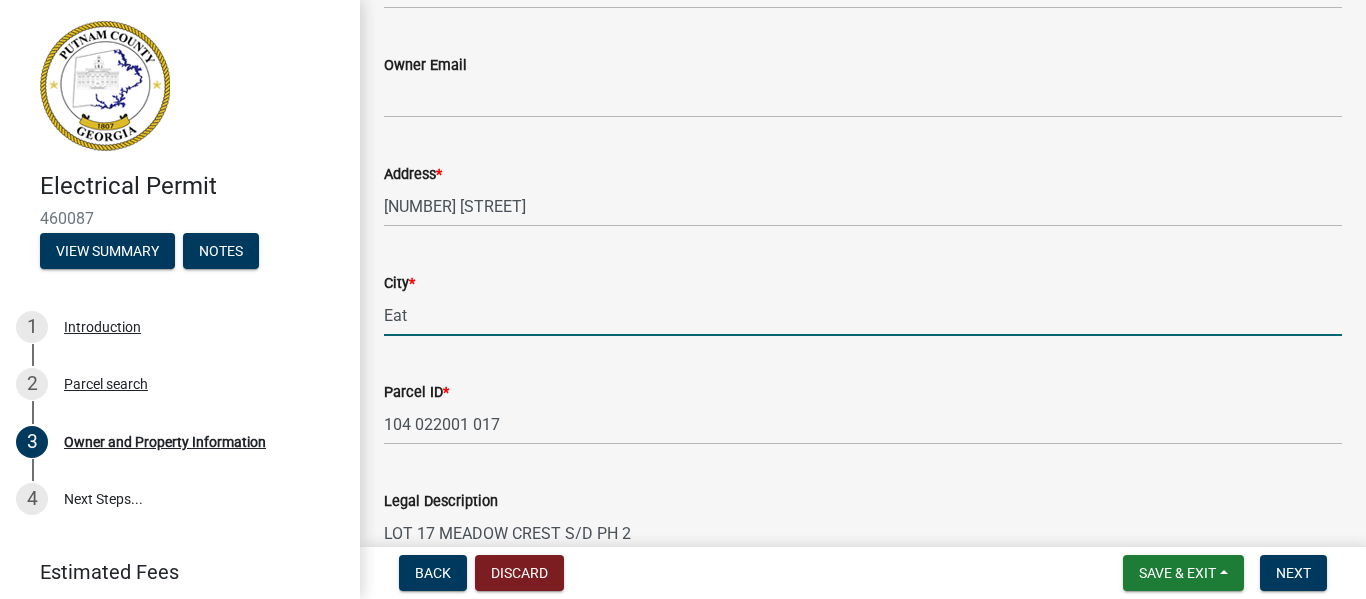 type on "Eatonton" 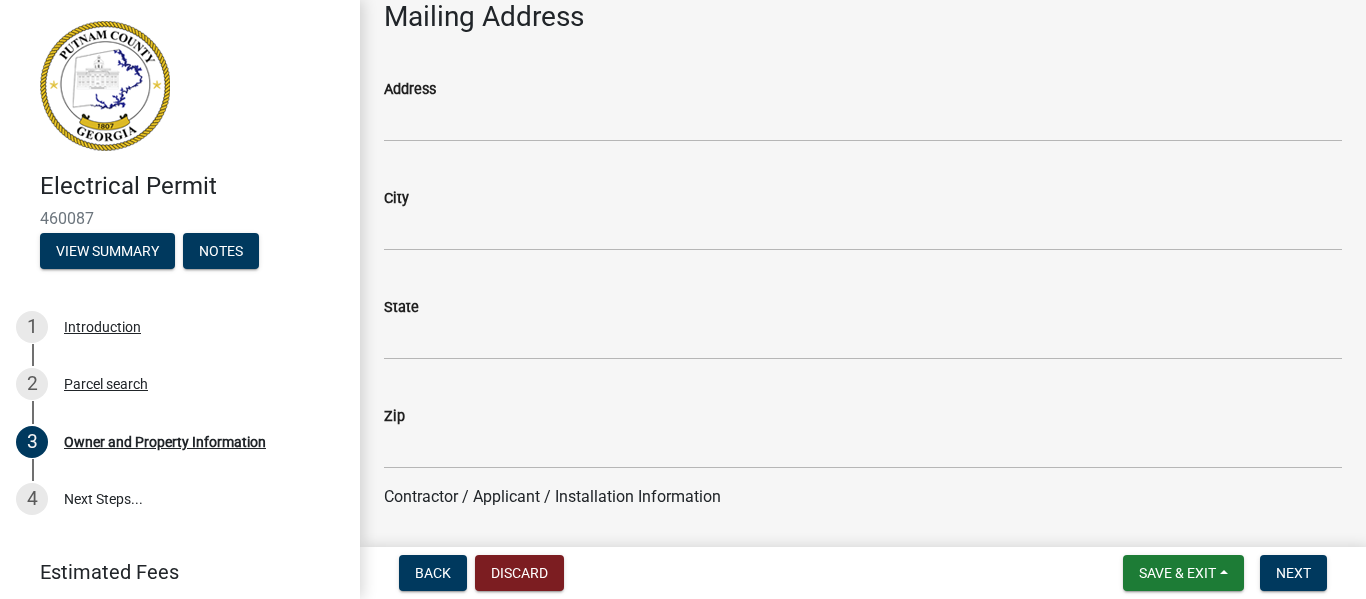 scroll, scrollTop: 1253, scrollLeft: 0, axis: vertical 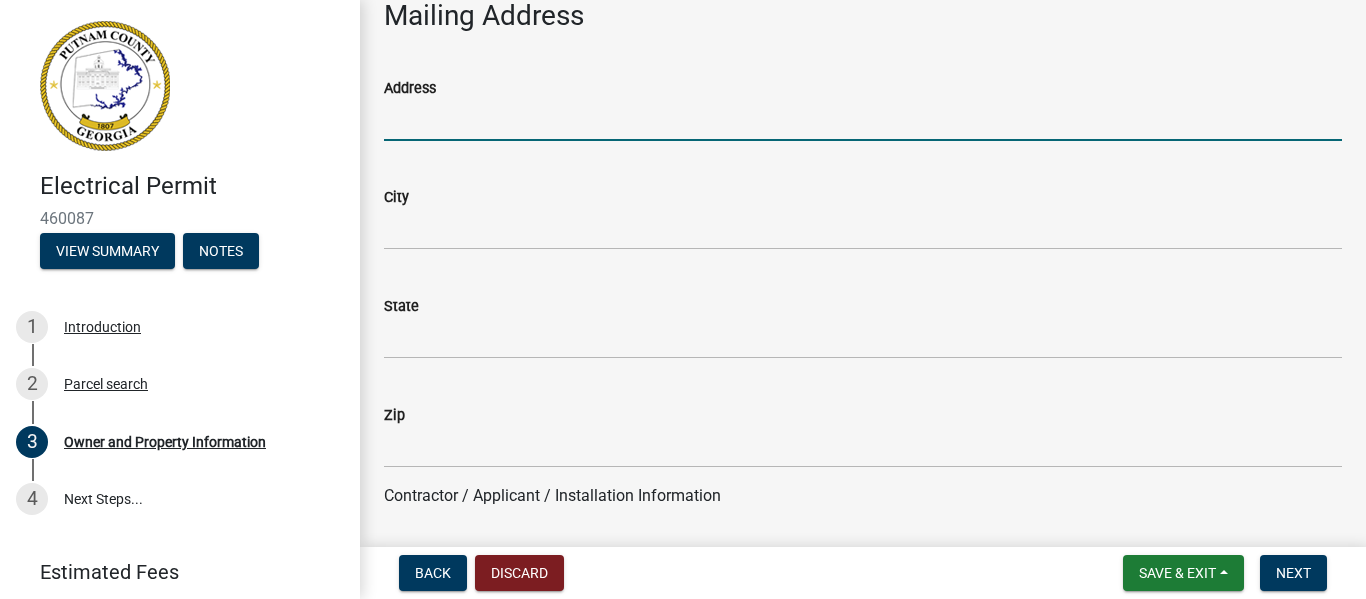 click on "Address" at bounding box center (863, 120) 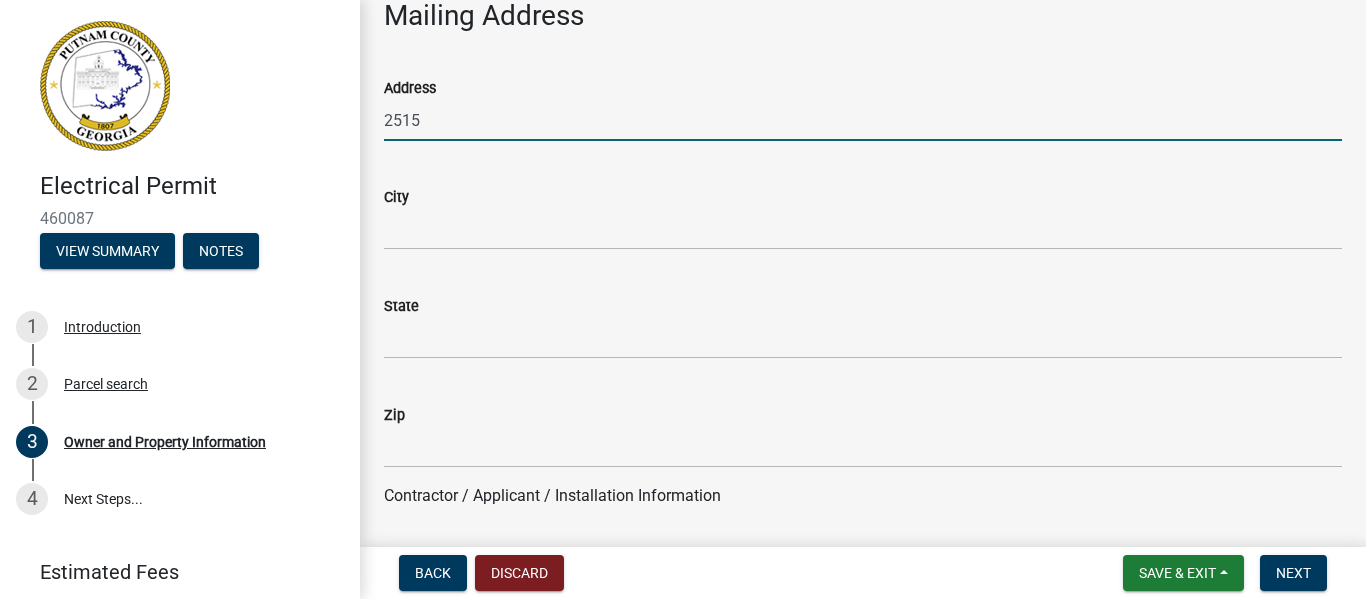 type on "[NUMBER] [STREET]" 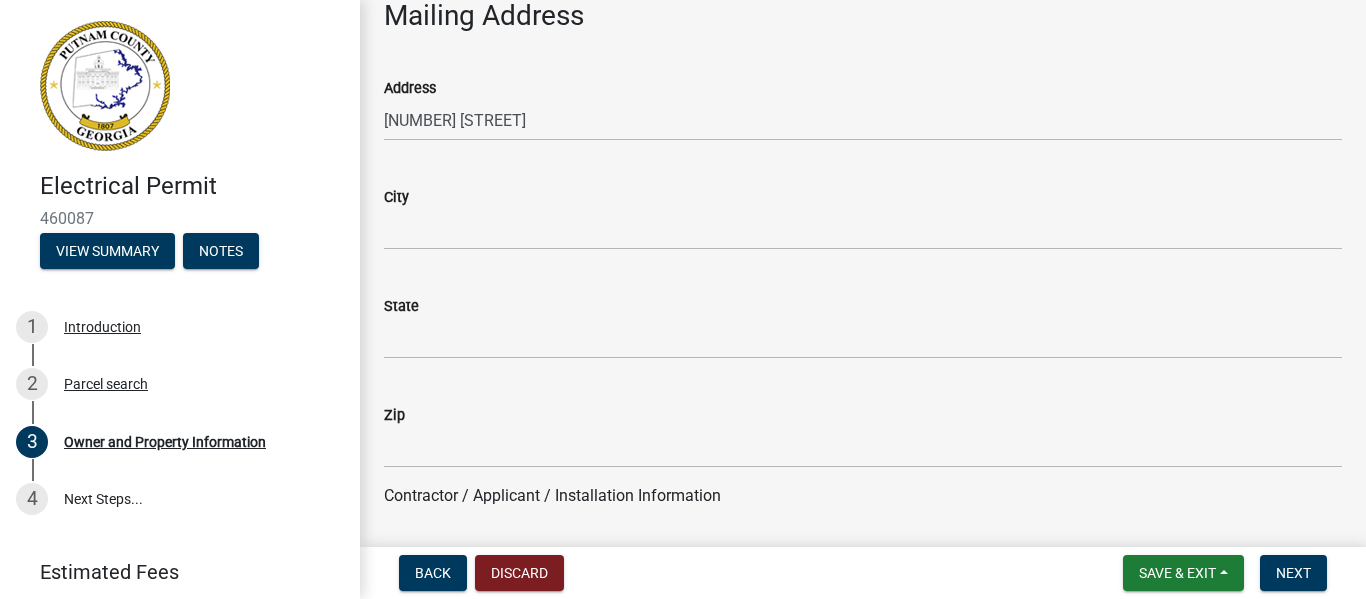 click on "City" 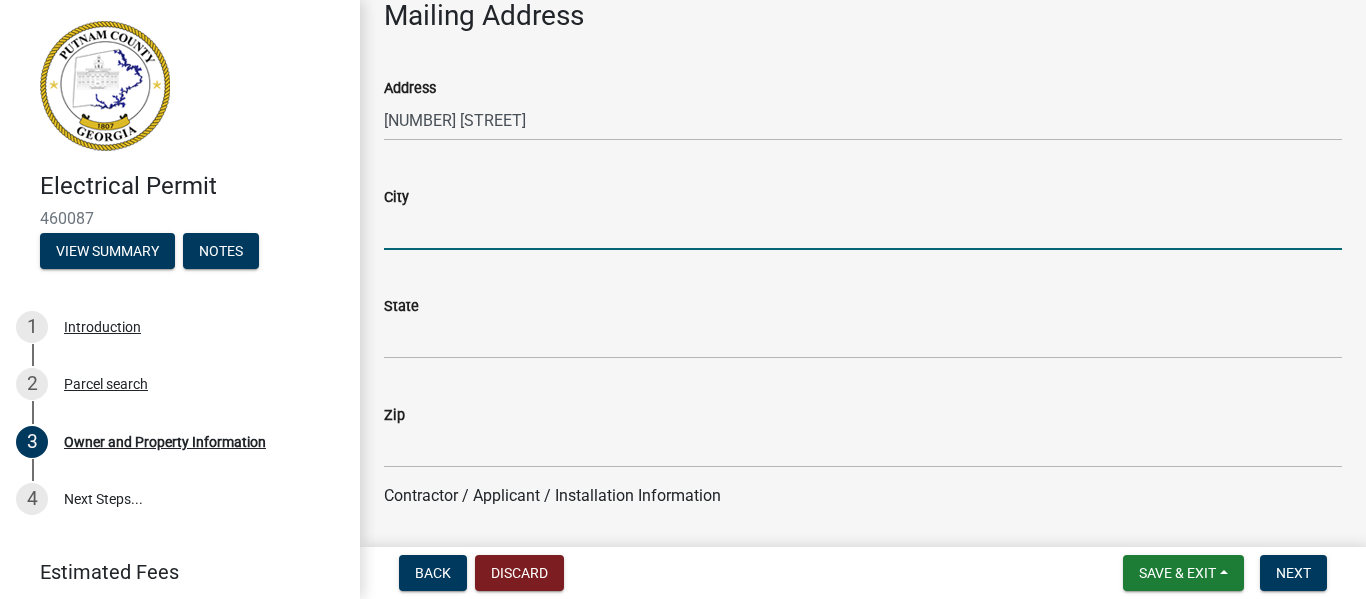 click on "City" at bounding box center [863, 229] 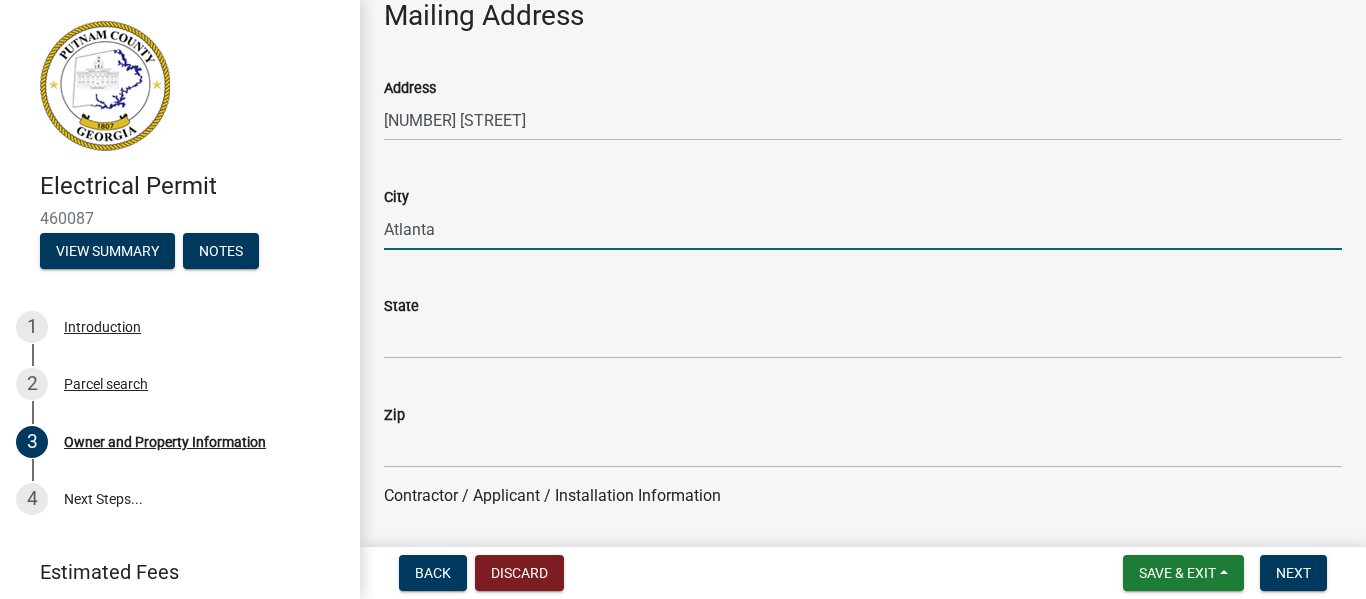 type on "Atlanta" 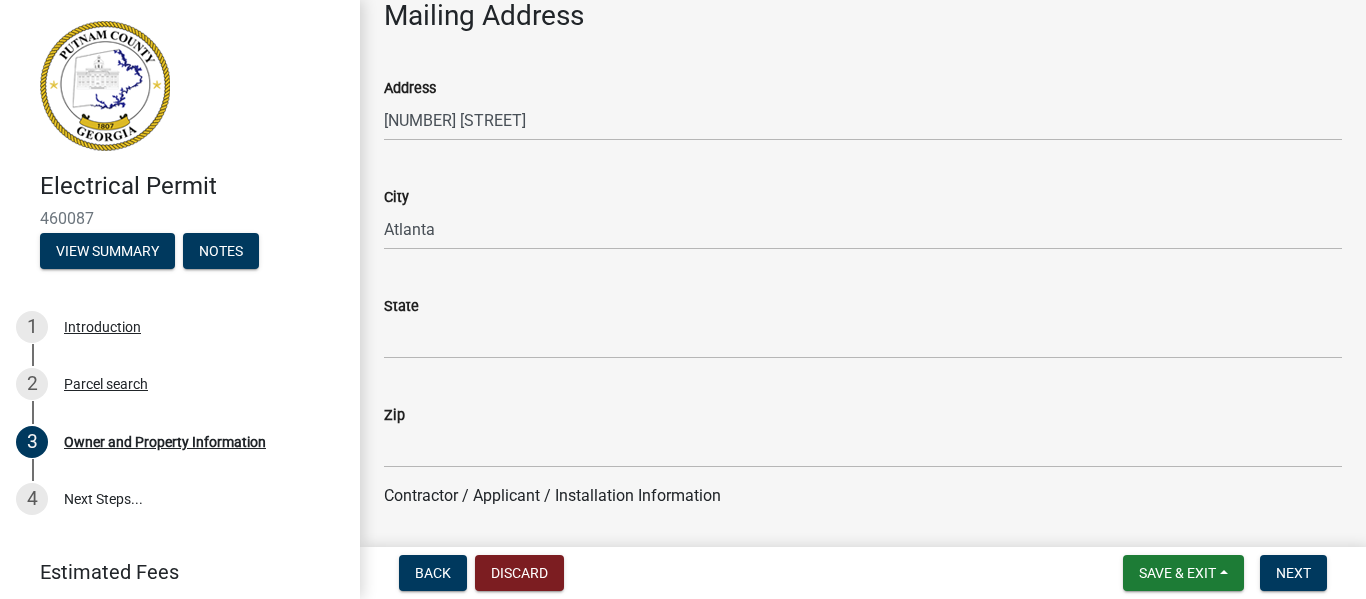 click on "State" 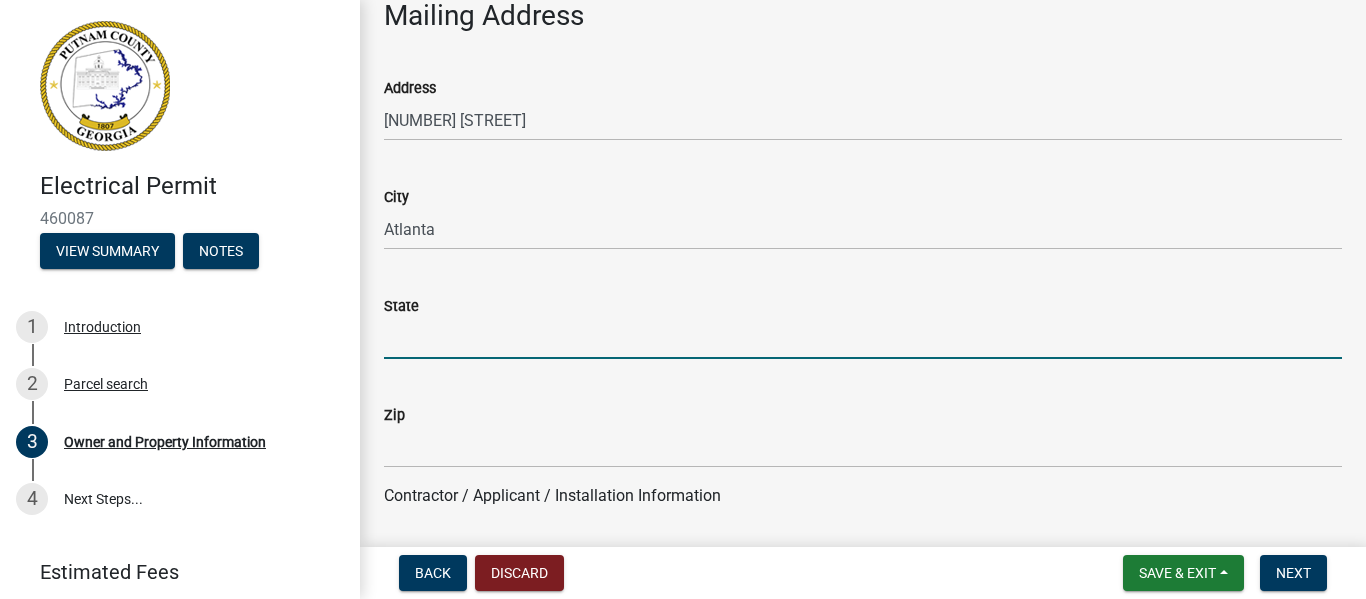 click on "State" at bounding box center [863, 338] 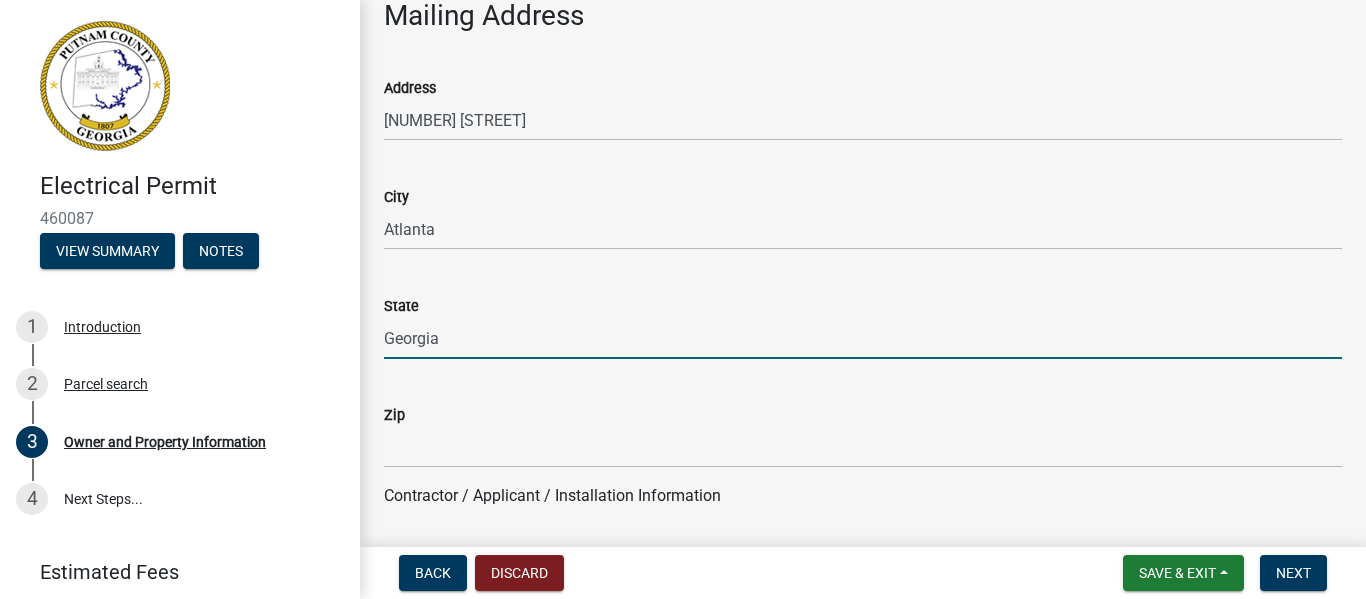 type on "Georgia" 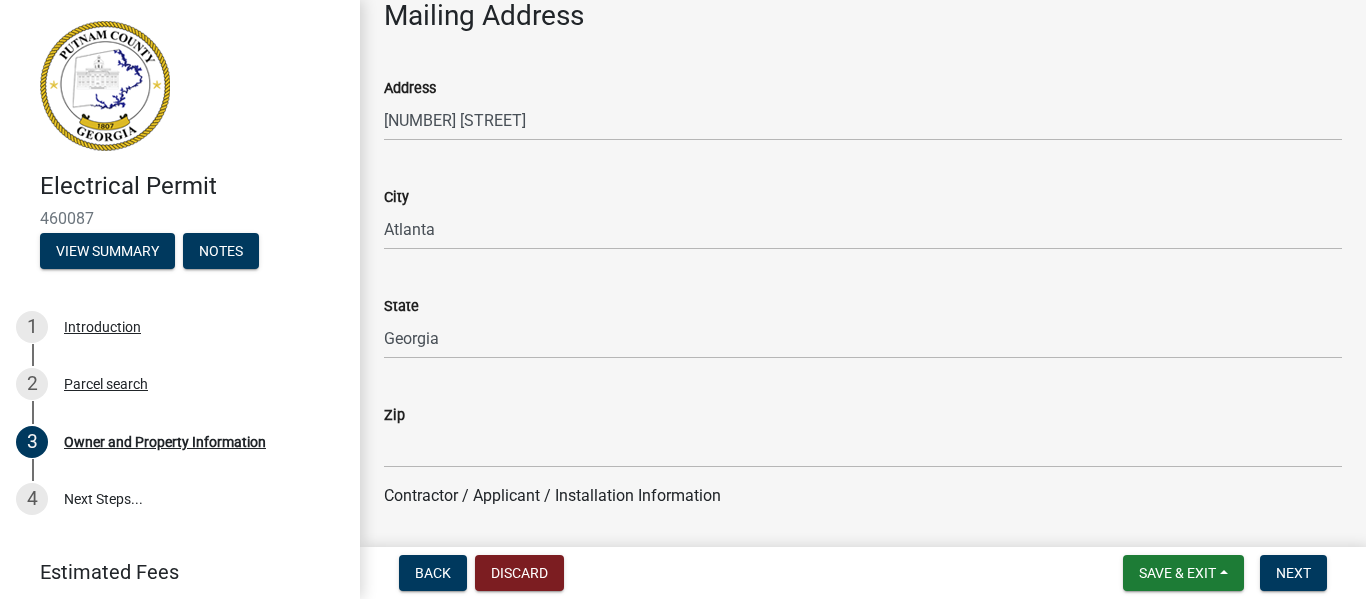 click on "Zip" 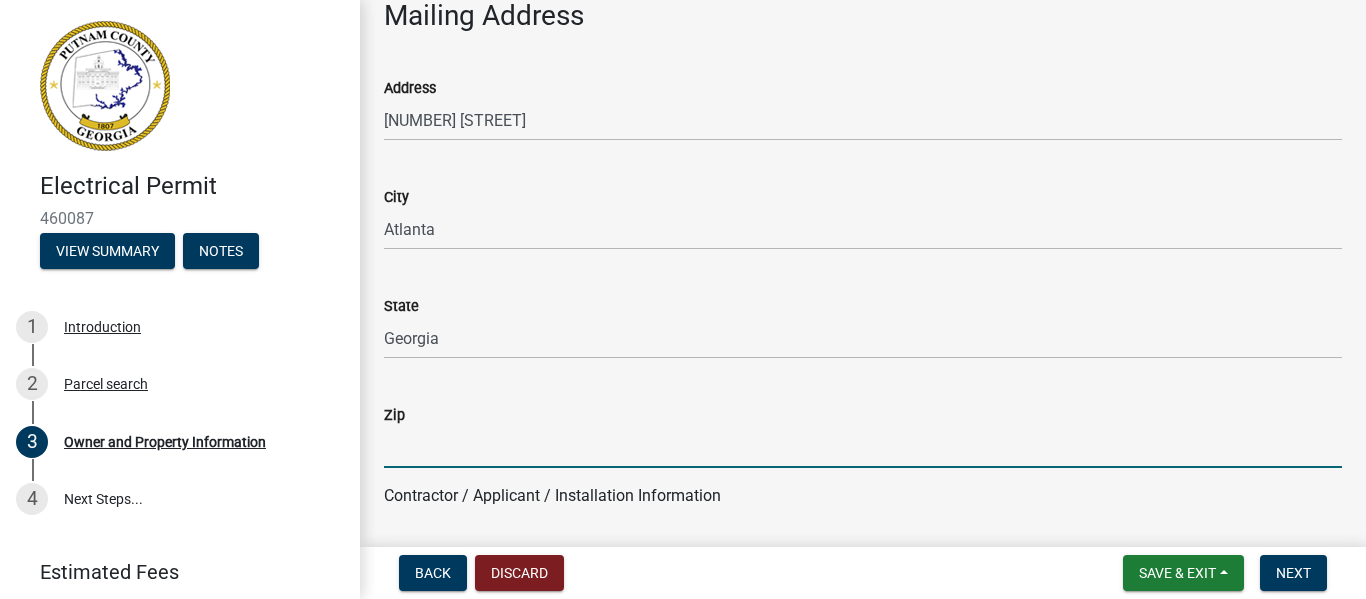click on "Zip" at bounding box center [863, 447] 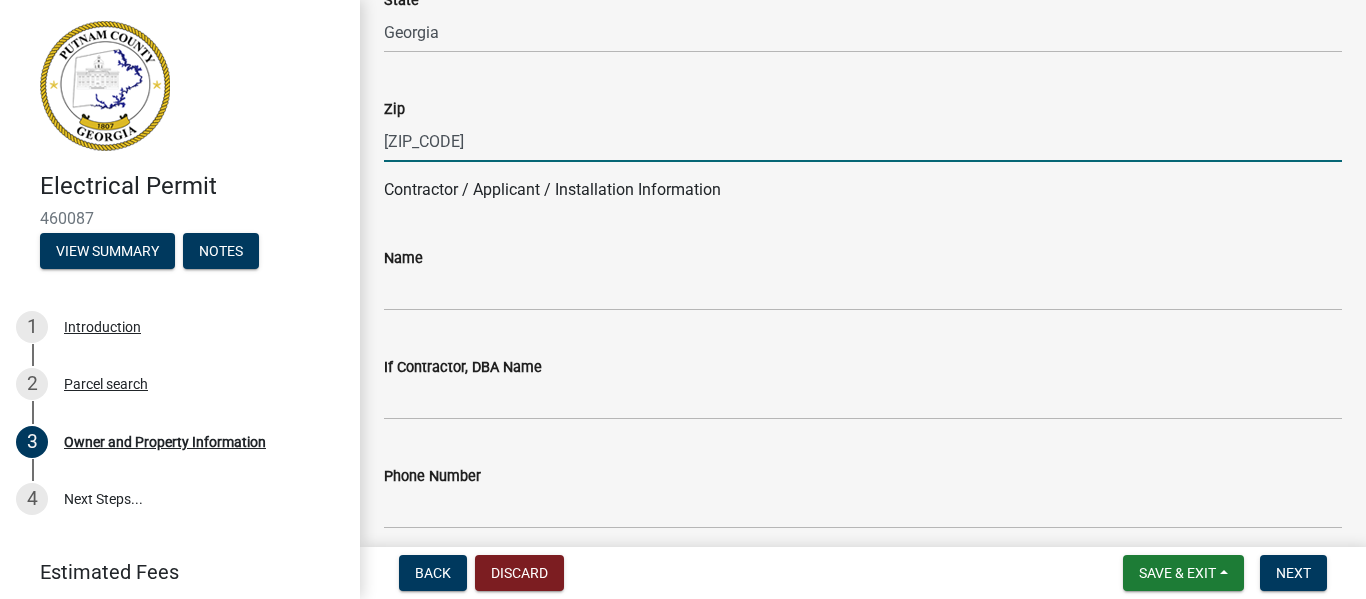 scroll, scrollTop: 1573, scrollLeft: 0, axis: vertical 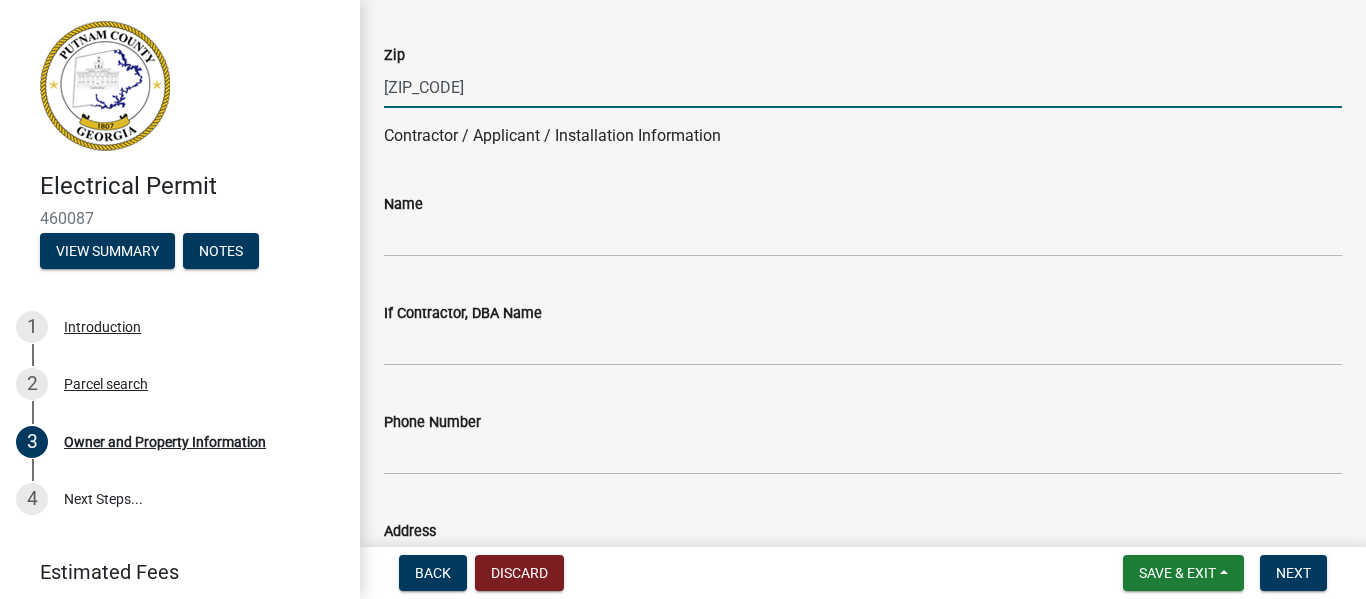 type on "[ZIP_CODE]" 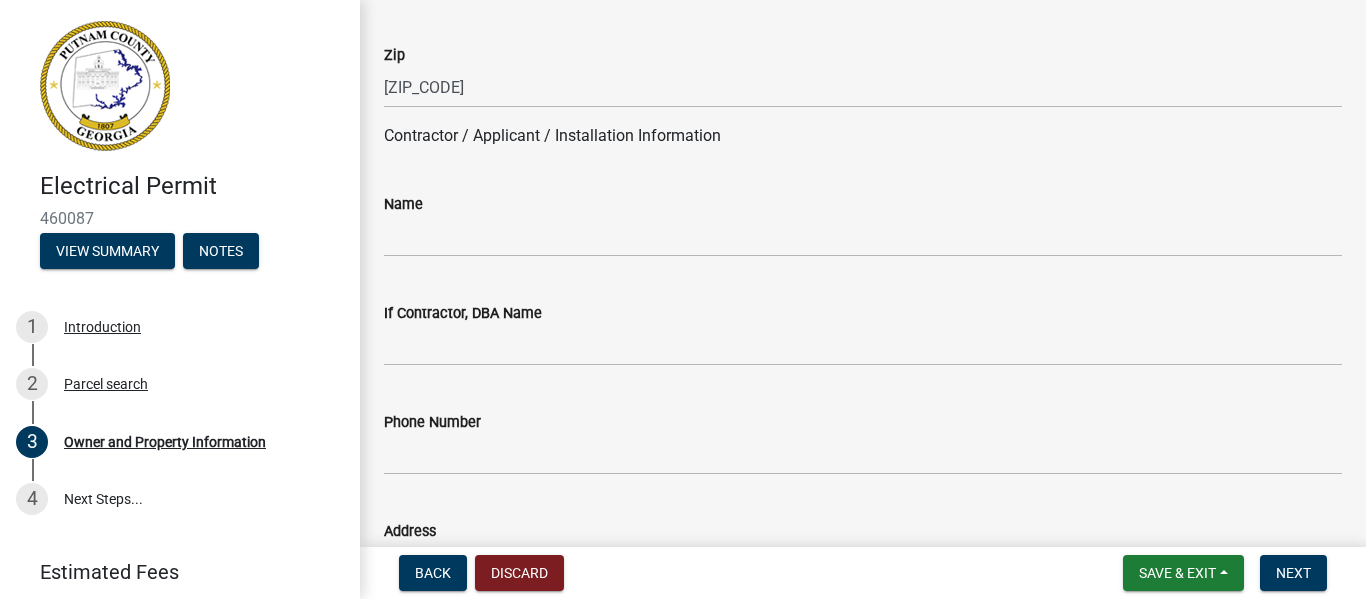 click on "Name" 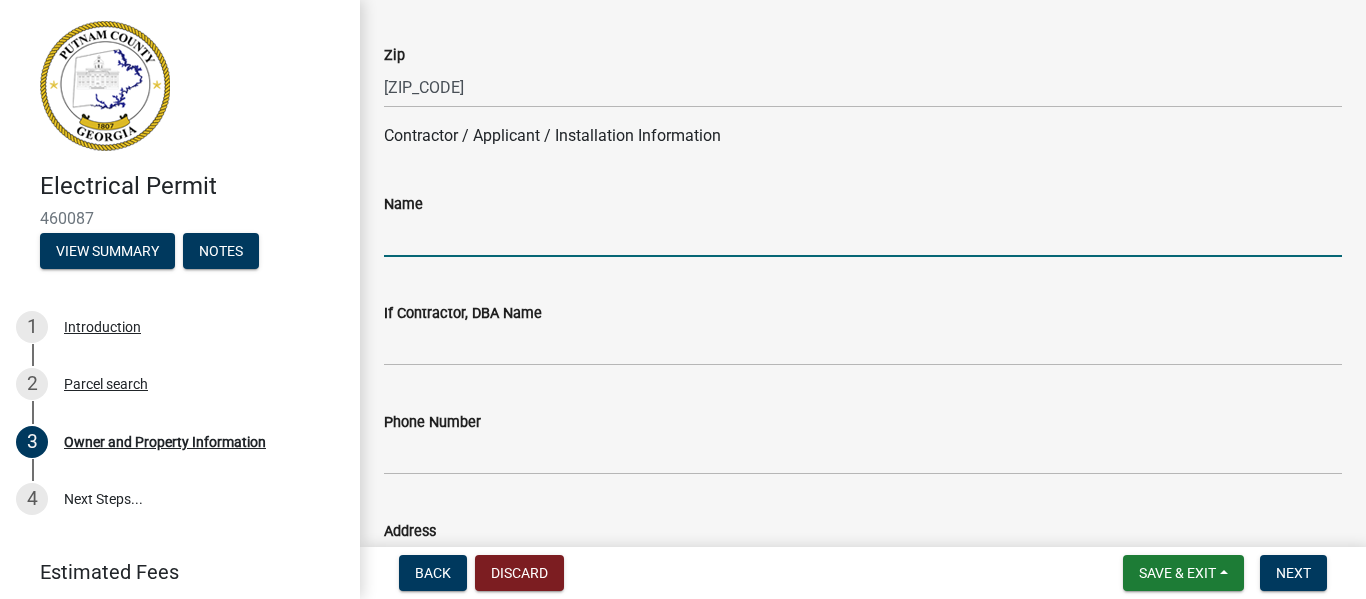click on "Name" at bounding box center [863, 236] 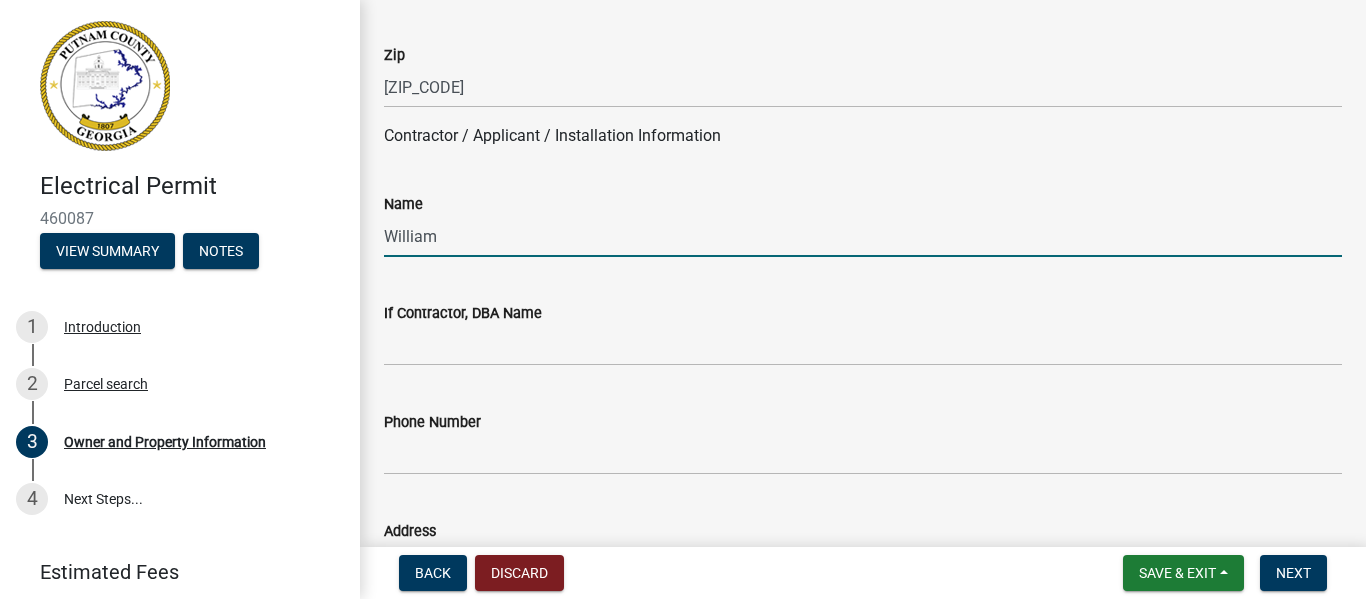 type on "[FIRST] [LAST]" 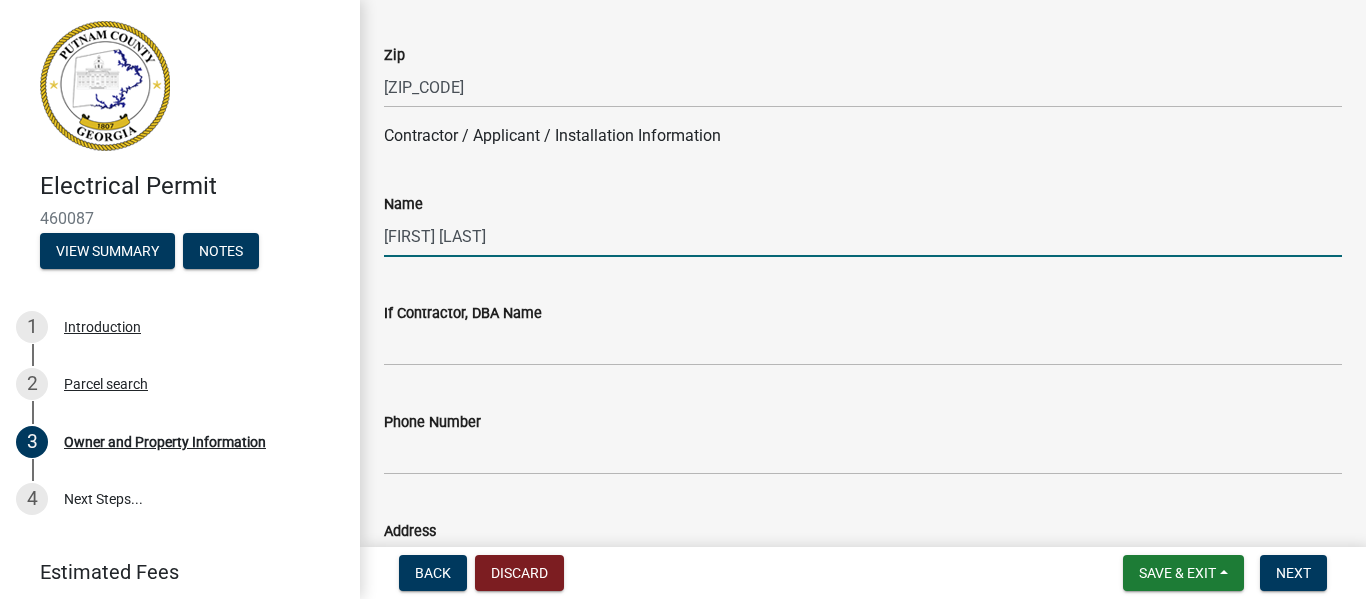 click on "If Contractor, DBA Name" 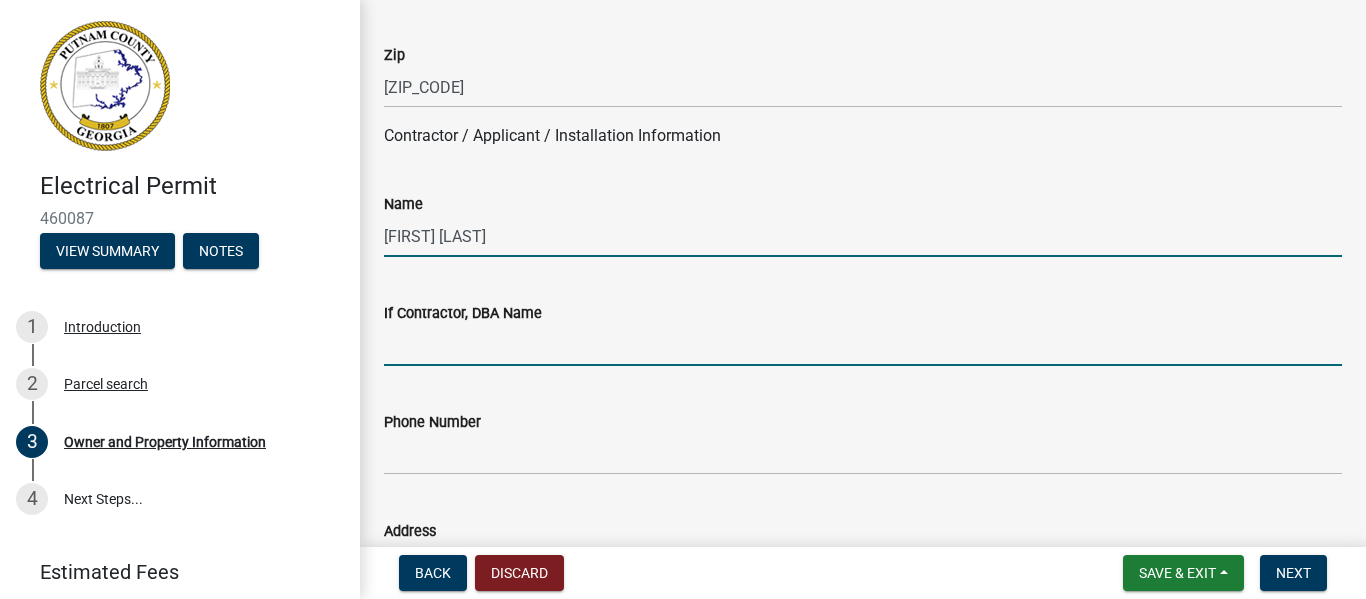 click on "If Contractor, DBA Name" at bounding box center [863, 345] 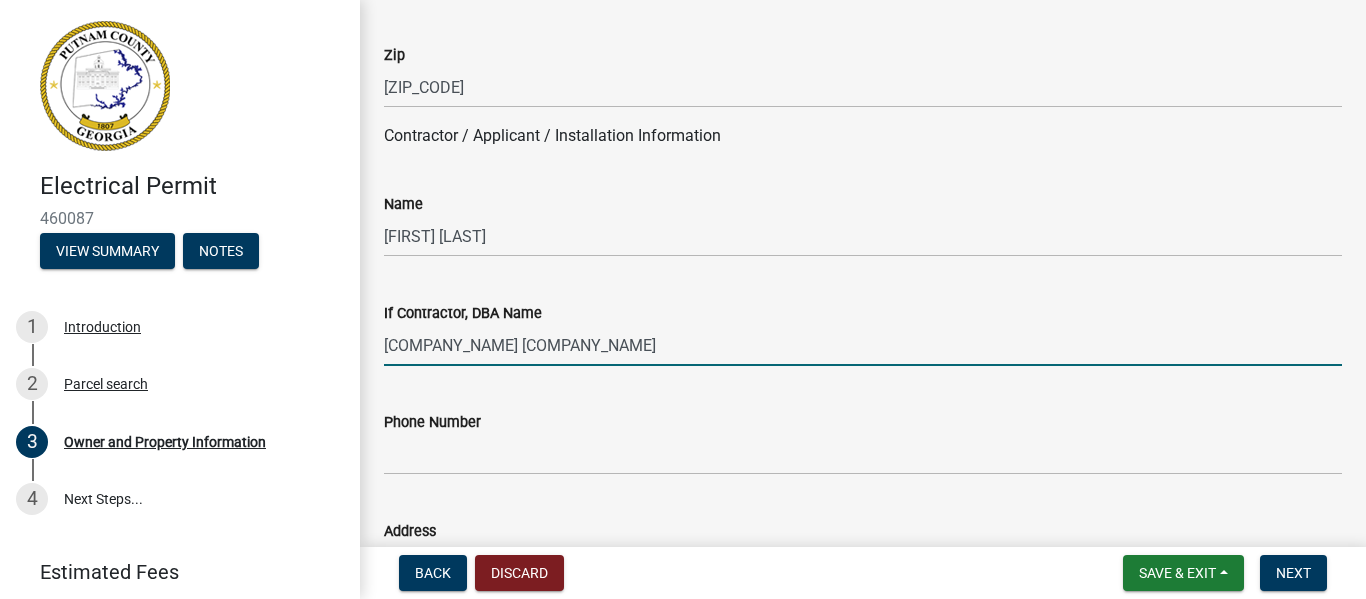 type on "[COMPANY_NAME] [COMPANY_NAME]" 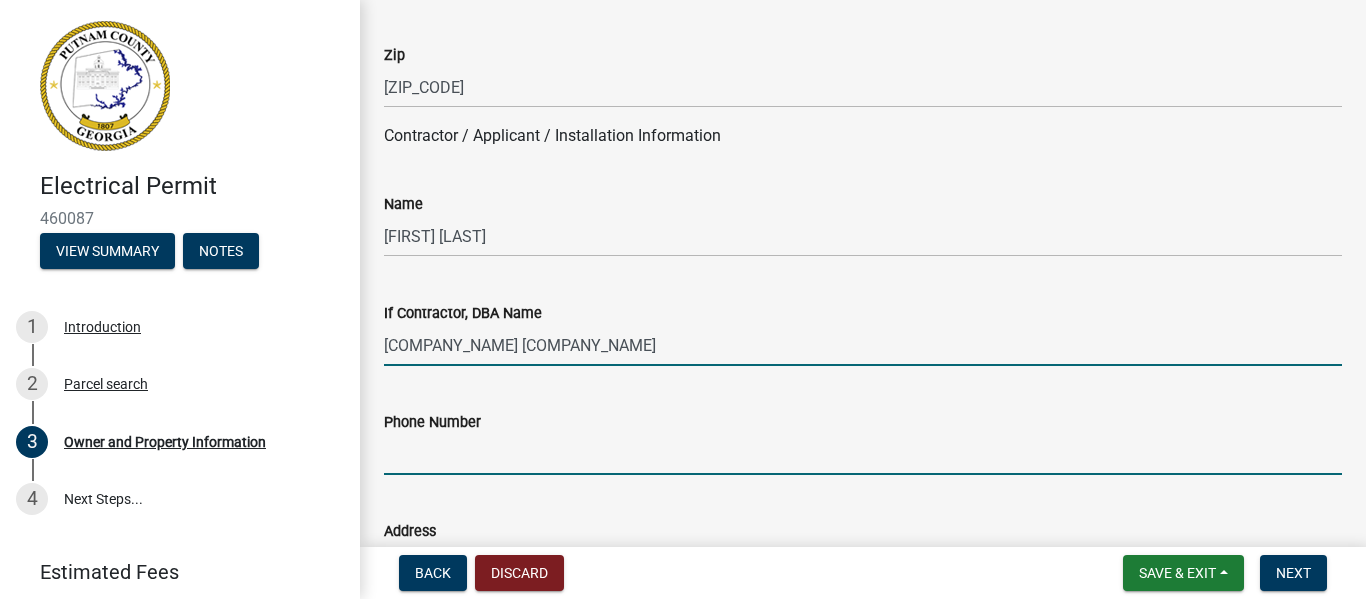 click on "Phone Number" at bounding box center (863, 454) 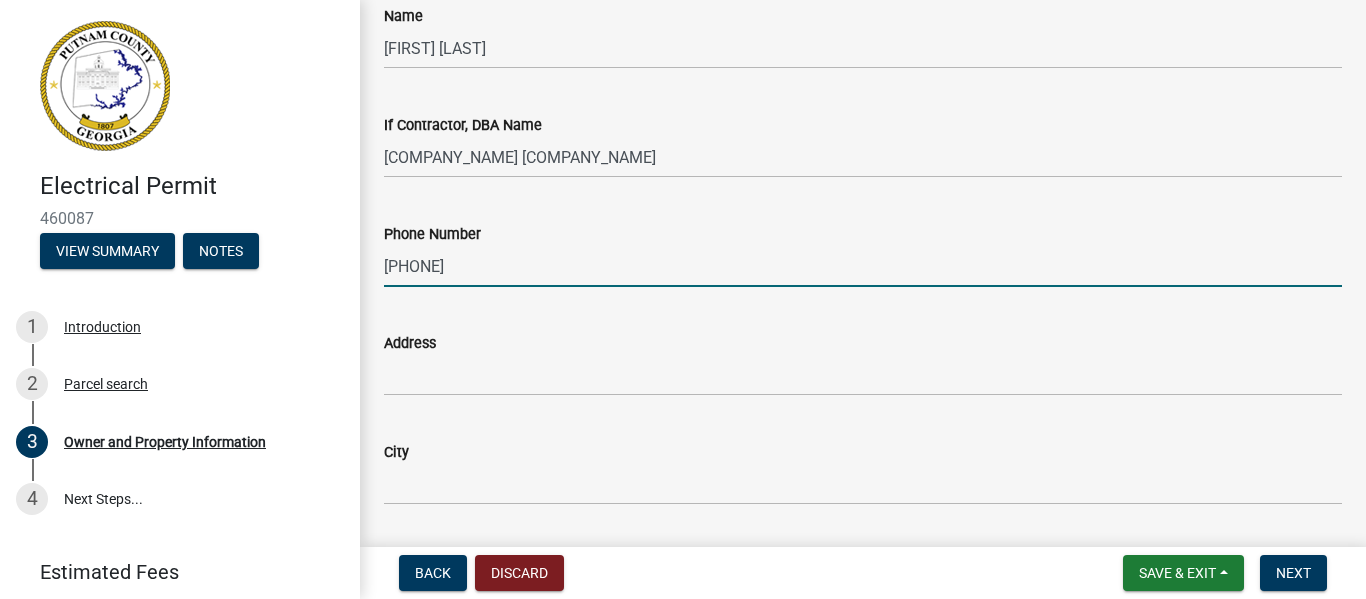 scroll, scrollTop: 1813, scrollLeft: 0, axis: vertical 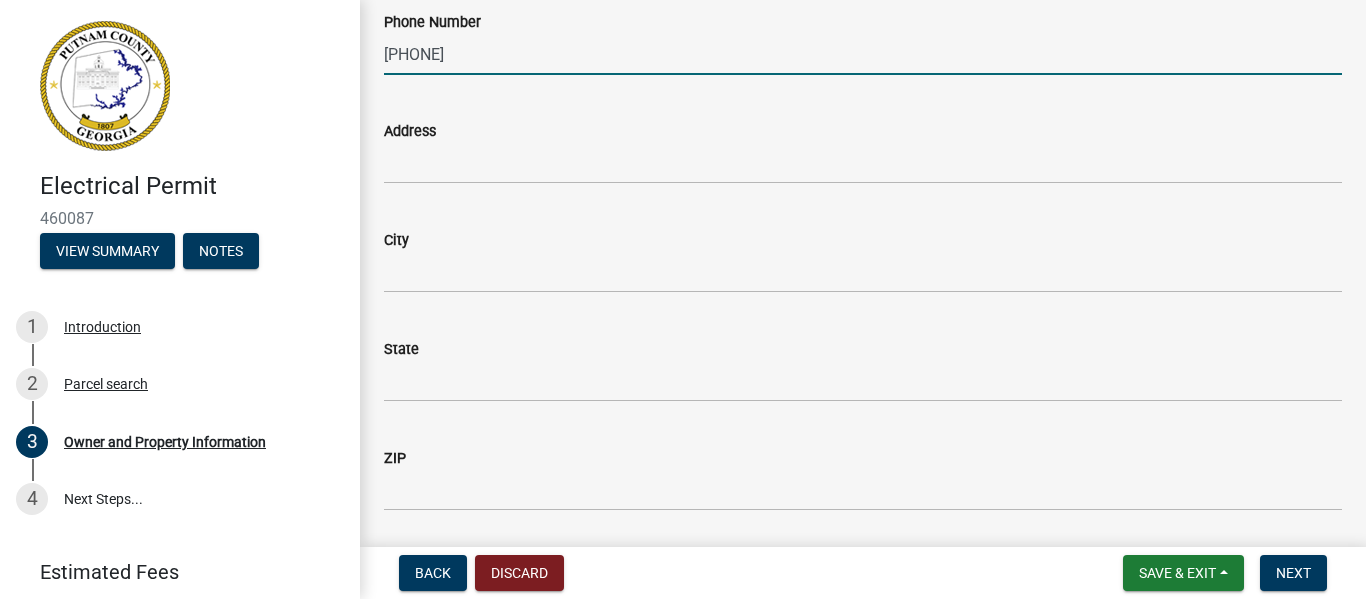 type on "[PHONE]" 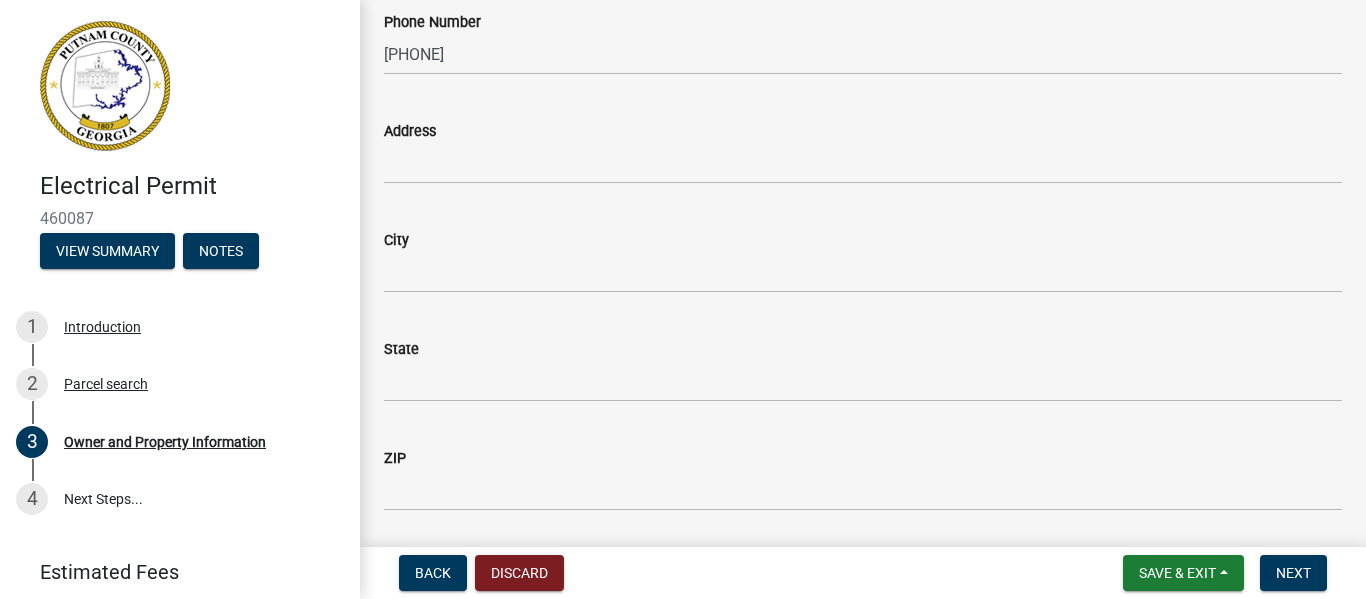 click on "Address" 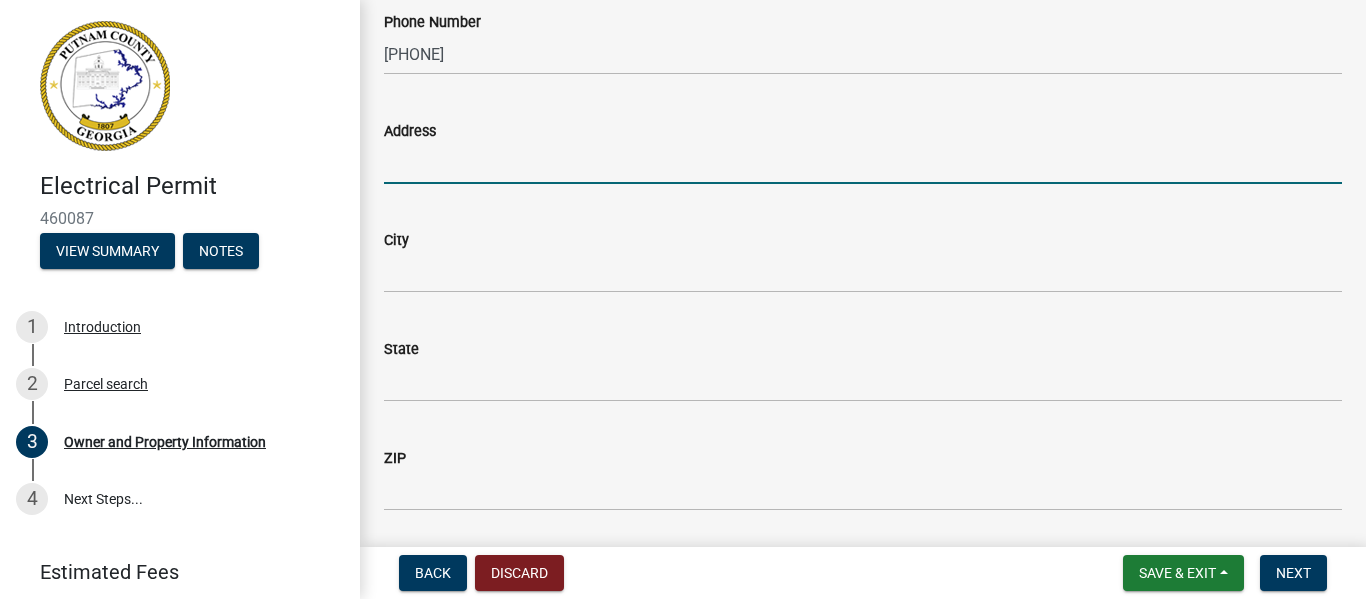 click on "Address" at bounding box center (863, 163) 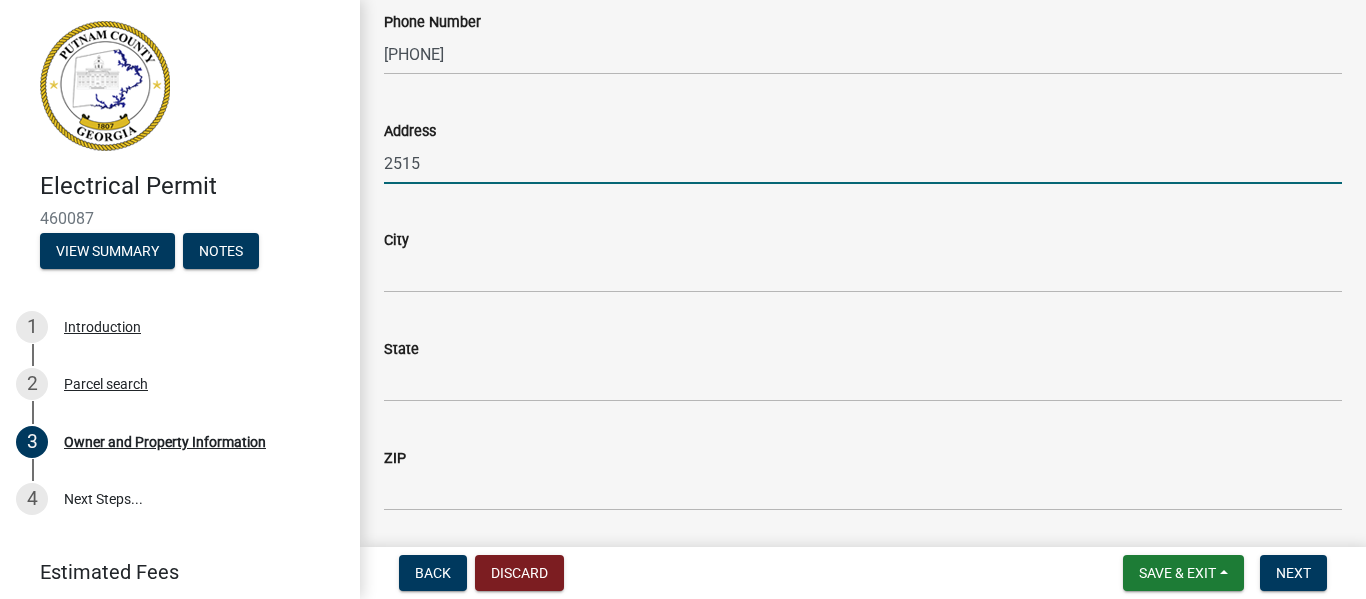 type on "[NUMBER] [STREET] [CITY]" 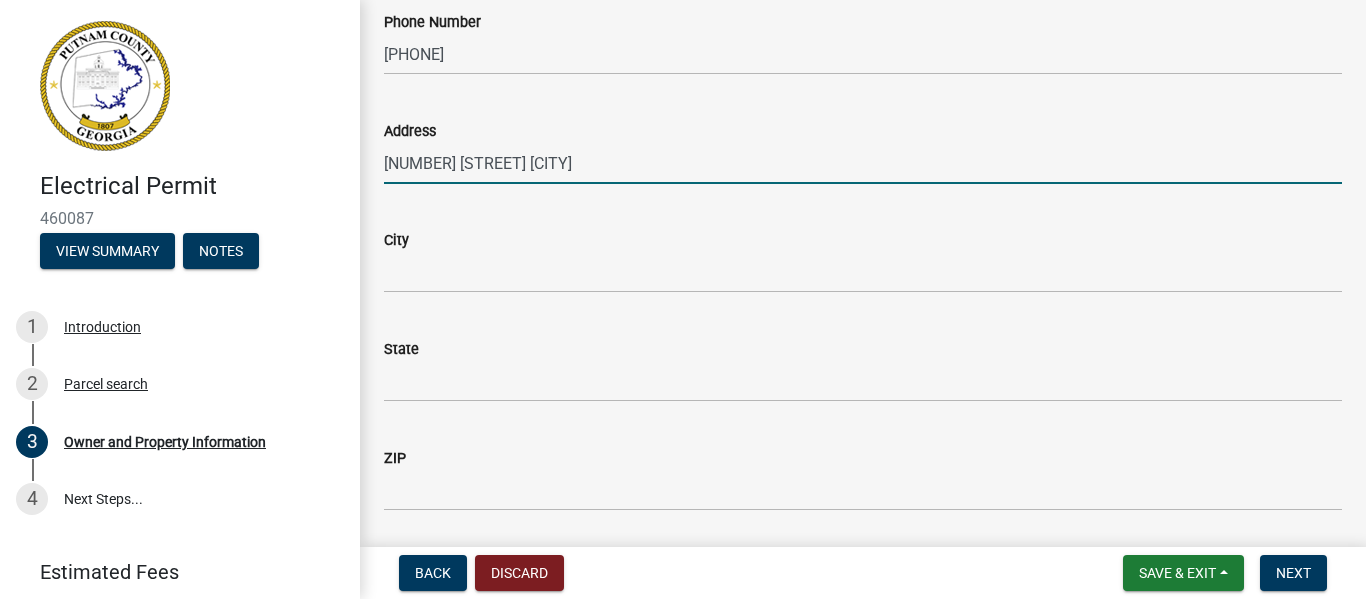 click on "City" 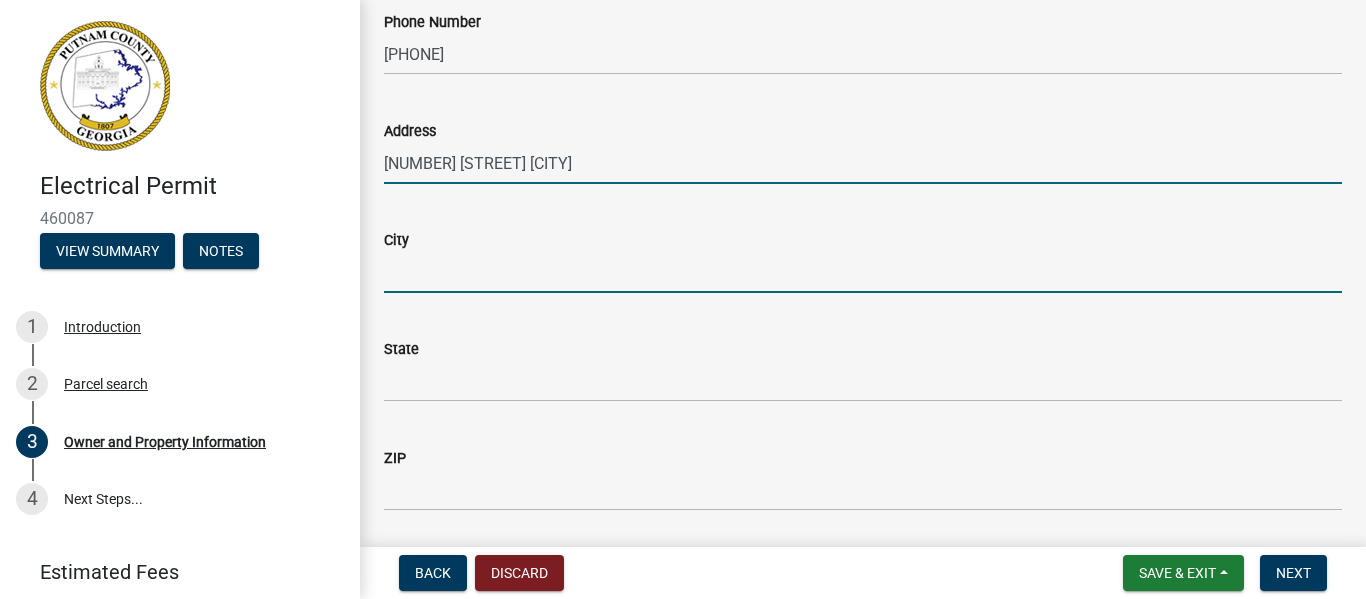 click on "City" at bounding box center [863, 272] 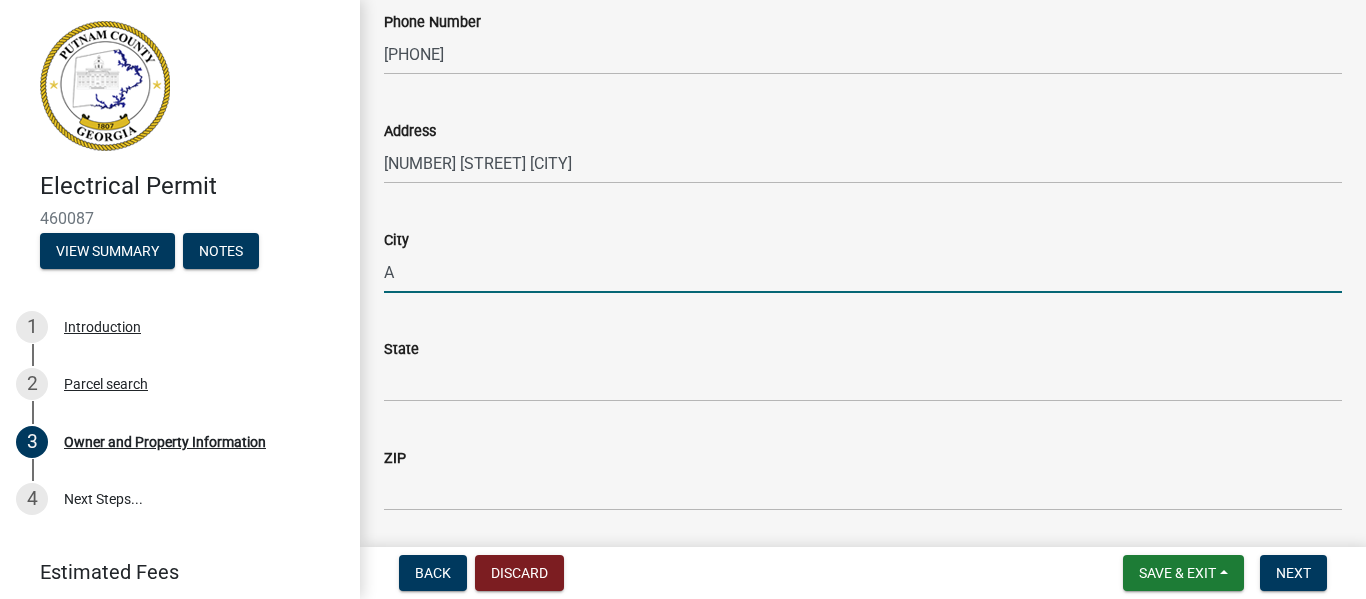 type on "Atlanta" 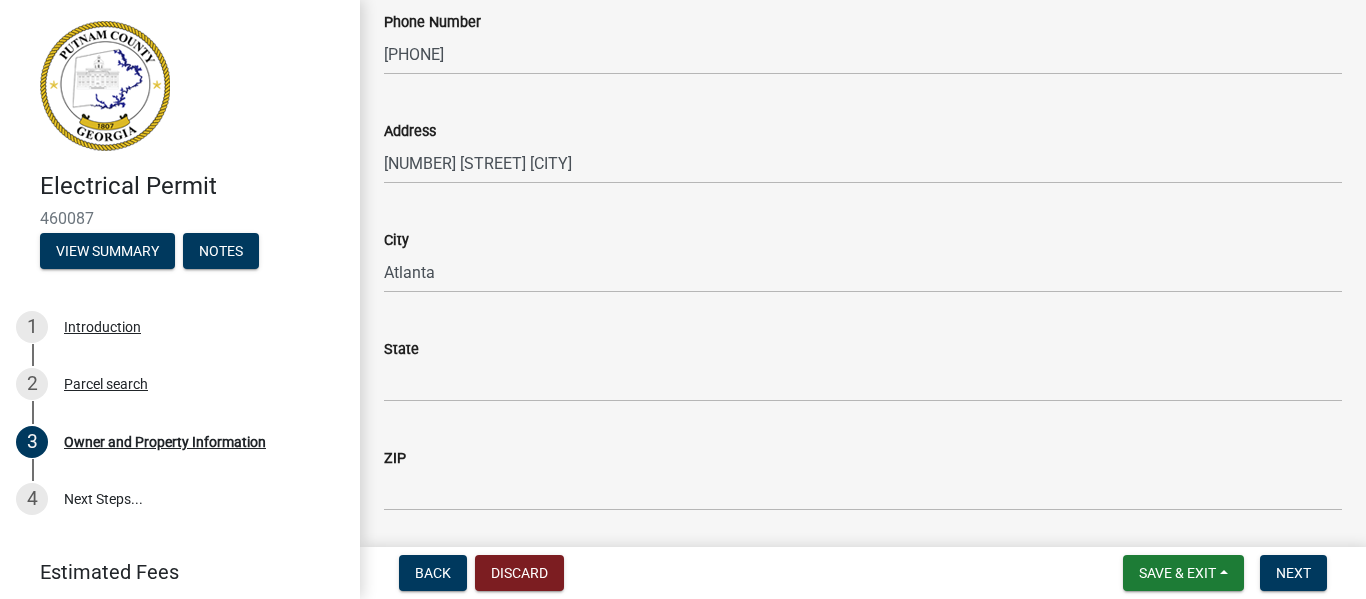 click on "State" 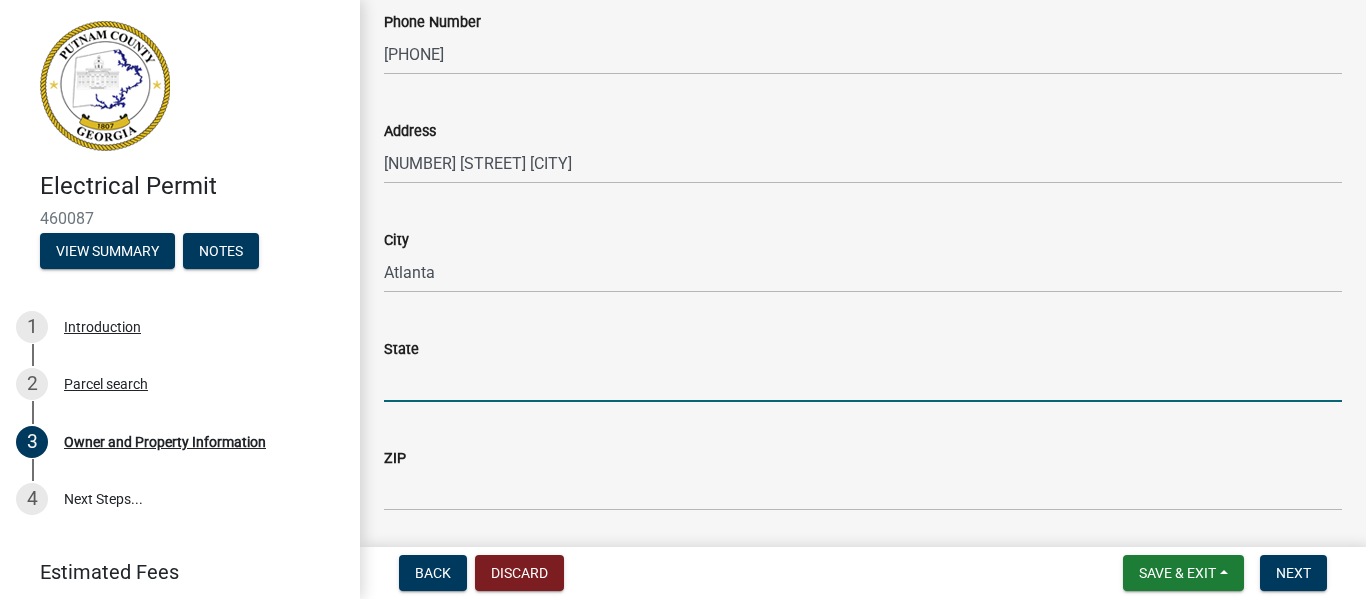 click on "State" at bounding box center [863, 381] 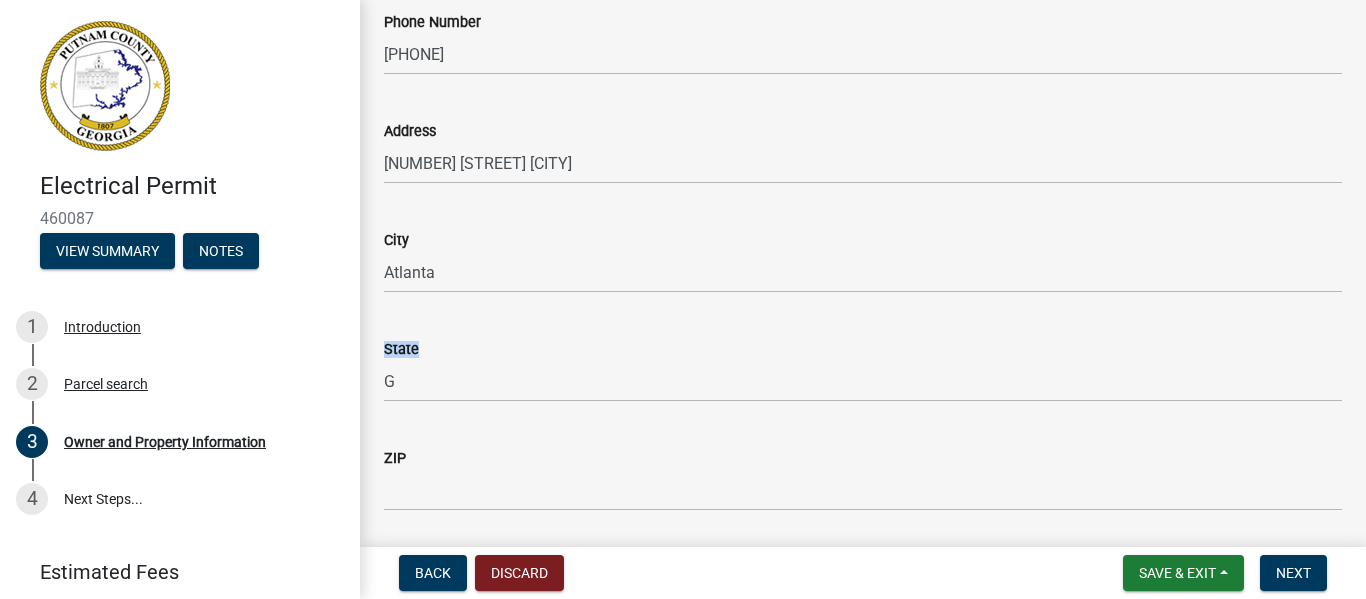 drag, startPoint x: 410, startPoint y: 345, endPoint x: 469, endPoint y: 391, distance: 74.8131 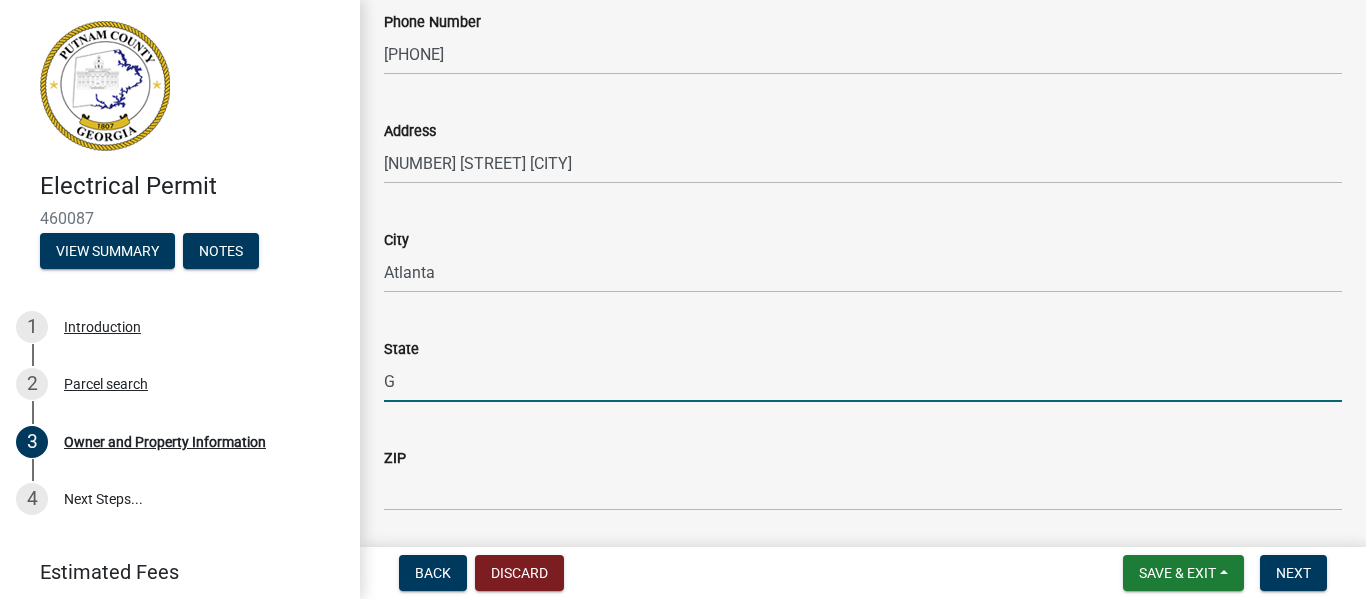click on "G" at bounding box center (863, 381) 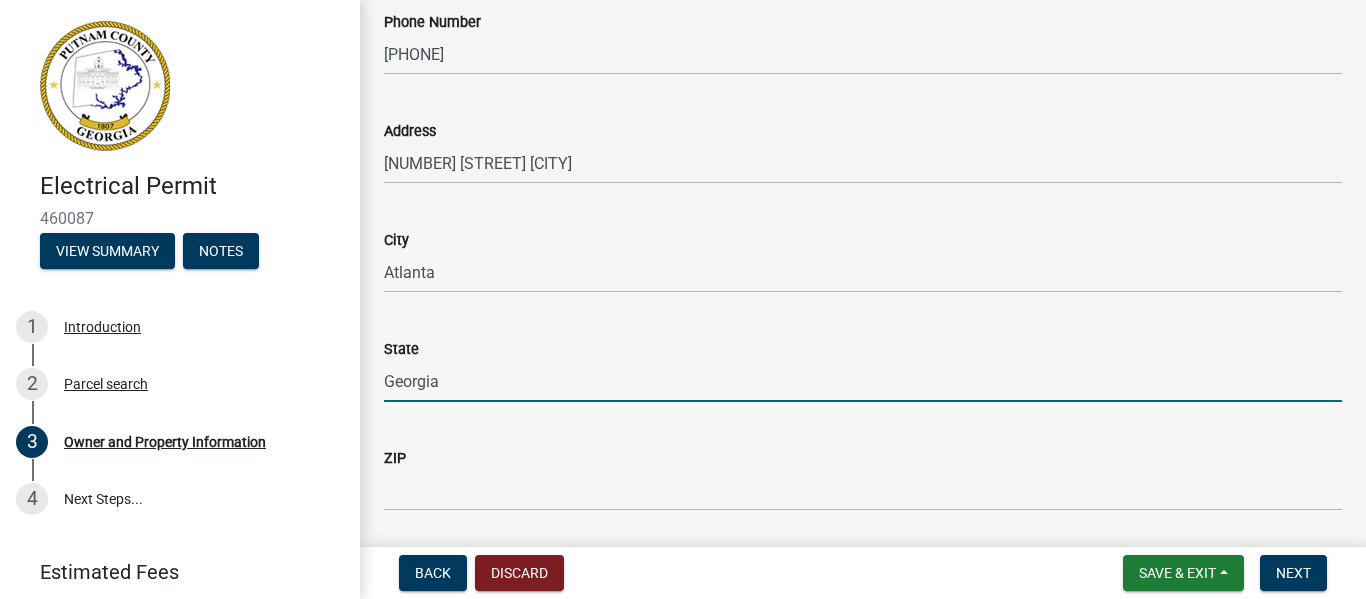 type on "Georgia" 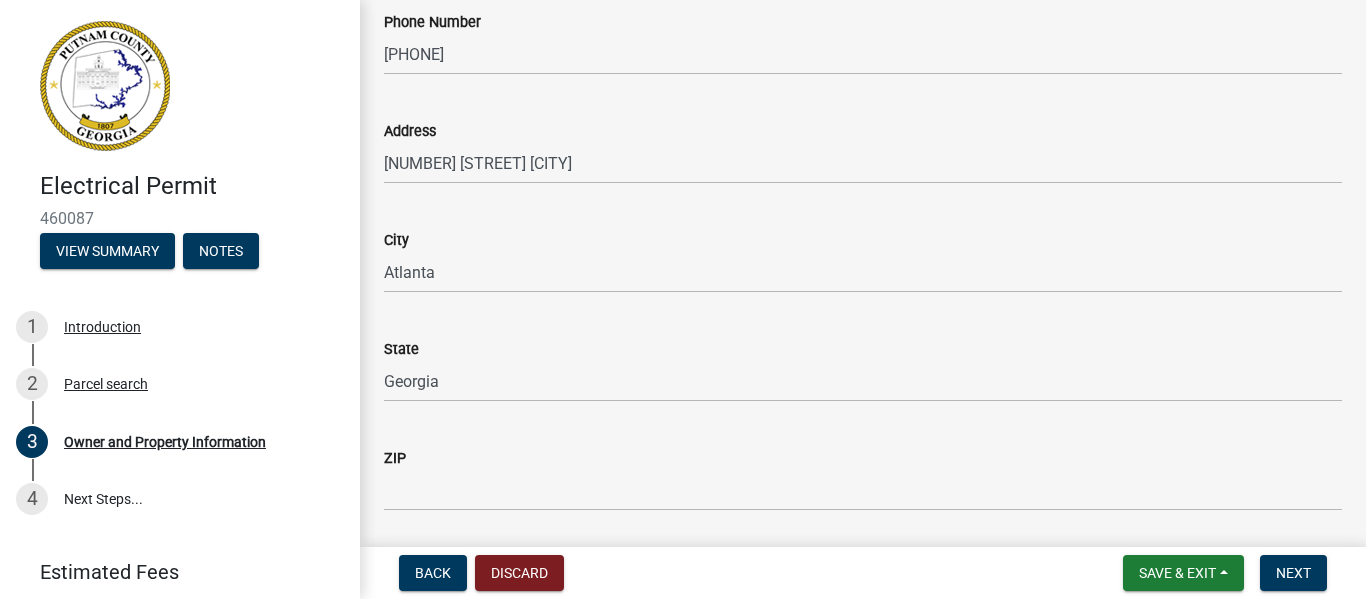 click on "ZIP" 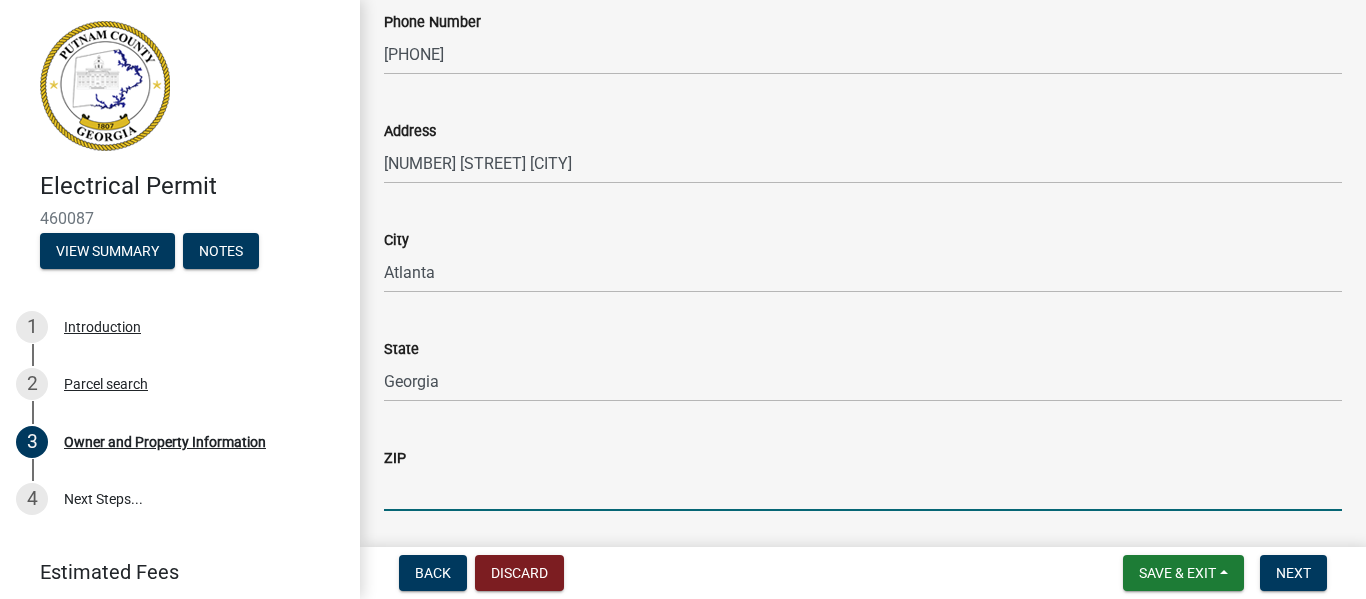 click on "ZIP" at bounding box center [863, 490] 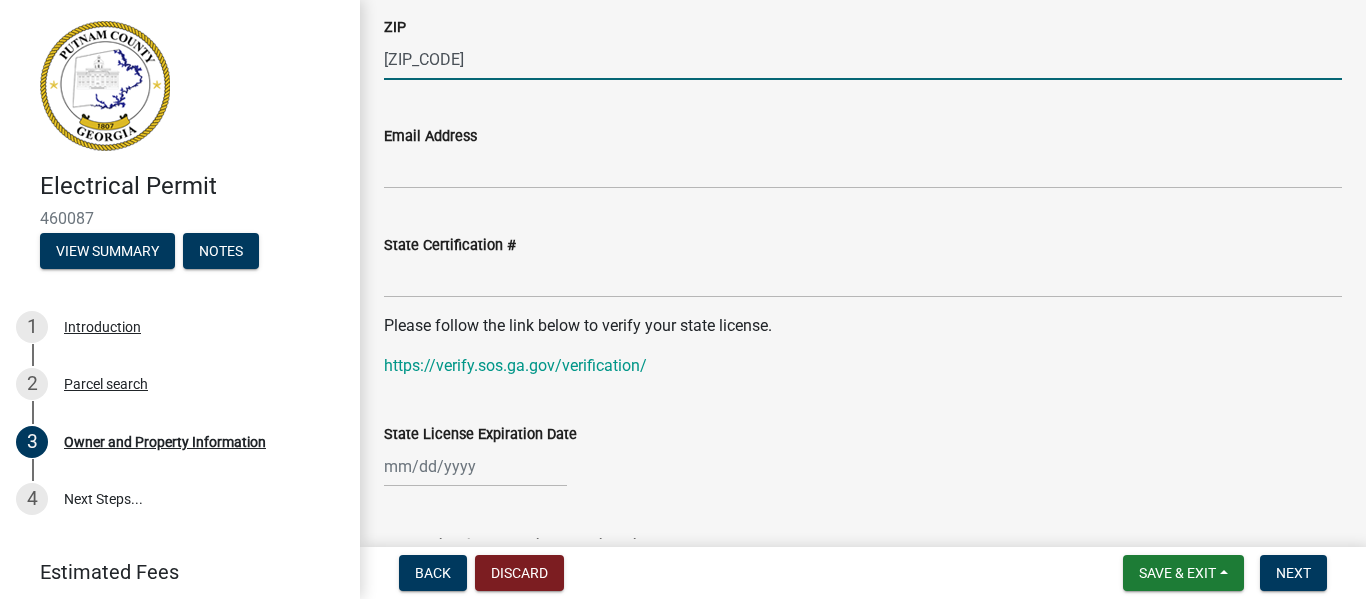 scroll, scrollTop: 2453, scrollLeft: 0, axis: vertical 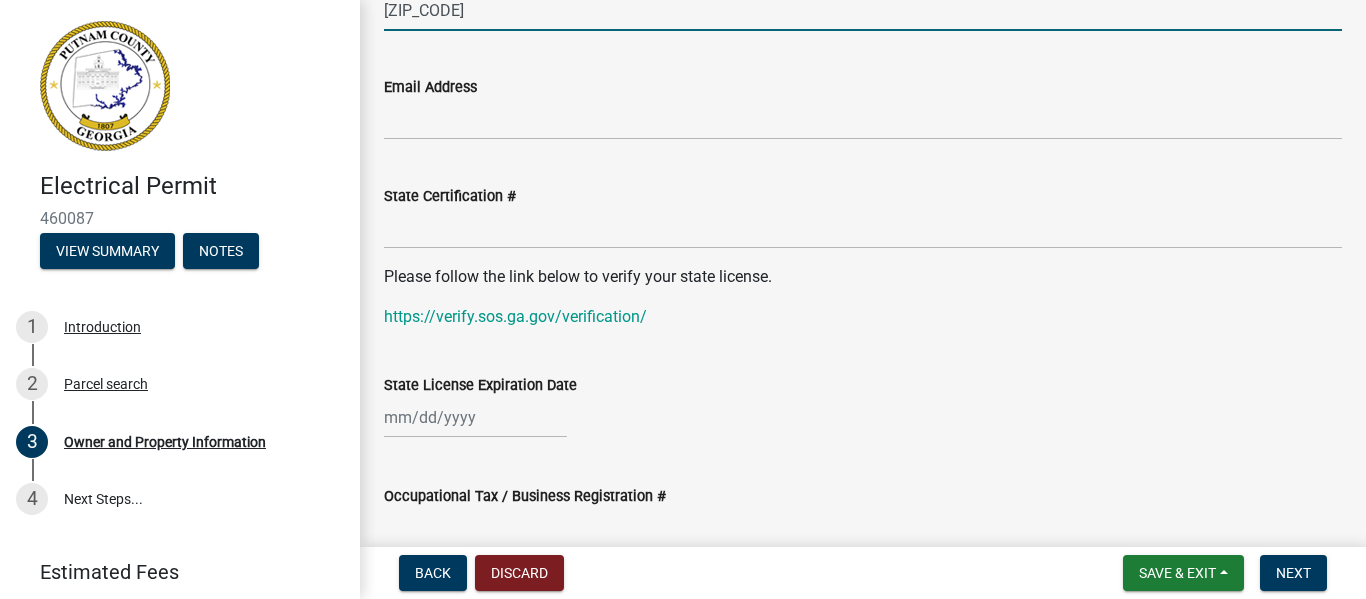 type on "[ZIP_CODE]" 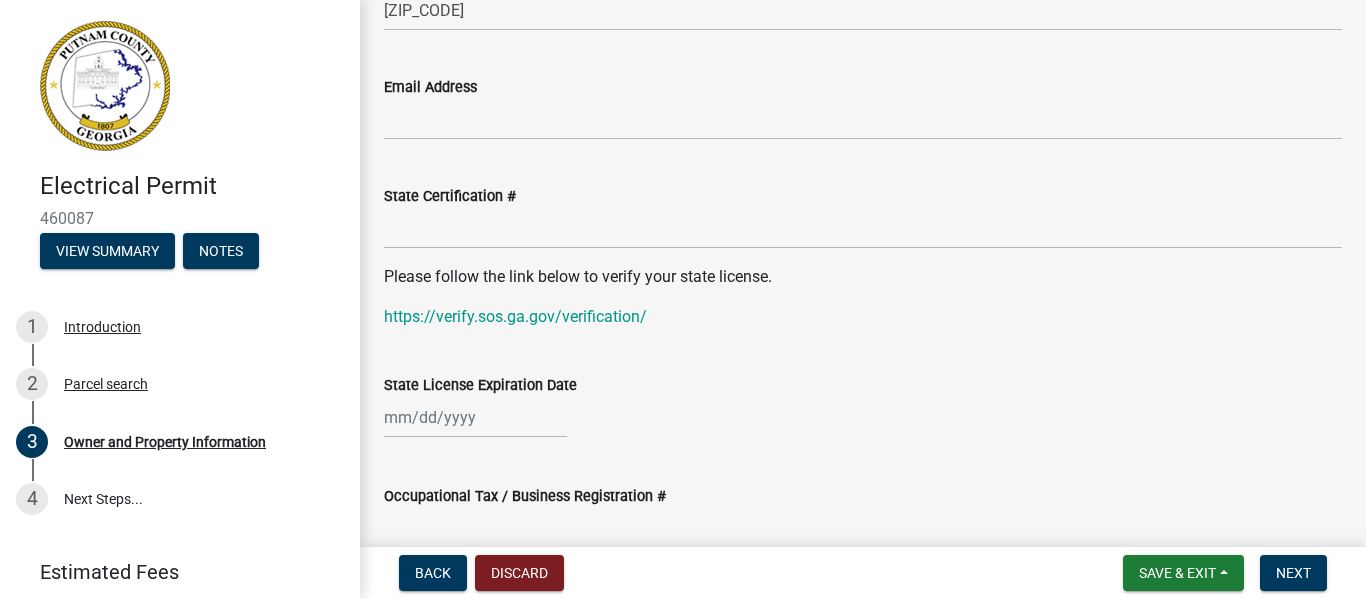 click on "Email Address" 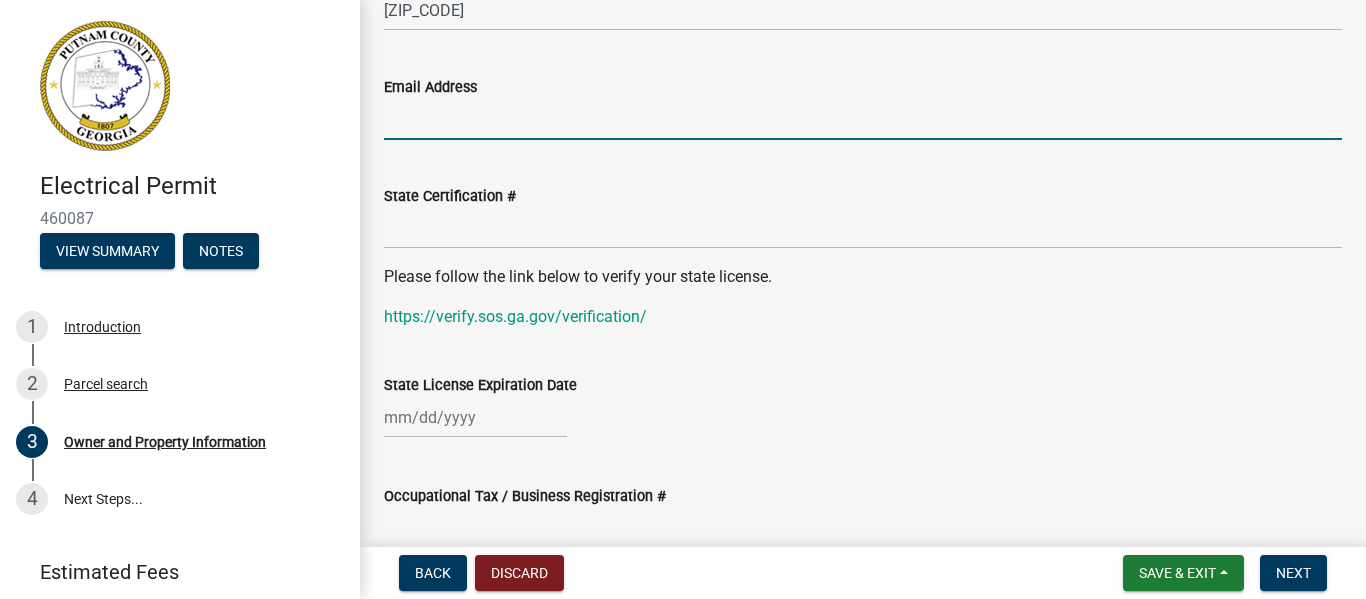 click on "Email Address" at bounding box center [863, 119] 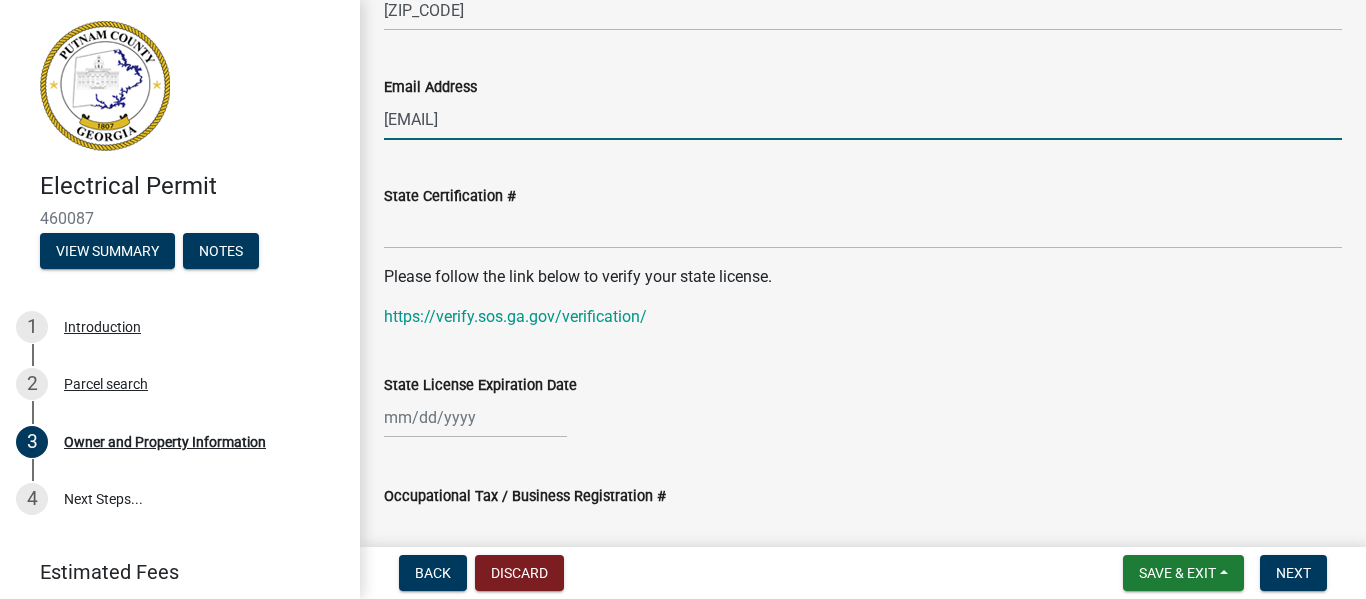 type on "[EMAIL]" 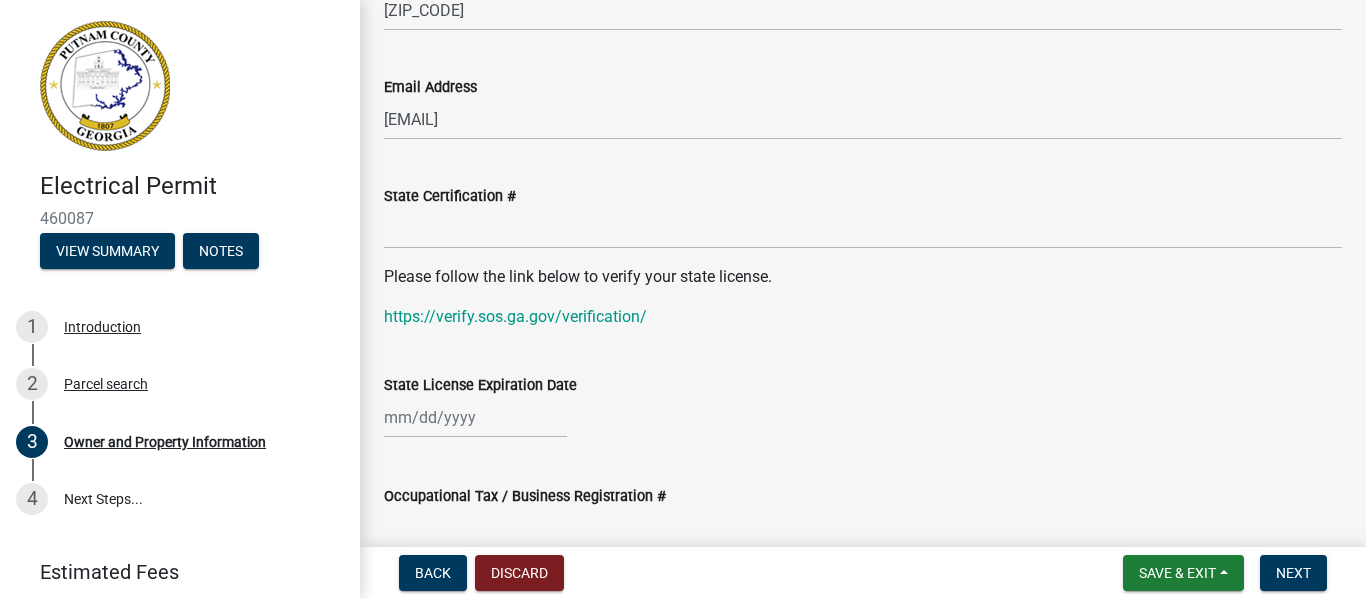 click on "State Certification #" 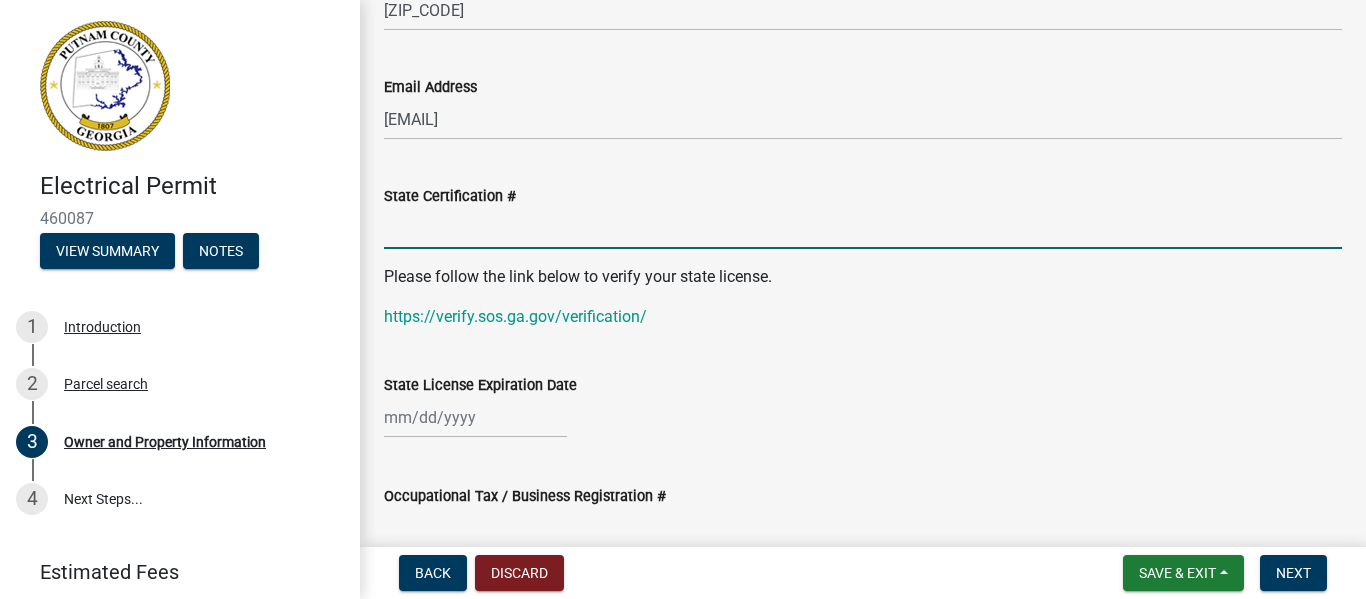click on "State Certification #" at bounding box center (863, 228) 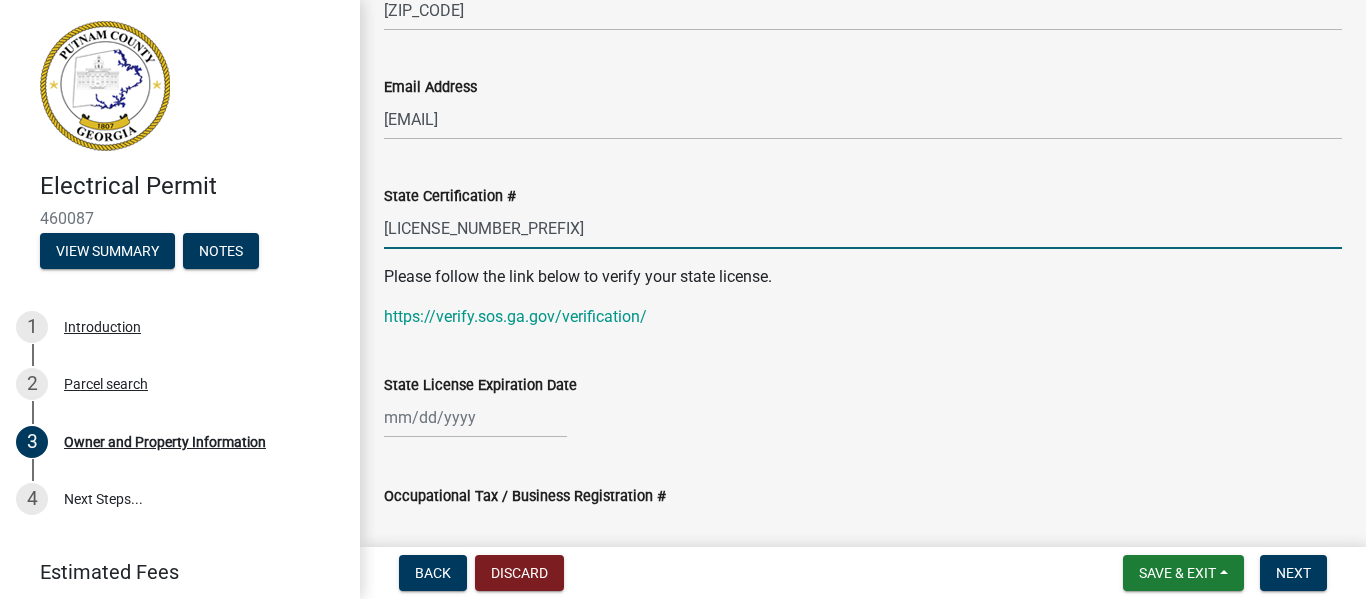 type on "[LICENSE_NUMBER]" 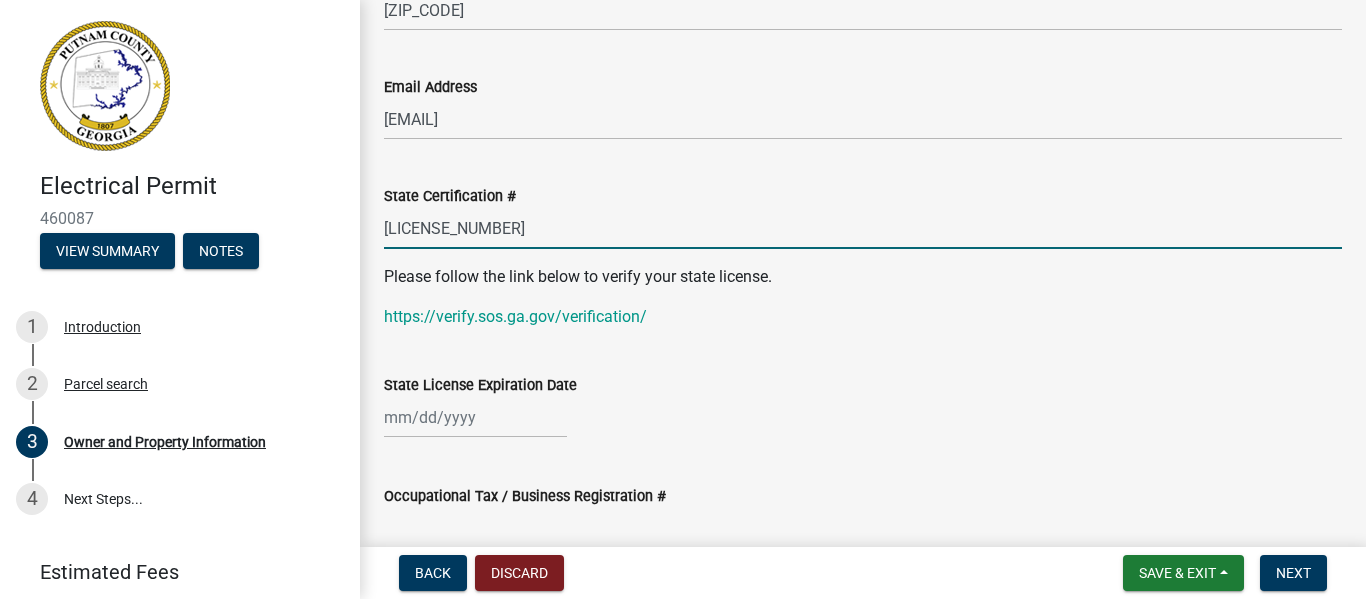 click 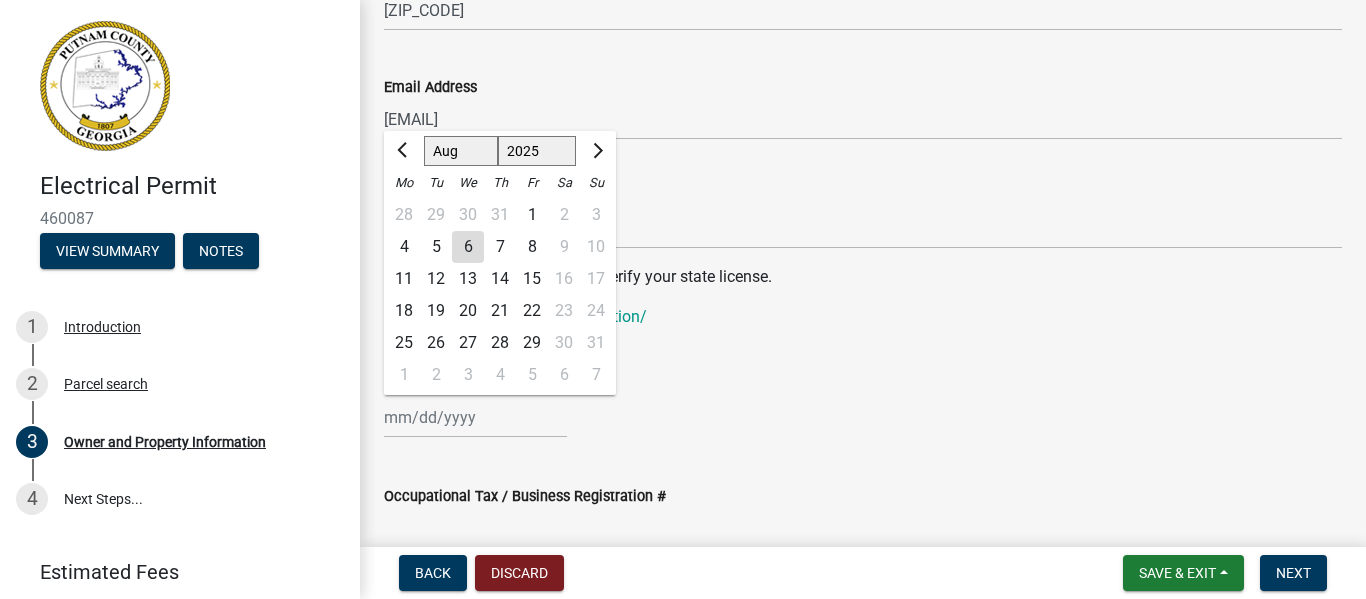 click on "6" 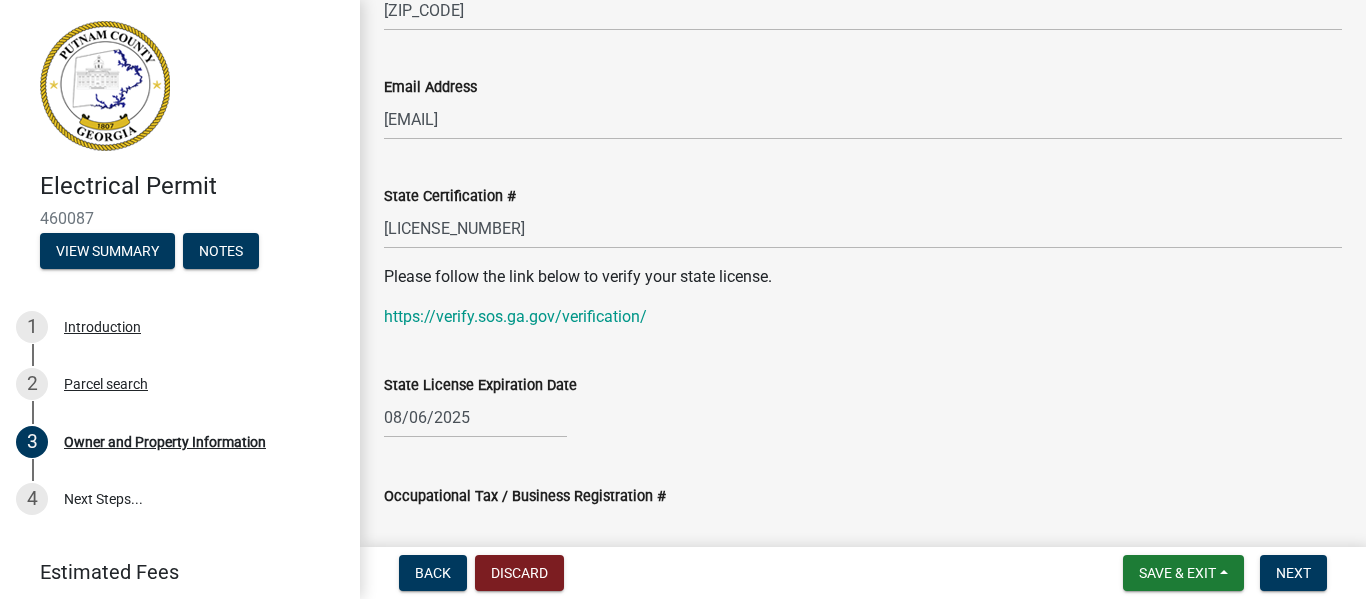 select on "8" 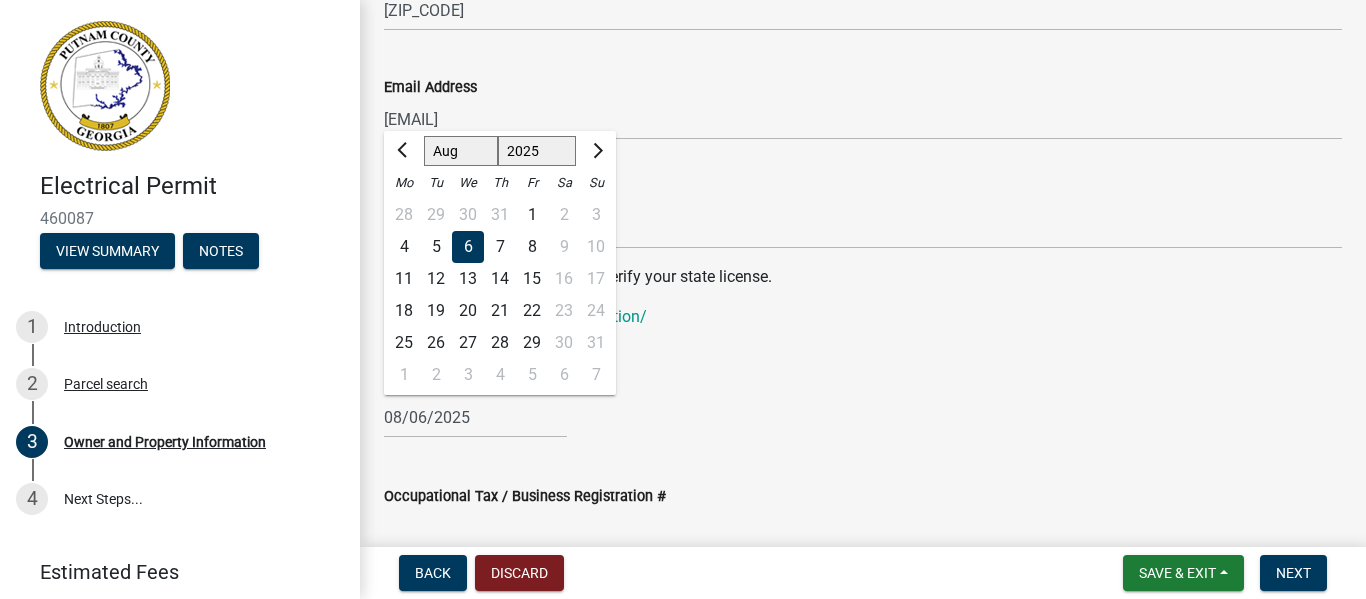 click on "[DATE] Jan Feb Mar Apr May Jun Jul Aug Sep Oct Nov Dec 1525 1526 1527 1528 1529 1530 1531 1532 1533 1534 1535 1536 1537 1538 1539 1540 1541 1542 1543 1544 1545 1546 1547 1548 1549 1550 1551 1552 1553 1554 1555 1556 1557 1558 1559 1560 1561 1562 1563 1564 1565 1566 1567 1568 1569 1570 1571 1572 1573 1574 1575 1576 1577 1578 1579 1580 1581 1582 1583 1584 1585 1586 1587 1588 1589 1590 1591 1592 1593 1594 1595 1596 1597 1598 1599 1600 1601 1602 1603 1604 1605 1606 1607 1608 1609 1610 1611 1612 1613 1614 1615 1616 1617" 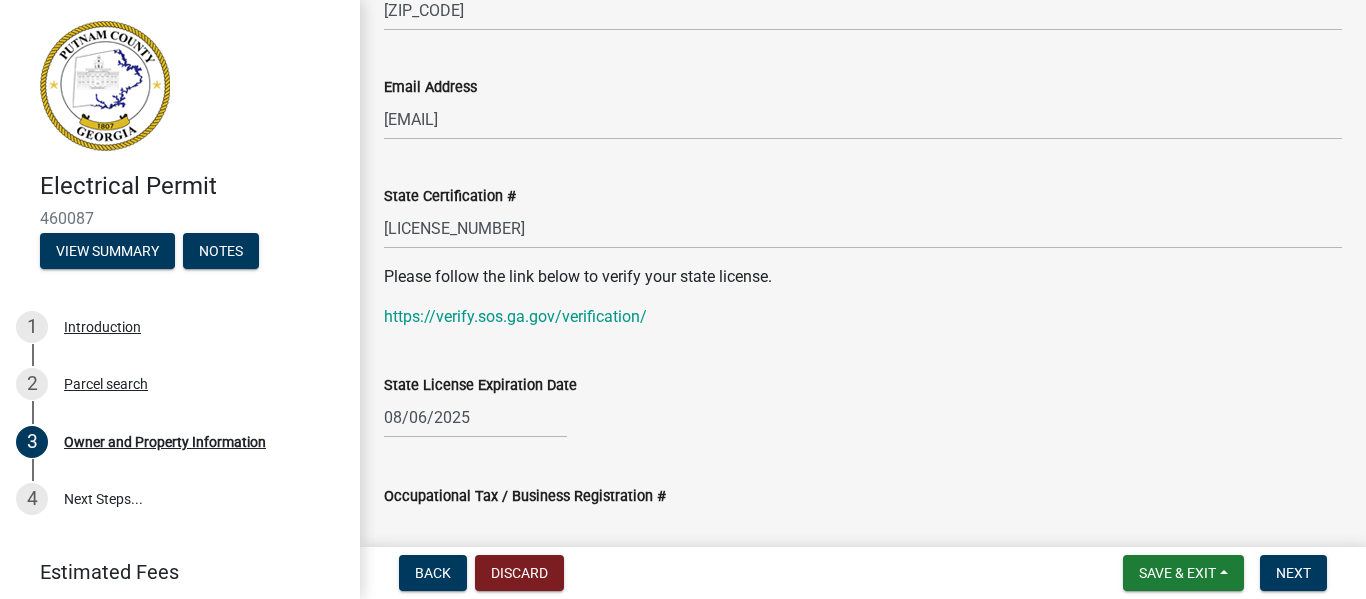click on "State License Expiration Date" 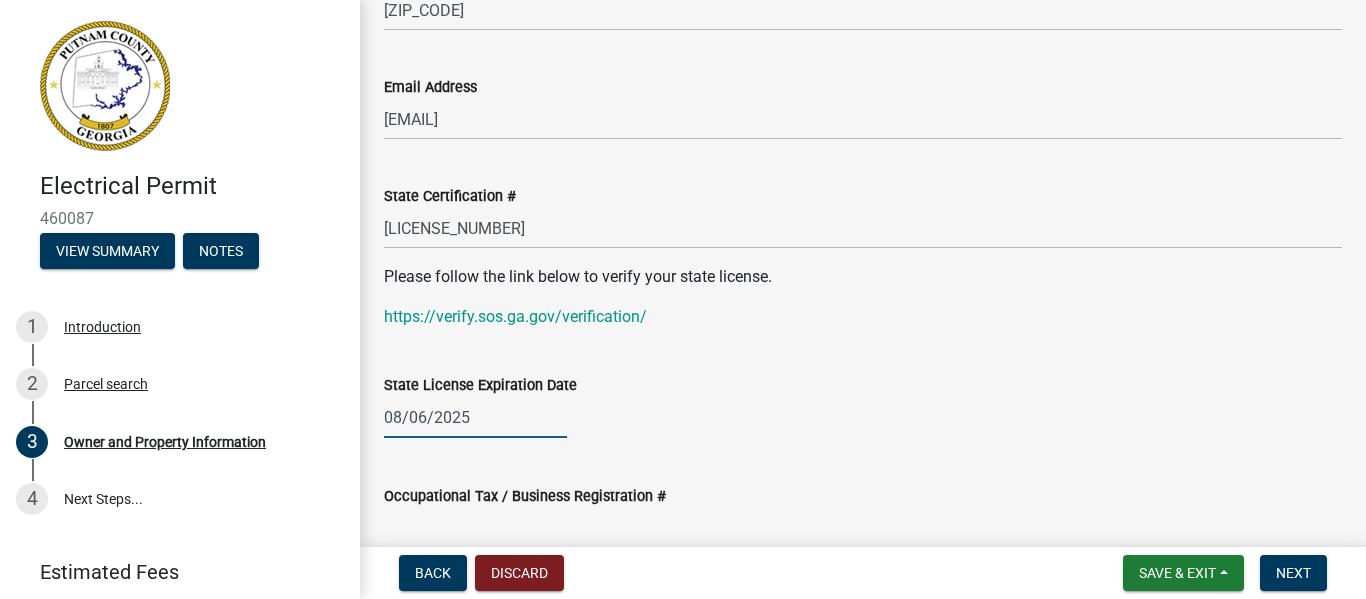 click on "08/06/2025" at bounding box center (475, 417) 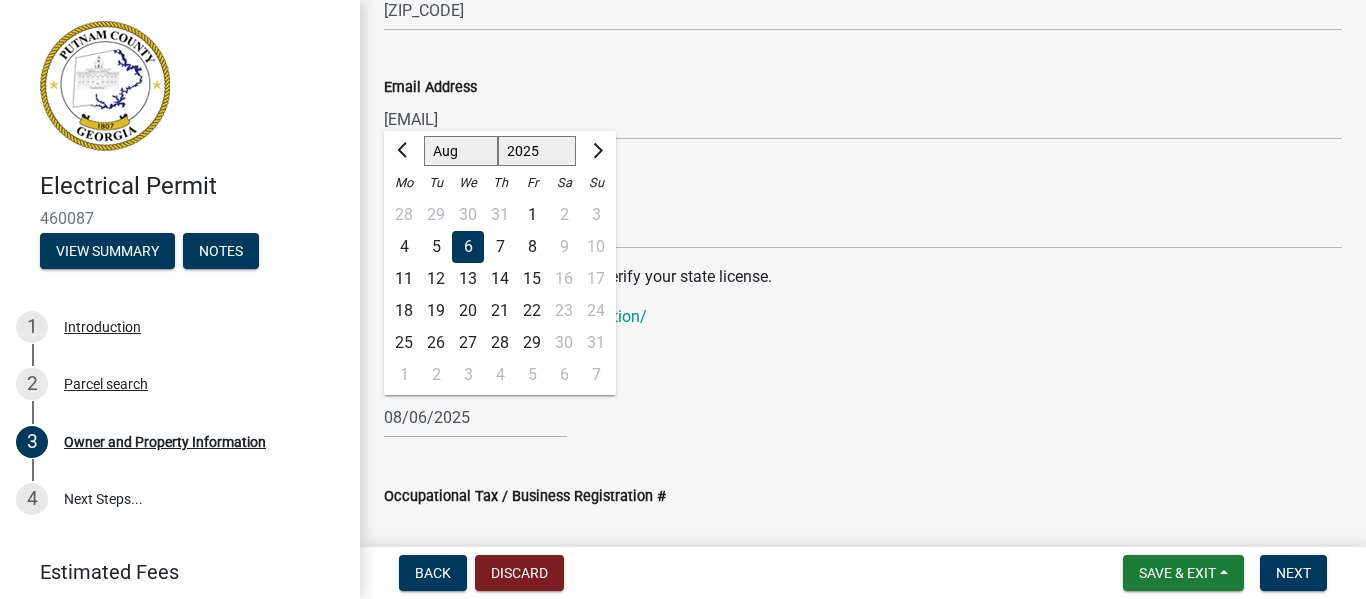 click on "3" 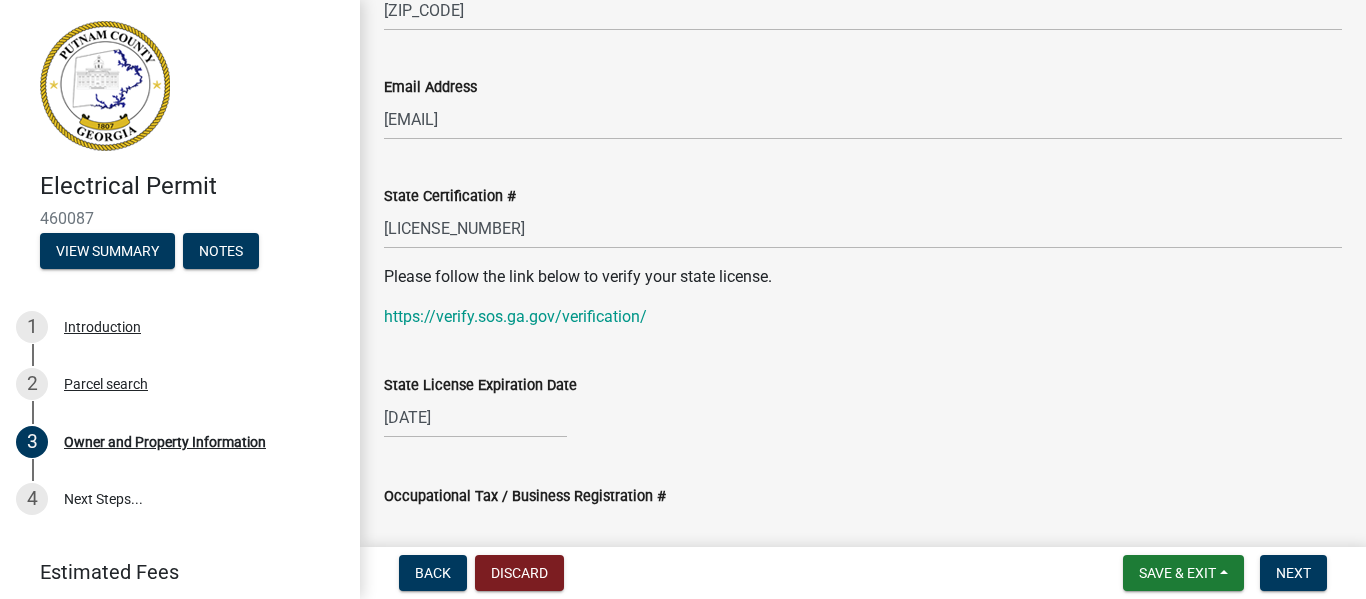 click on "State License Expiration Date" 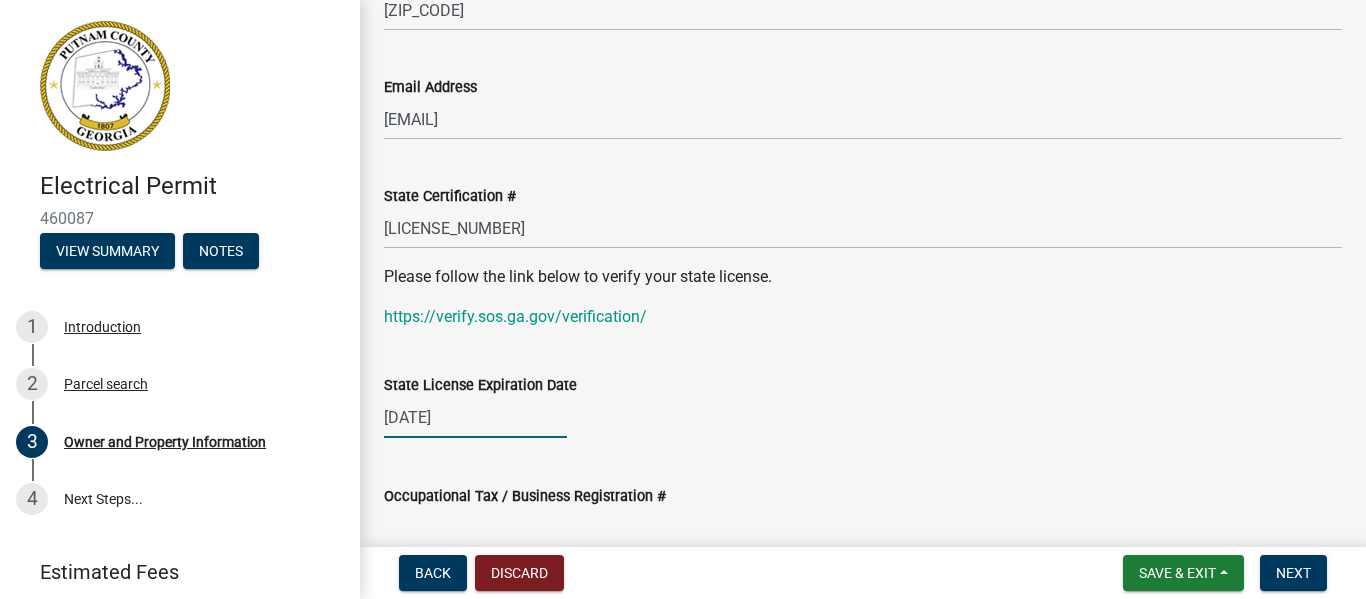 click on "[DATE]" at bounding box center [475, 417] 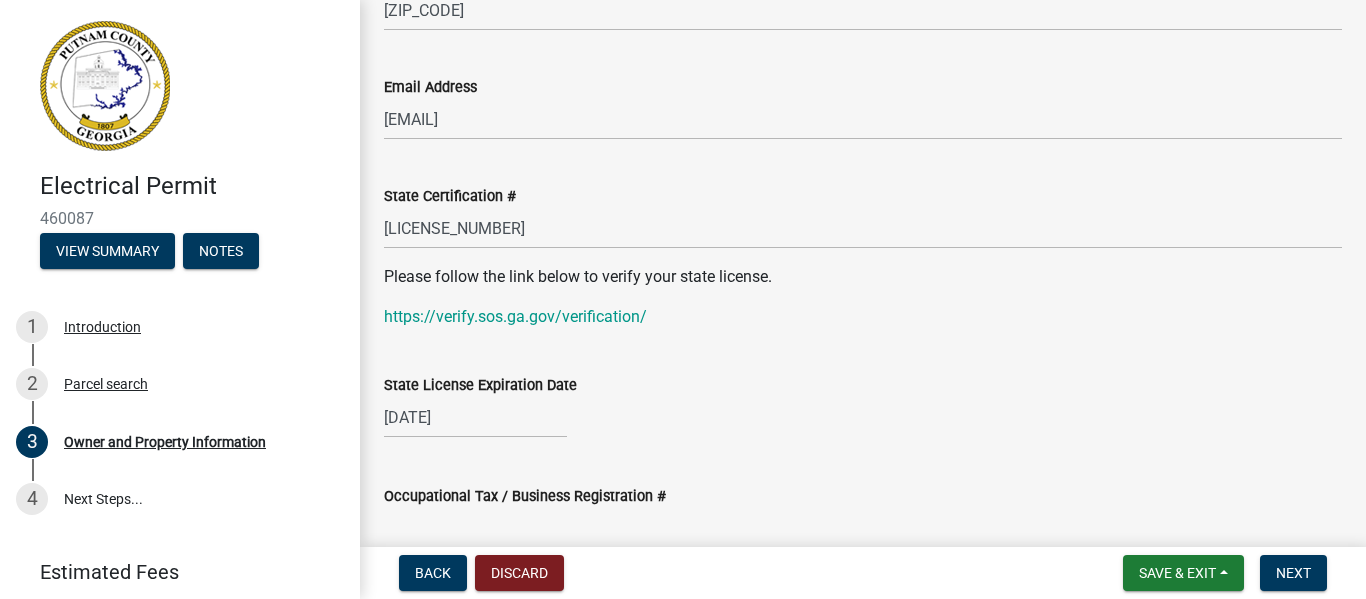select on "9" 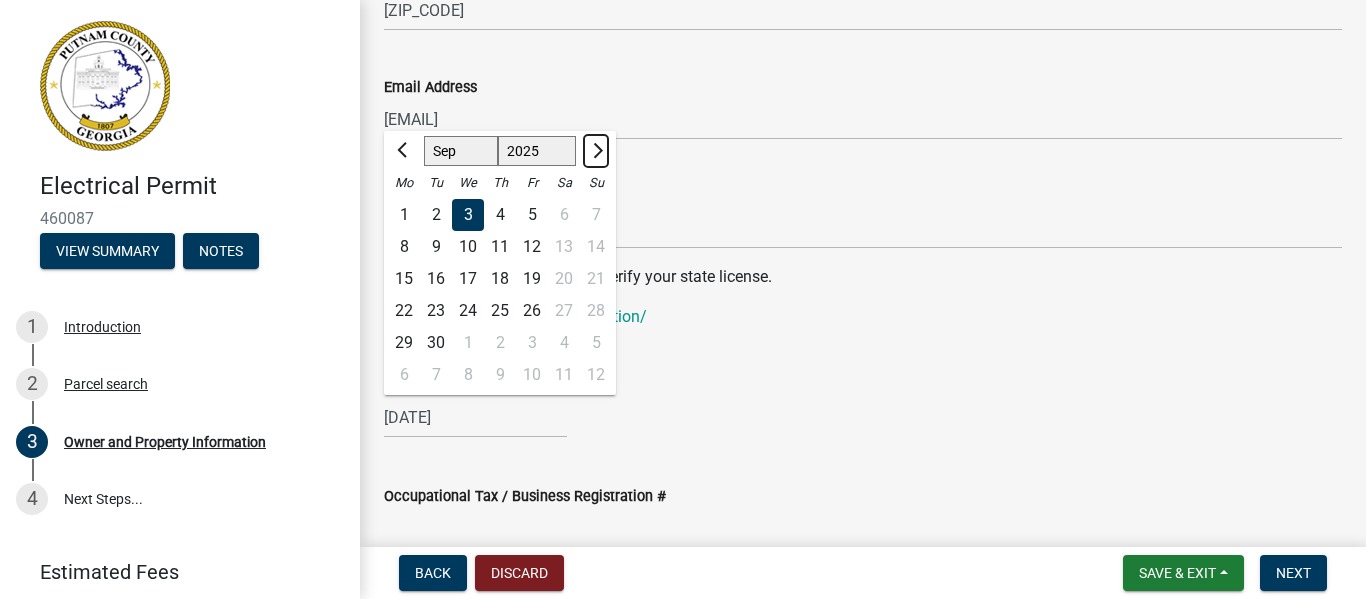 click 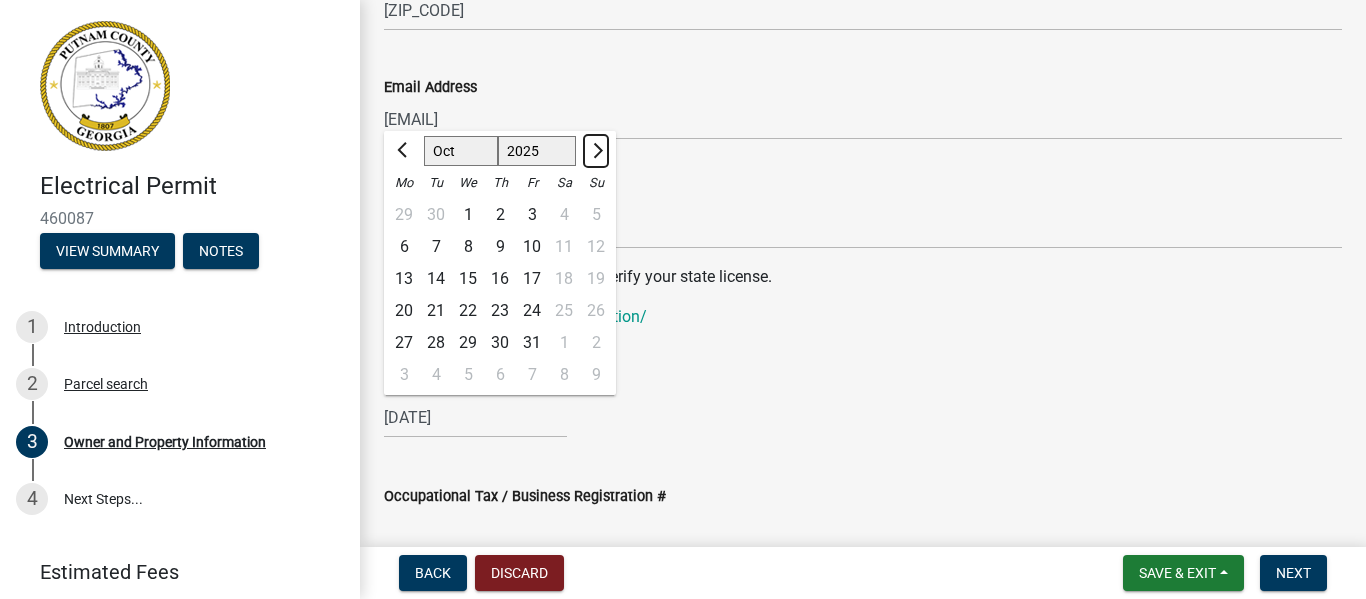 click 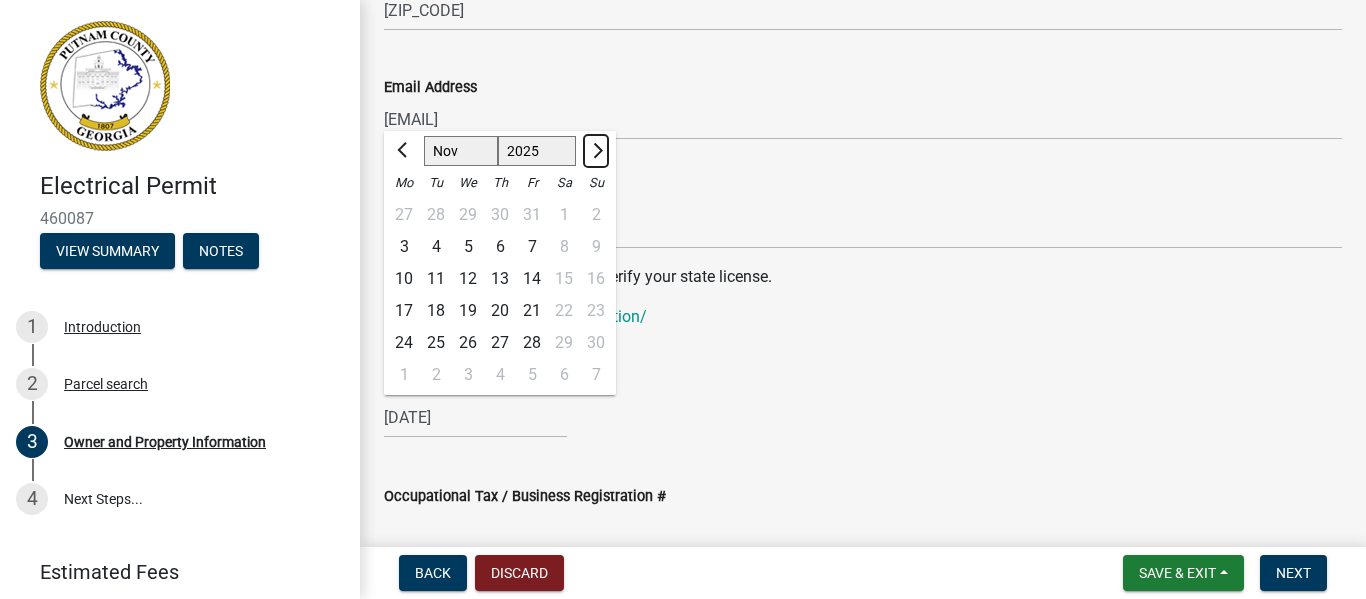 click 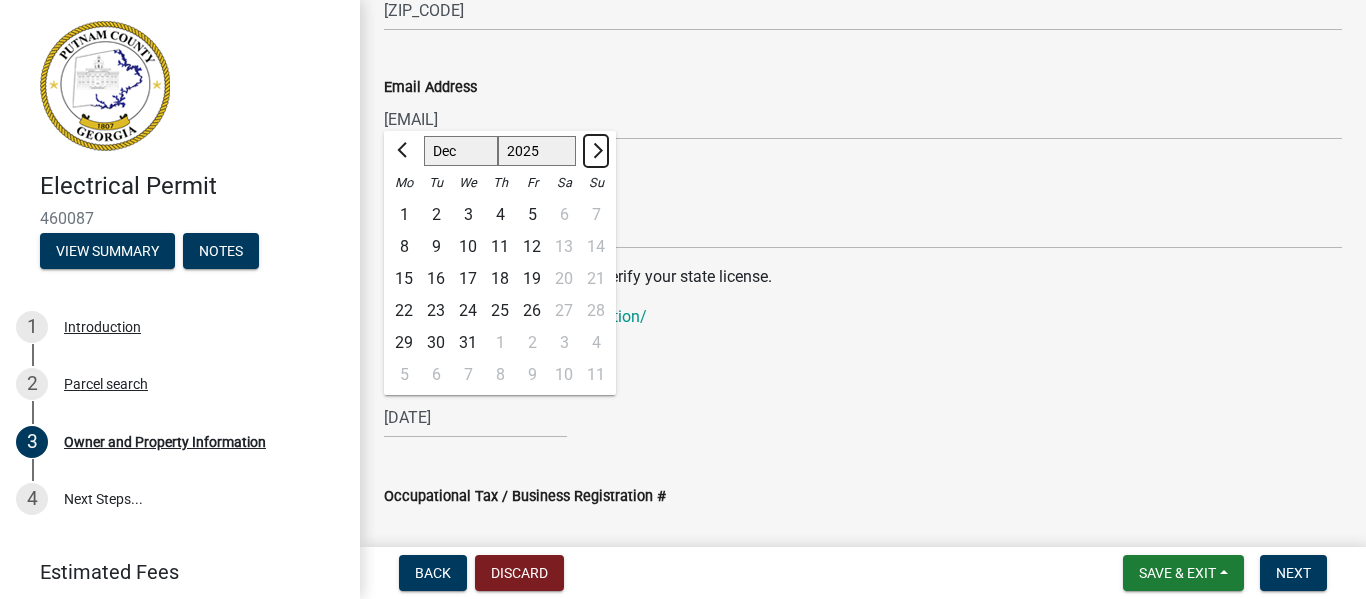 click 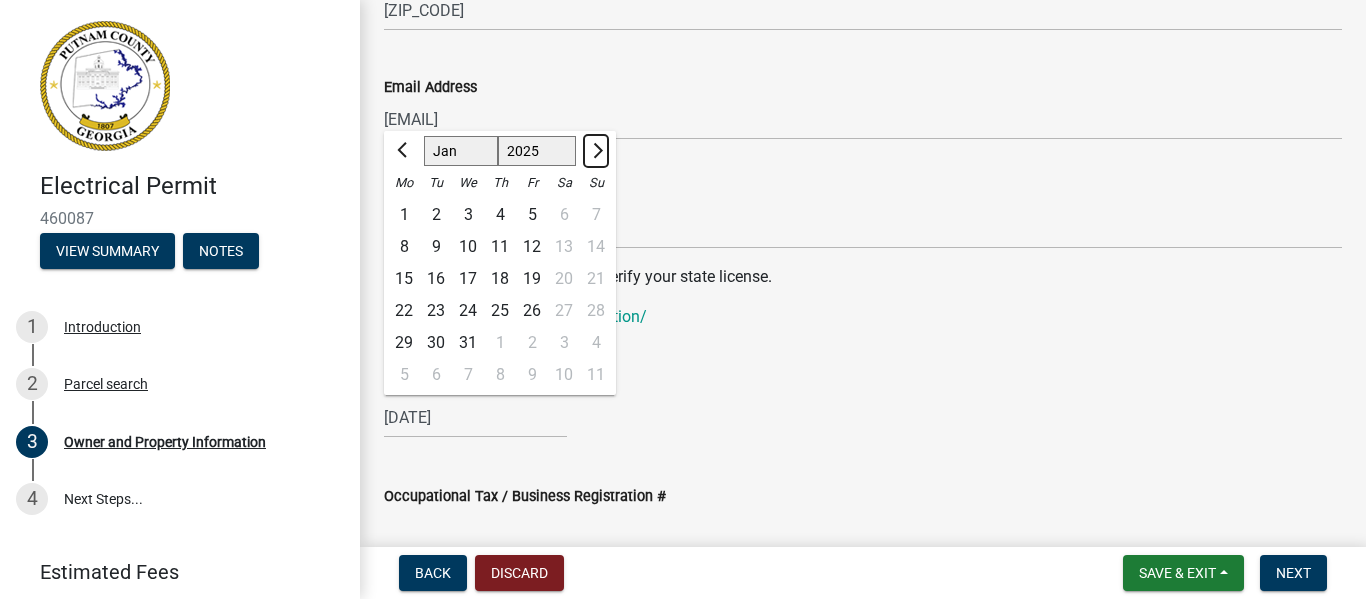 select on "2026" 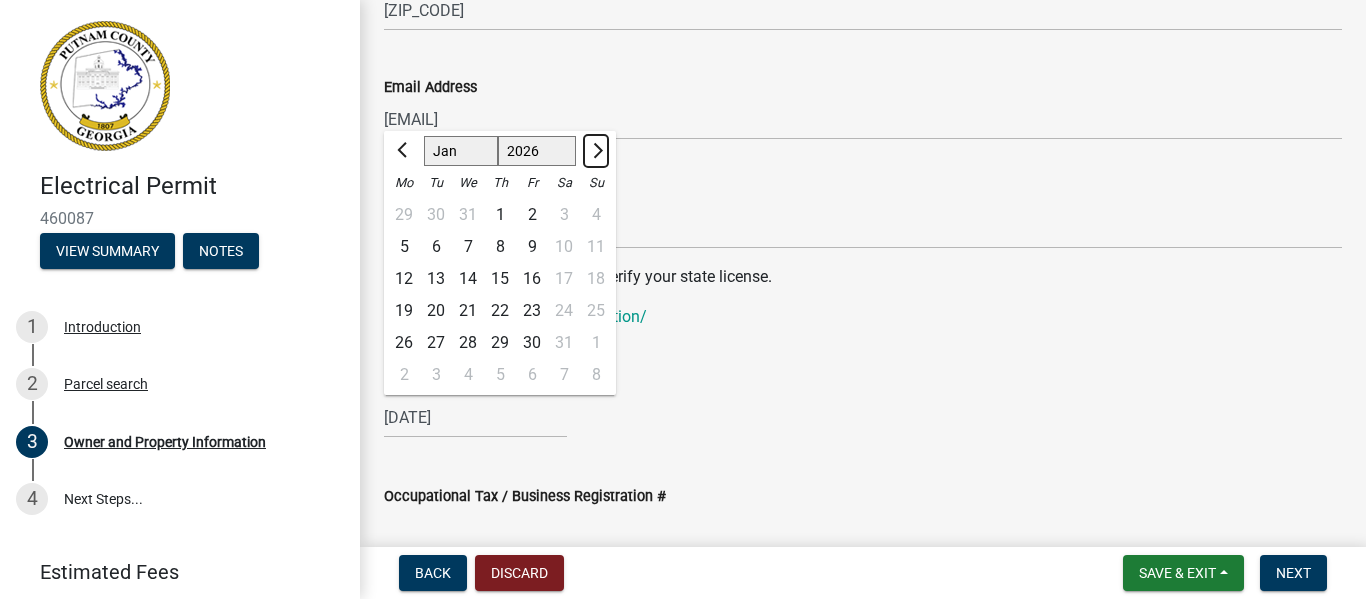 click 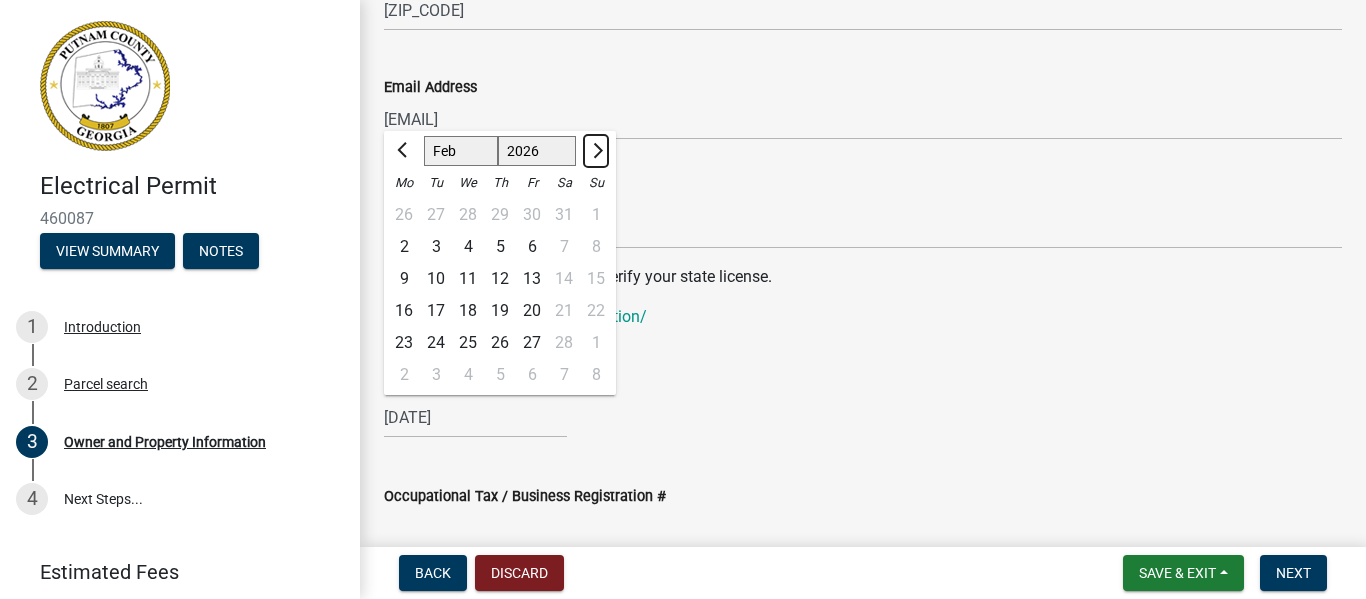 click 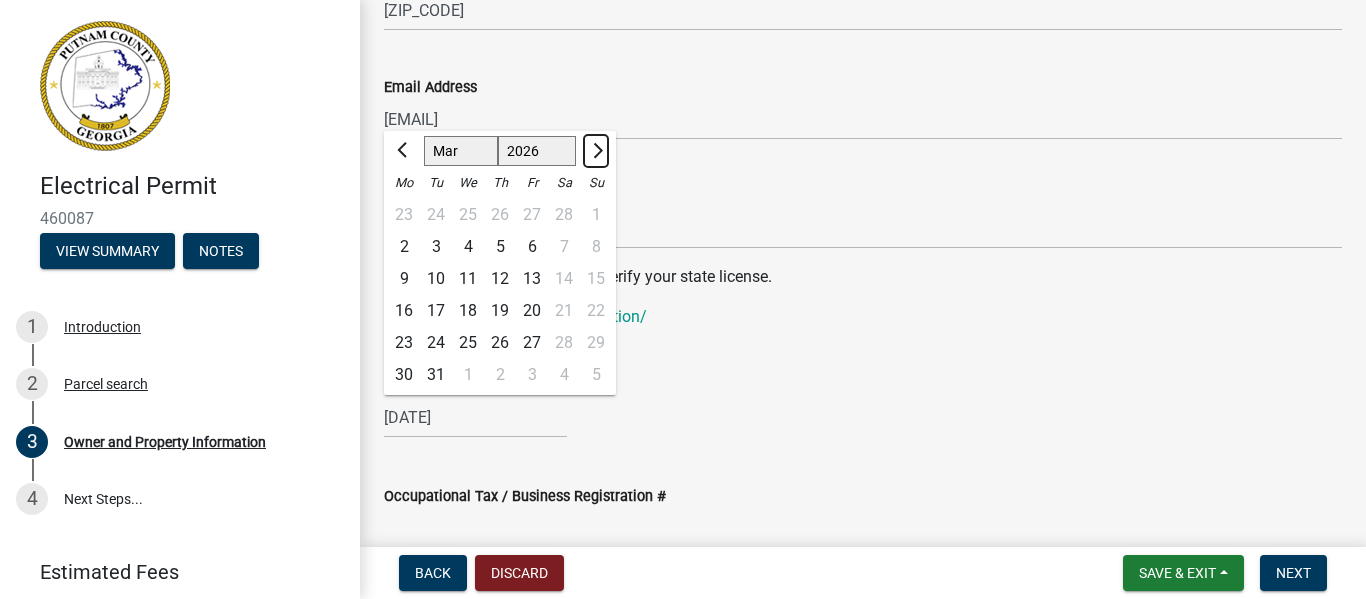 click 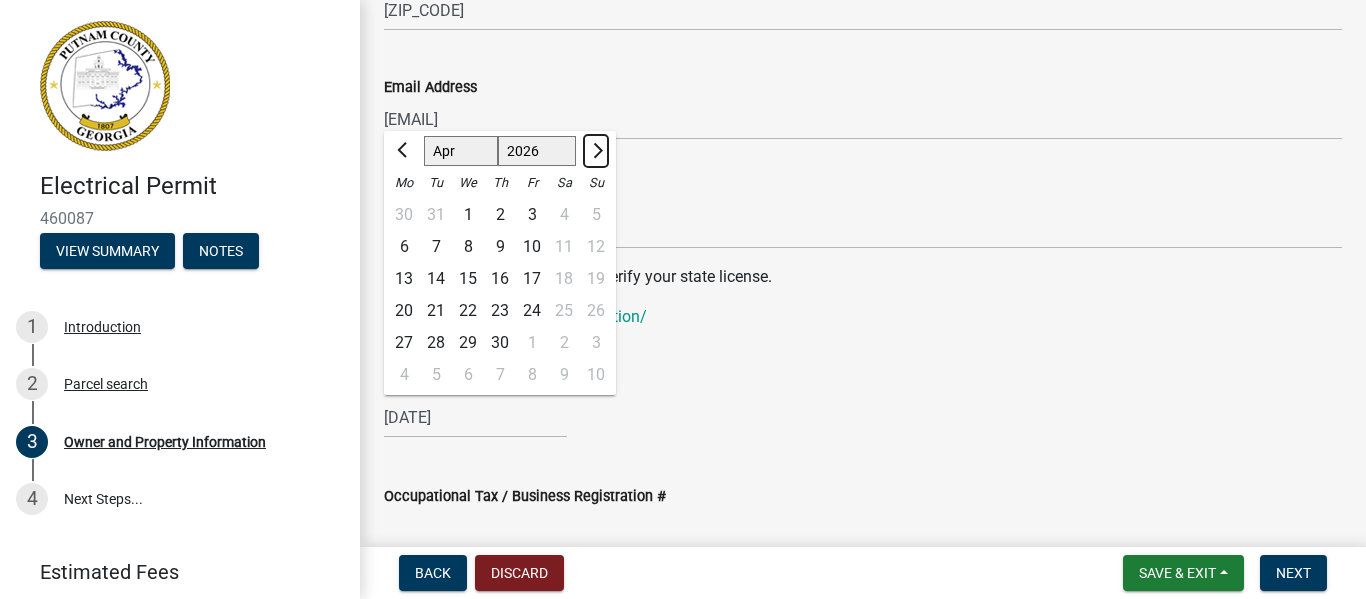 click 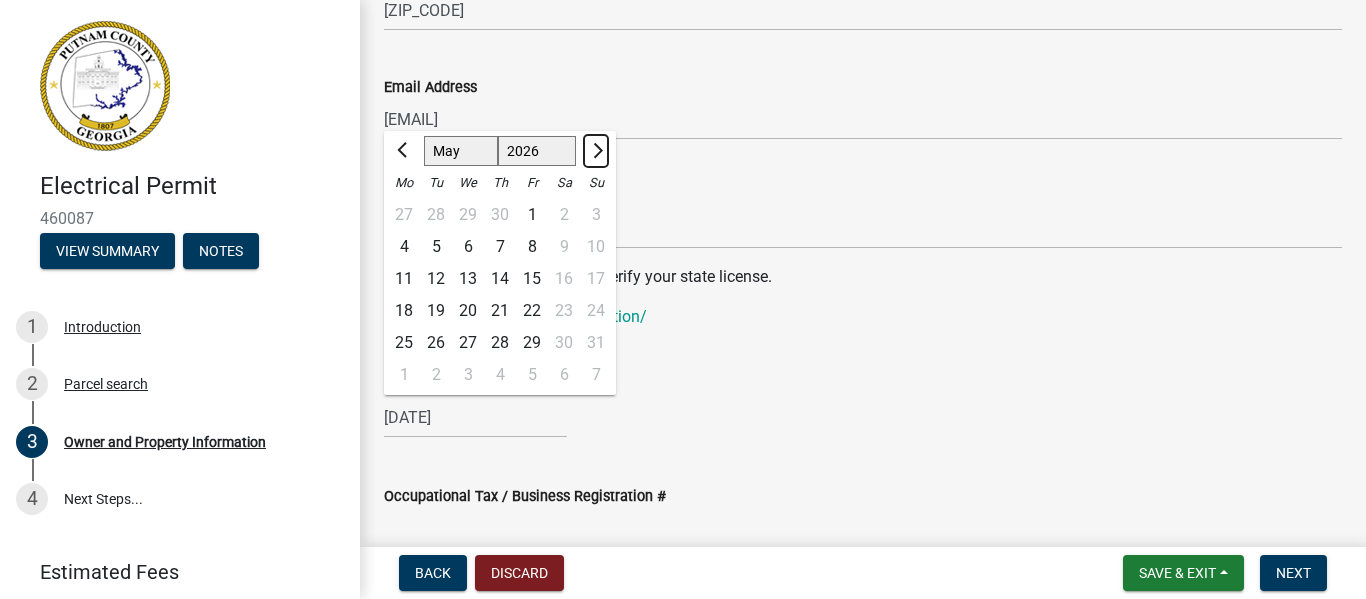 click 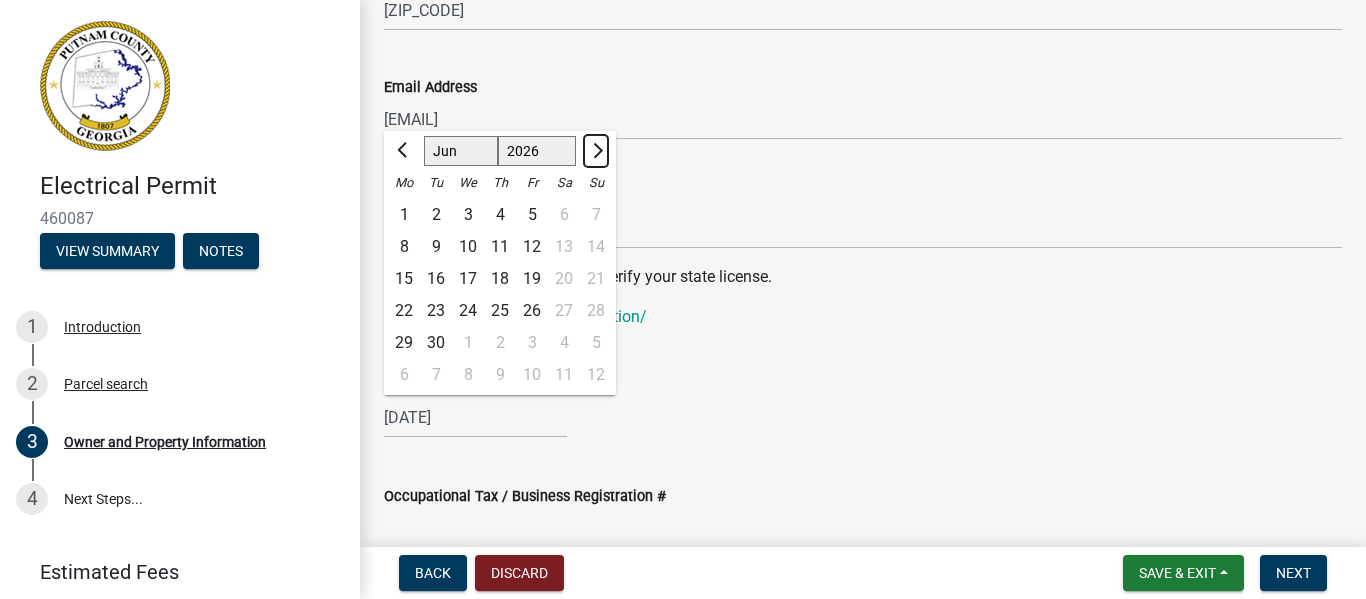 click 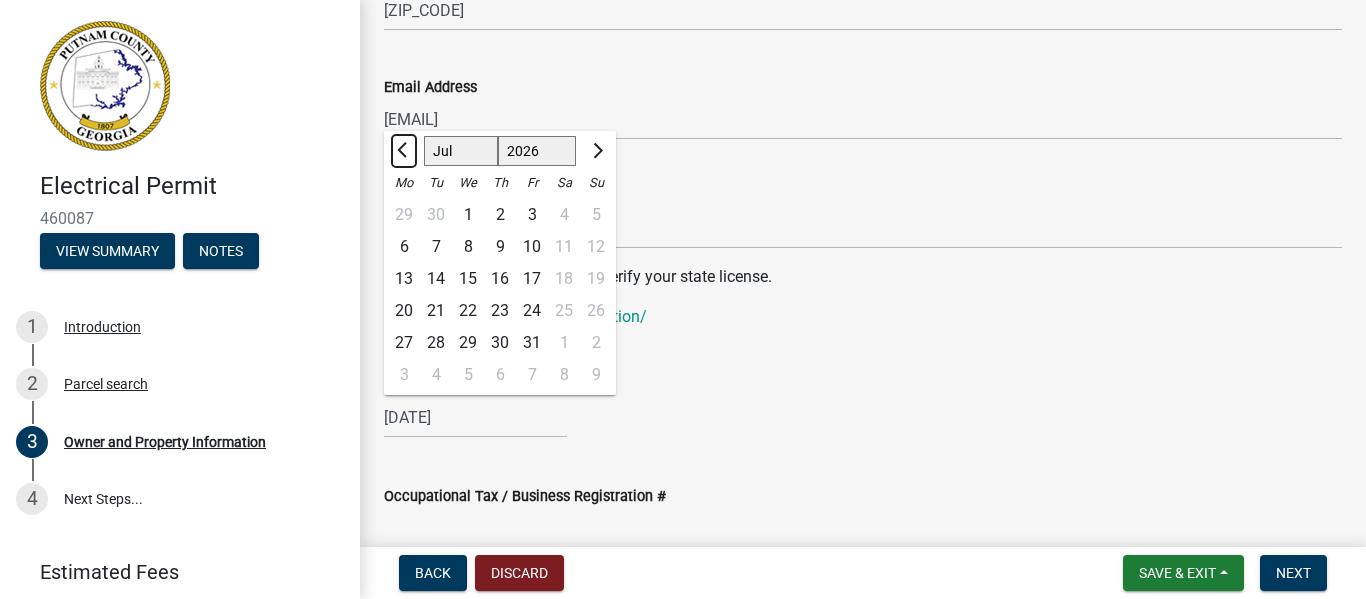 click 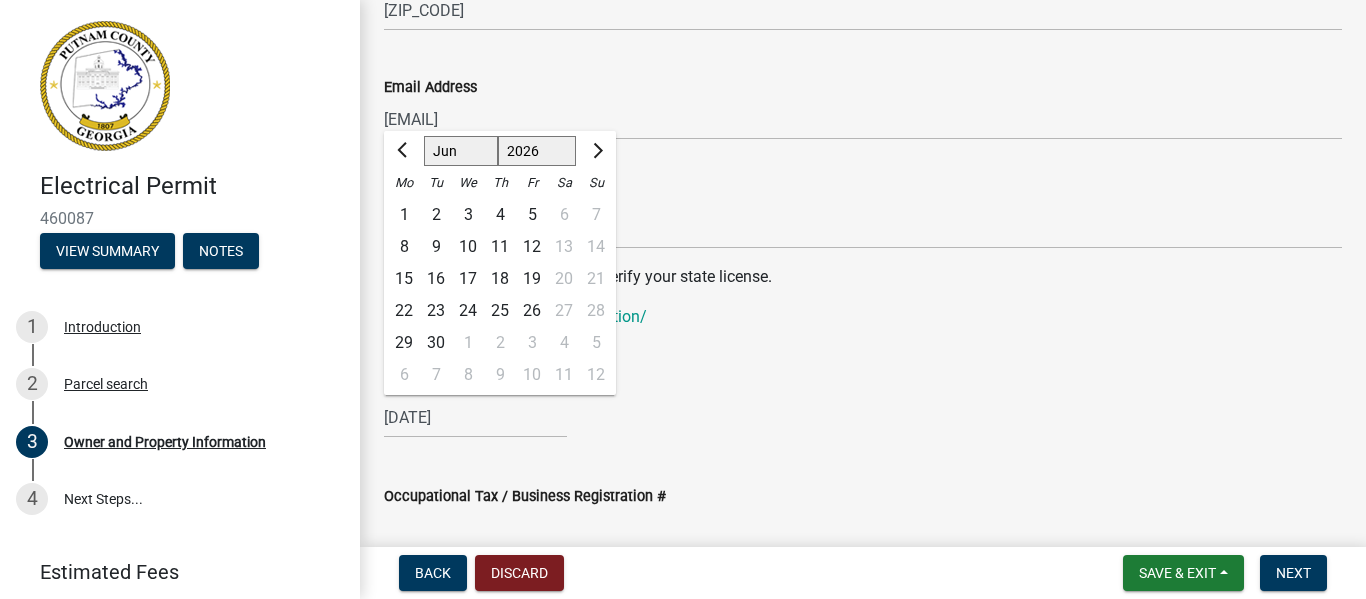 click on "Jan Feb Mar Apr May Jun Jul Aug Sep Oct Nov Dec" 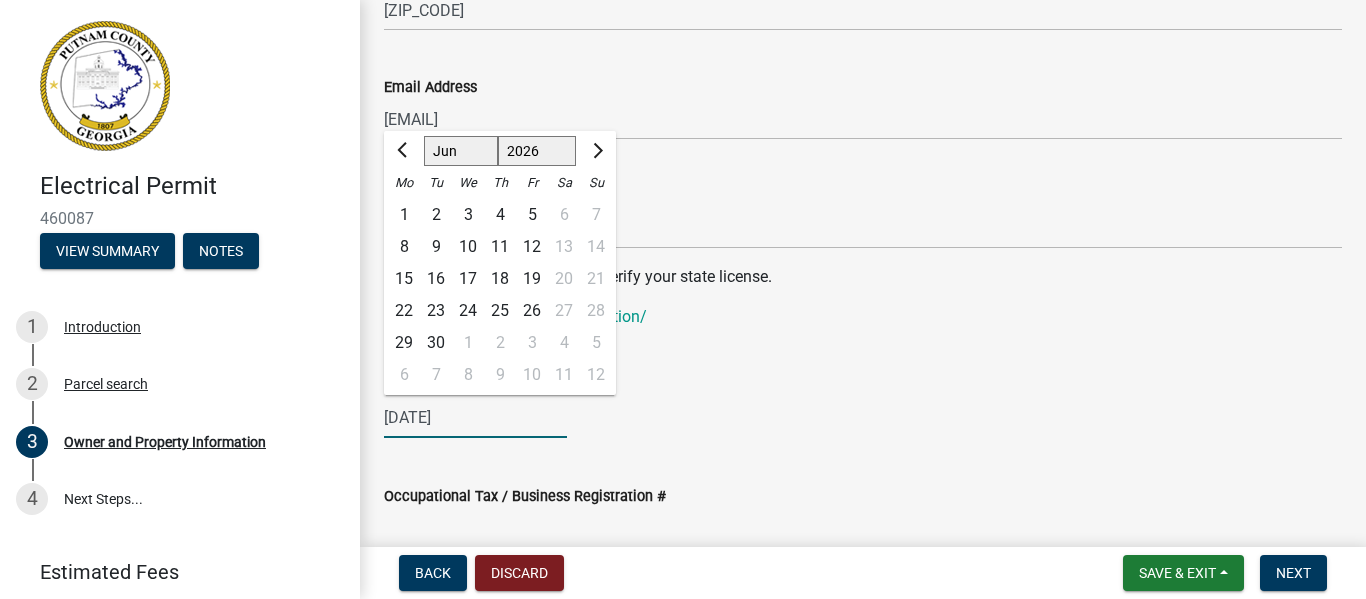 click on "Jan Feb Mar Apr May Jun Jul Aug Sep Oct Nov Dec" 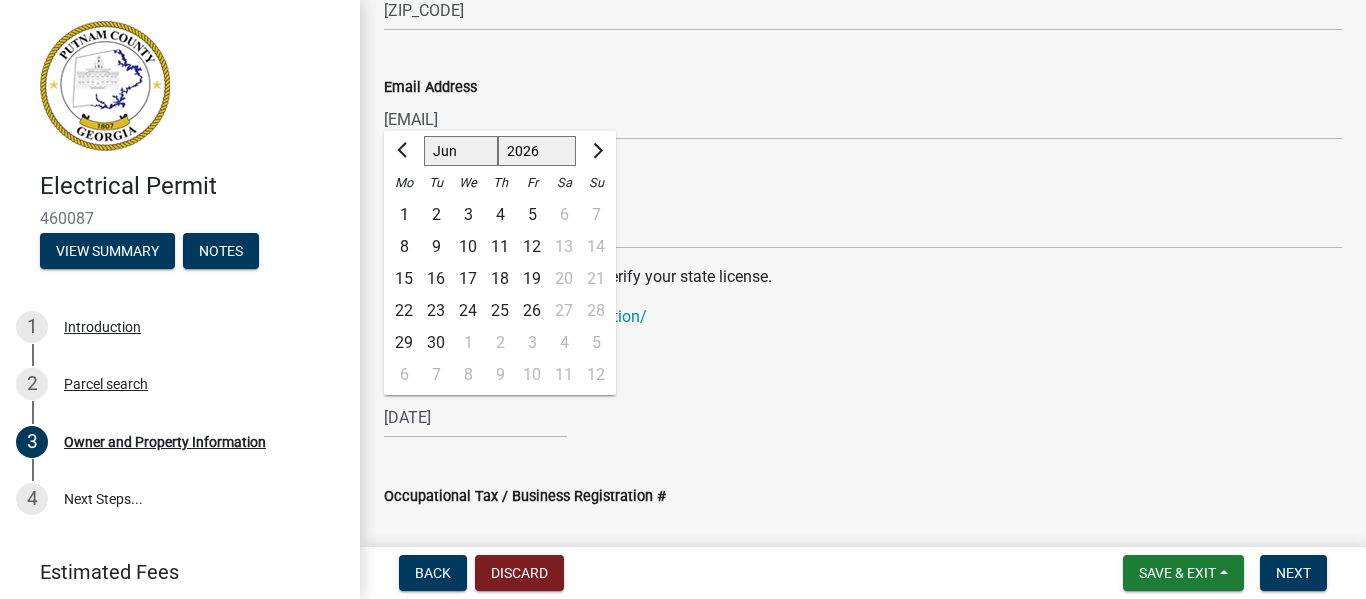click on "State License Expiration Date" 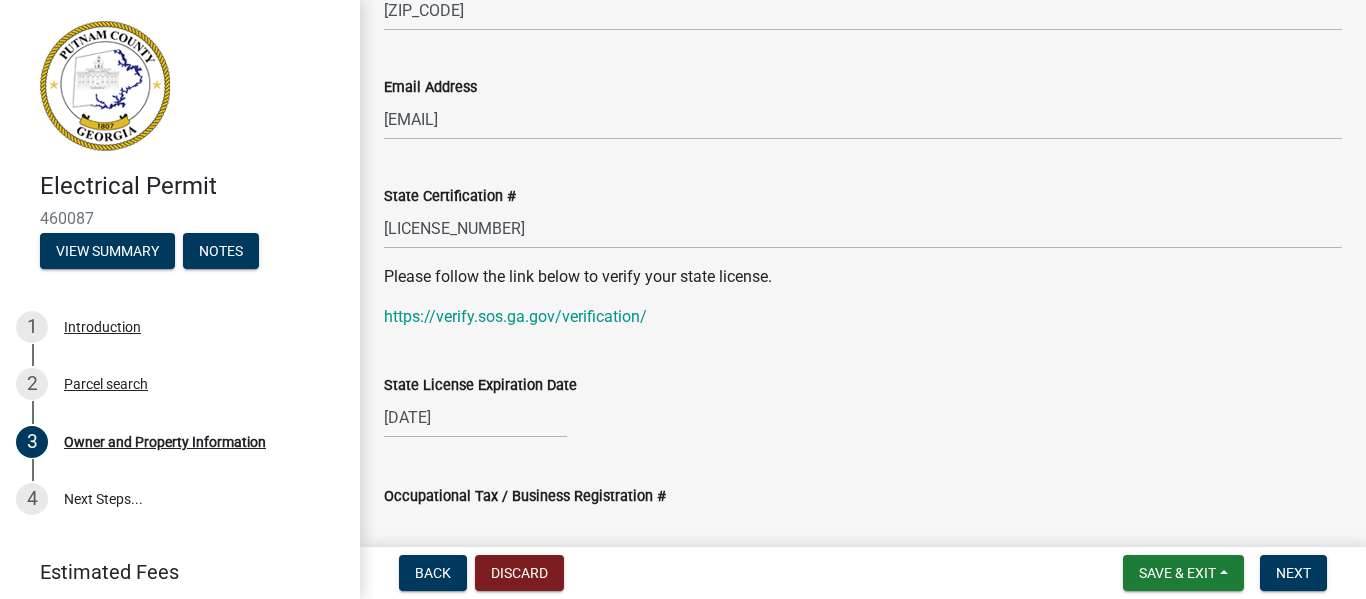select on "9" 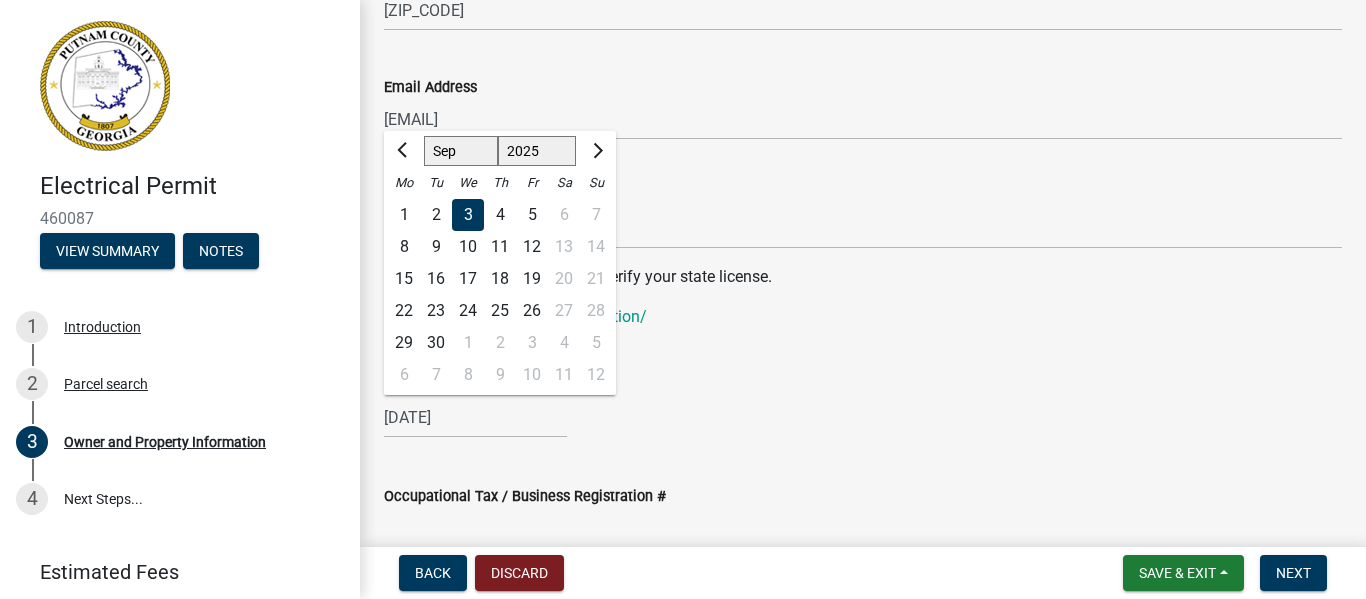 click on "[DATE] Jan Feb Mar Apr May Jun Jul Aug Sep Oct Nov Dec 1525 1526 1527 1528 1529 1530 1531 1532 1533 1534 1535 1536 1537 1538 1539 1540 1541 1542 1543 1544 1545 1546 1547 1548 1549 1550 1551 1552 1553 1554 1555 1556 1557 1558 1559 1560 1561 1562 1563 1564 1565 1566 1567 1568 1569 1570 1571 1572 1573 1574 1575 1576 1577 1578 1579 1580 1581 1582 1583 1584 1585 1586 1587 1588 1589 1590 1591 1592 1593 1594 1595 1596 1597 1598 1599 1600 1601 1602 1603 1604 1605 1606 1607 1608 1609 1610 1611 1612 1613 1614 1615 1616 1617" 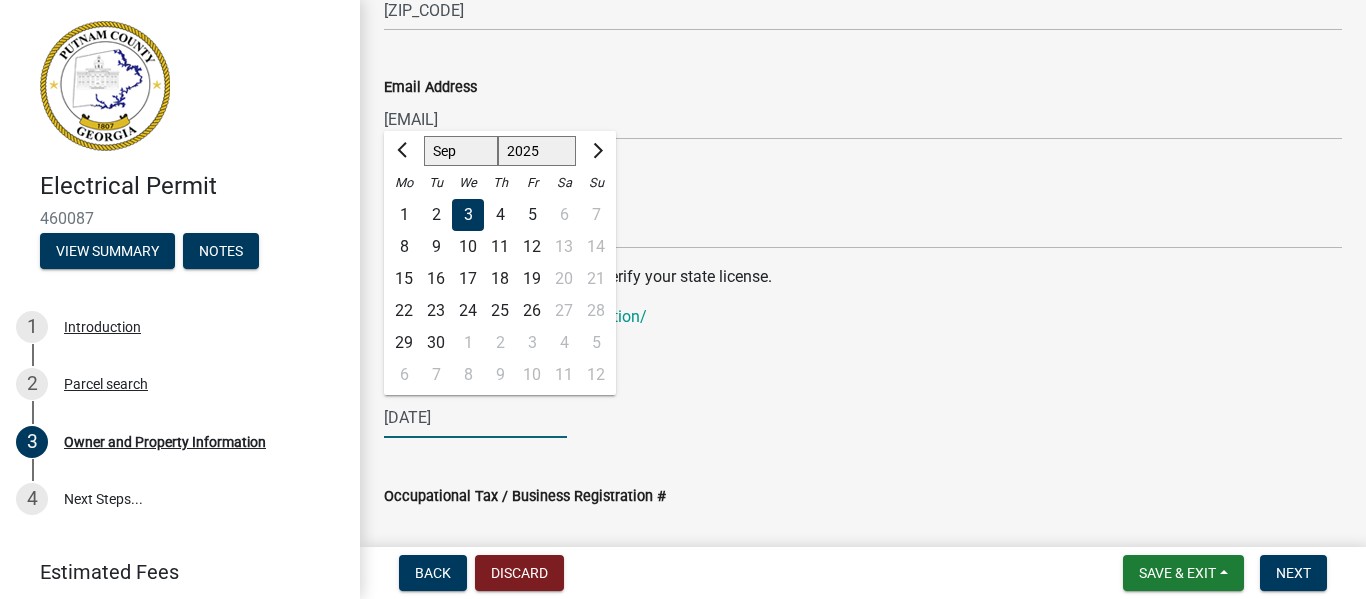 drag, startPoint x: 477, startPoint y: 420, endPoint x: 487, endPoint y: 413, distance: 12.206555 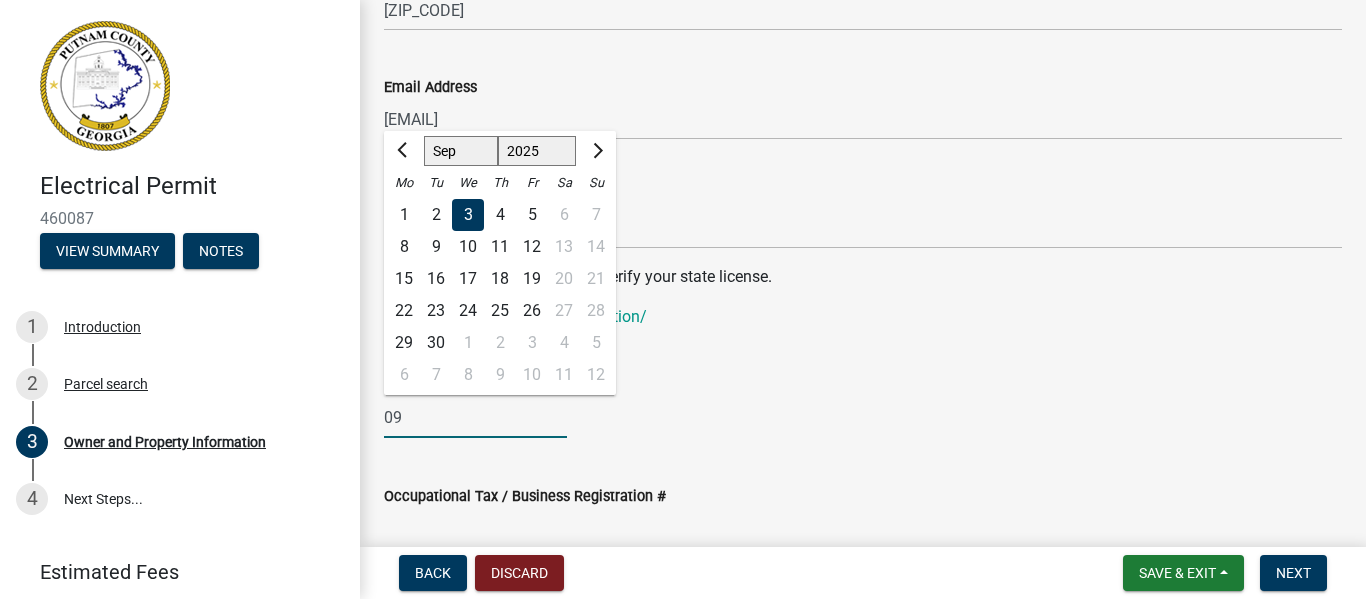 type on "0" 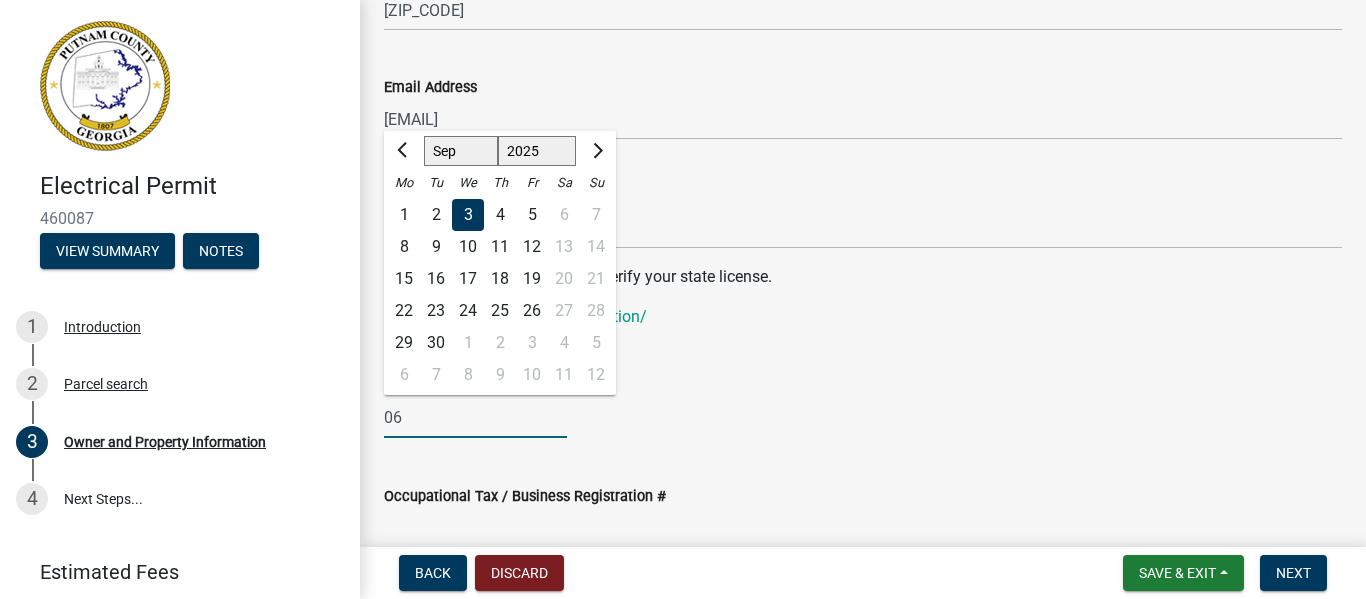 type on "06/30/2026" 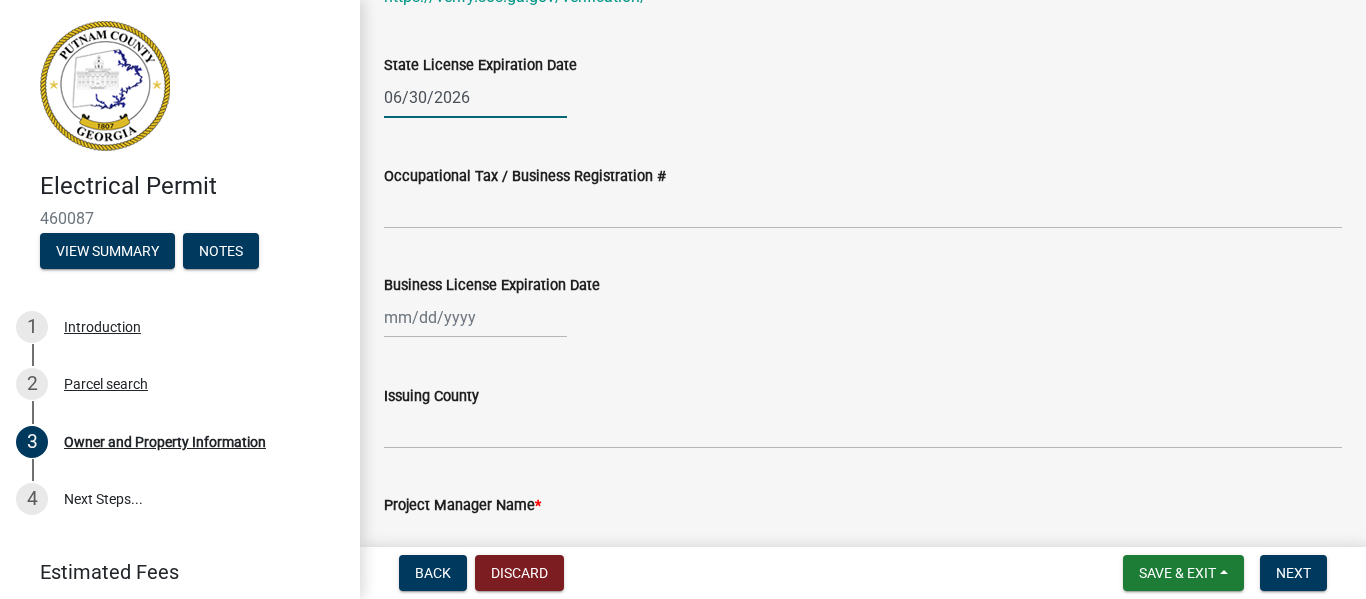 scroll, scrollTop: 2853, scrollLeft: 0, axis: vertical 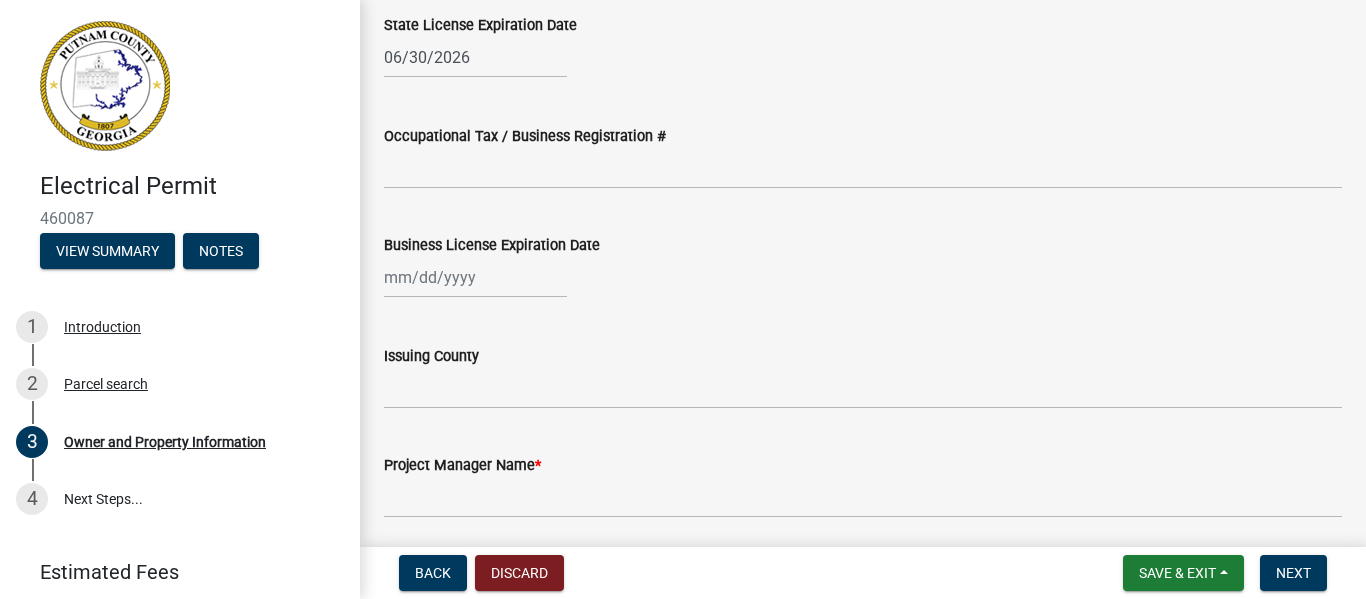 click on "Electrical Permit  460087   View Summary   Notes   1     Introduction   2     Parcel search   3     Owner and Property Information   4   Next Steps...  Estimated Fees Estimated Total $0.00 Owner and Property Information share Share Property Information  Applicant Name  *  info
[FIRST] [LAST]  Applicant Email  * [EMAIL]  Applicant Phone Number  * [PHONE]  Owner Name  * [COMPANY_NAME] LLC  Owner Email   Address  * [NUMBER] [STREET]  City  * [CITY]  Parcel ID  * [PARCEL_ID]  Legal Description  LOT [NUMBER] [NAME] S/D PH [NUMBER]  Acres  0.73 Mailing Address  Address  [NUMBER] [STREET] [CITY]  State  [STATE]  Zip  [ZIP_CODE] Contractor / Applicant / Installation Information  Name  [FIRST] [LAST]  If Contractor, DBA Name  [COMPANY_NAME] [COMPANY_NAME]  Phone Number  [PHONE]  Address  [NUMBER] [STREET] [CITY]  State  [STATE]  ZIP  [ZIP_CODE]  Email Address  [EMAIL]  State Certification #  [LICENSE_NUMBER] Please follow the link below to verify your state license. [DATE]  Issuing County" 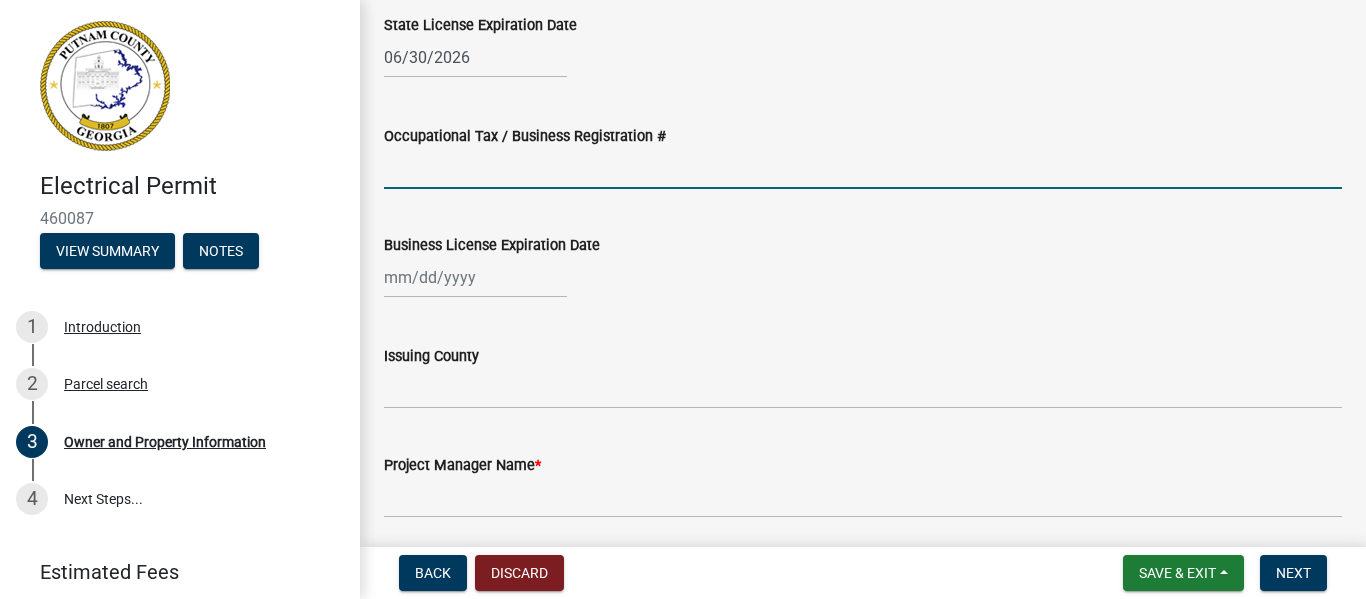 click on "Occupational Tax / Business Registration #" at bounding box center [863, 168] 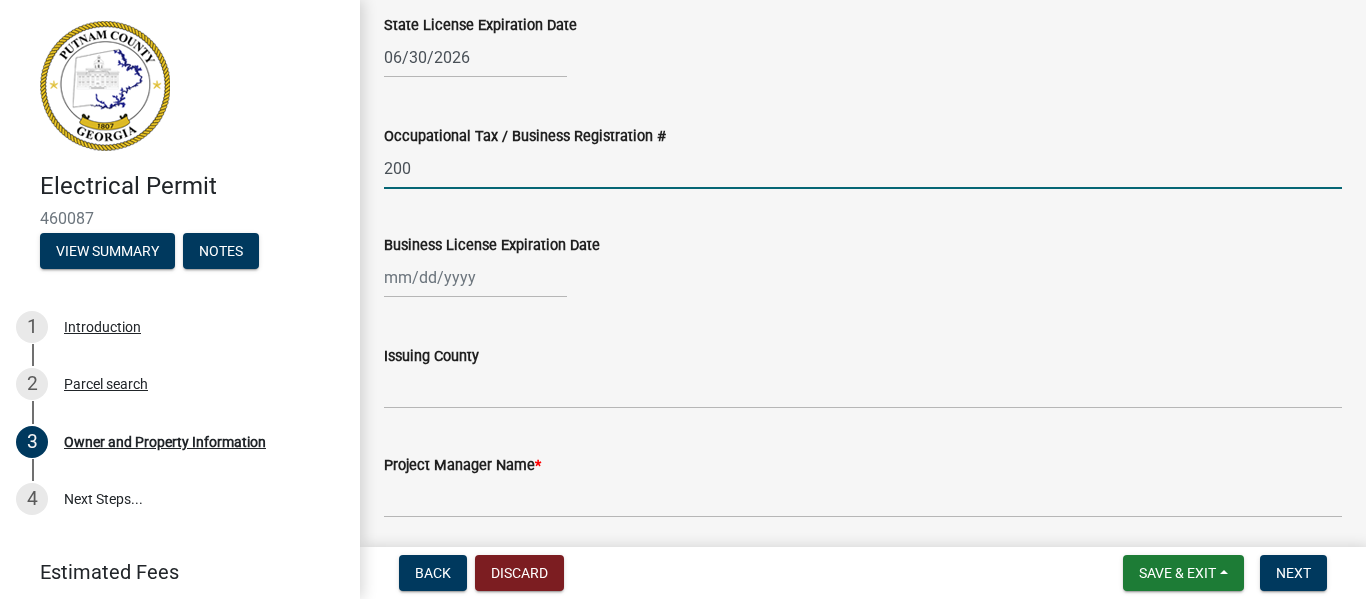 type on "[NUMBER]" 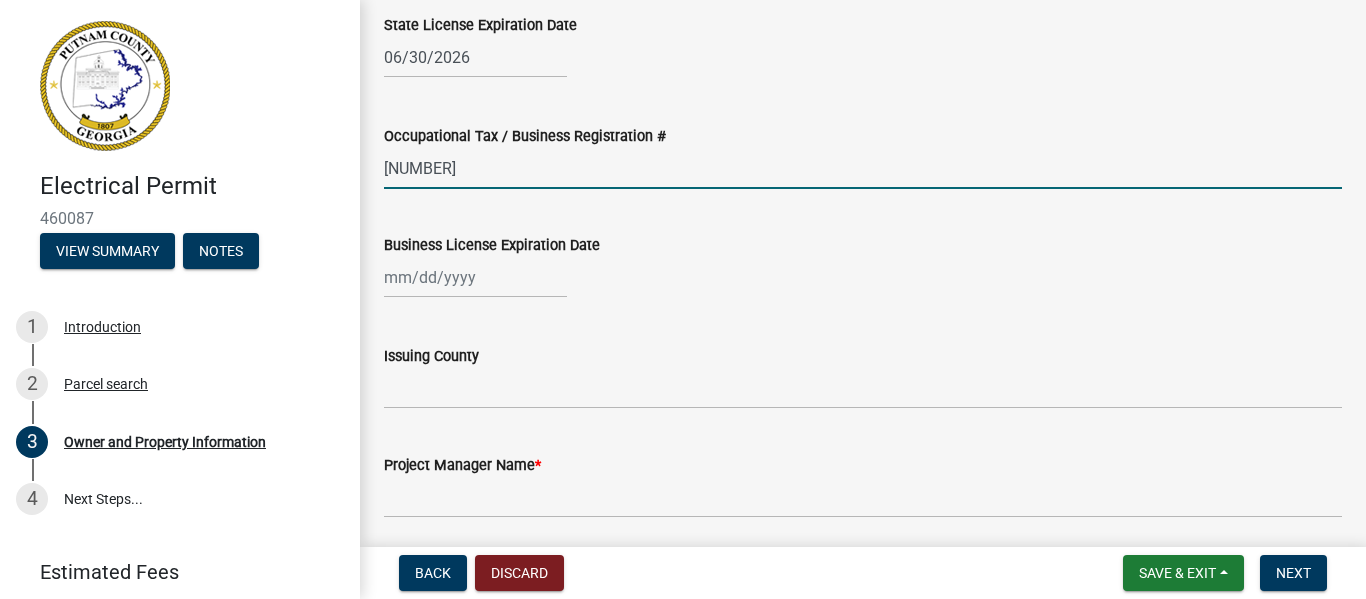 select on "8" 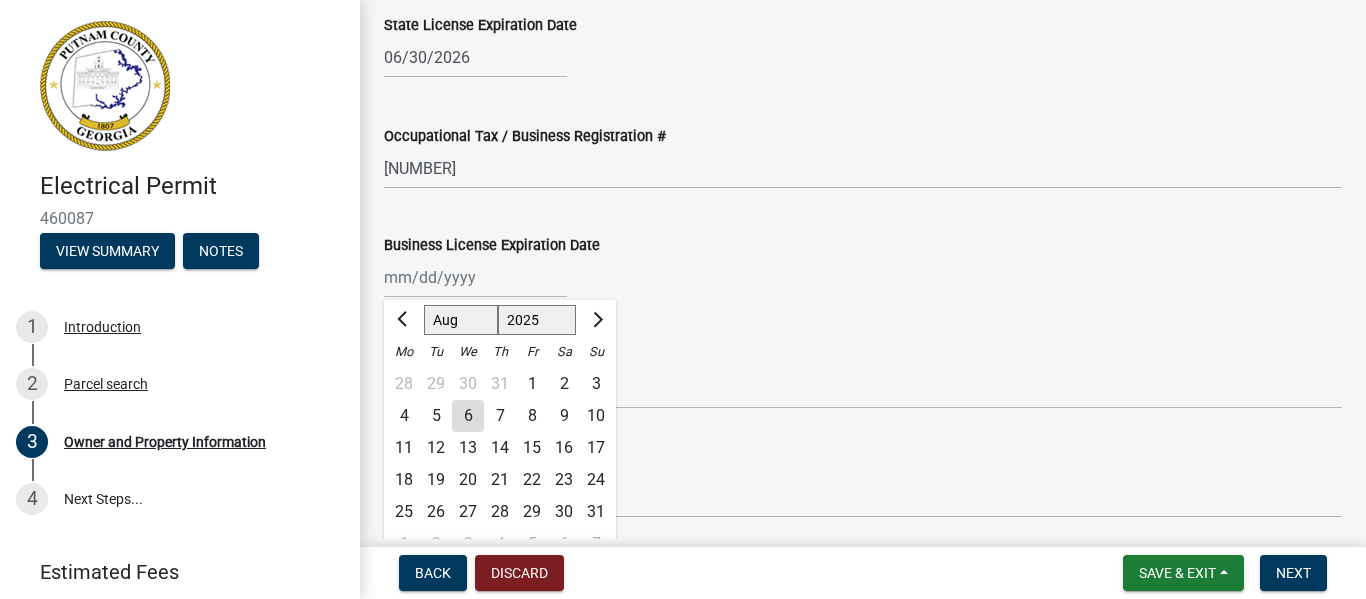 click on "Jan Feb Mar Apr May Jun Jul Aug Sep Oct Nov Dec 1525 1526 1527 1528 1529 1530 1531 1532 1533 1534 1535 1536 1537 1538 1539 1540 1541 1542 1543 1544 1545 1546 1547 1548 1549 1550 1551 1552 1553 1554 1555 1556 1557 1558 1559 1560 1561 1562 1563 1564 1565 1566 1567 1568 1569 1570 1571 1572 1573 1574 1575 1576 1577 1578 1579 1580 1581 1582 1583 1584 1585 1586 1587 1588 1589 1590 1591 1592 1593 1594 1595 1596 1597 1598 1599 1600 1601 1602 1603 1604 1605 1606 1607 1608 1609 1610 1611 1612 1613 1614 1615 1616 1617 1618 1619 1620 1621 1622 1623 1624 1625 1626 1627 1628 1629 1630 1631 1632 1633 1634 1635 1636 1637 1638 1639 1640 1641 1642 1643 1644 1645 1646 1647 1648 1649 1650 1651 1652 1653 1654 1655 1656 1657 1658 1659 1660 1661 1662 1663 1664 1665 1666 1667 1668 1669 1670 1671 1672 1673 1674 1675 1676 1677 1678 1679 1680 1681 1682 1683 1684 1685 1686 1687 1688 1689 1690 1691 1692 1693 1694 1695 1696 1697 1698 1699 1700 1701 1702 1703 1704 1705 1706 1707 1708 1709 1710 1711 1712 1713 1714 1715 1716 1717 1718 1719 1" 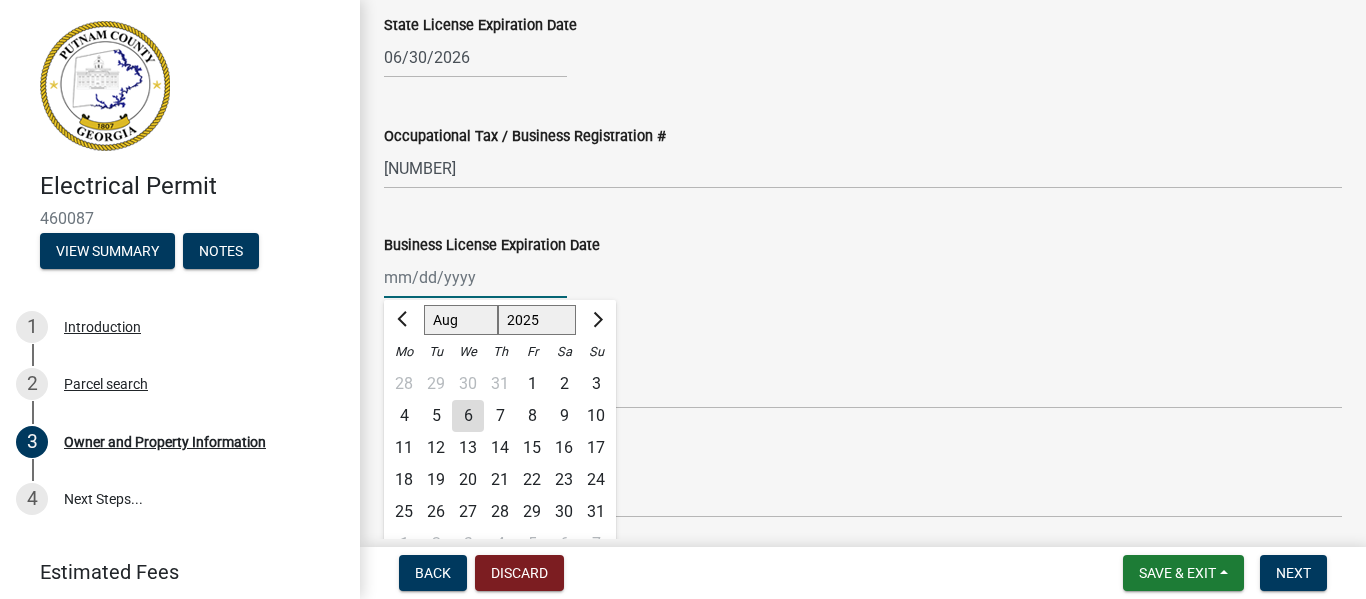 type on "12/31/2025" 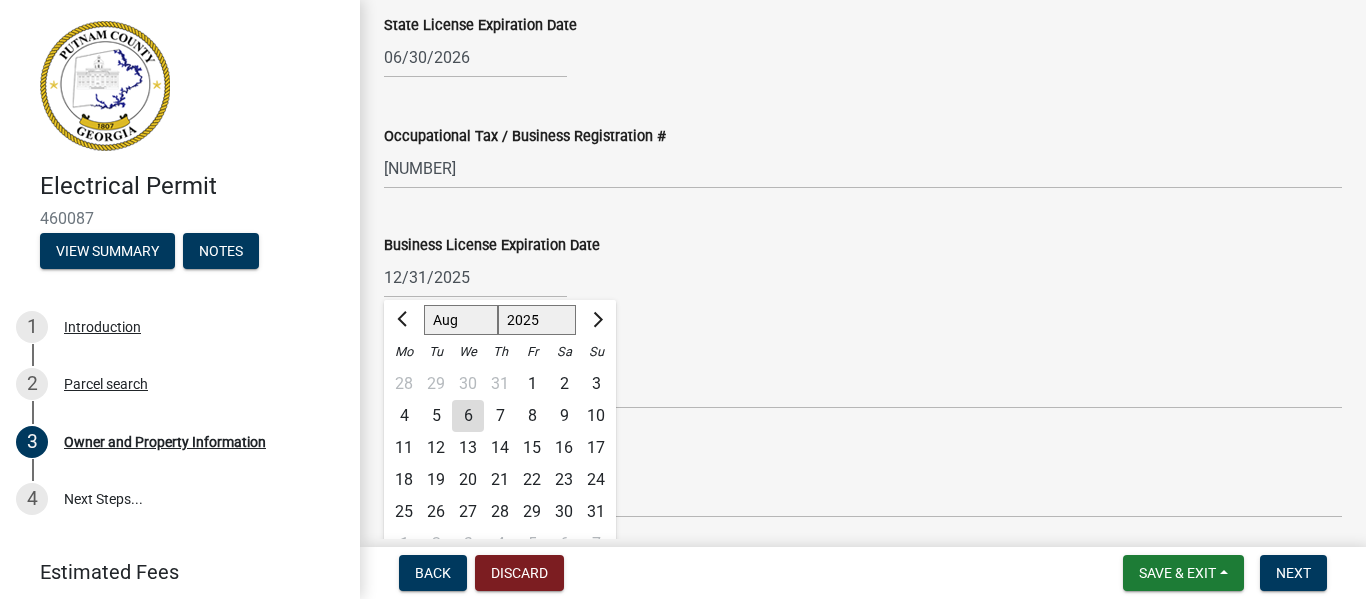 click on "[DATE] Jan Feb Mar Apr May Jun Jul Aug Sep Oct Nov Dec 1525 1526 1527 1528 1529 1530 1531 1532 1533 1534 1535 1536 1537 1538 1539 1540 1541 1542 1543 1544 1545 1546 1547 1548 1549 1550 1551 1552 1553 1554 1555 1556 1557 1558 1559 1560 1561 1562 1563 1564 1565 1566 1567 1568 1569 1570 1571 1572 1573 1574 1575 1576 1577 1578 1579 1580 1581 1582 1583 1584 1585 1586 1587 1588 1589 1590 1591 1592 1593 1594 1595 1596 1597 1598 1599 1600 1601 1602 1603 1604 1605 1606 1607 1608 1609 1610 1611 1612 1613 1614 1615 1616 1617" 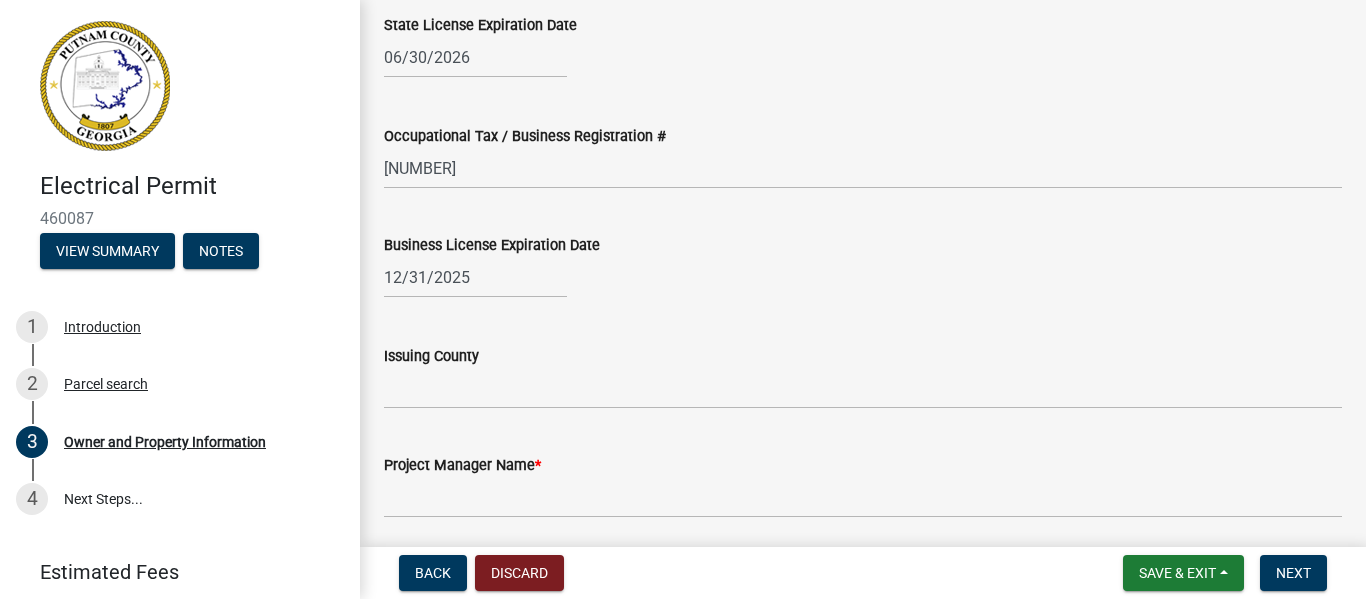 click on "Issuing County" 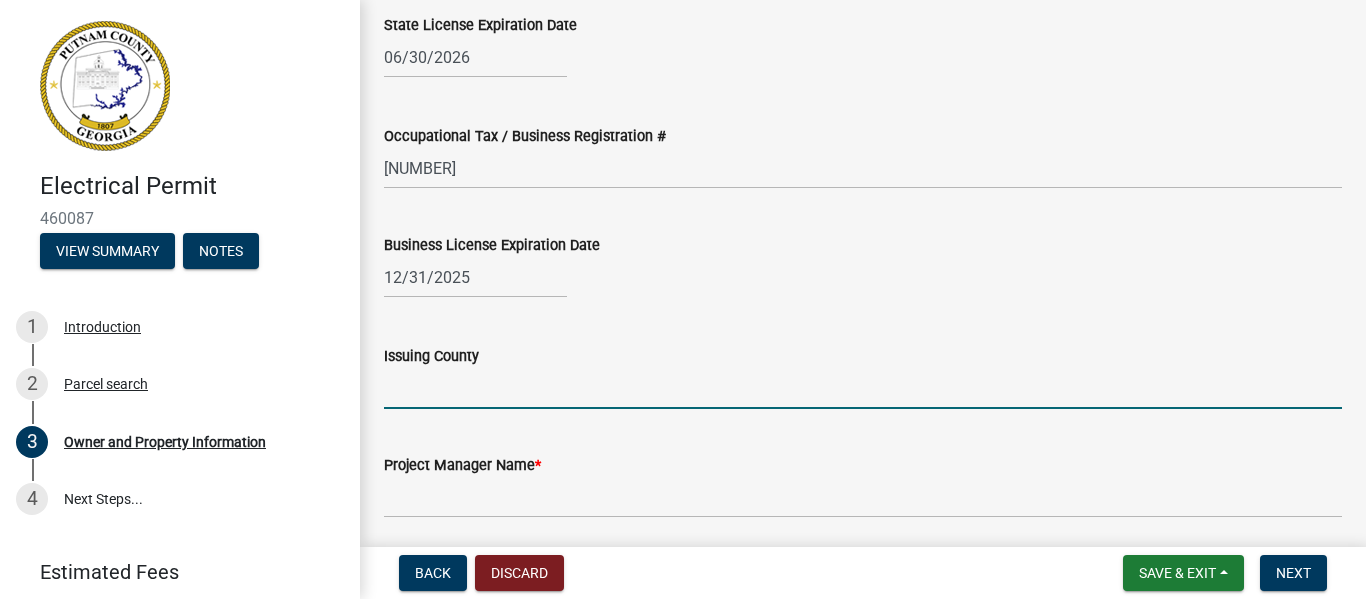 click on "Issuing County" at bounding box center (863, 388) 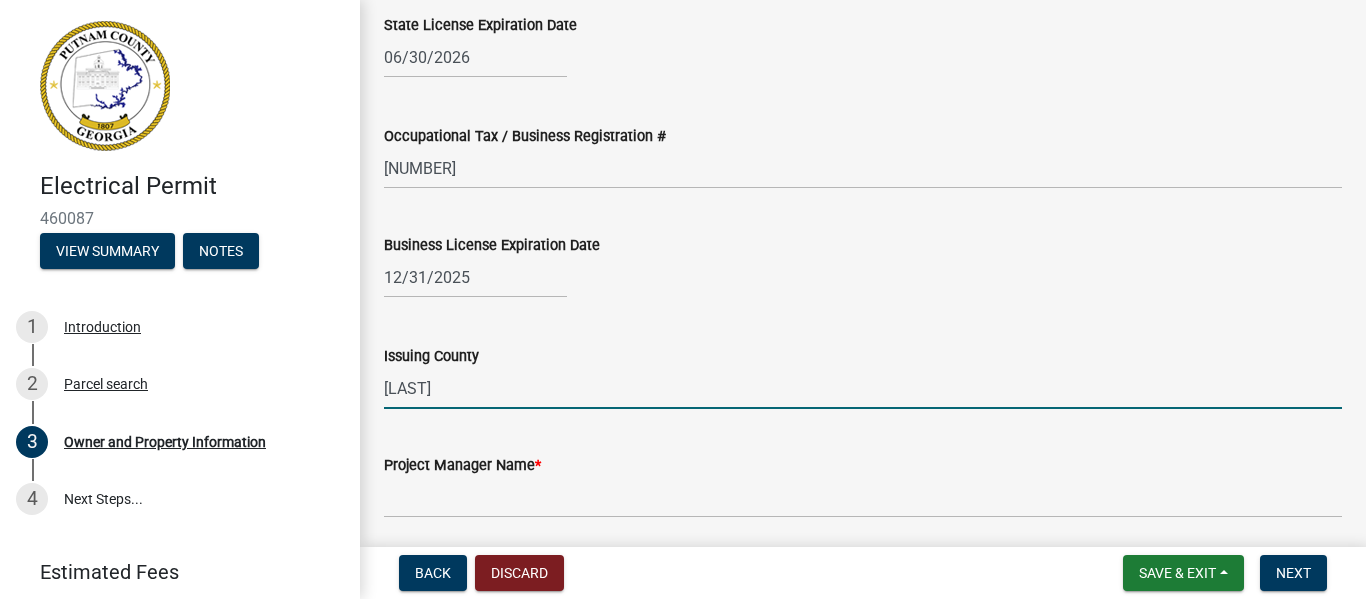 type on "[LAST]" 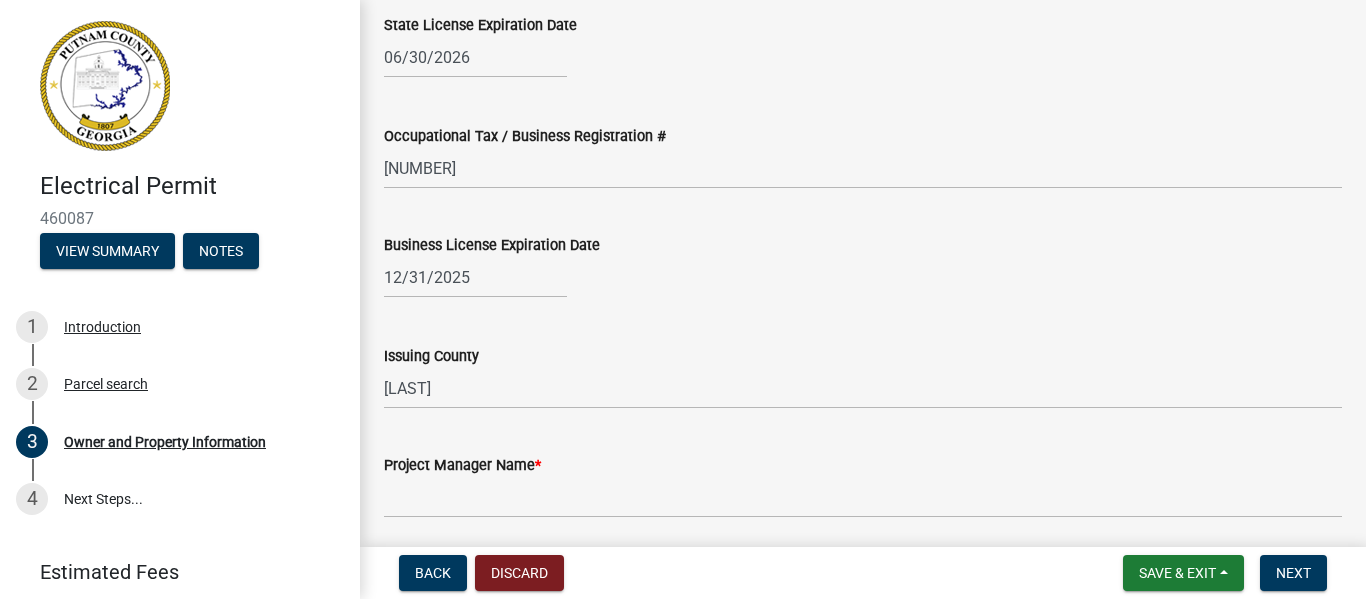 click on "Project Manager Name  *" 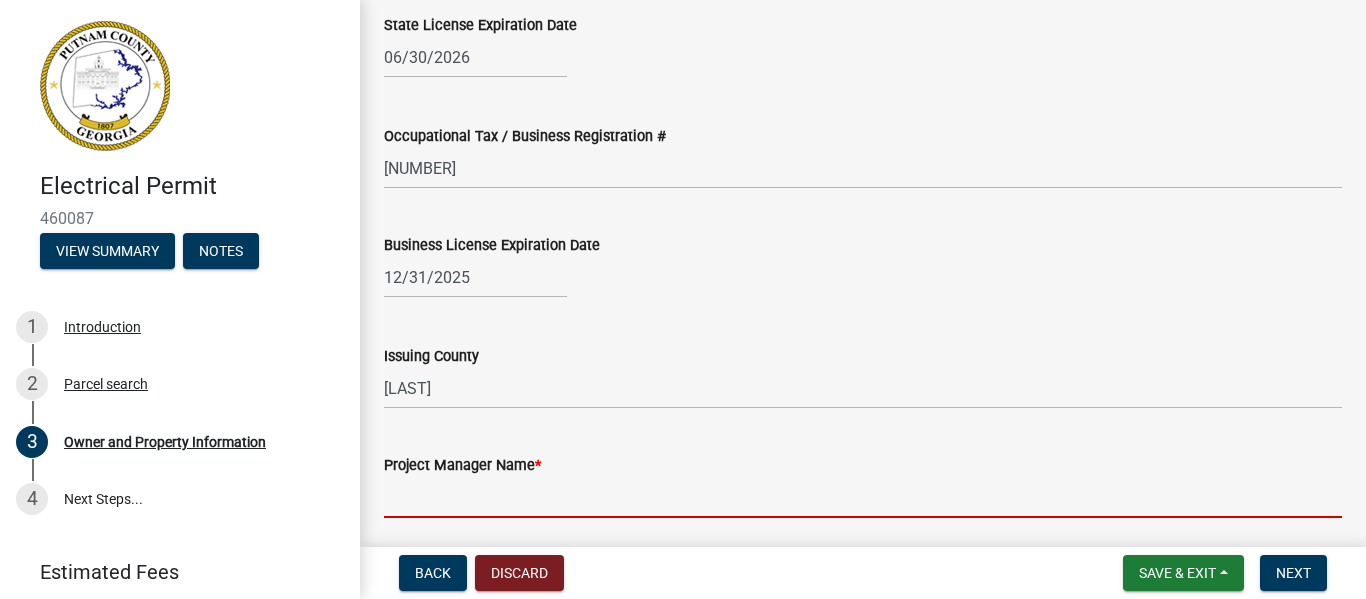 click on "Project Manager Name  *" at bounding box center (863, 497) 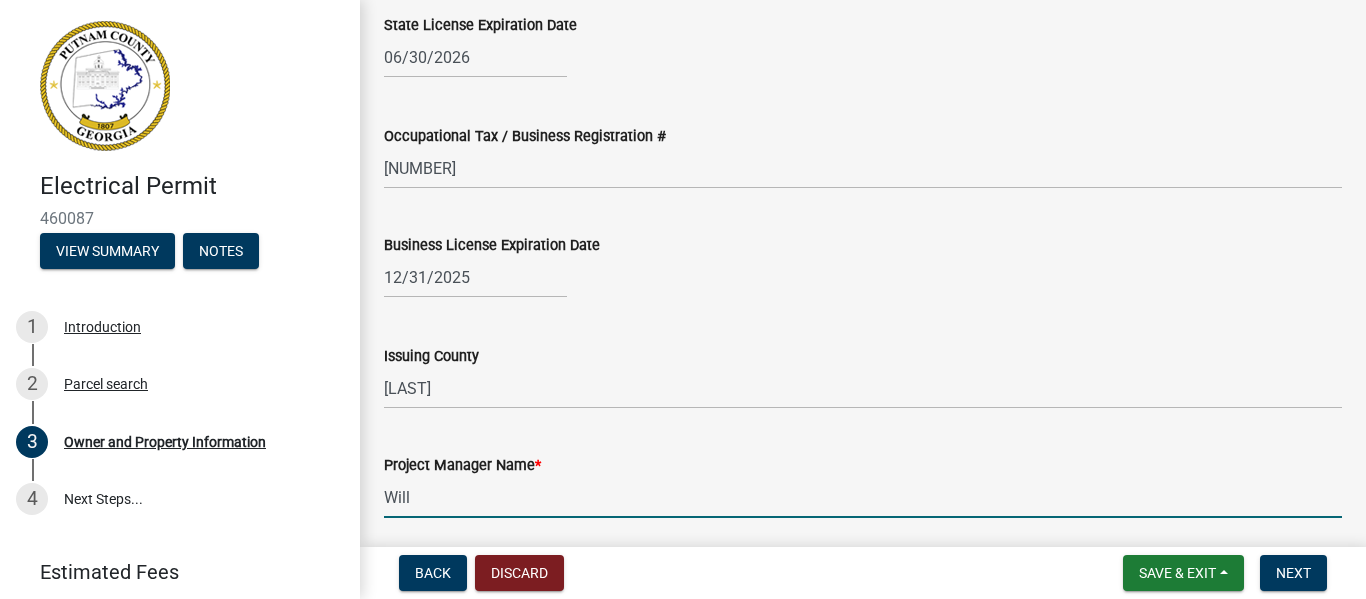 type on "[FIRST] [LAST]" 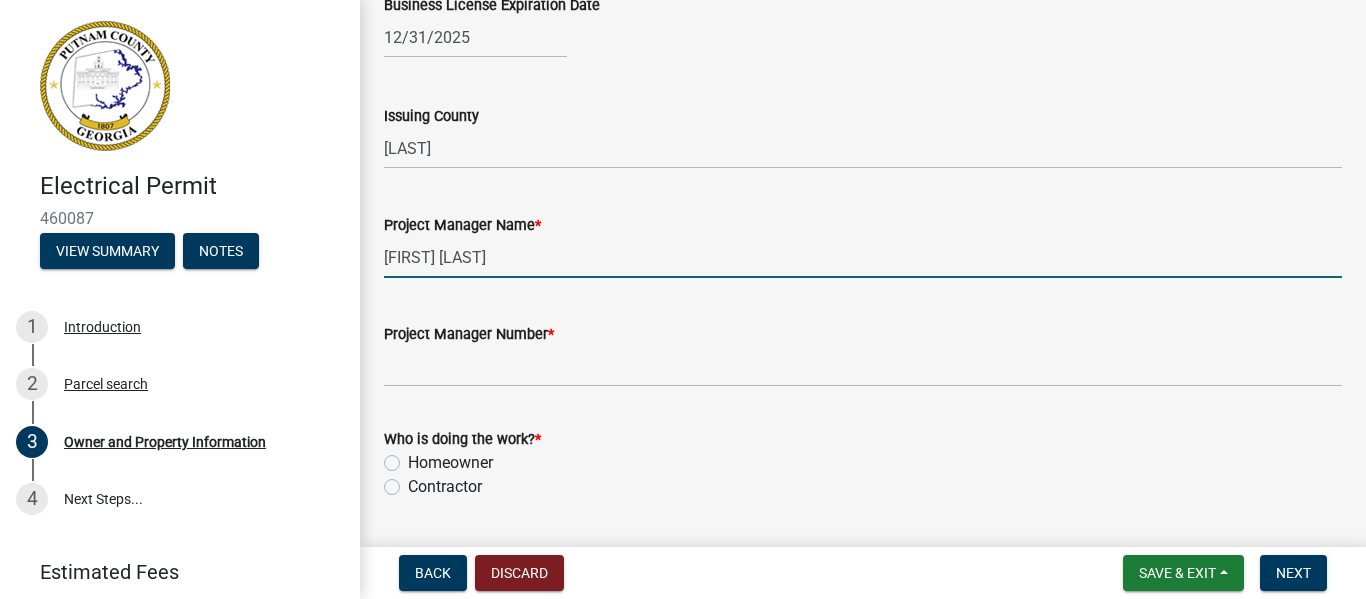 scroll, scrollTop: 3133, scrollLeft: 0, axis: vertical 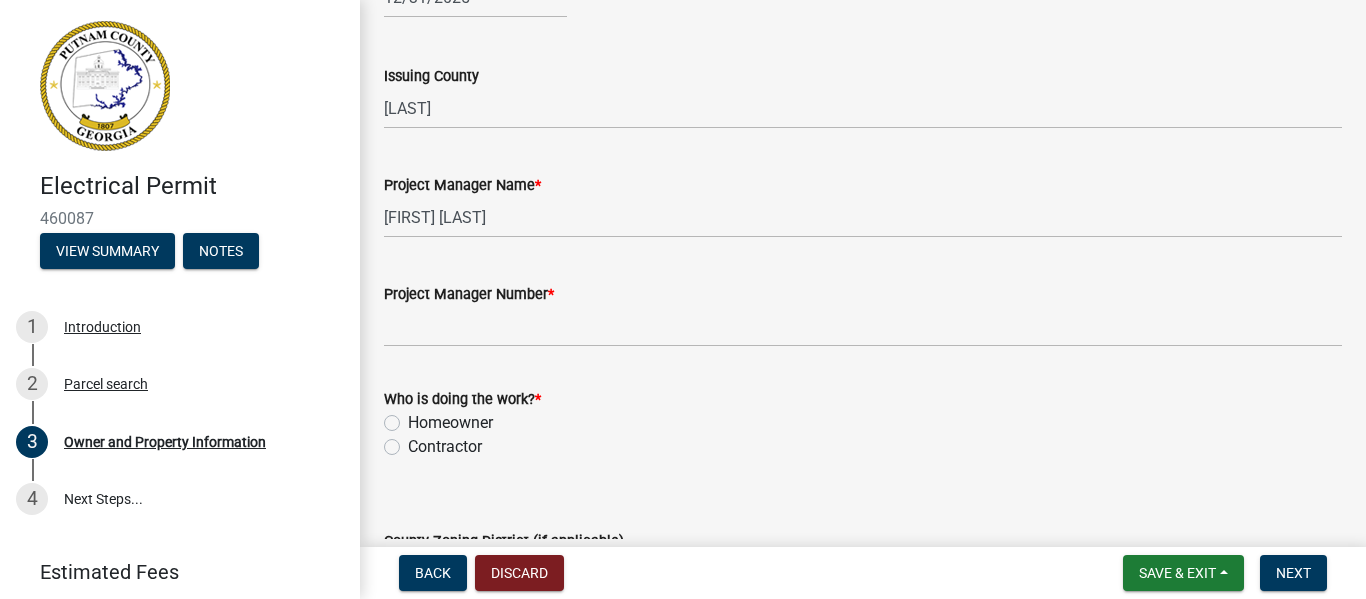 click on "Project Manager Number  *" 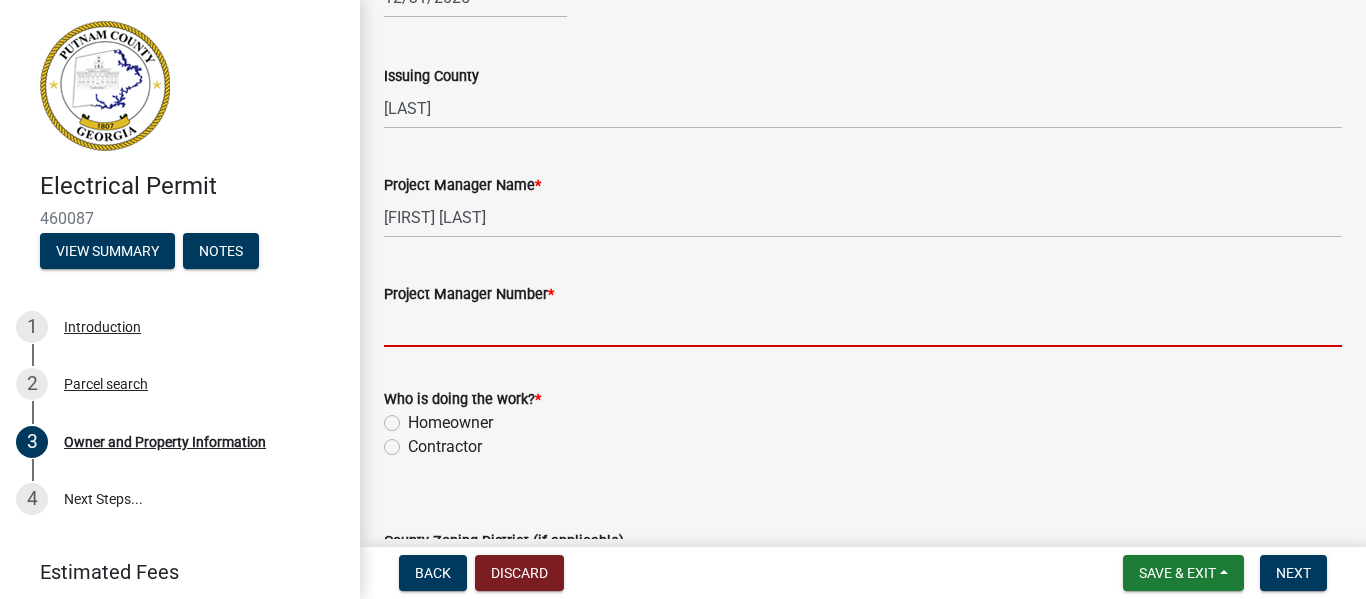 click on "Project Manager Number  *" at bounding box center (863, 326) 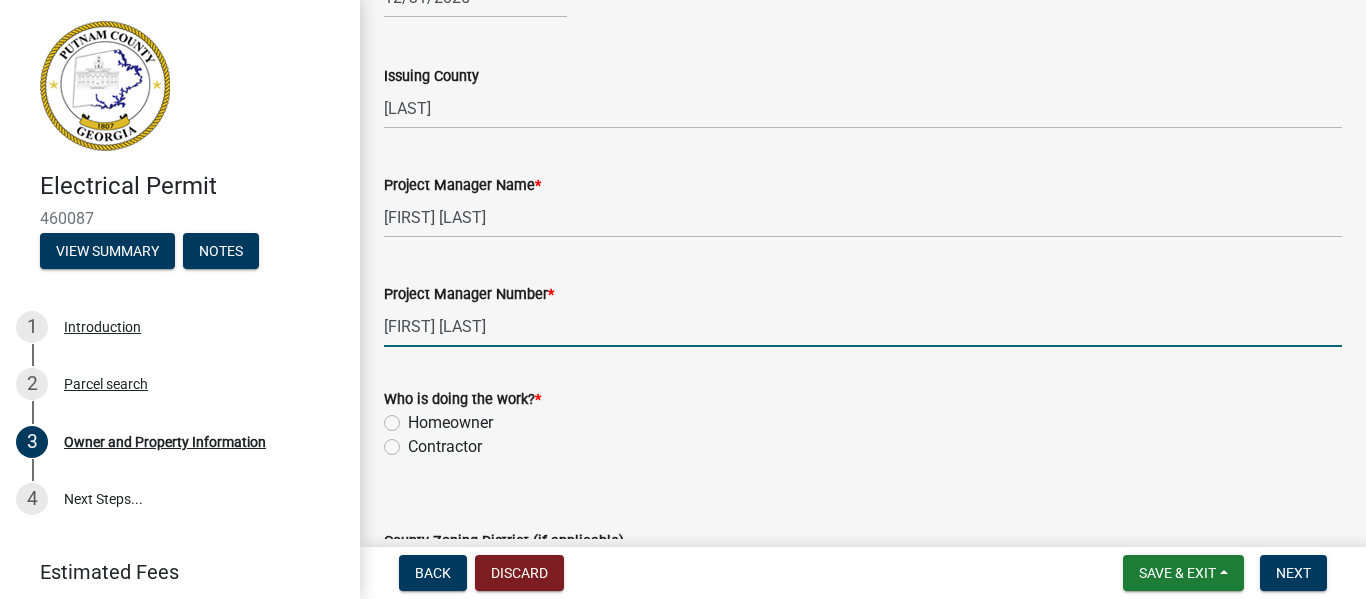 click on "[FIRST] [LAST]" at bounding box center (863, 326) 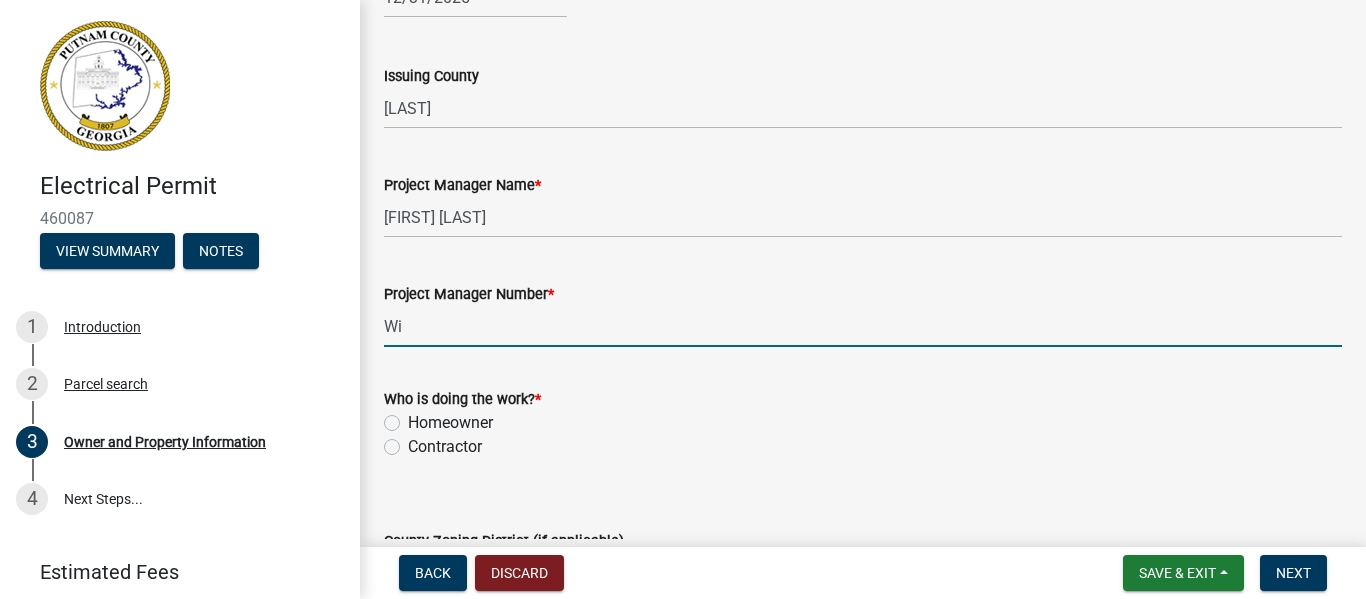 type on "W" 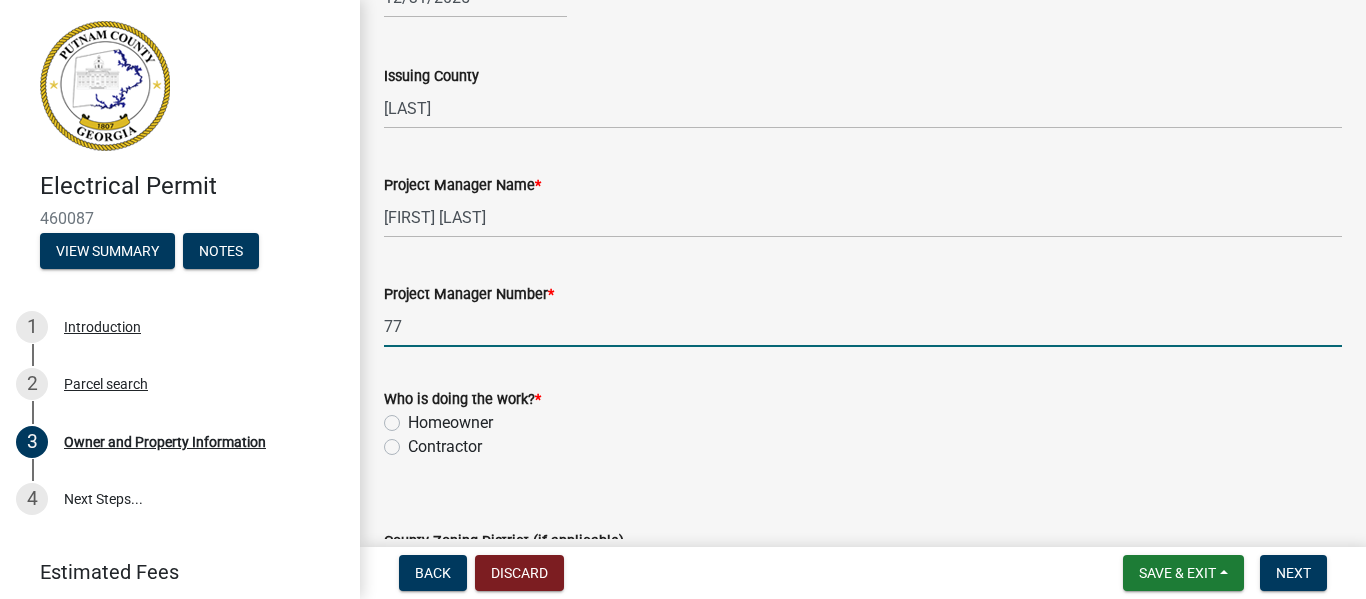 type on "[PHONE]" 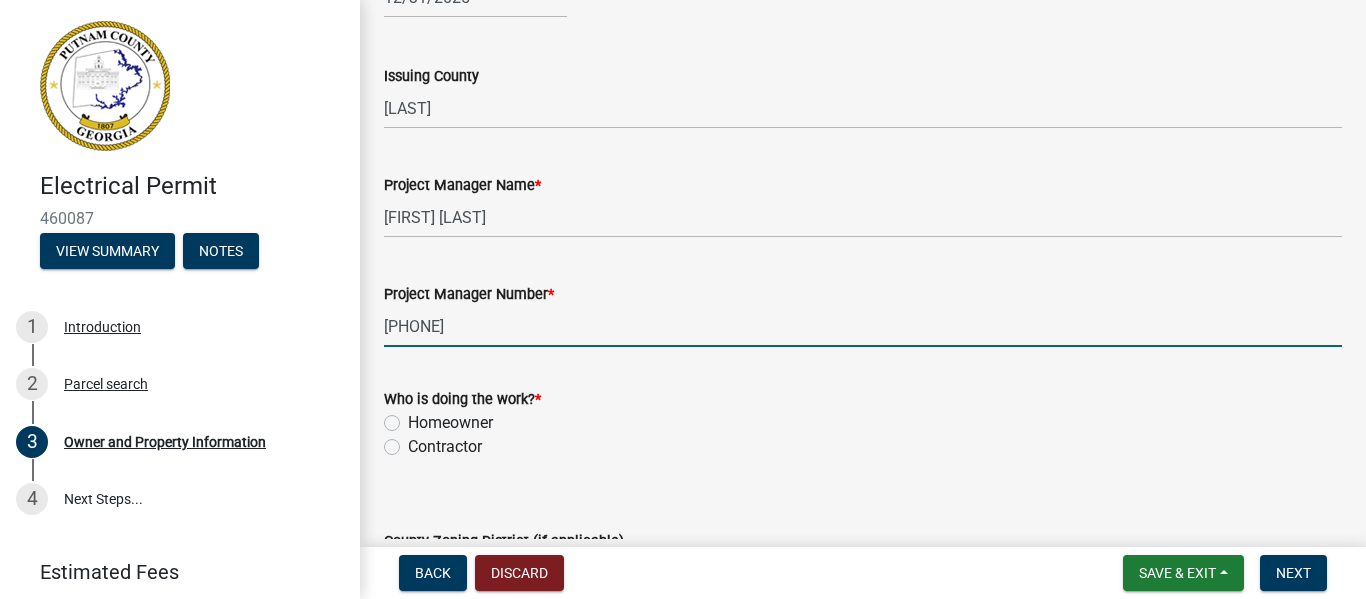 click on "Contractor" 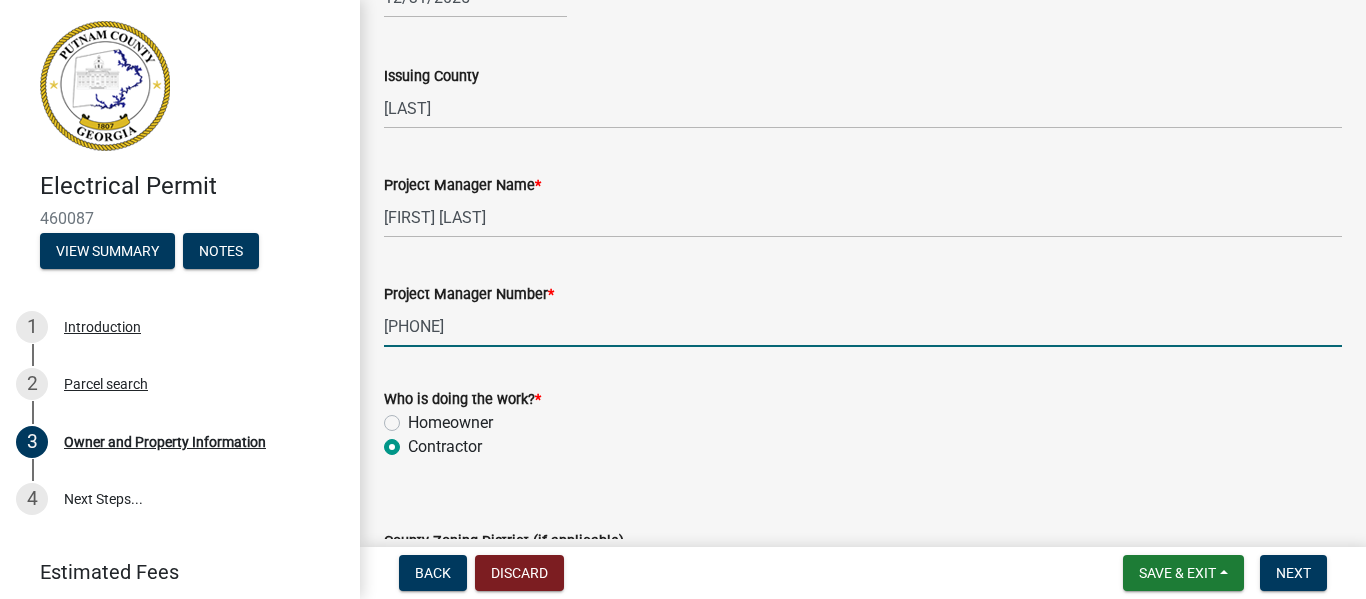 radio on "true" 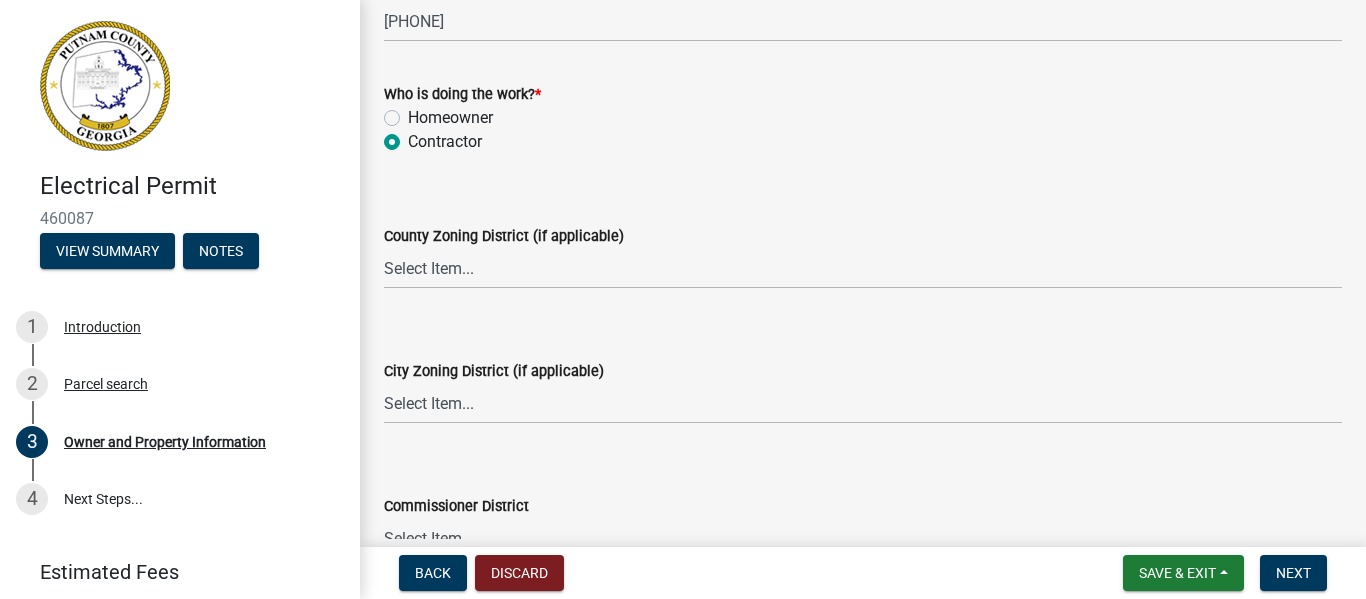 scroll, scrollTop: 3453, scrollLeft: 0, axis: vertical 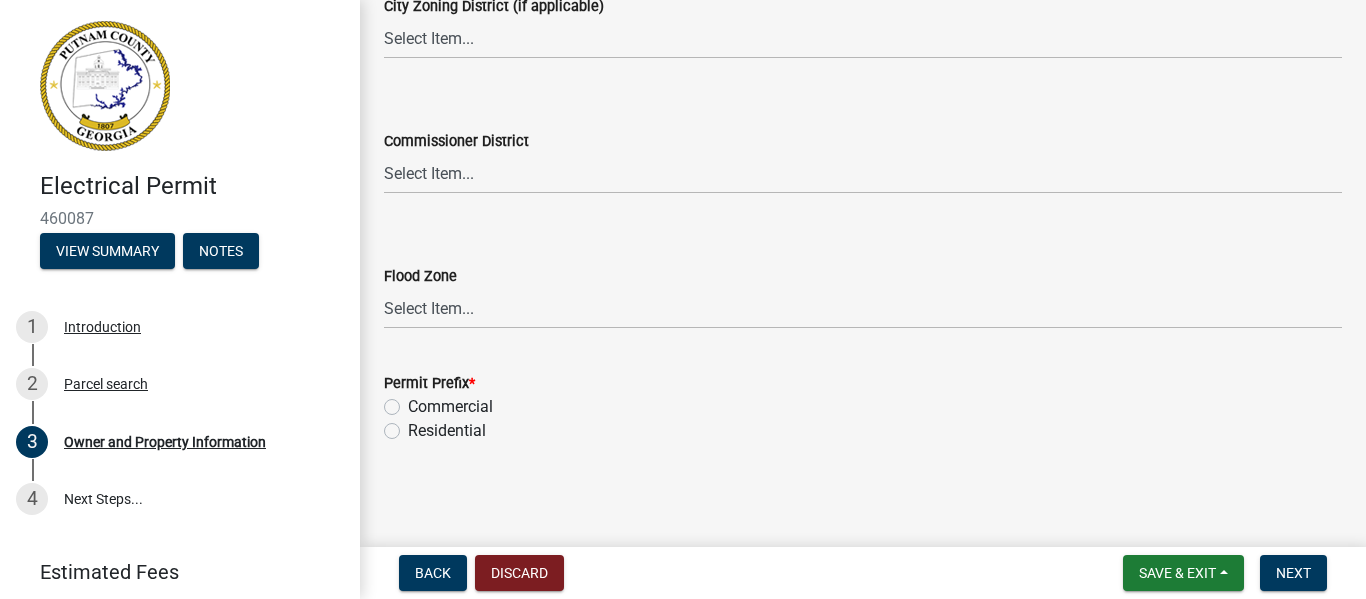 click on "Residential" 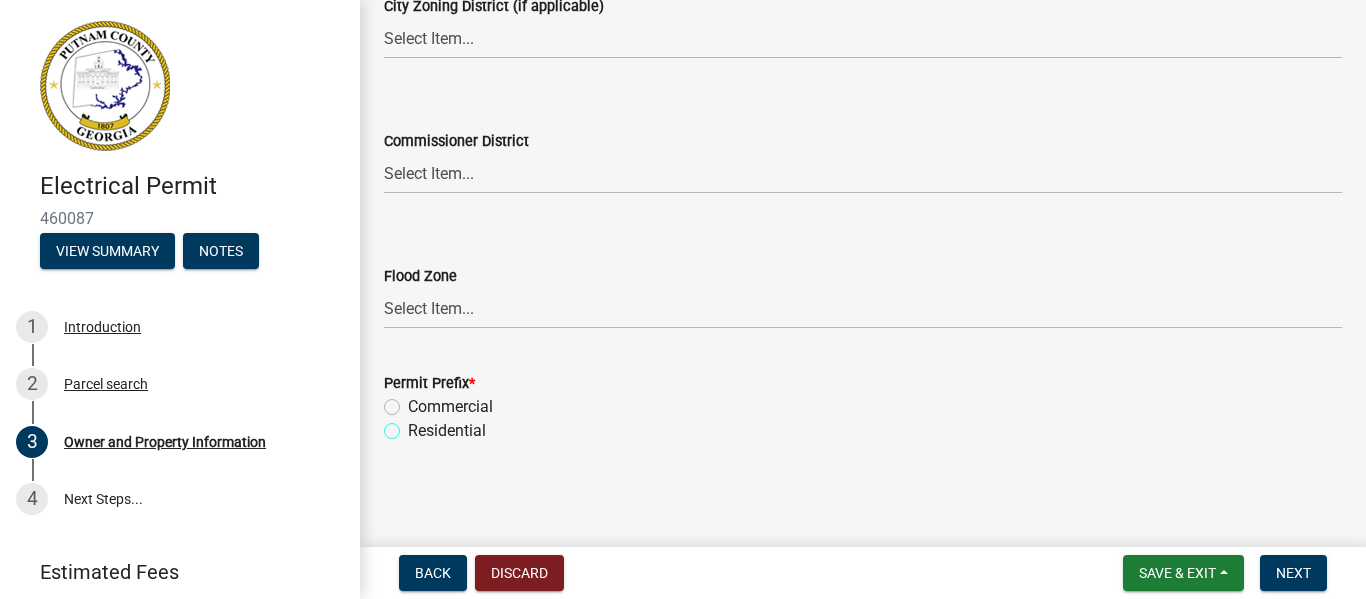 click on "Residential" at bounding box center (414, 425) 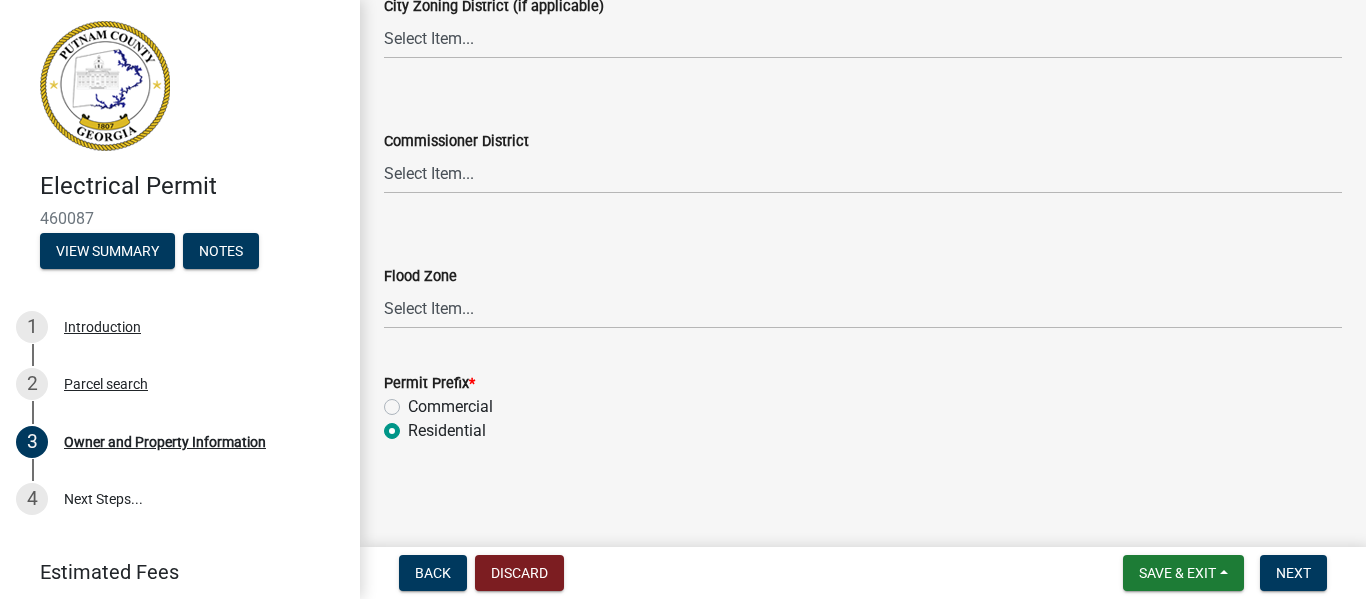 radio on "true" 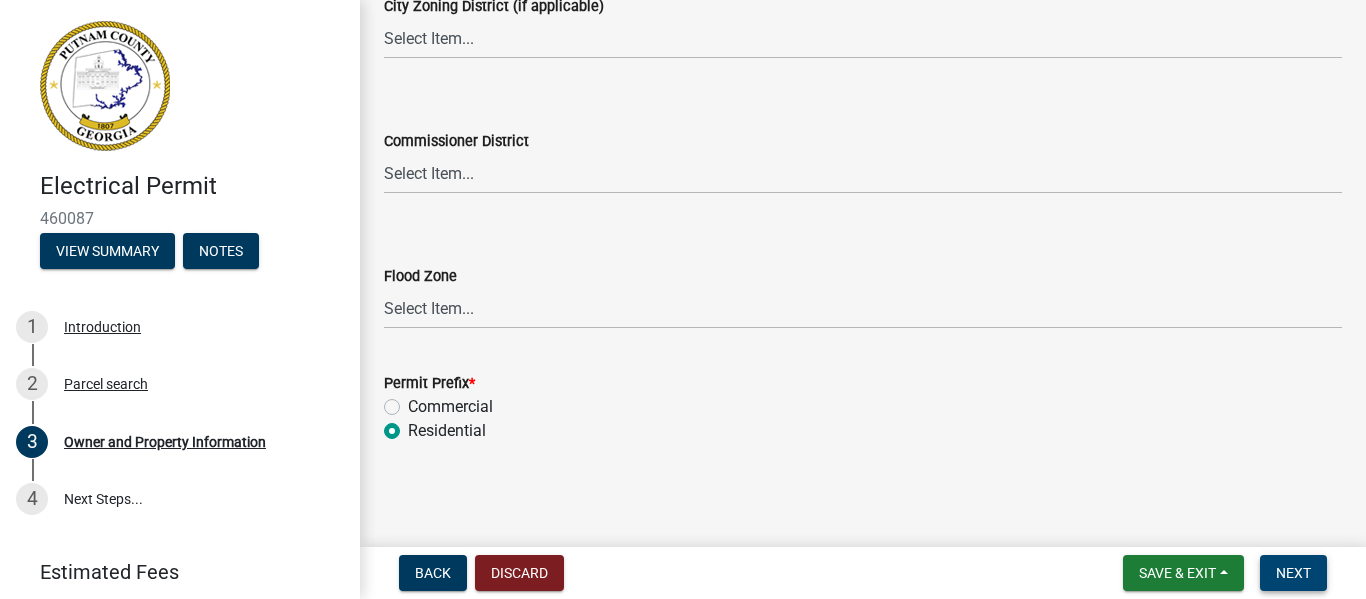 click on "Next" at bounding box center [1293, 573] 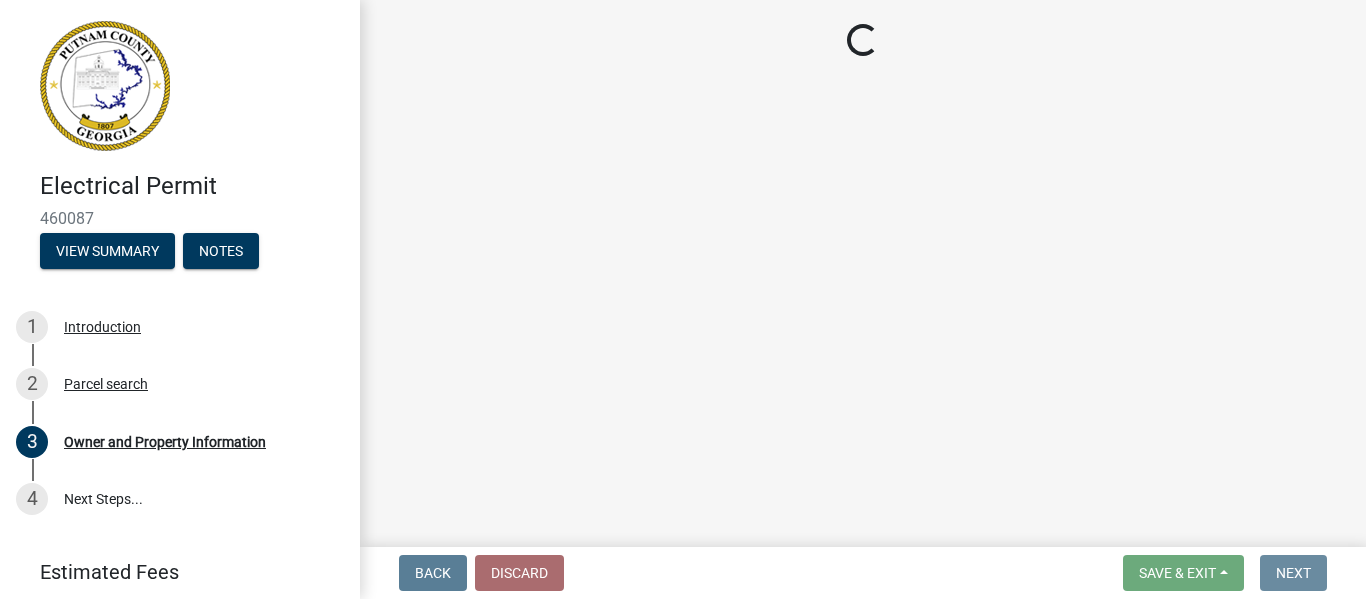 scroll, scrollTop: 0, scrollLeft: 0, axis: both 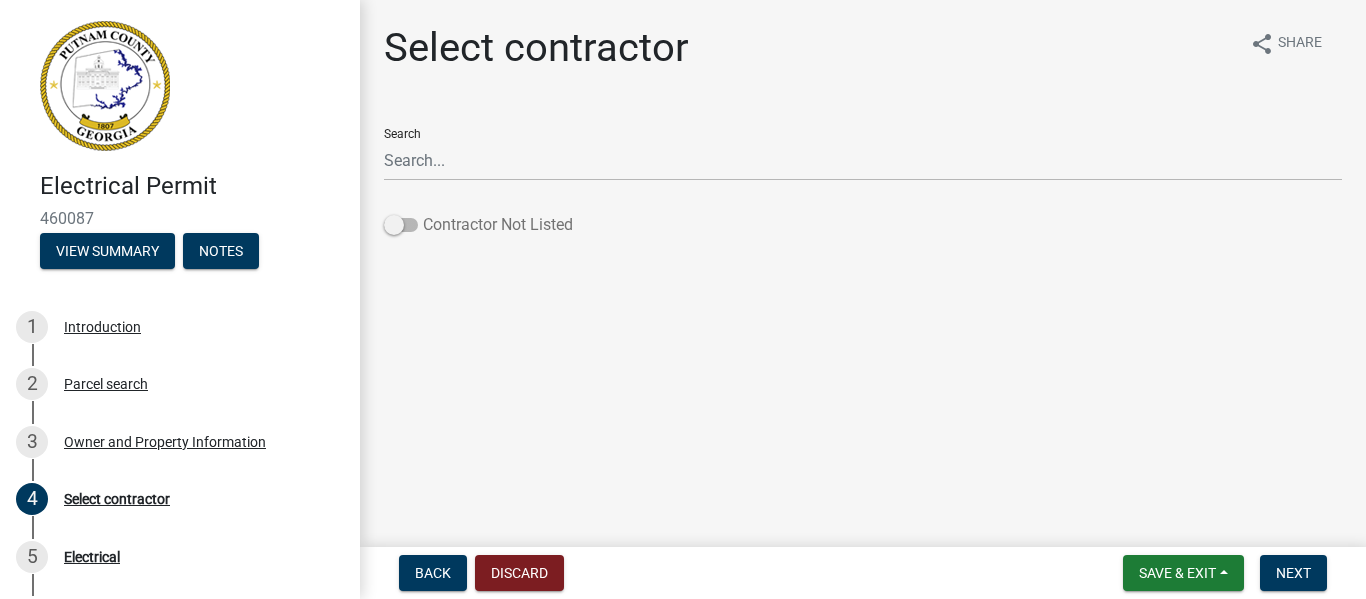 click on "Contractor Not Listed" 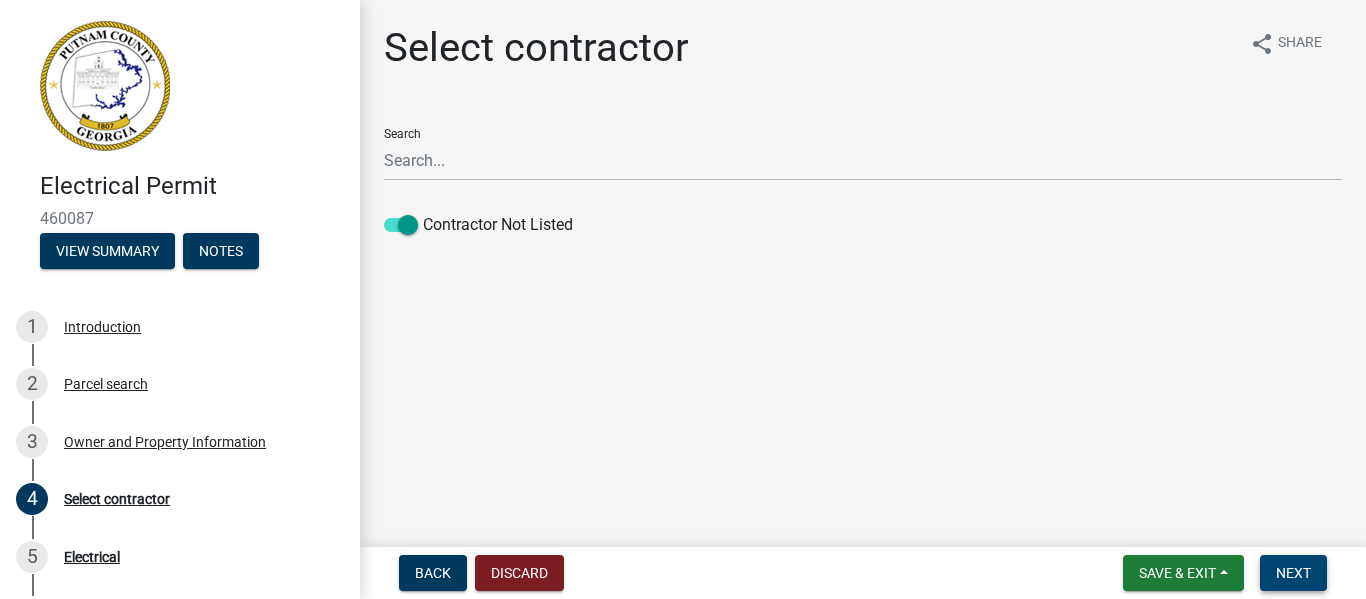 click on "Next" at bounding box center (1293, 573) 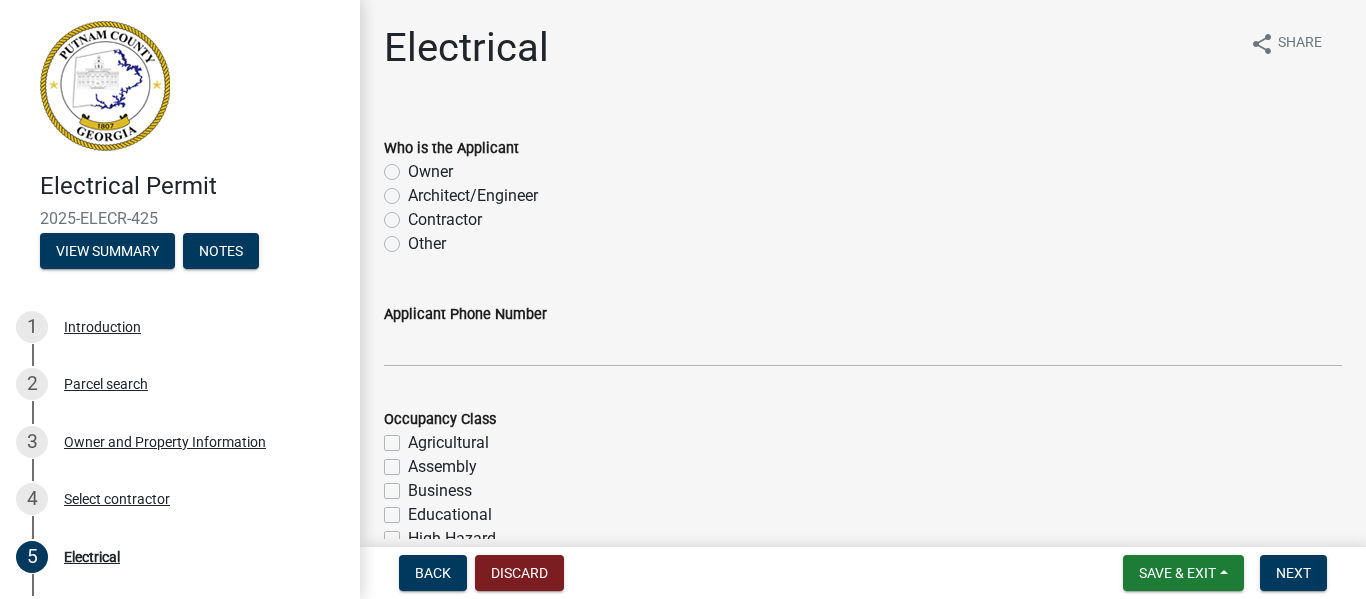 click on "Contractor" 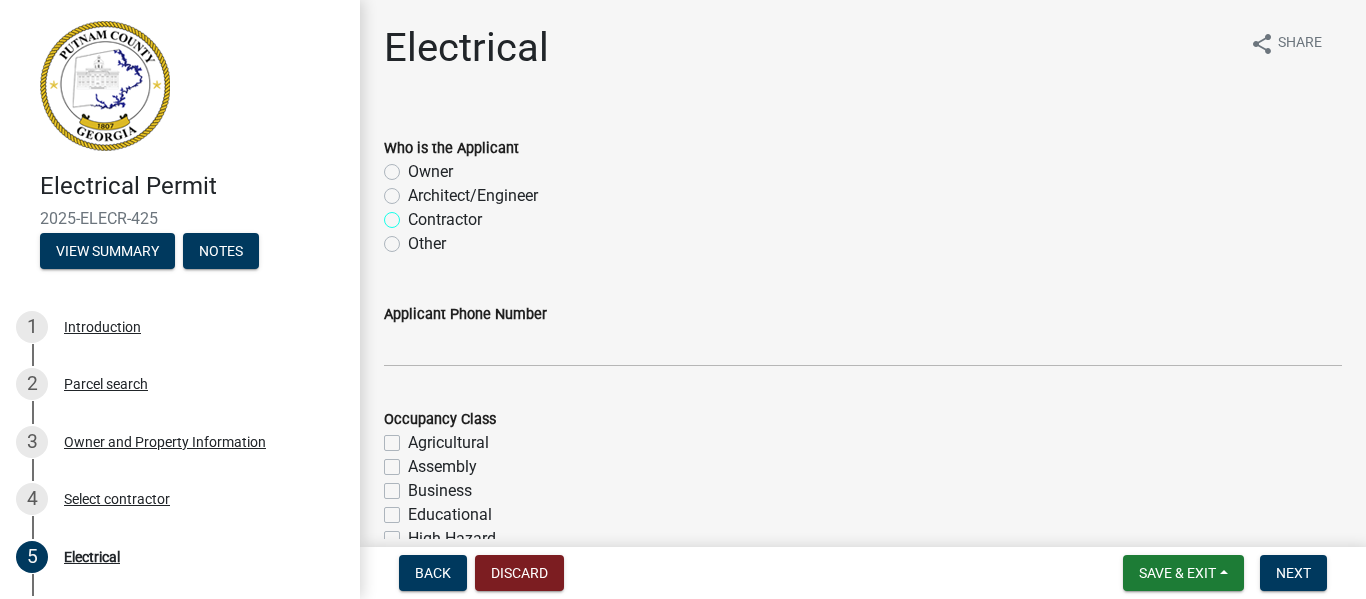click on "Contractor" at bounding box center (414, 214) 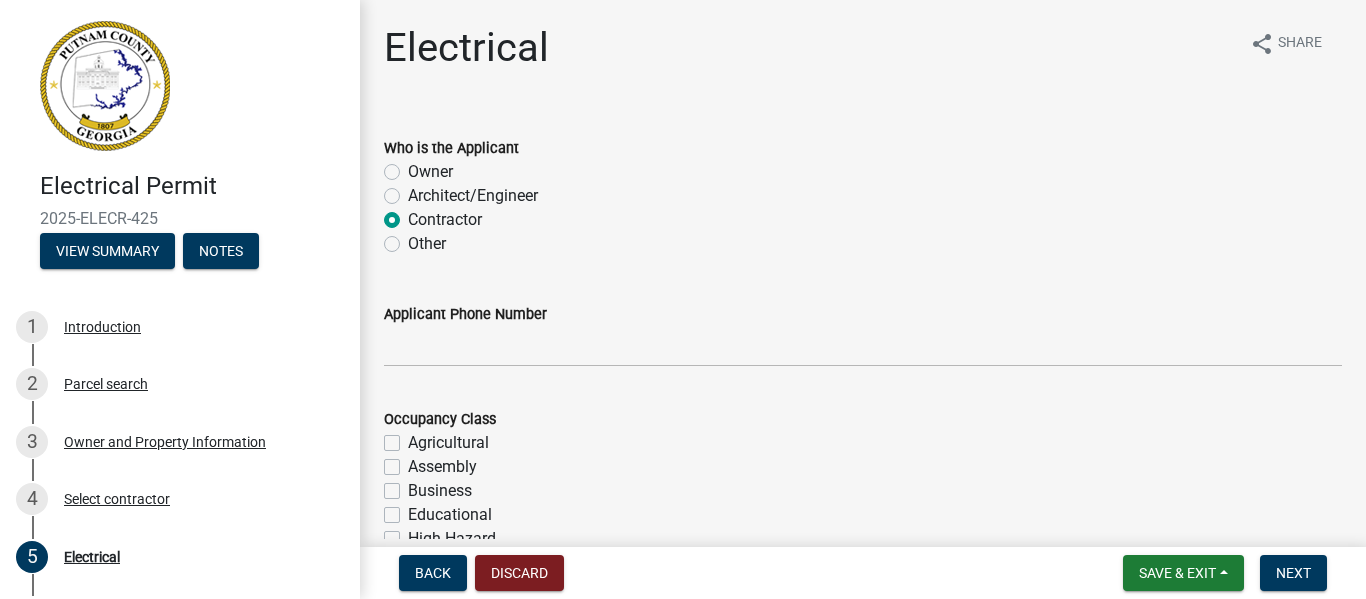 radio on "true" 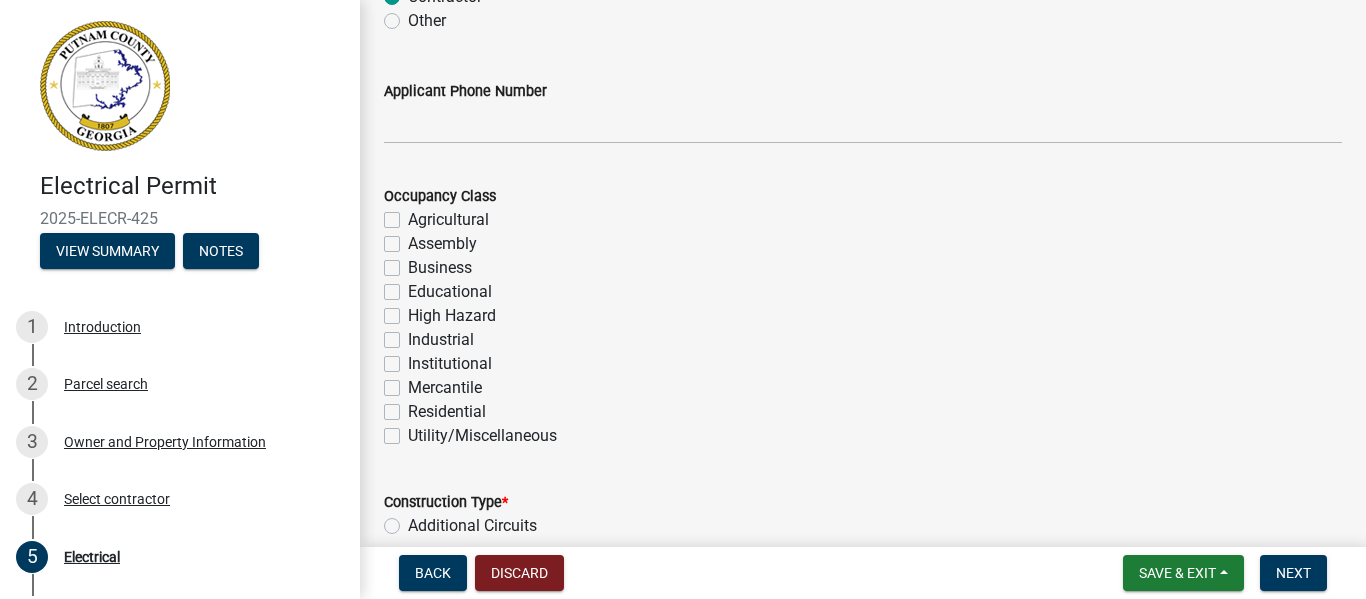 scroll, scrollTop: 240, scrollLeft: 0, axis: vertical 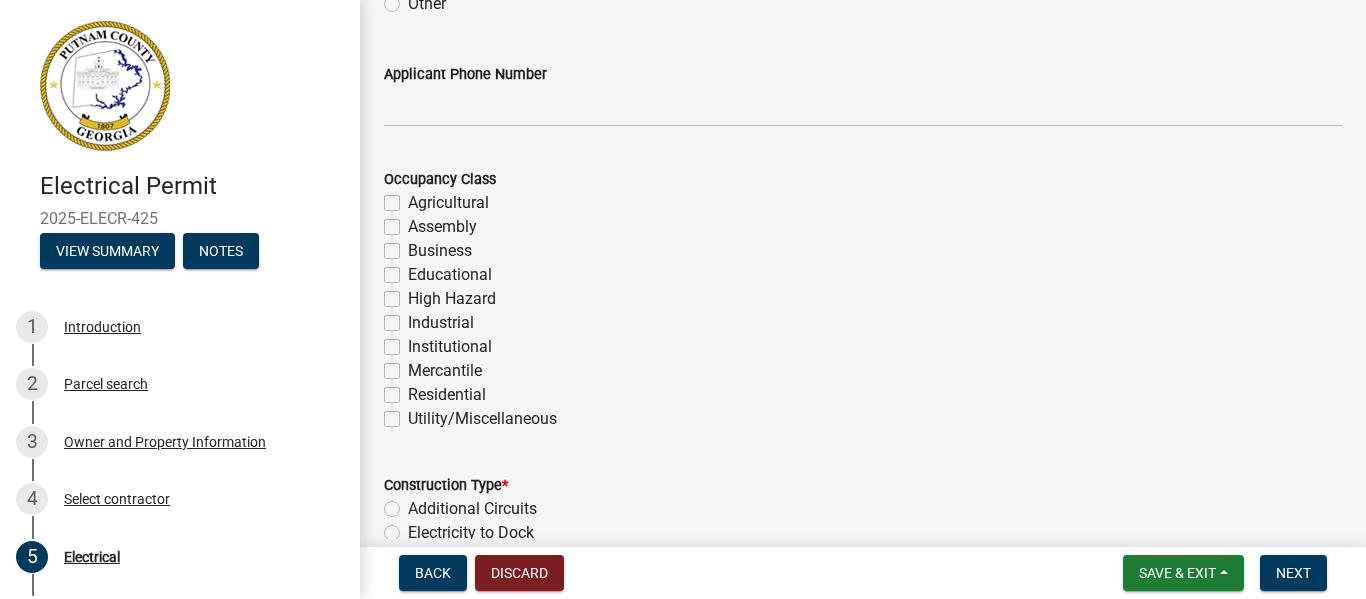 click on "Residential" 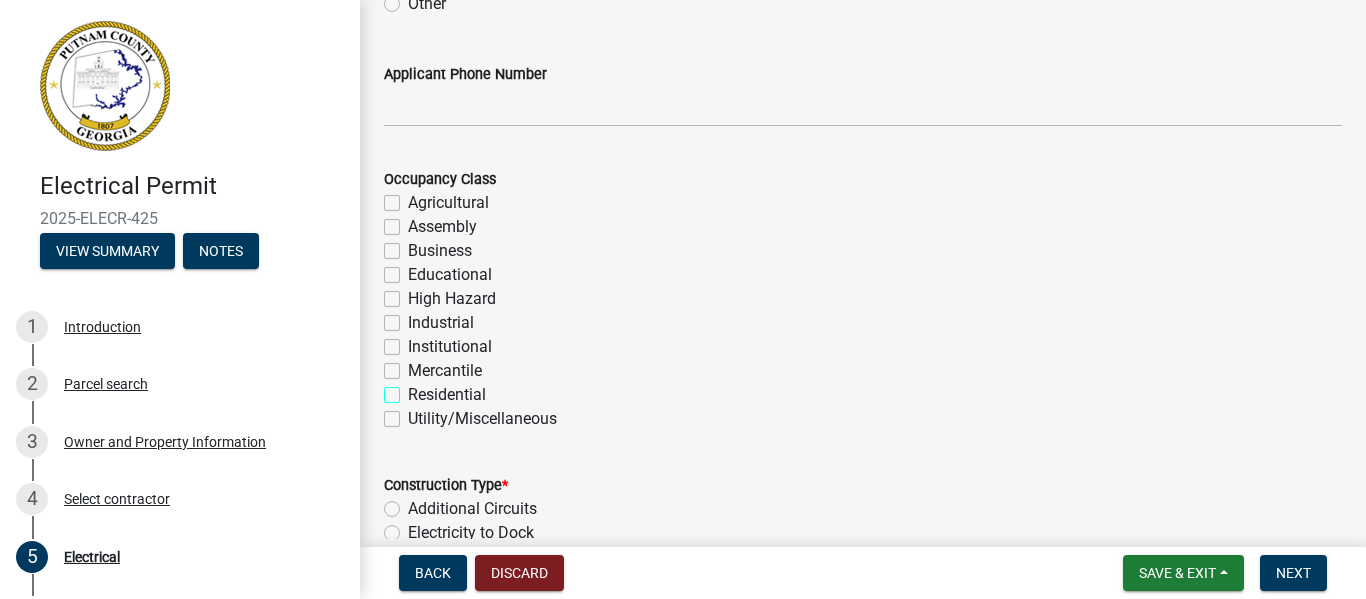 click on "Residential" at bounding box center (414, 389) 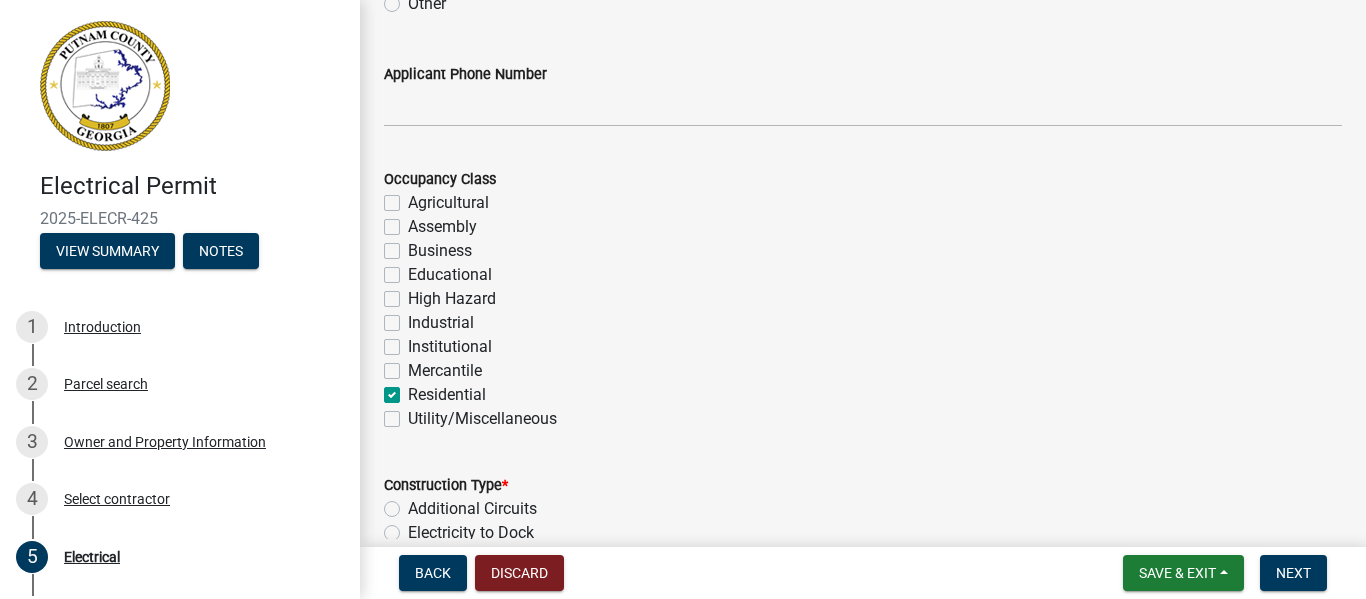 checkbox on "false" 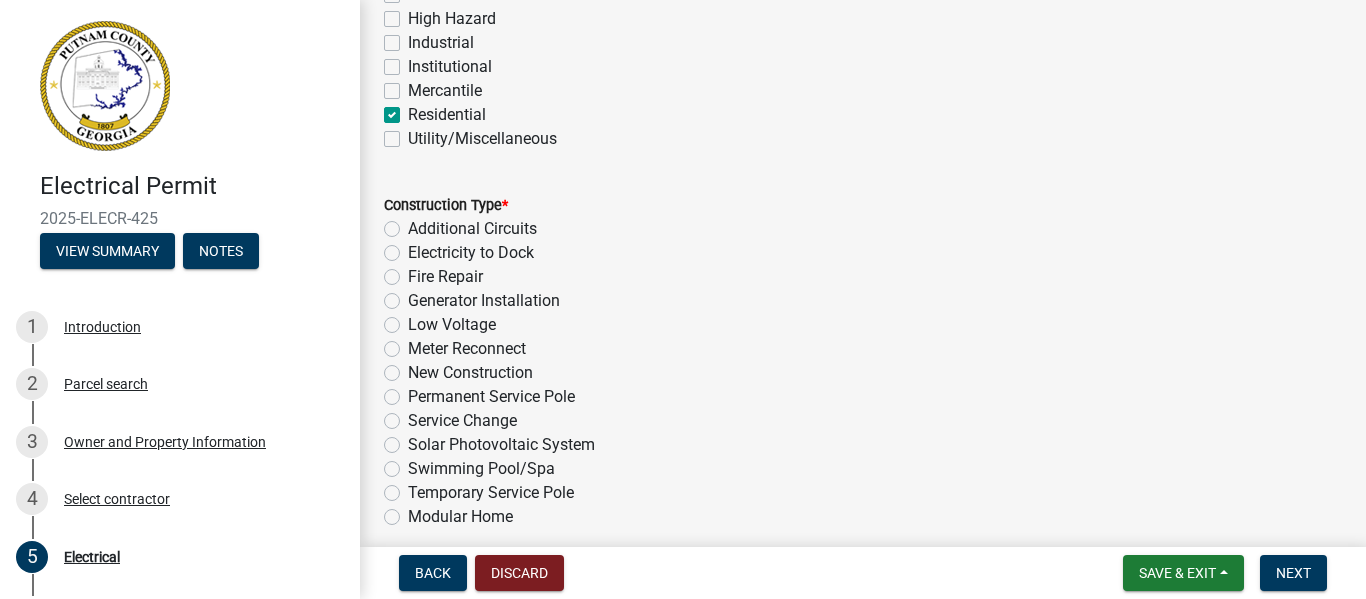 scroll, scrollTop: 560, scrollLeft: 0, axis: vertical 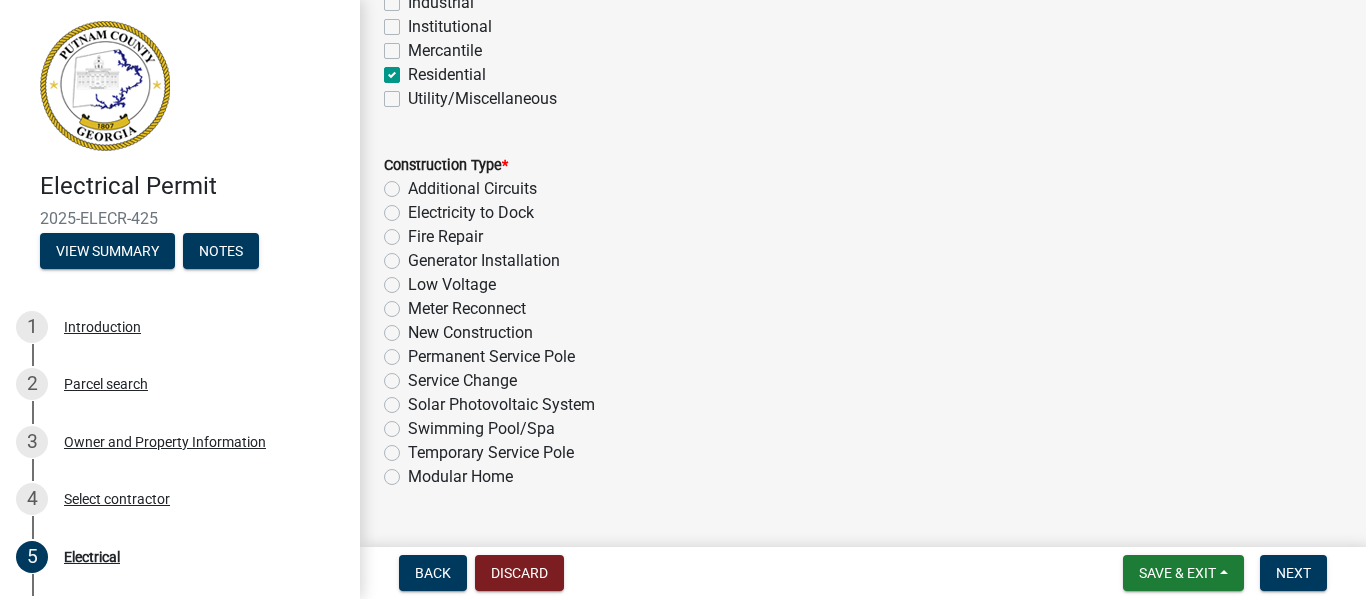 click on "New Construction" 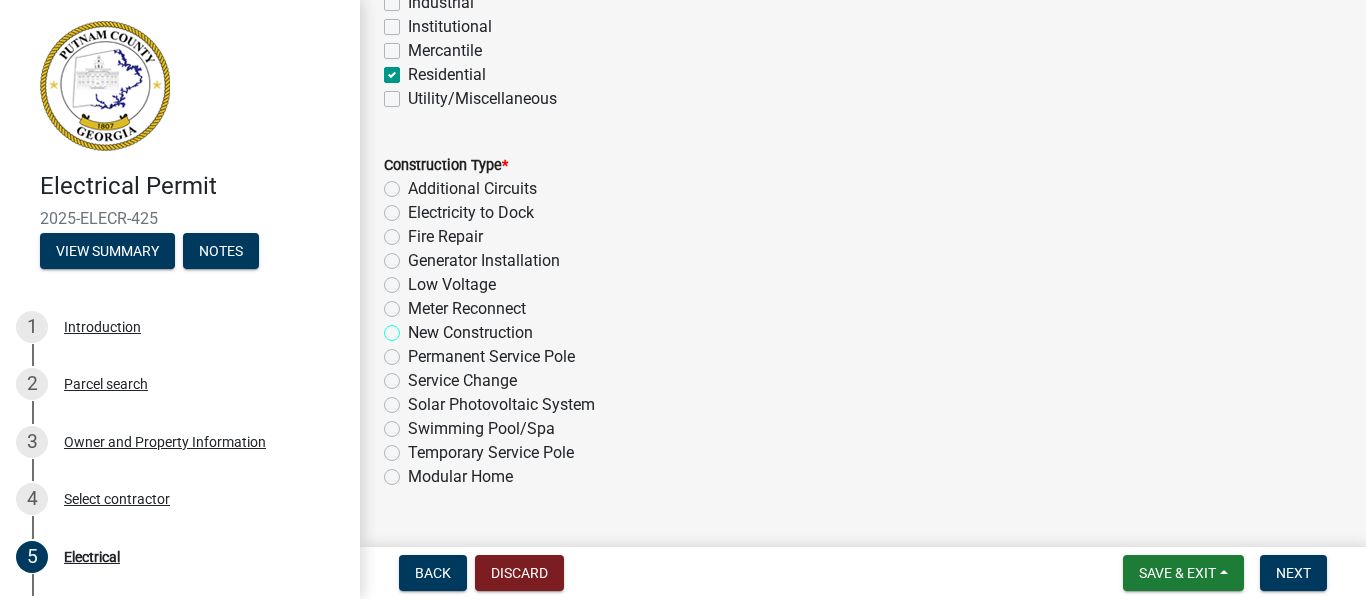 click on "New Construction" at bounding box center (414, 327) 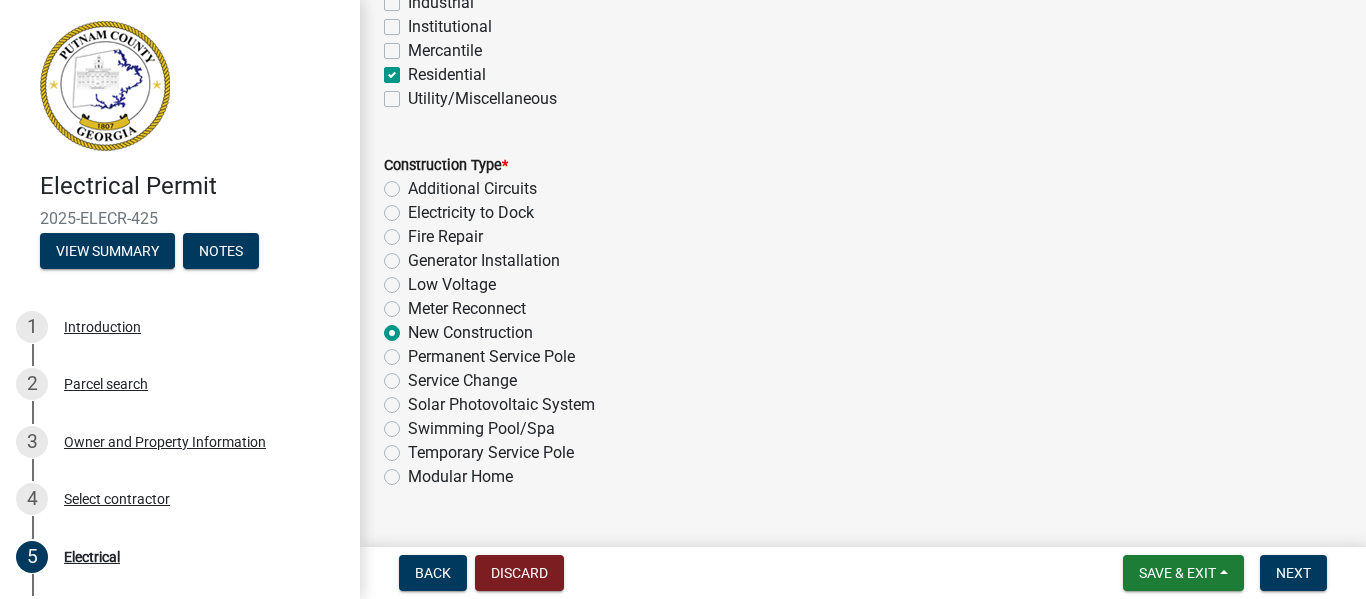 radio on "true" 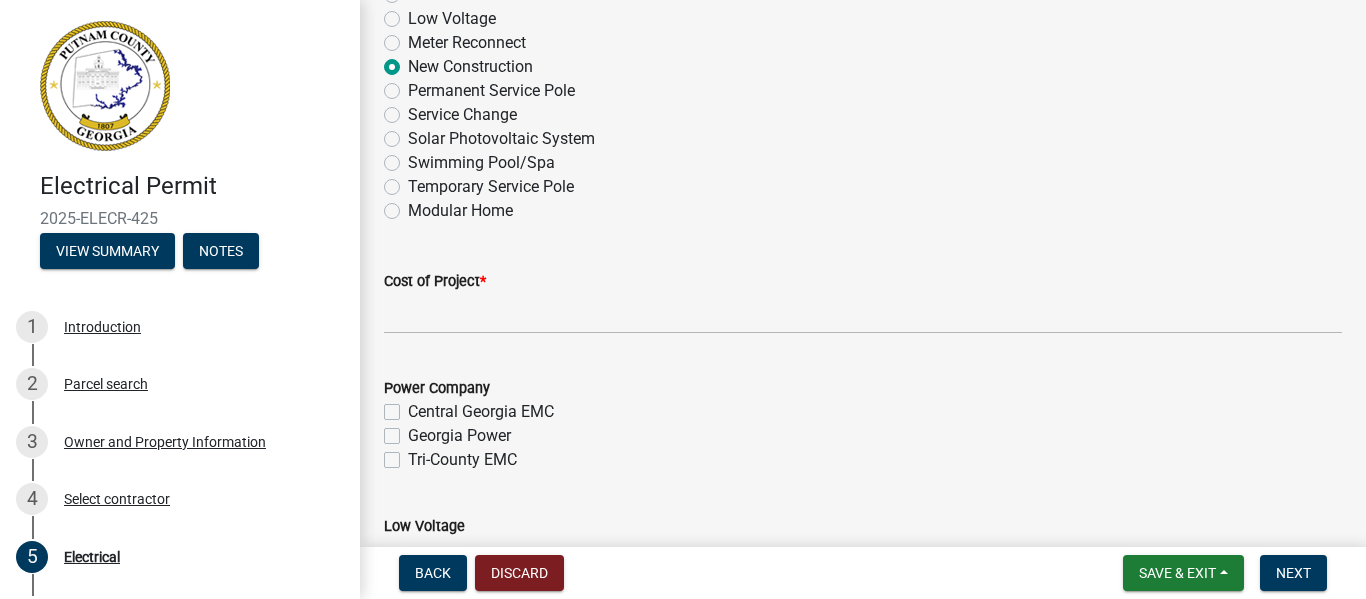 scroll, scrollTop: 840, scrollLeft: 0, axis: vertical 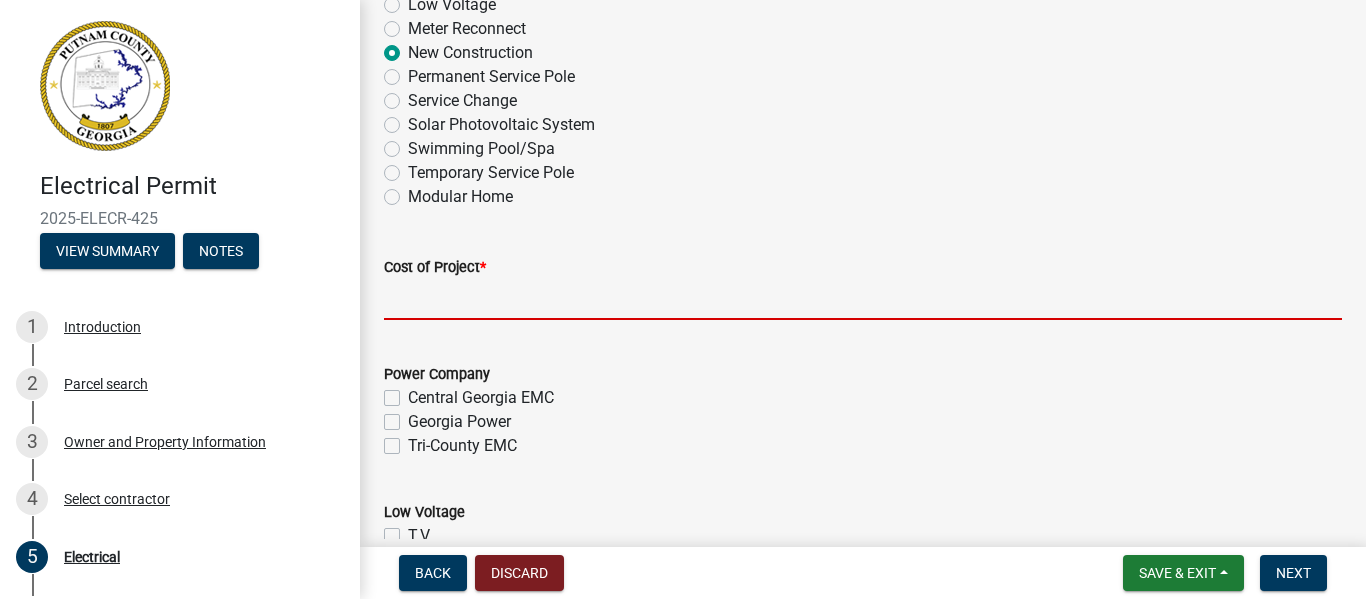 click 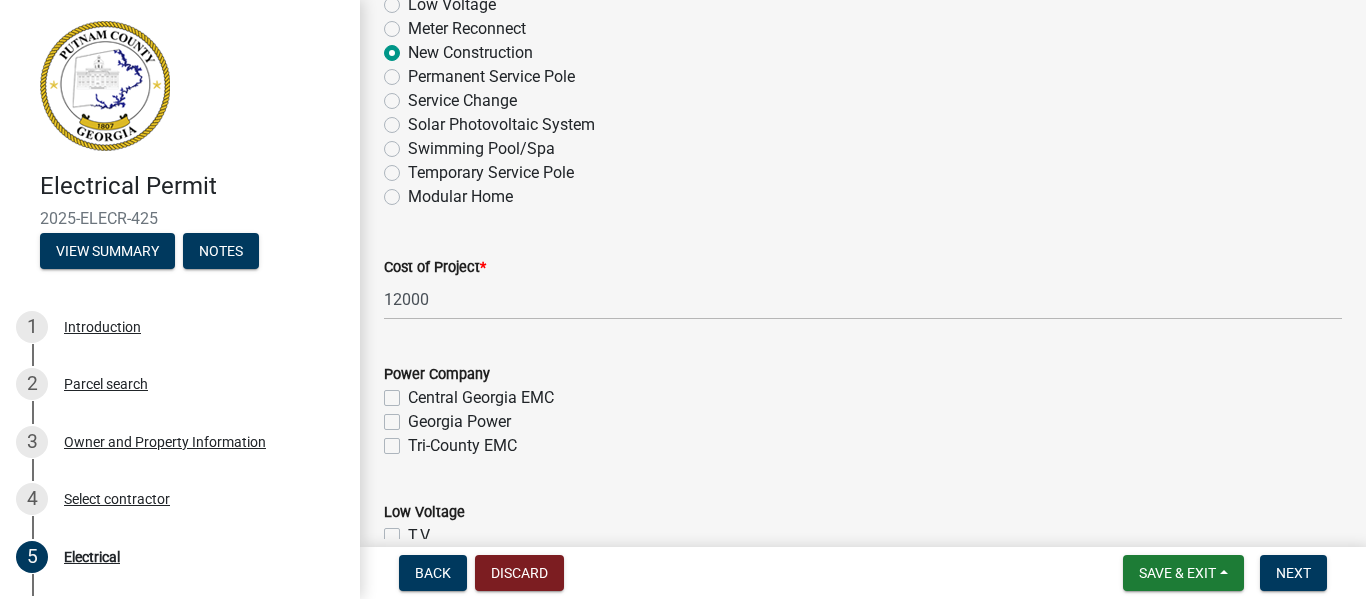click on "Tri-County EMC" 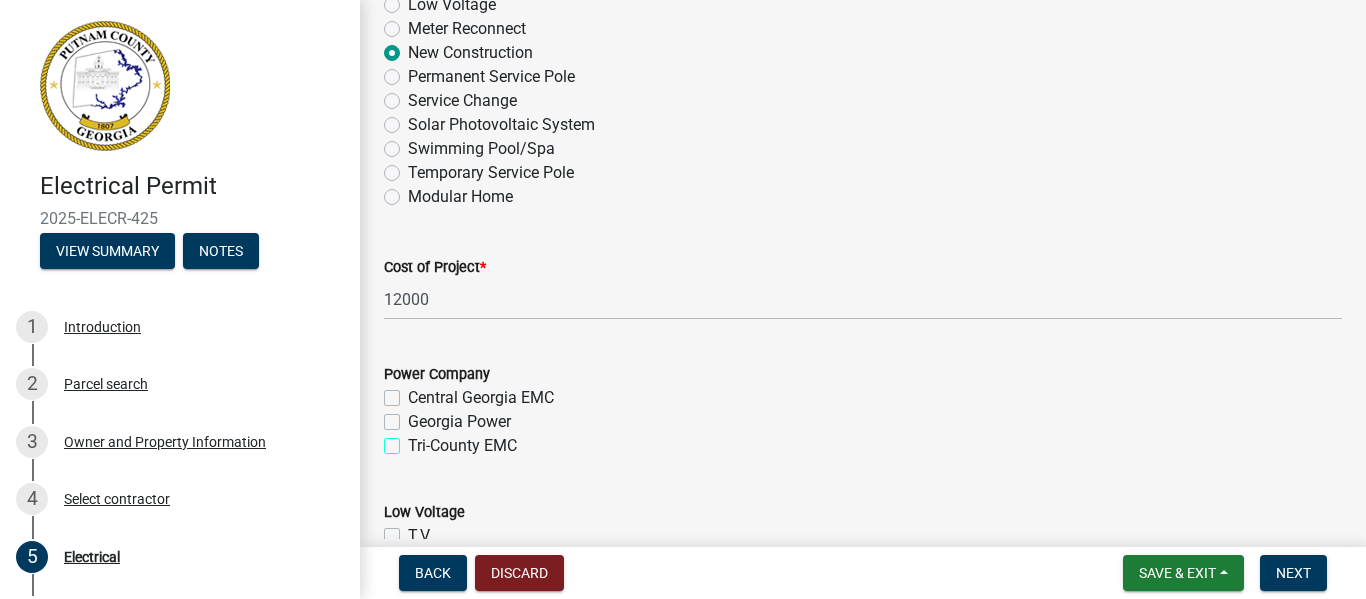 click on "Tri-County EMC" at bounding box center (414, 440) 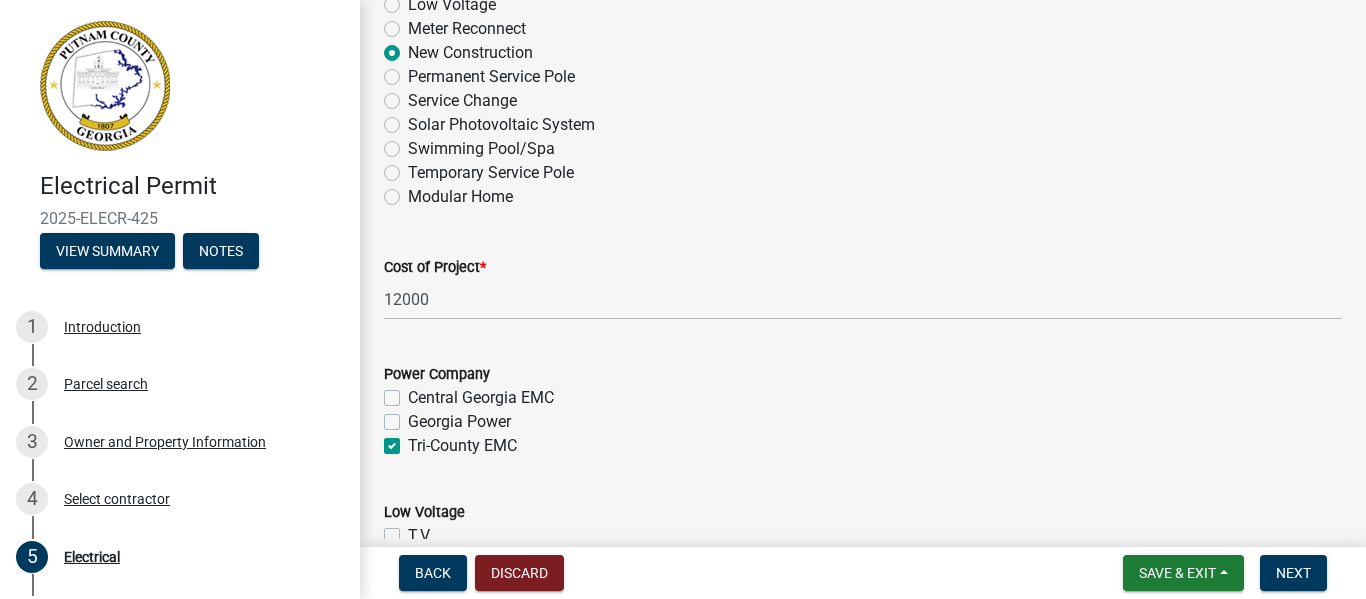 checkbox on "false" 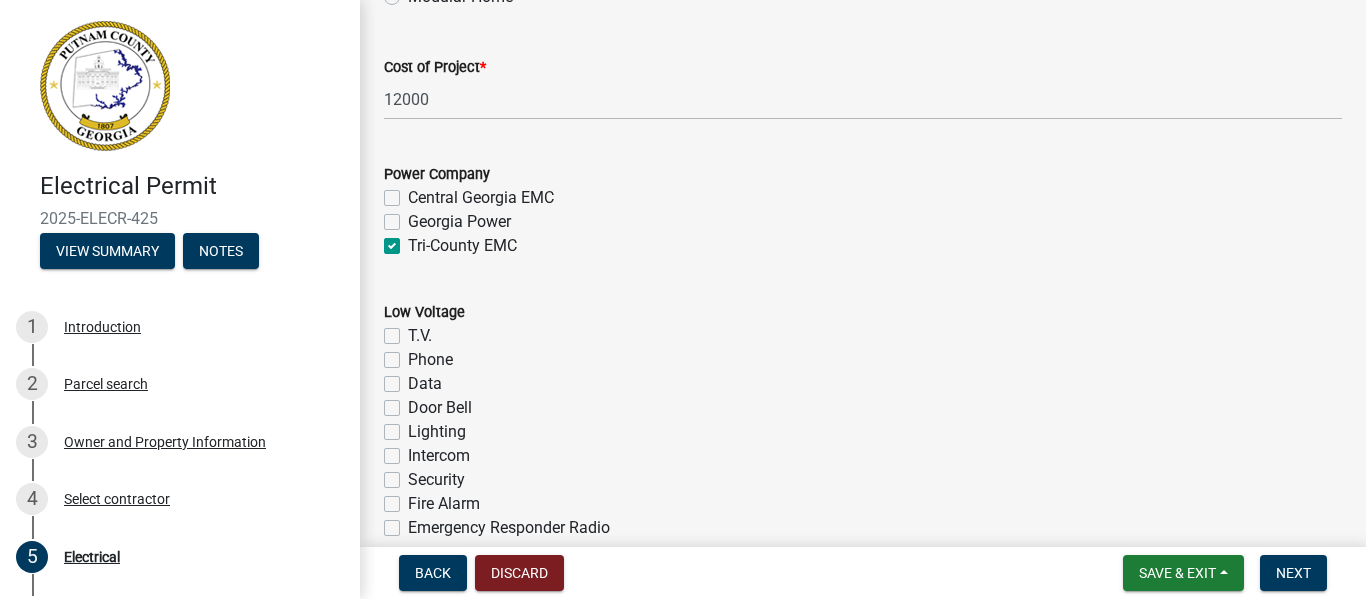 scroll, scrollTop: 1080, scrollLeft: 0, axis: vertical 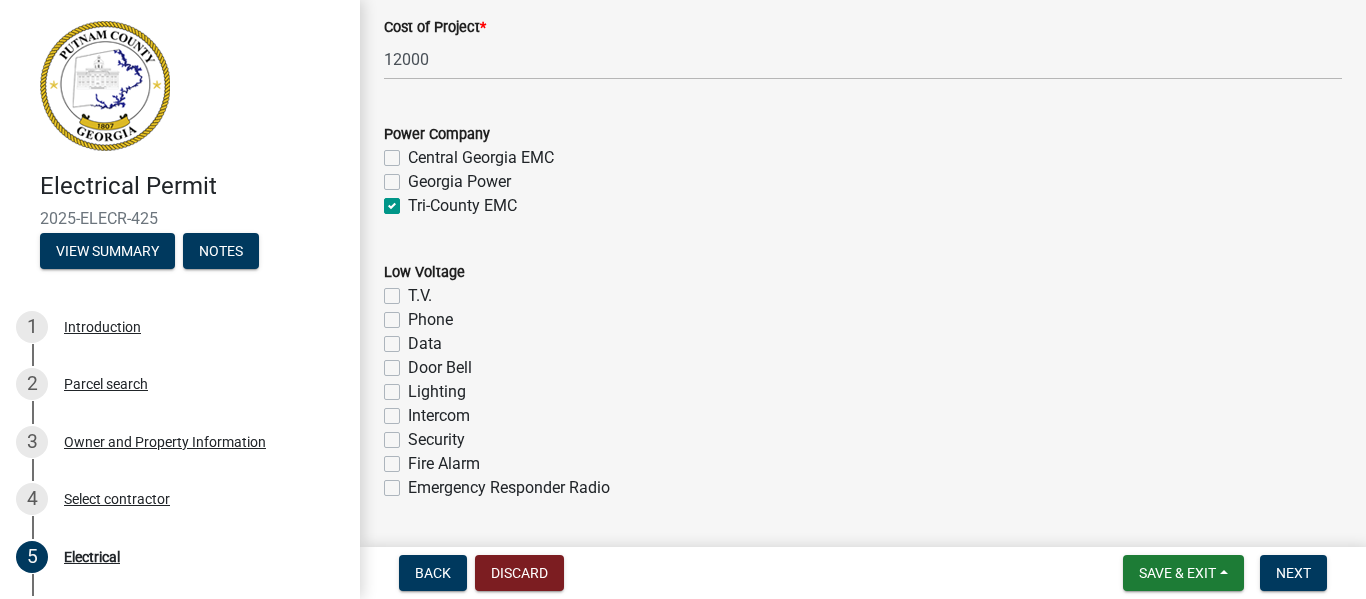 click on "Data" 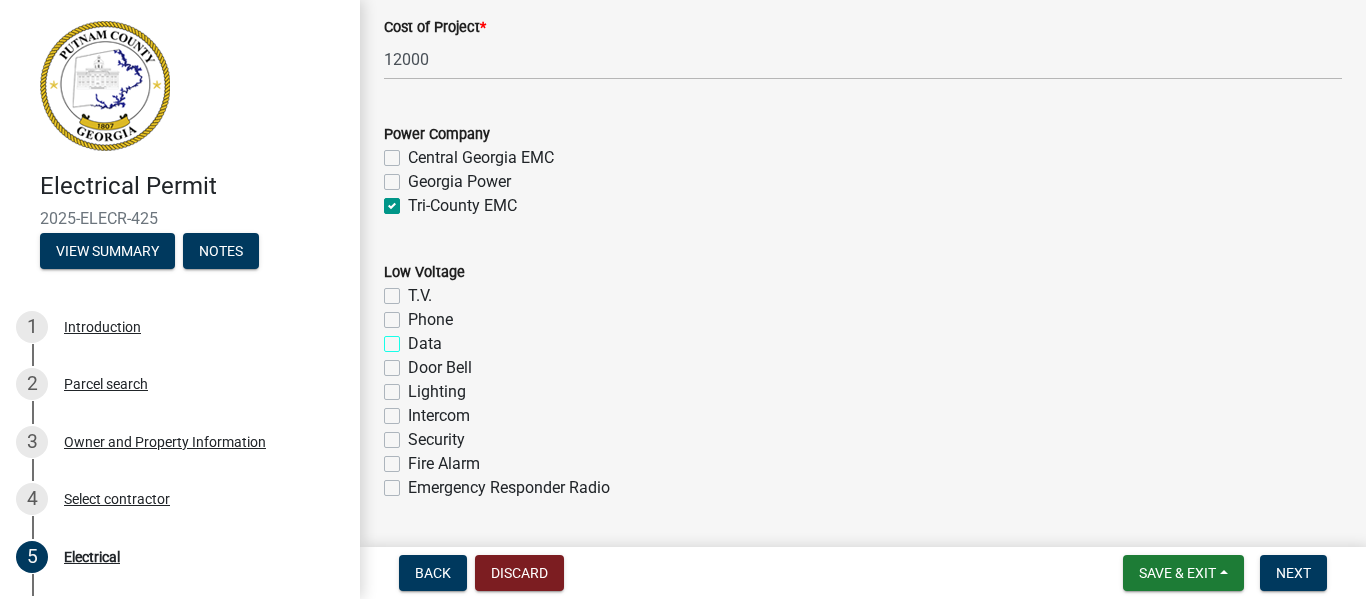 click on "Data" at bounding box center [414, 338] 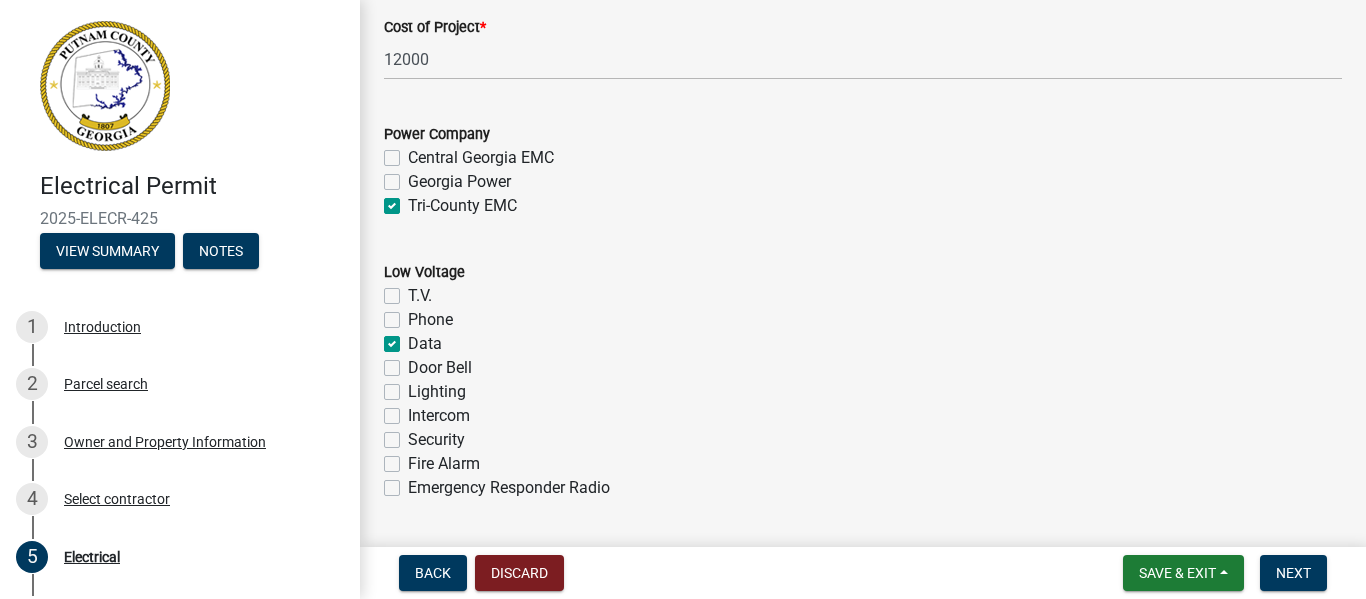checkbox on "false" 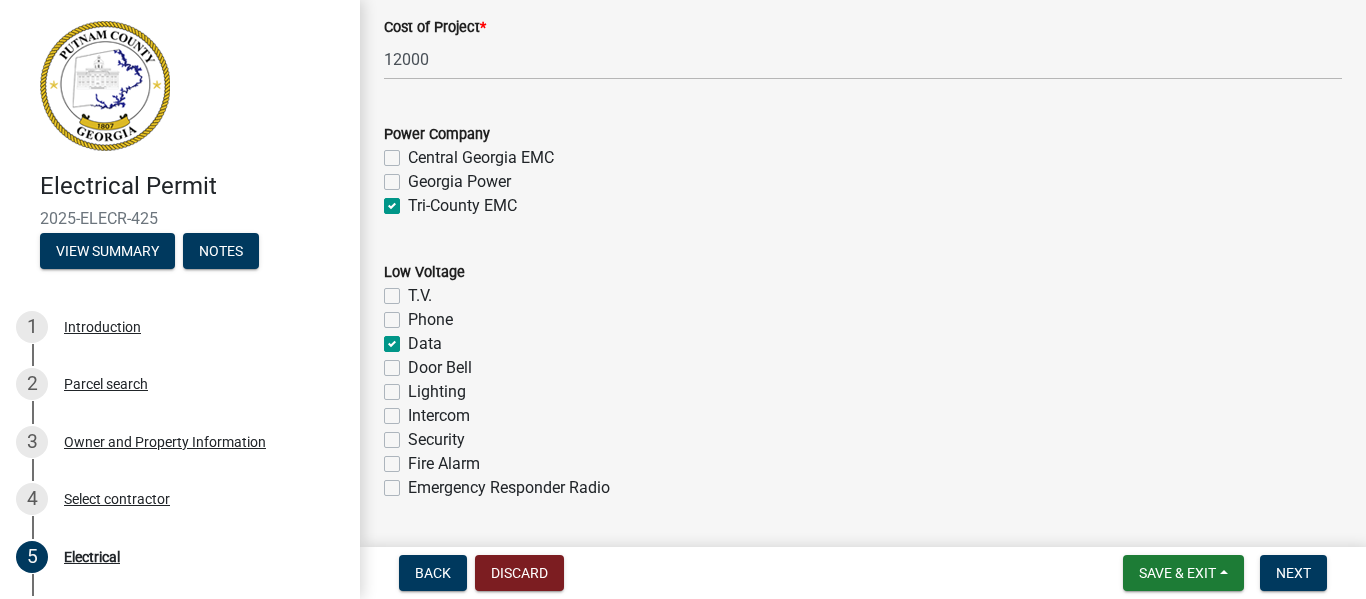 click on "Door Bell" 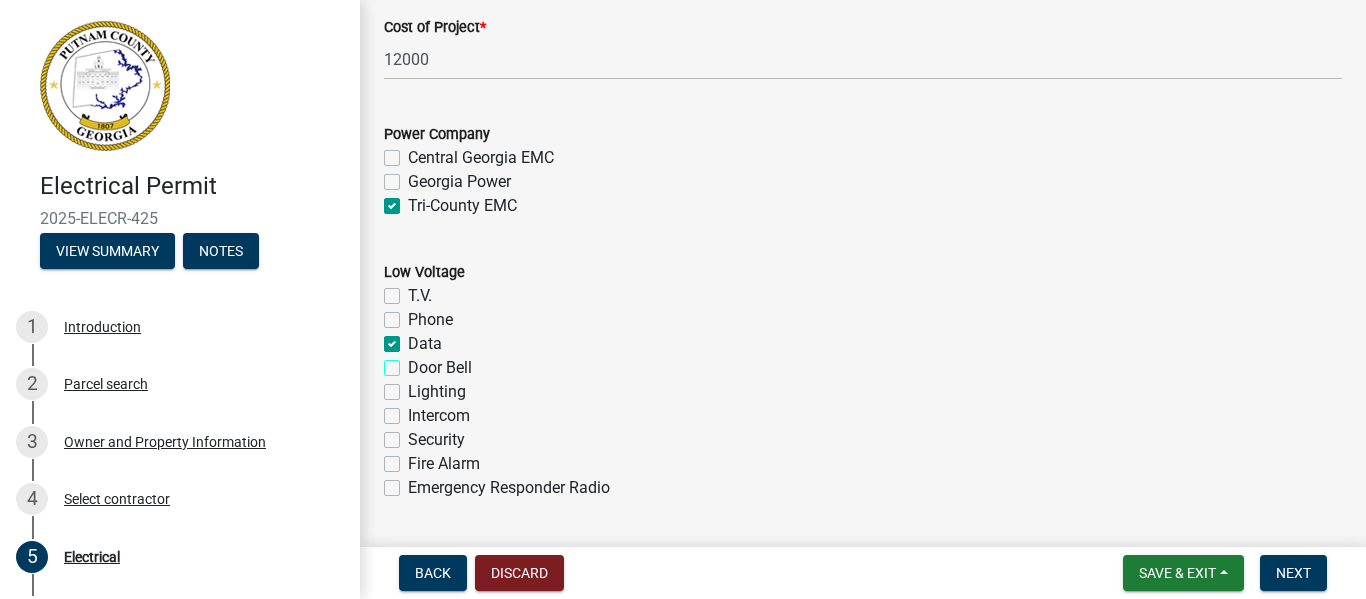 click on "Door Bell" at bounding box center (414, 362) 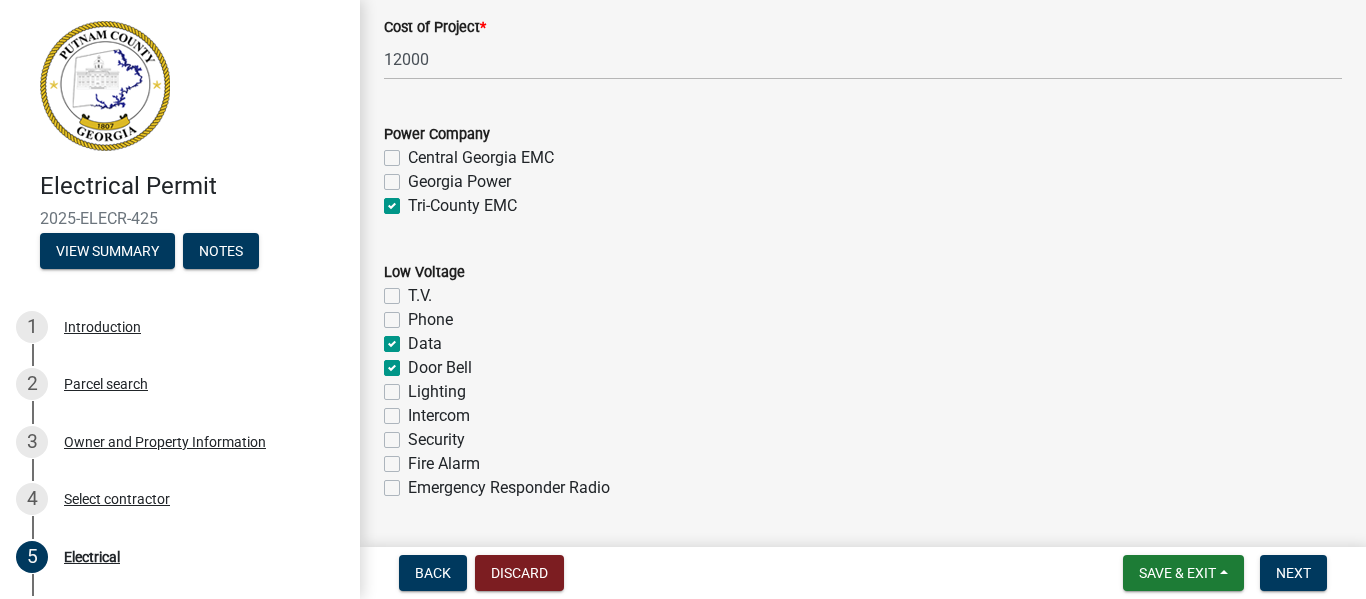 checkbox on "false" 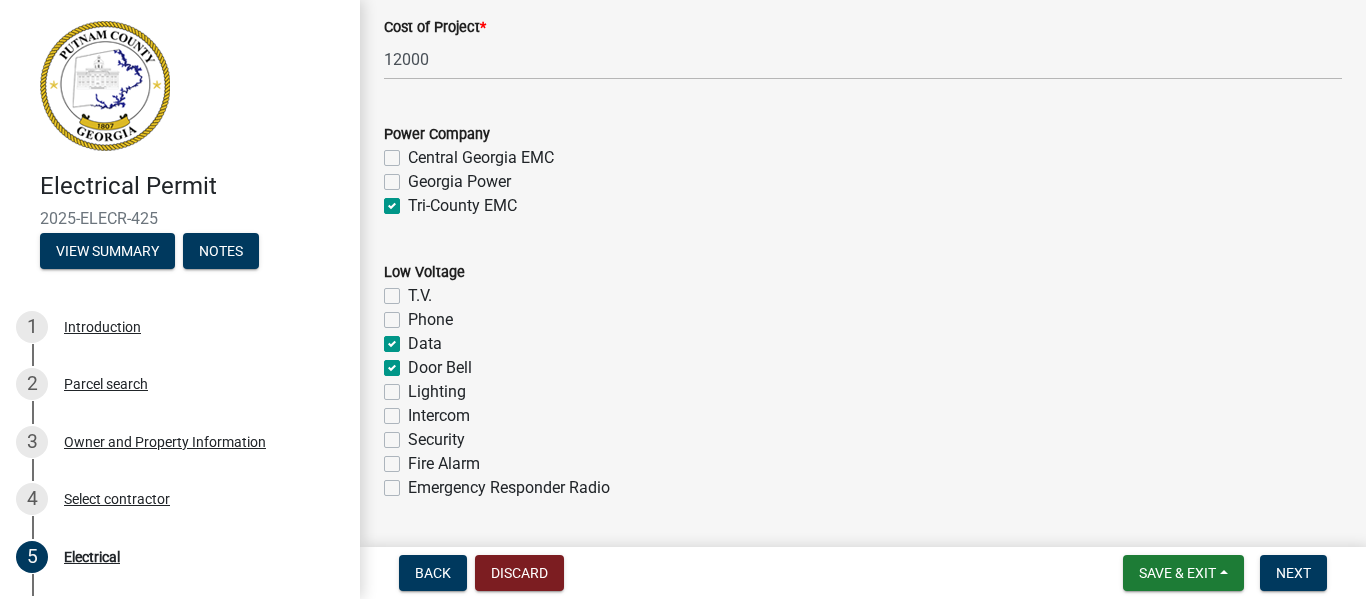 click on "T.V." 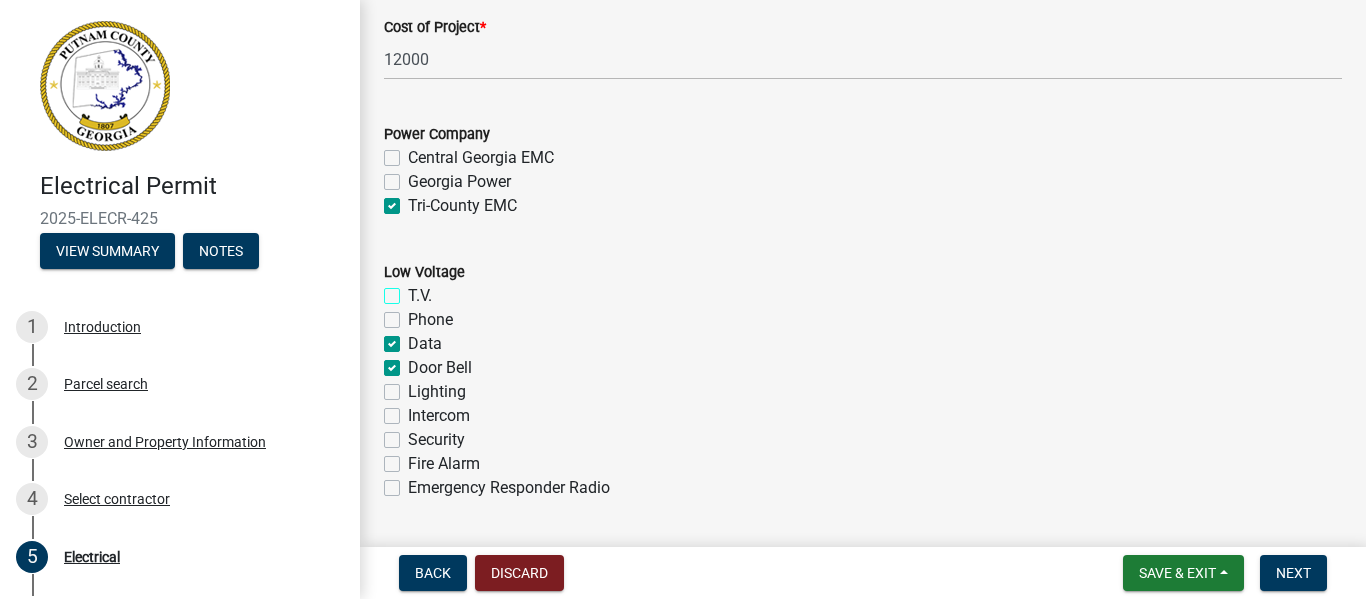 click on "T.V." at bounding box center [414, 290] 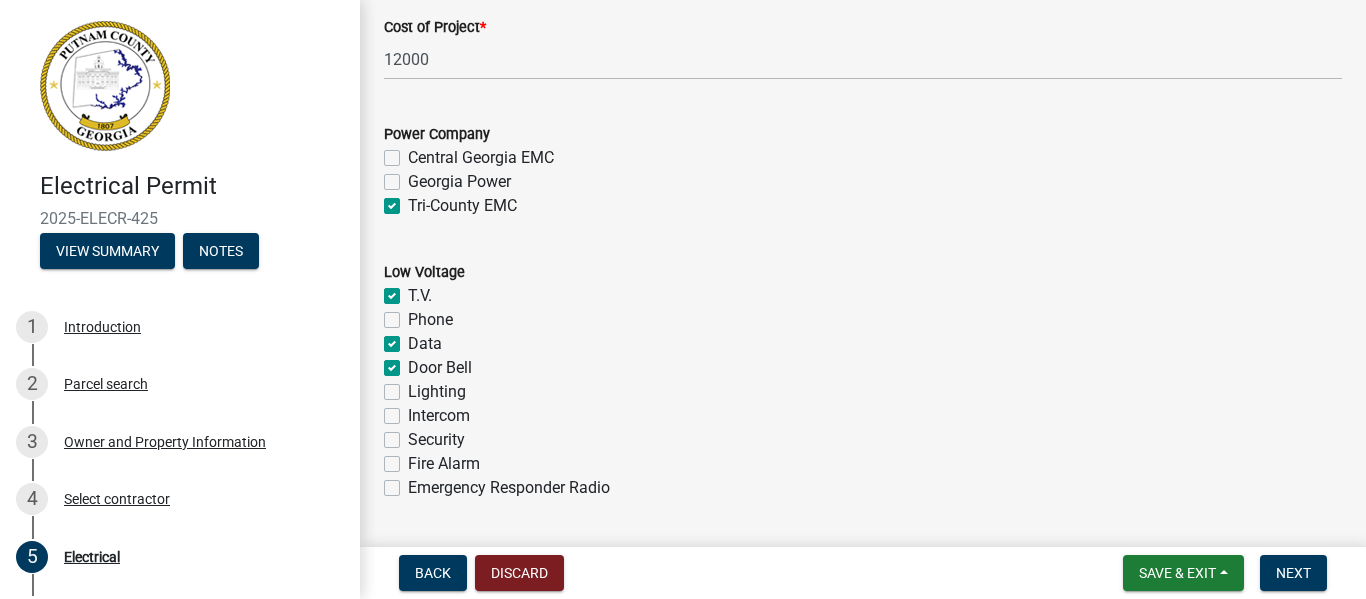 checkbox on "true" 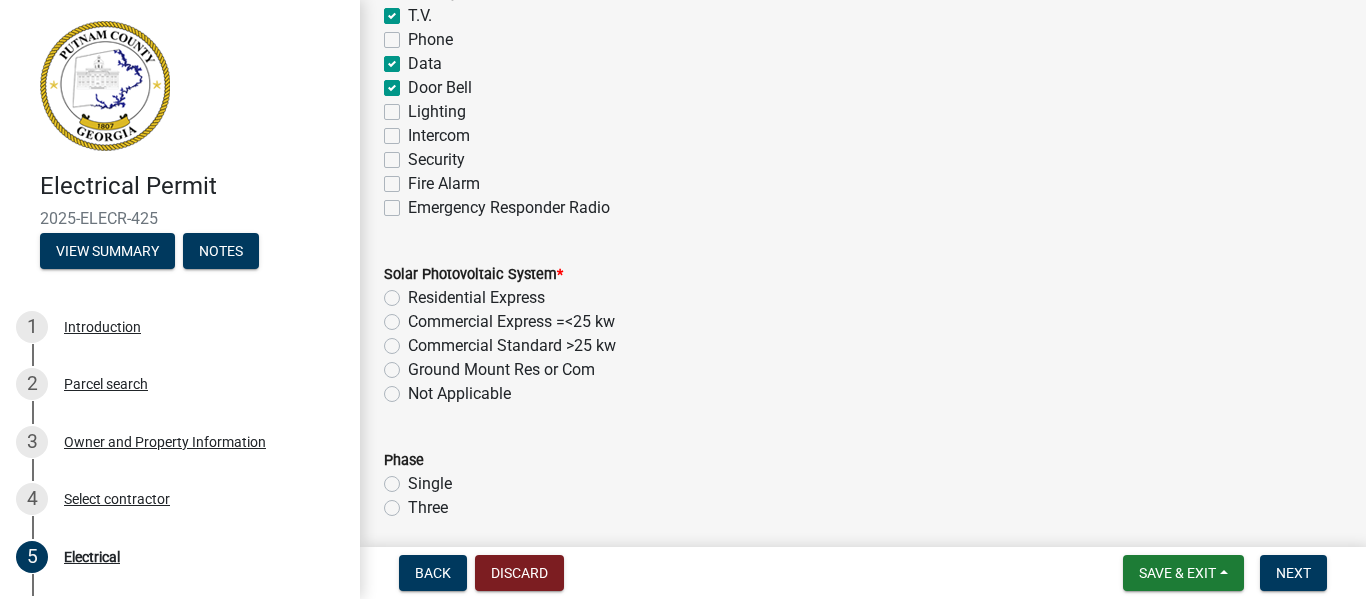 scroll, scrollTop: 1400, scrollLeft: 0, axis: vertical 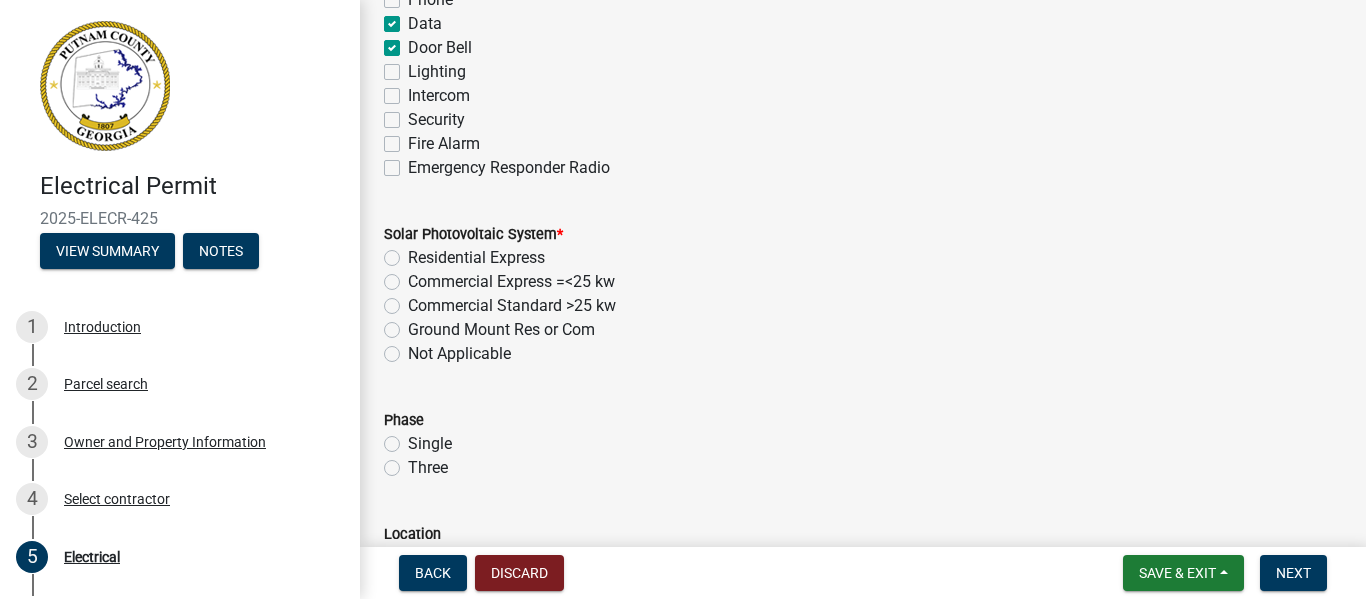 click on "Not Applicable" 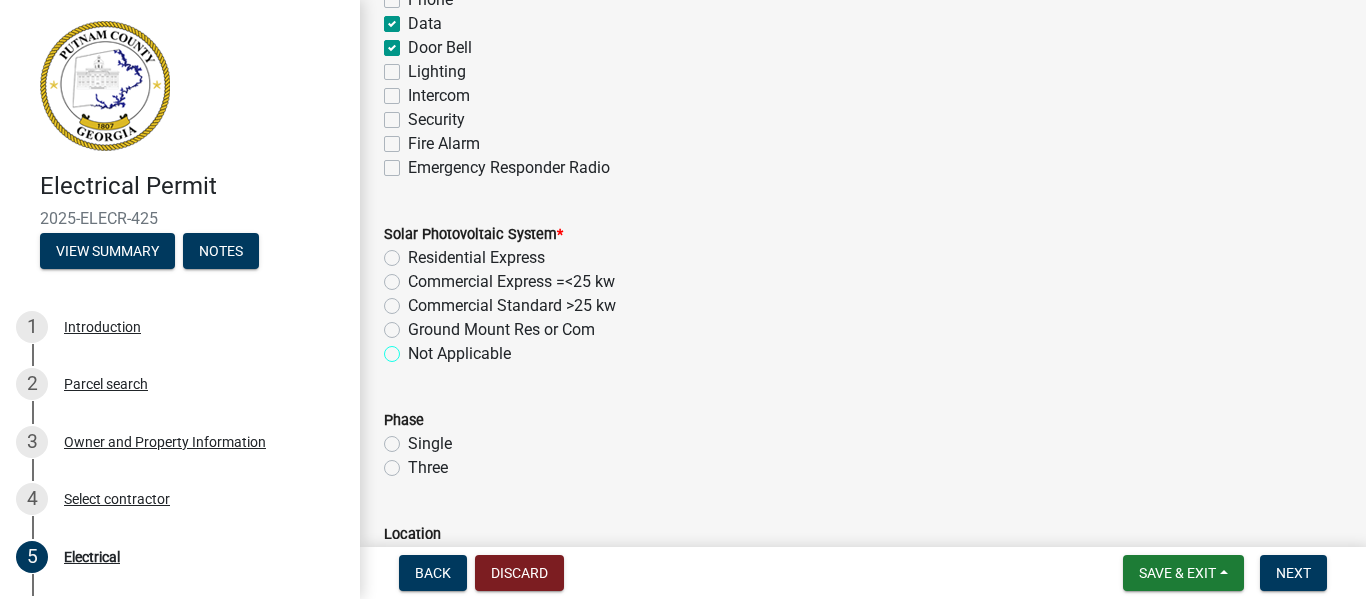 click on "Not Applicable" at bounding box center (414, 348) 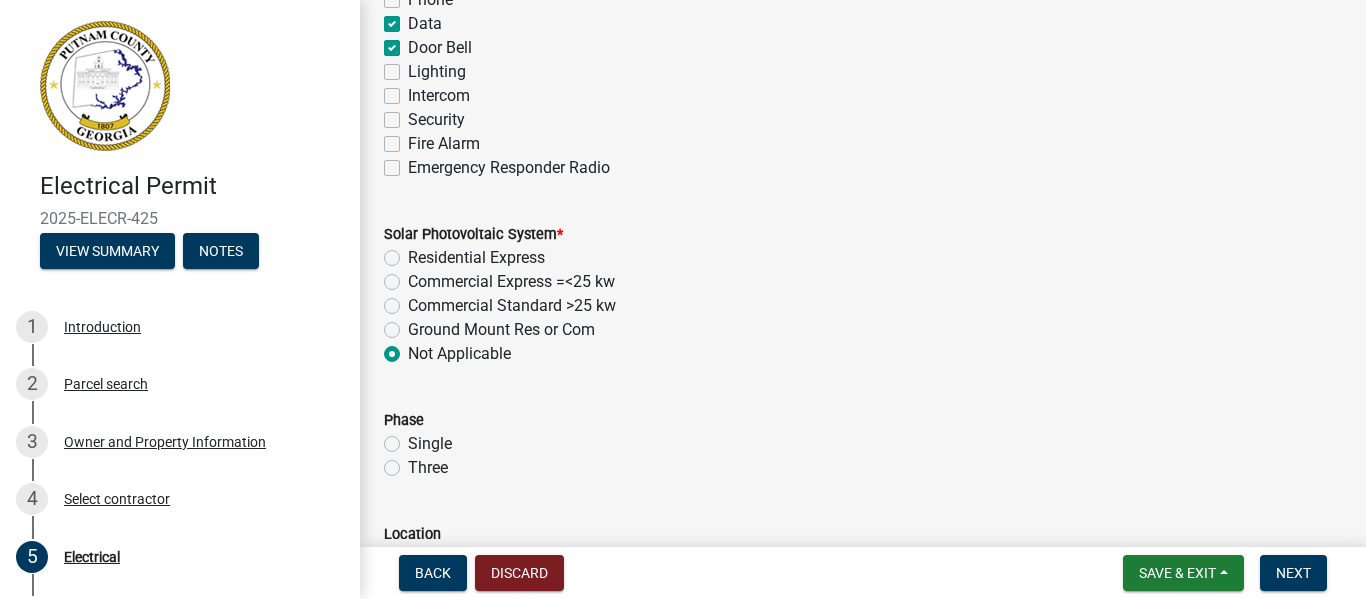 radio on "true" 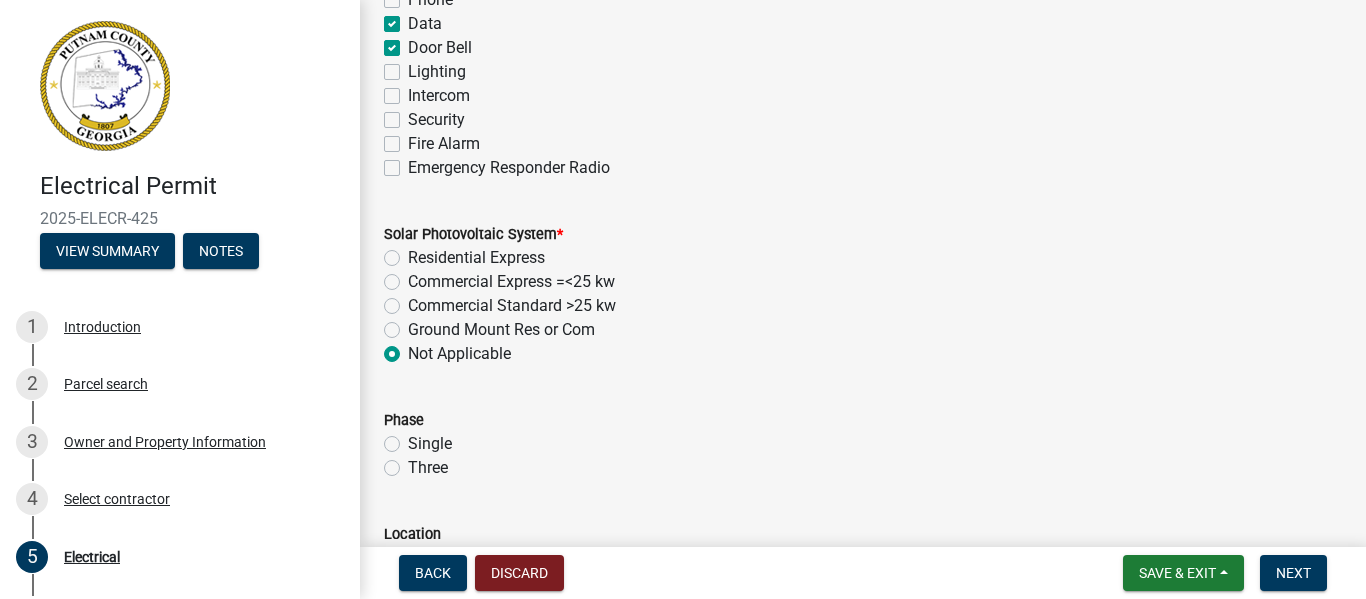 click on "Single" 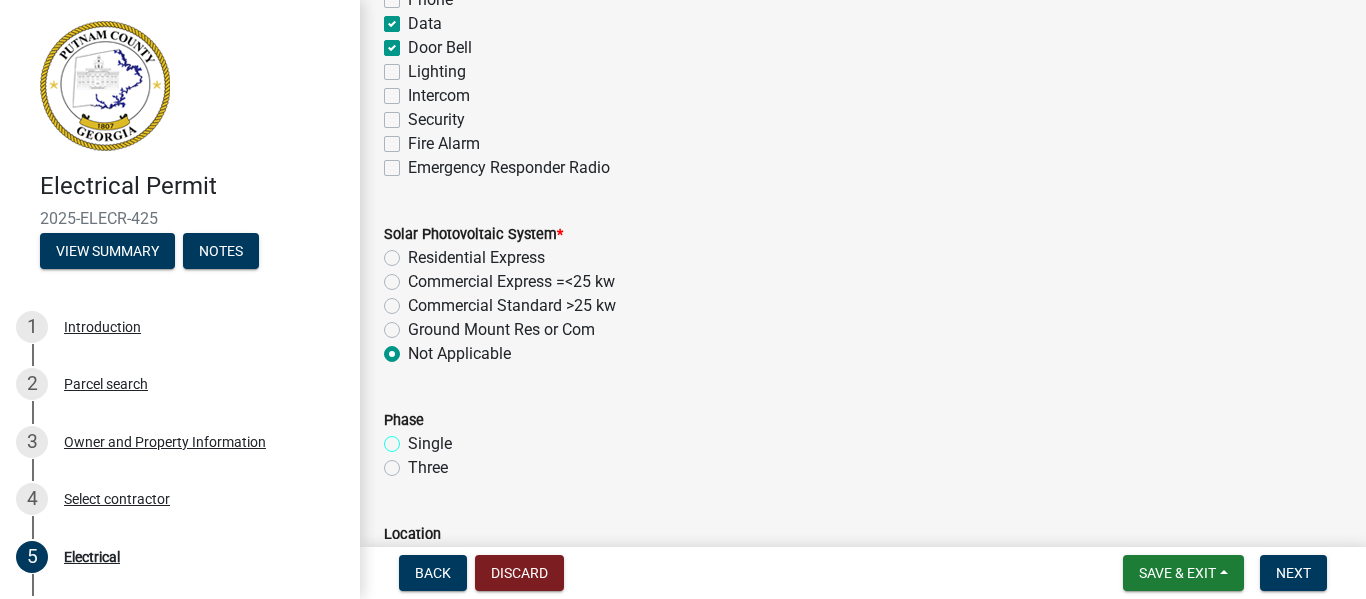 click on "Single" at bounding box center (414, 438) 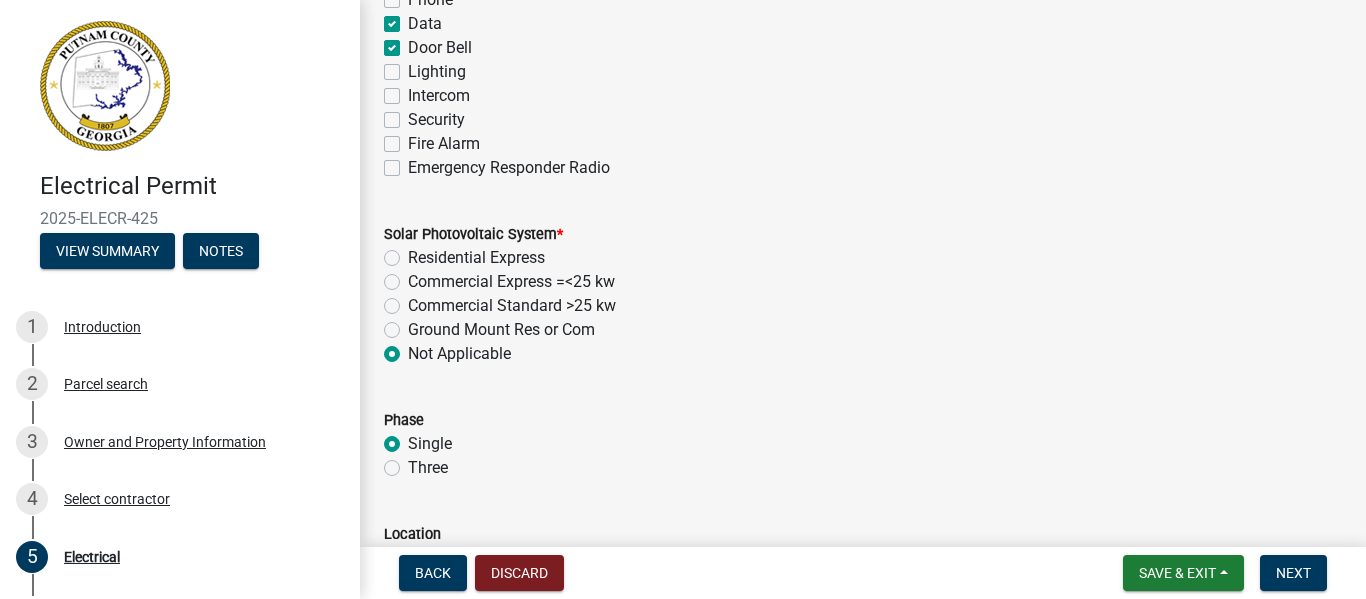 radio on "true" 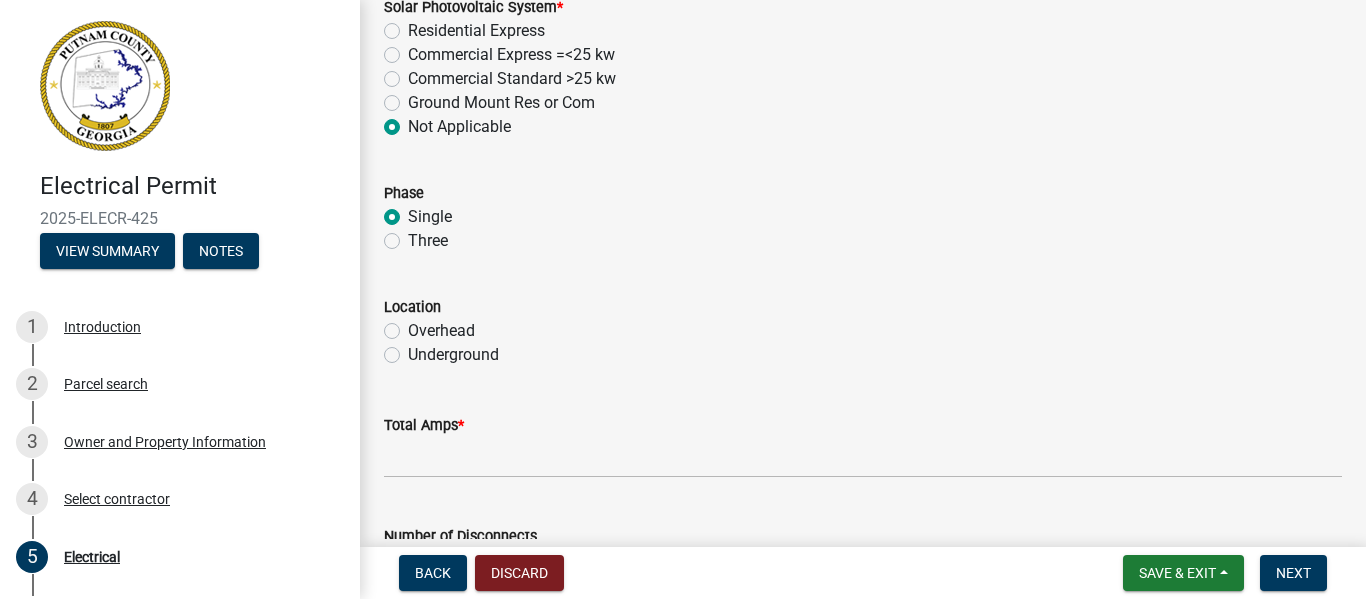 scroll, scrollTop: 1653, scrollLeft: 0, axis: vertical 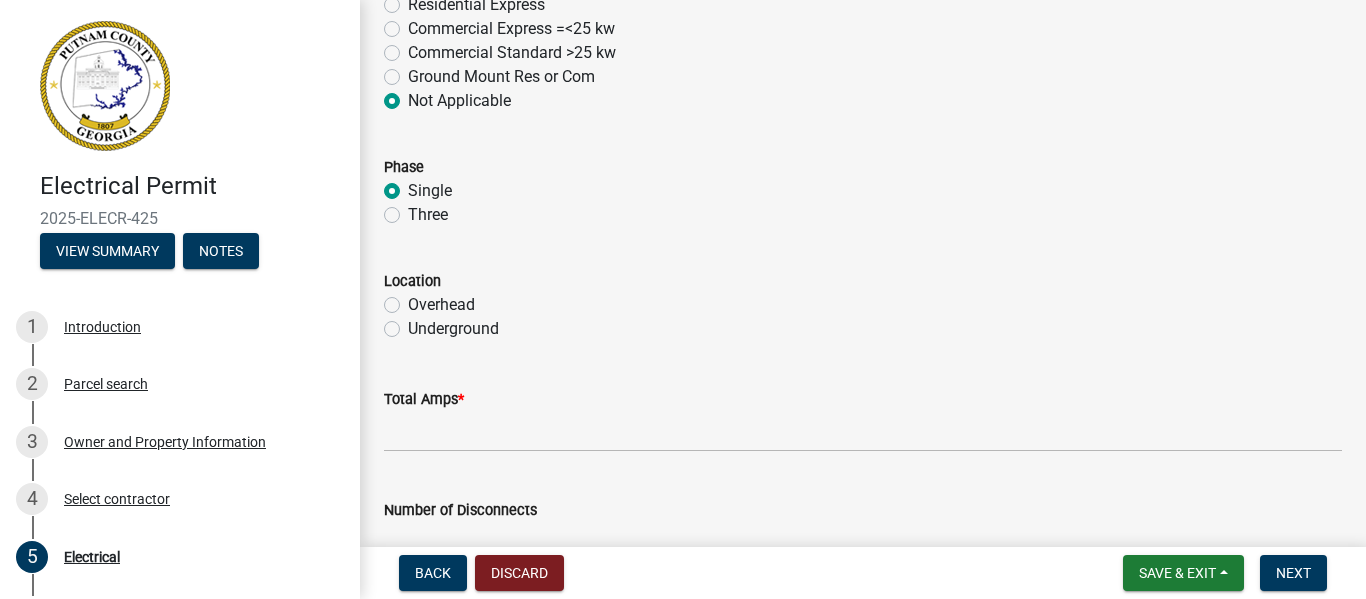 click on "Underground" 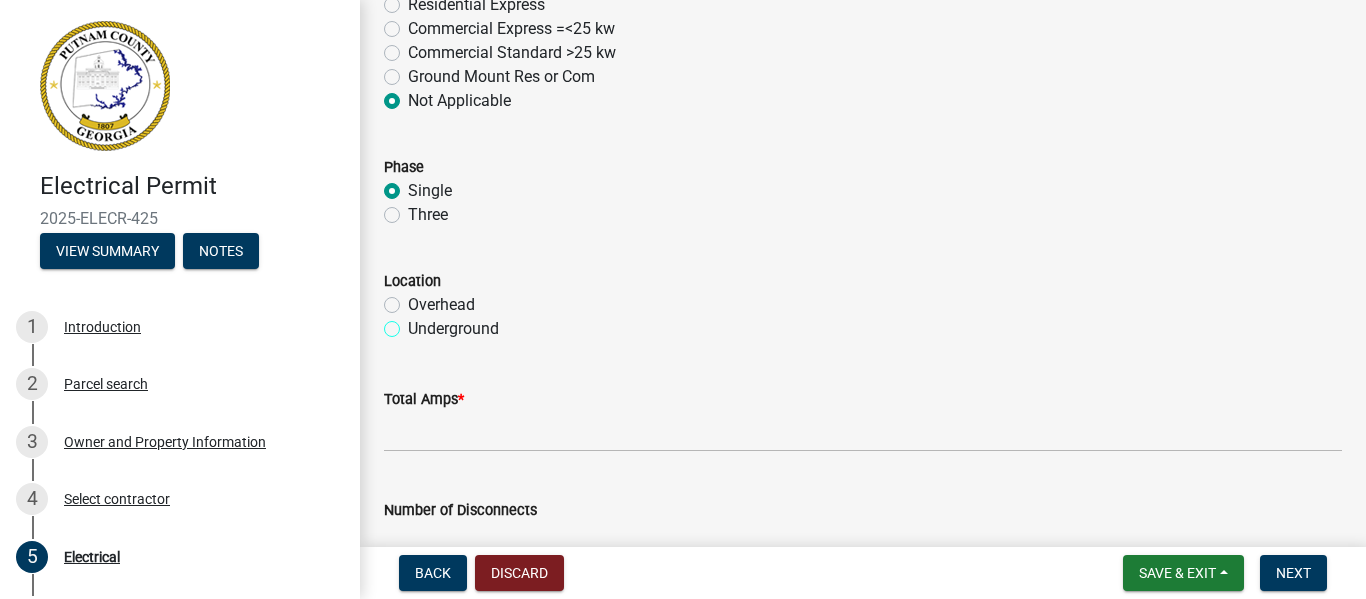 click on "Underground" at bounding box center (414, 323) 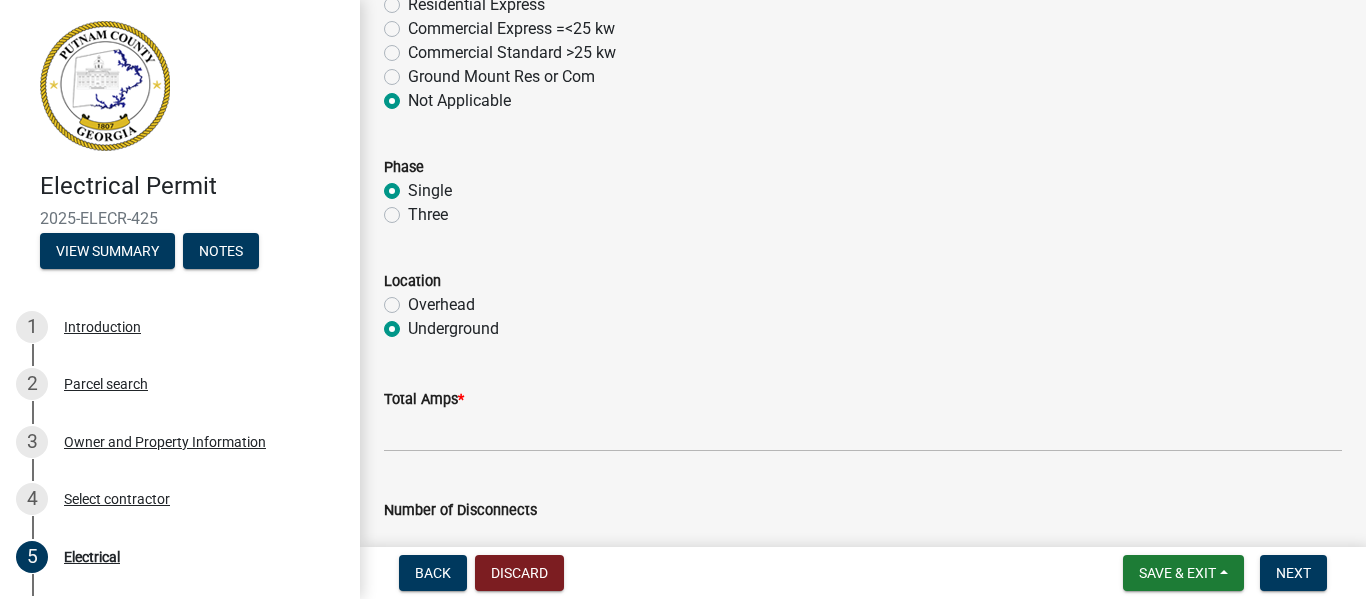 radio on "true" 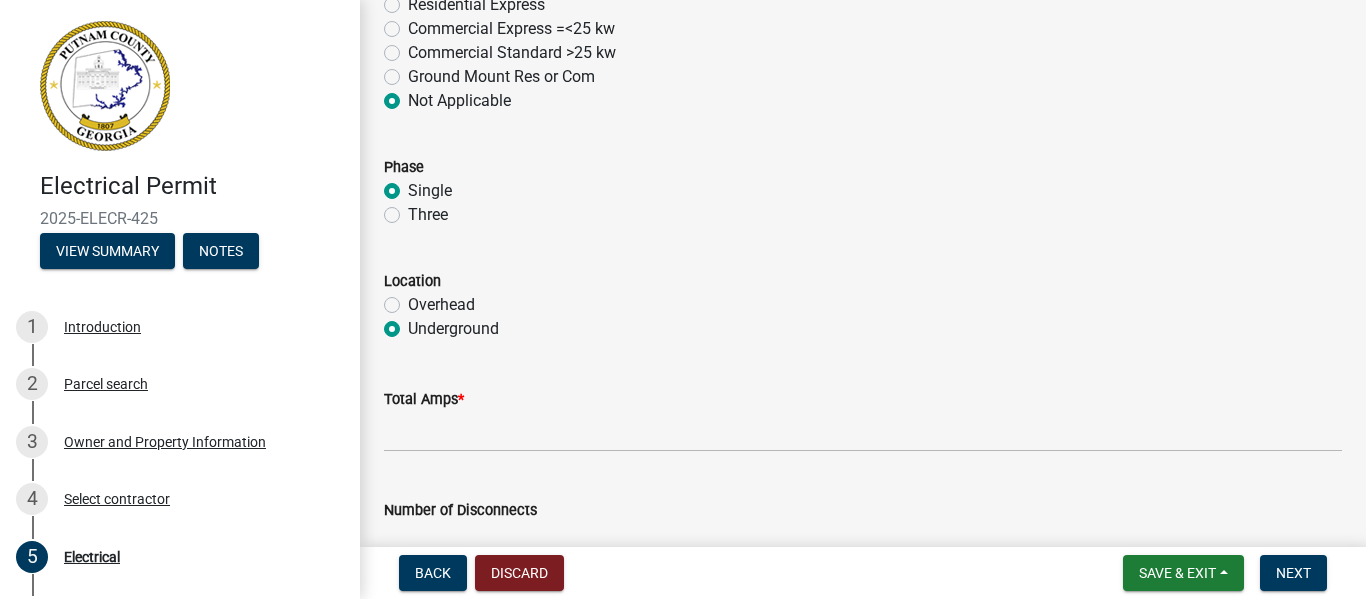 click on "Total Amps  *" 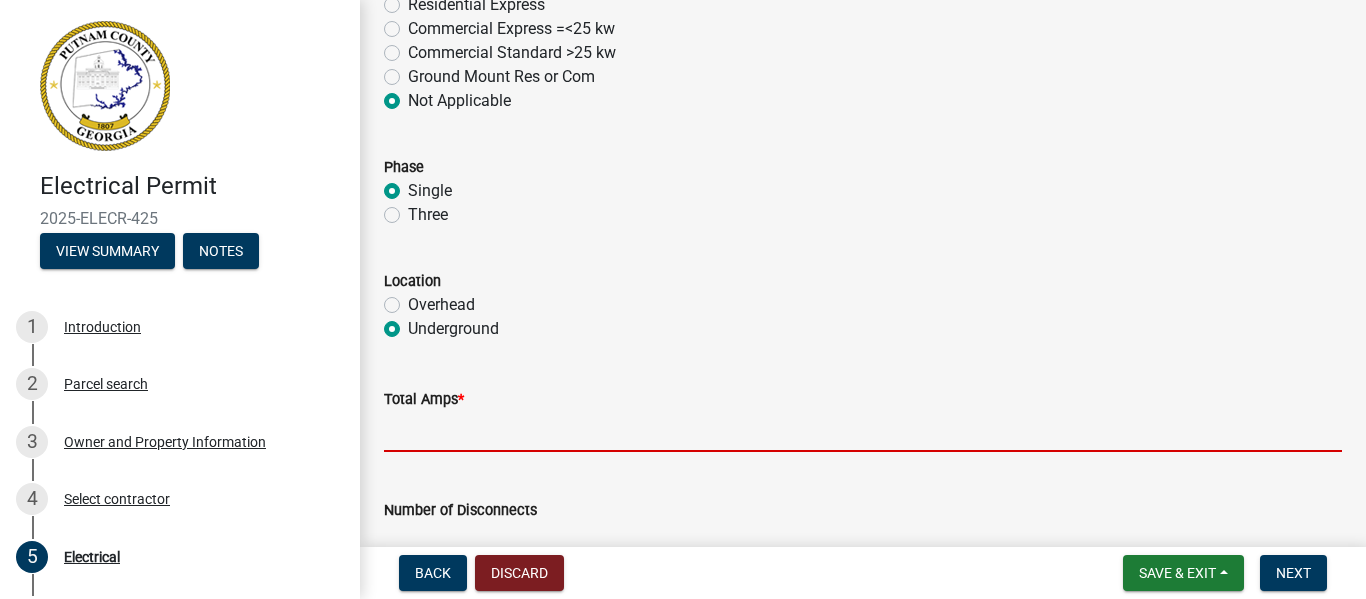 click 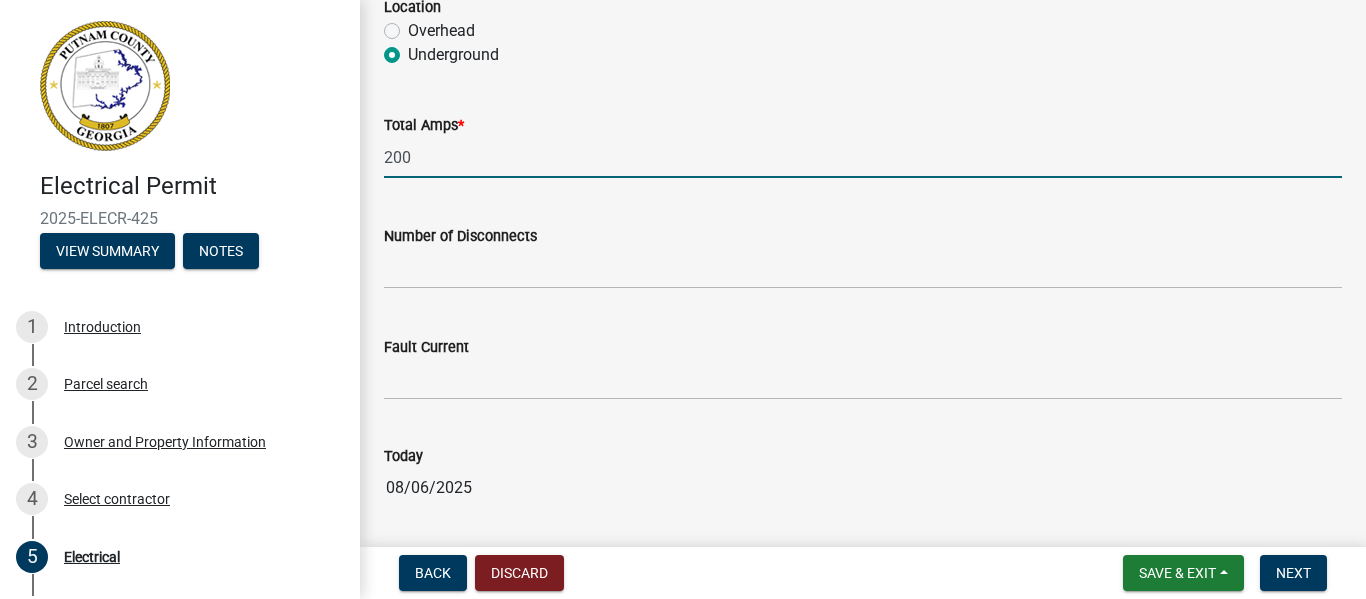 scroll, scrollTop: 1933, scrollLeft: 0, axis: vertical 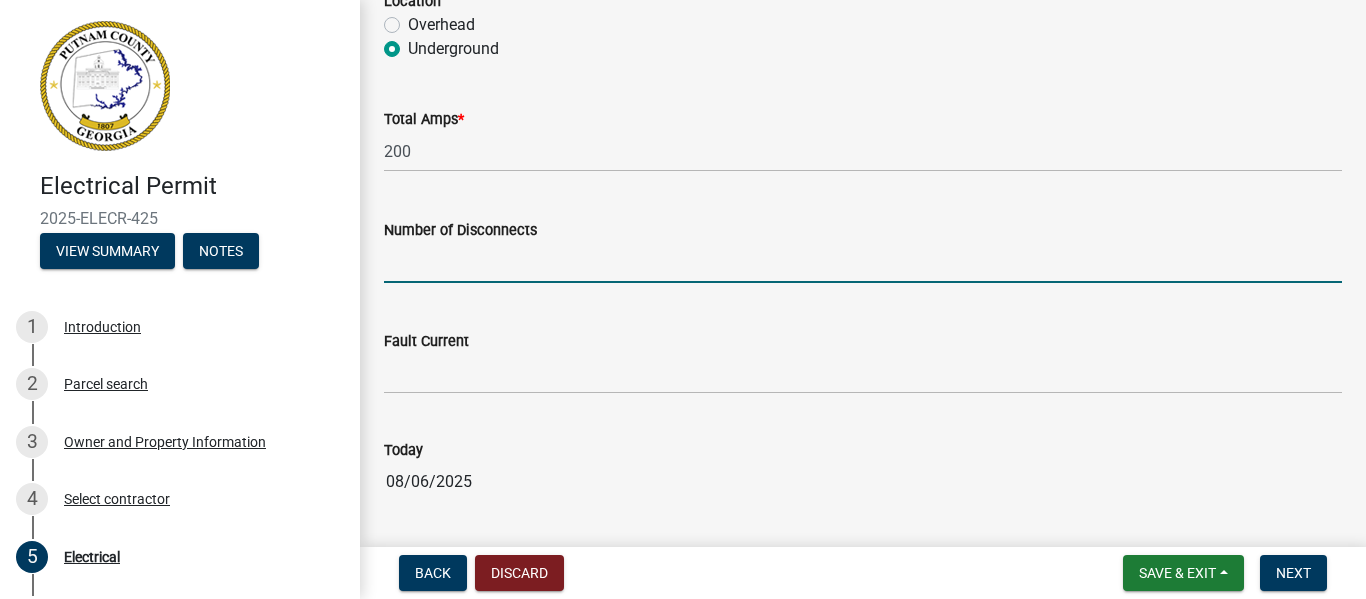 click 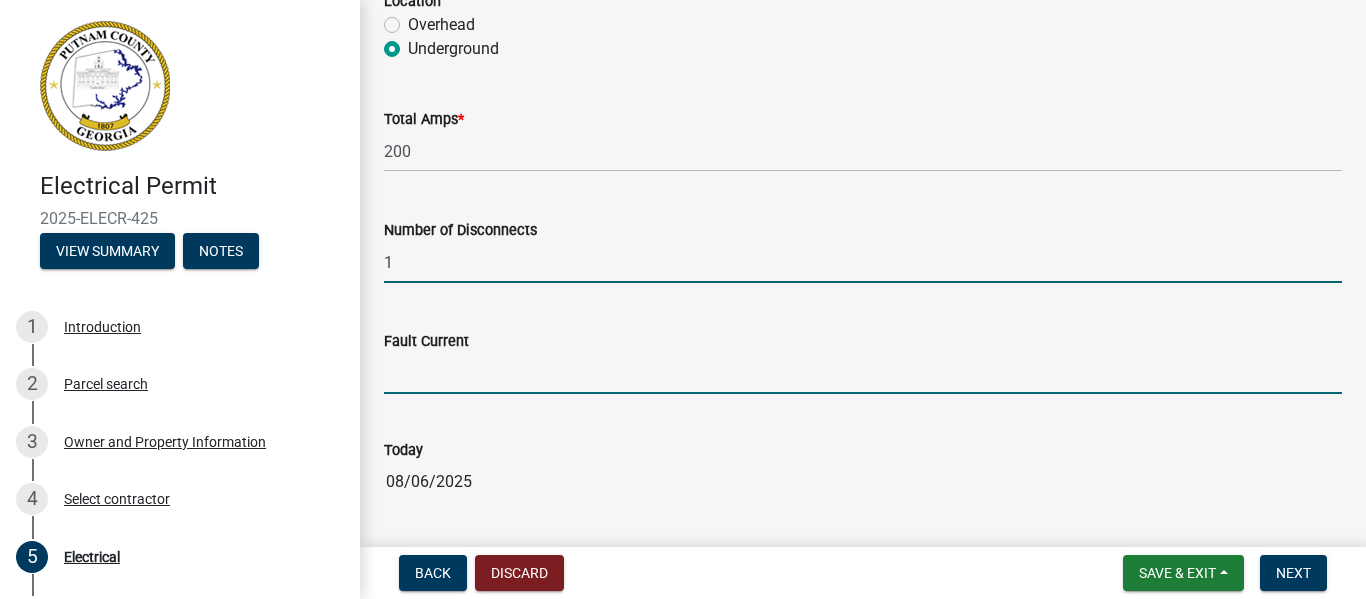 click on "Fault Current" at bounding box center (863, 373) 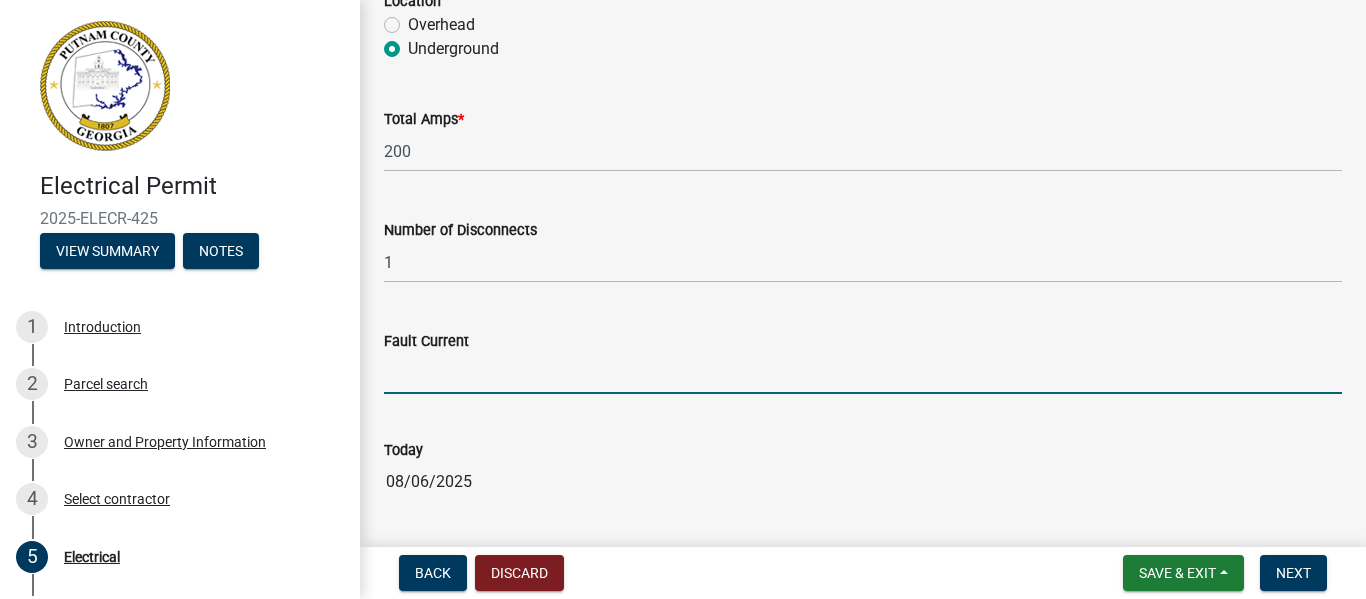 type on "10000" 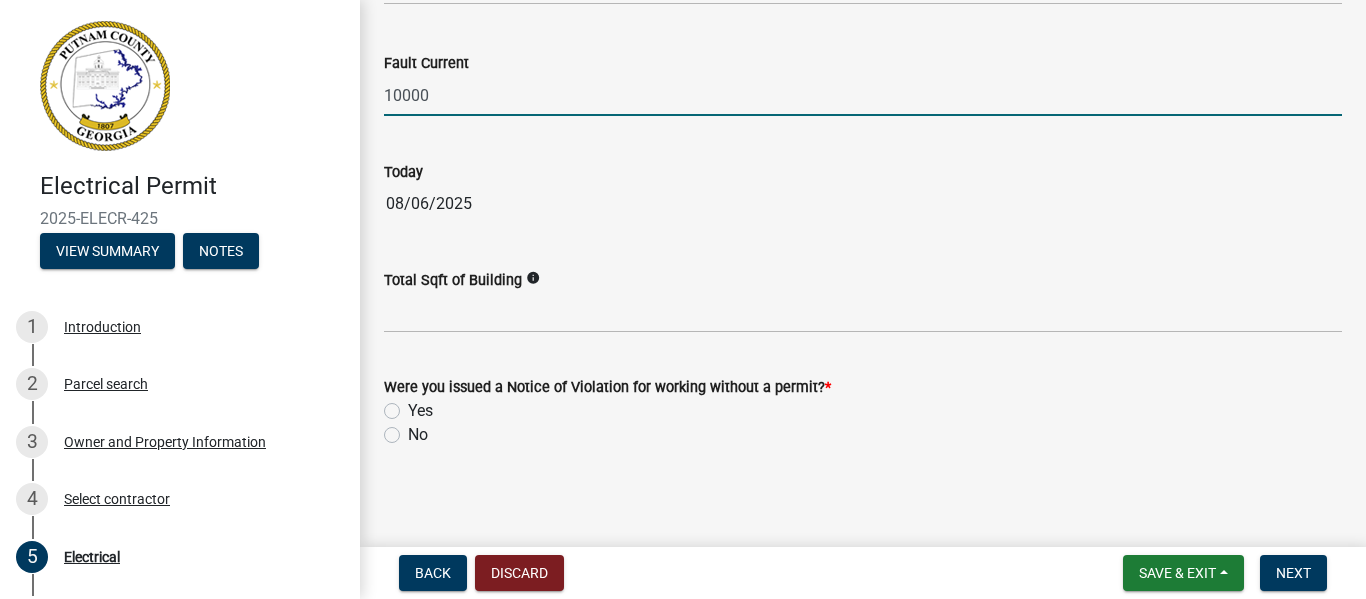 scroll, scrollTop: 2213, scrollLeft: 0, axis: vertical 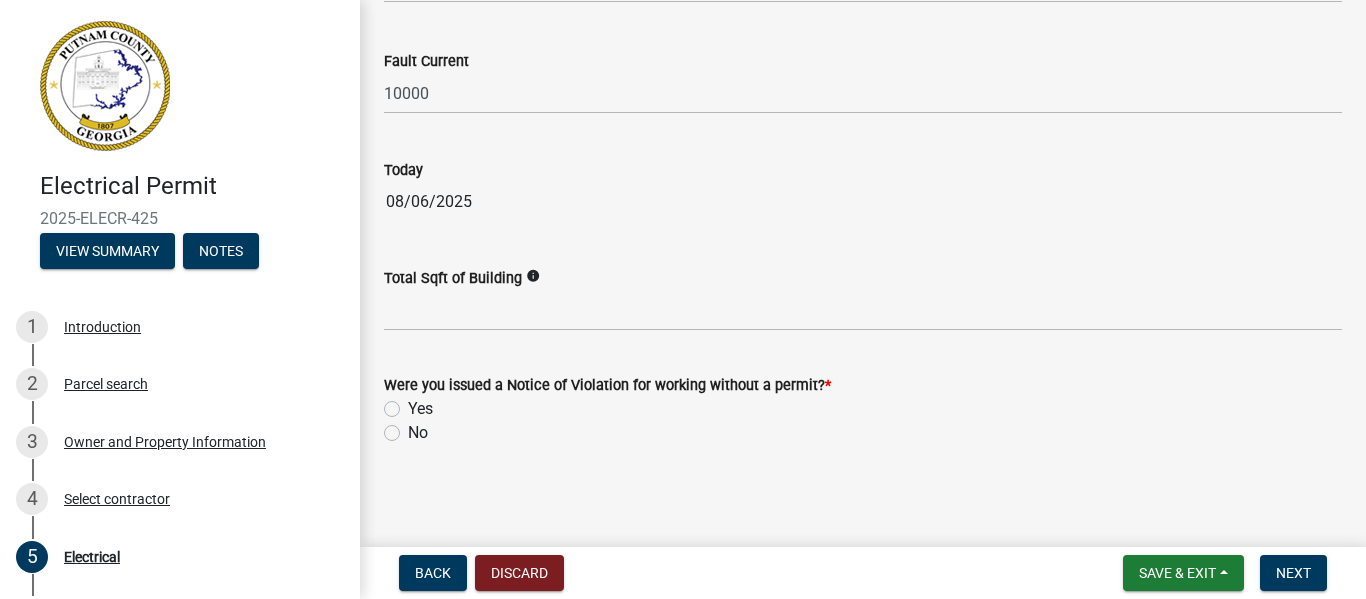 click on "Were you issued a Notice of Violation for working without a permit?  *" 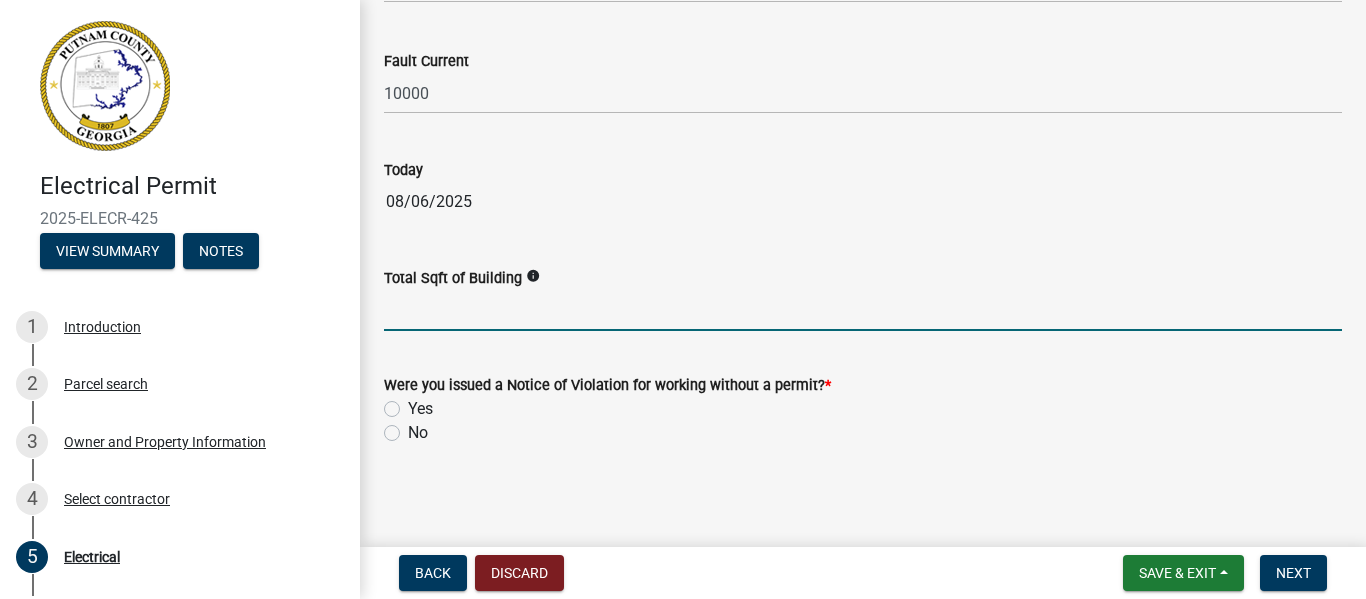 click 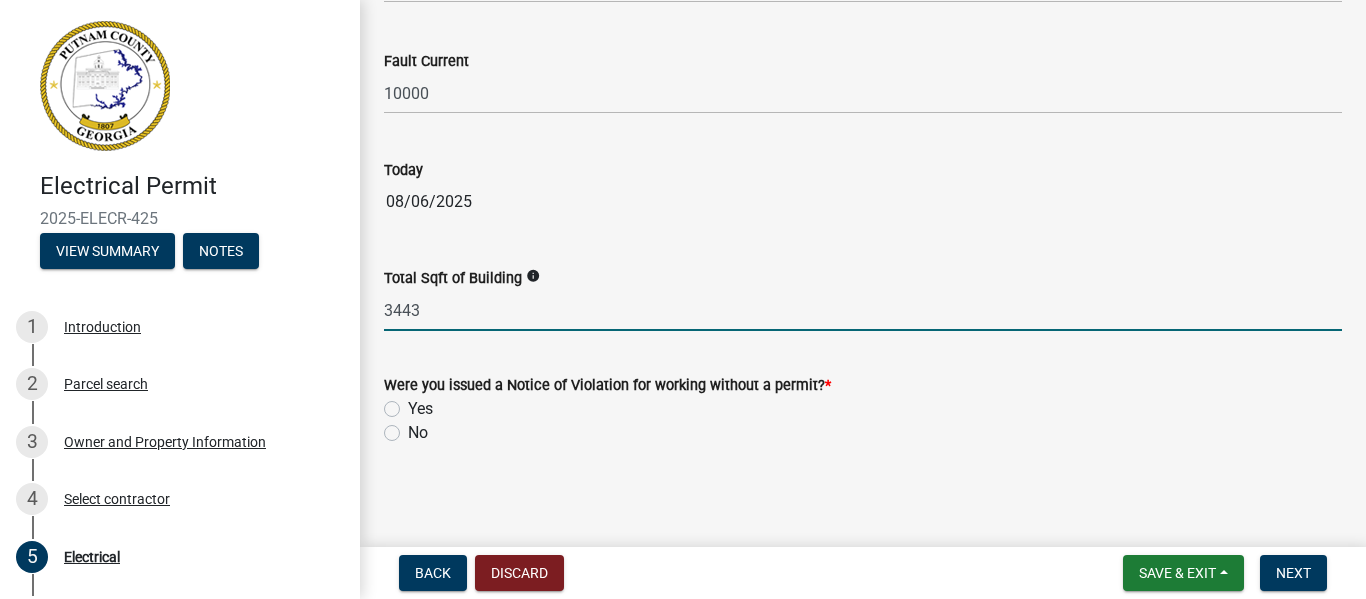 click on "No" 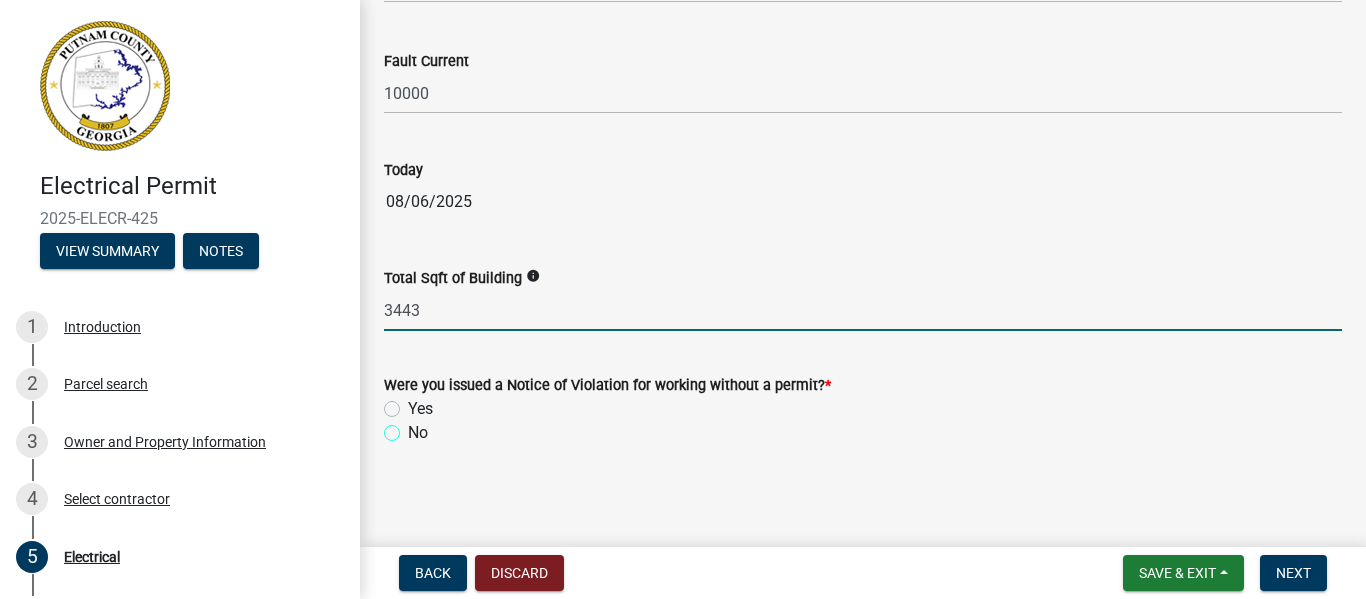 click on "No" at bounding box center (414, 427) 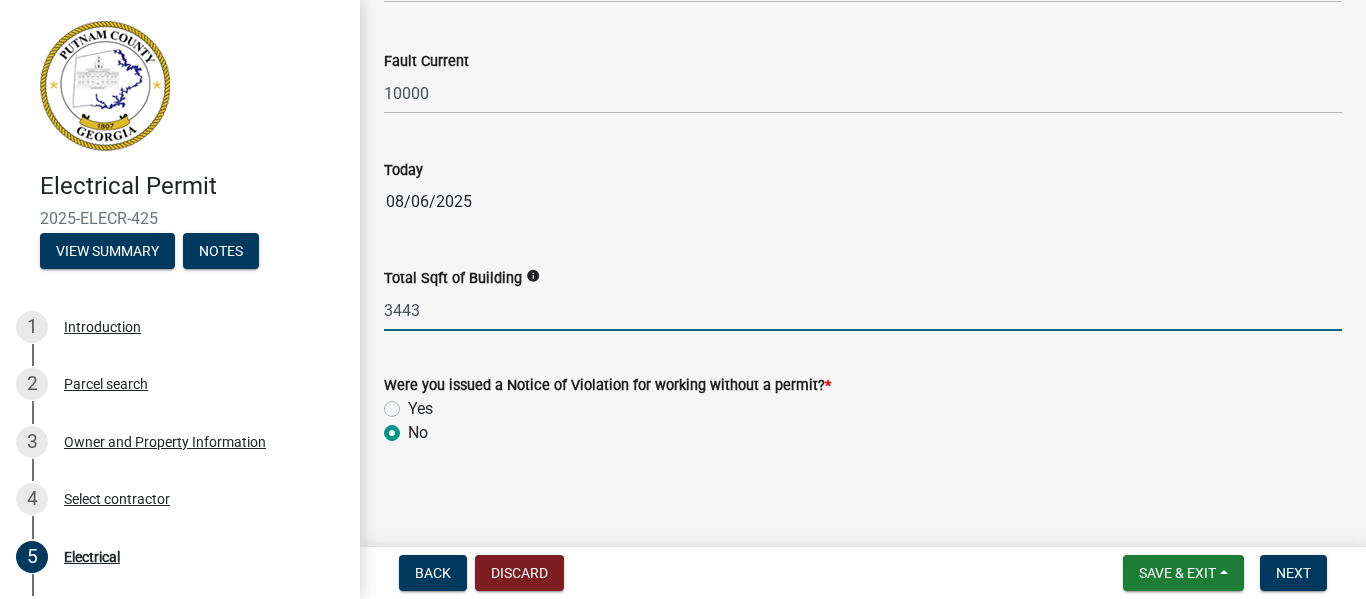 radio on "true" 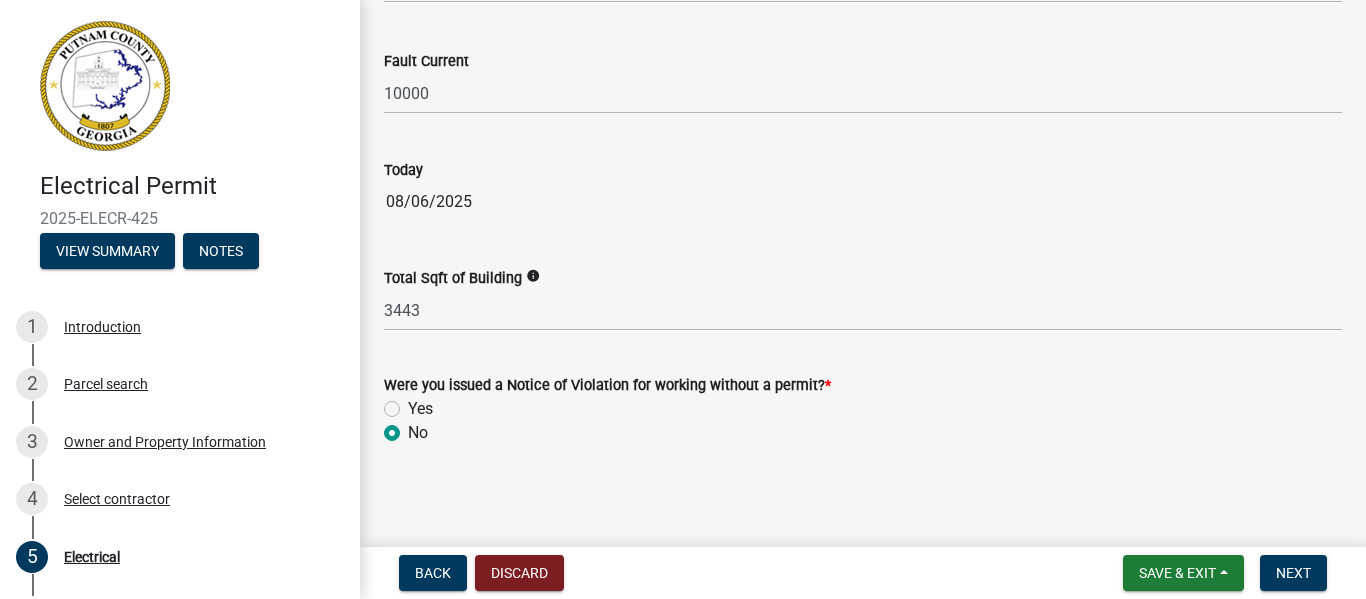 scroll, scrollTop: 2215, scrollLeft: 0, axis: vertical 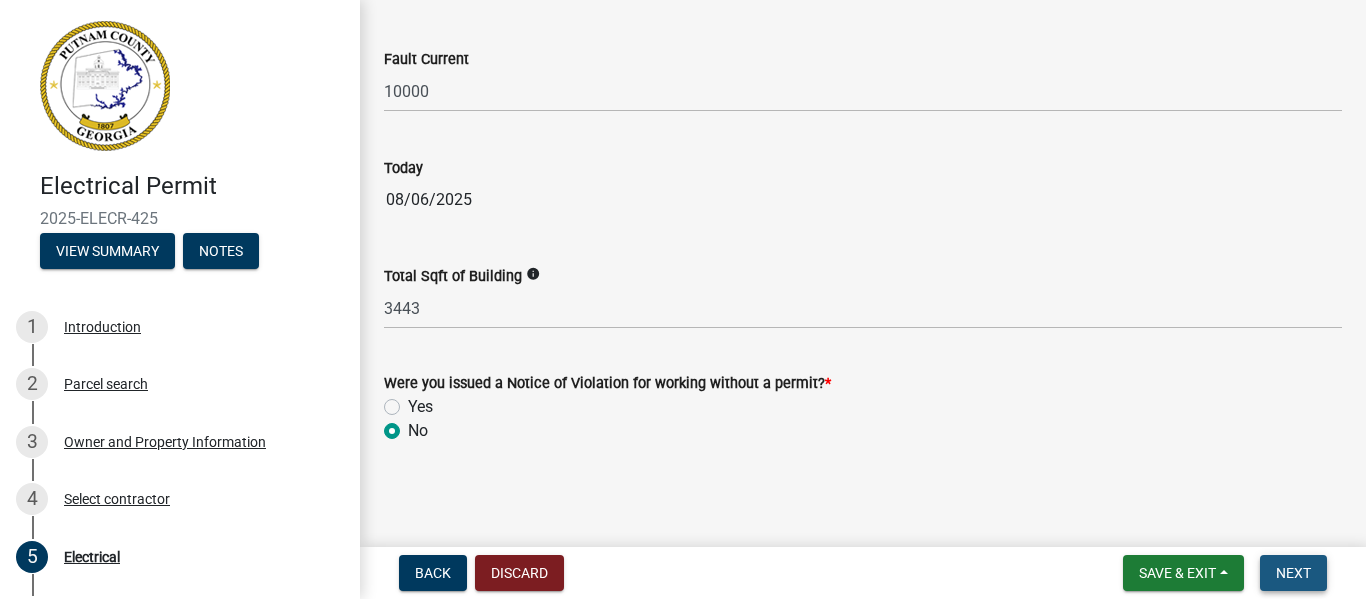 click on "Next" at bounding box center [1293, 573] 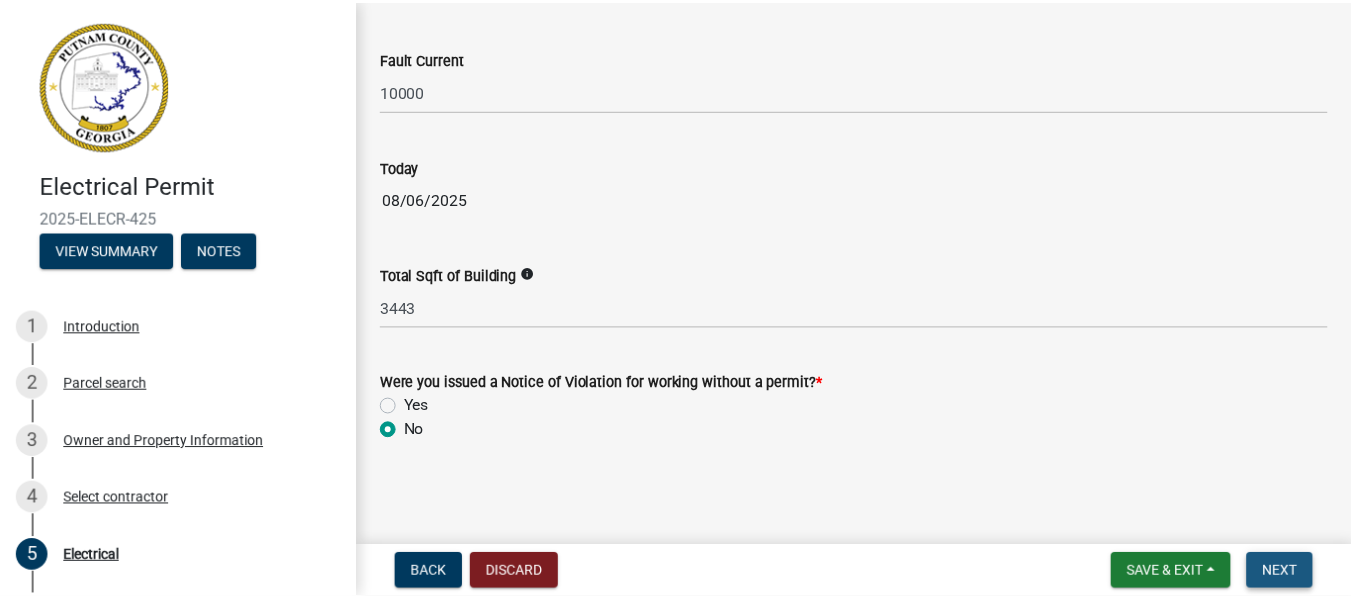 scroll, scrollTop: 0, scrollLeft: 0, axis: both 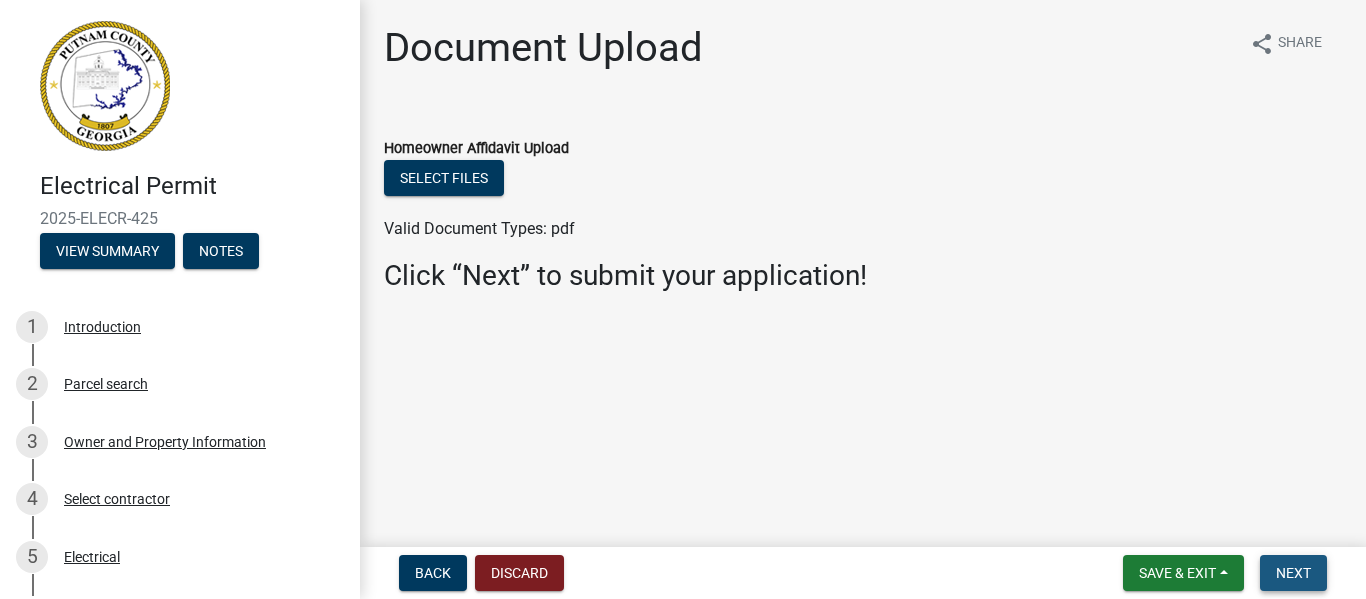 click on "Next" at bounding box center (1293, 573) 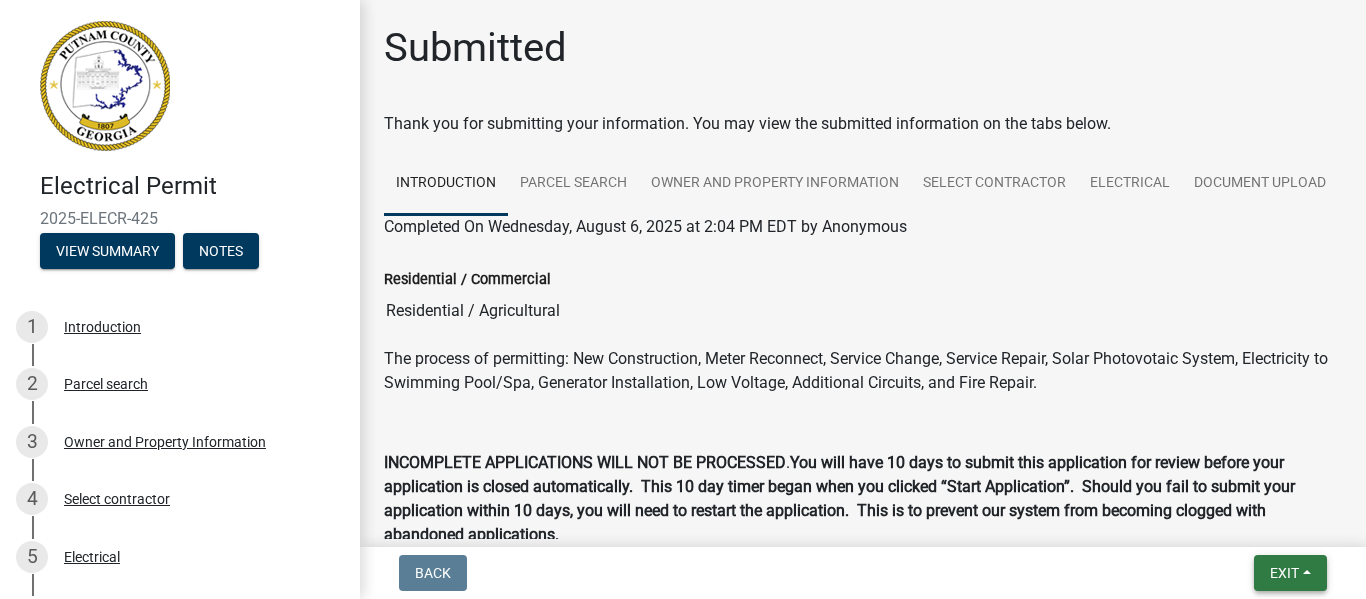 click on "Exit" at bounding box center [1284, 573] 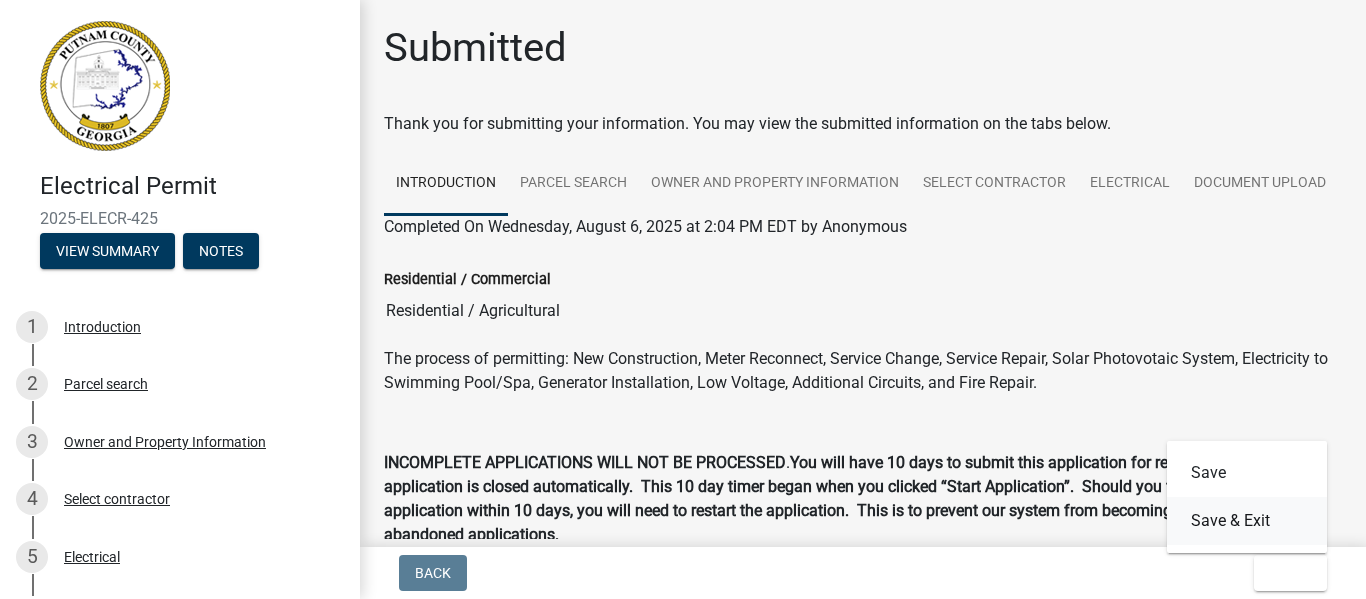 click on "Save & Exit" at bounding box center [1247, 521] 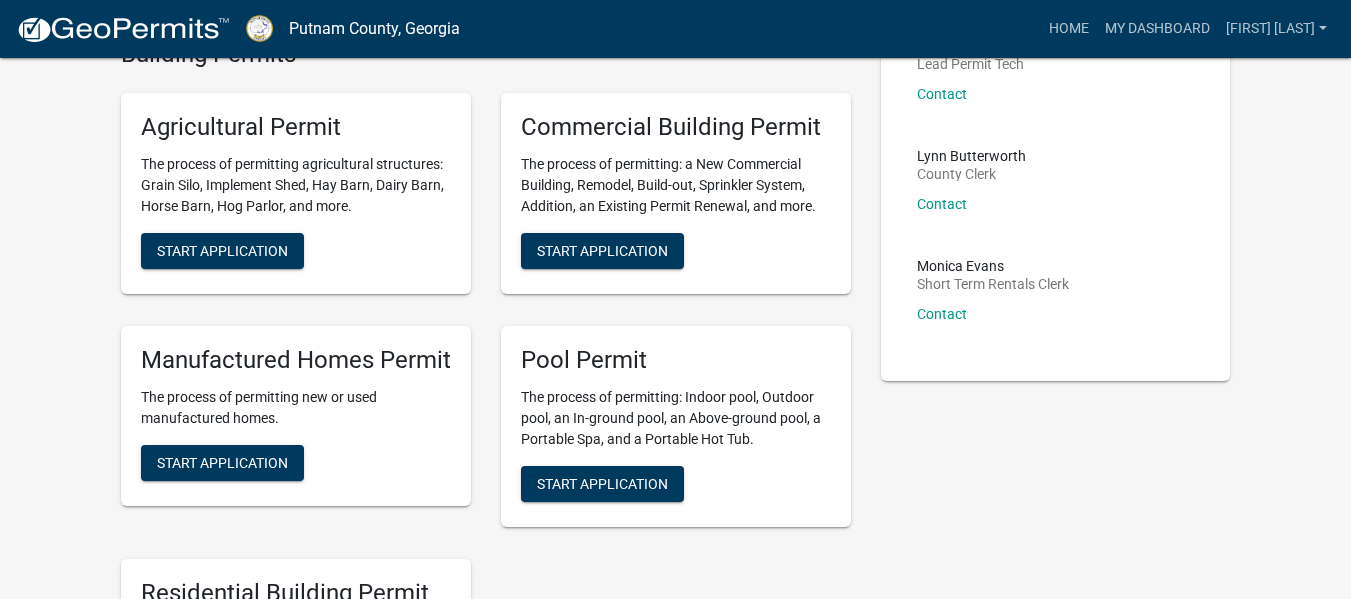 scroll, scrollTop: 546, scrollLeft: 0, axis: vertical 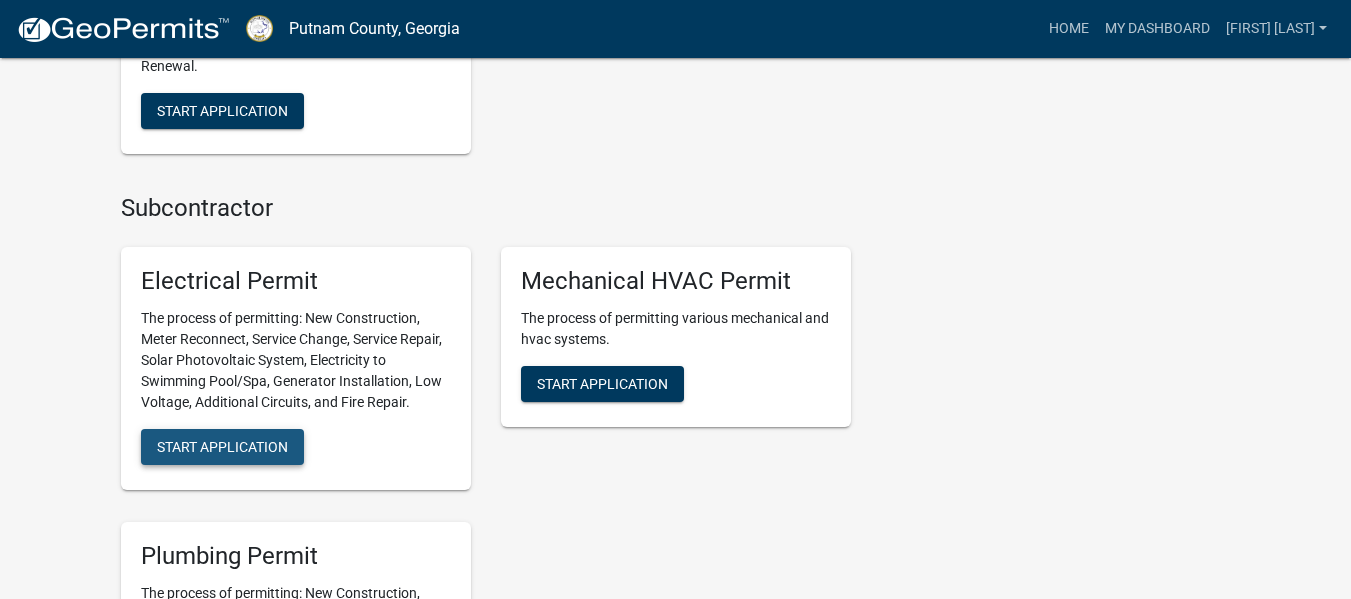 click on "Start Application" at bounding box center (222, 447) 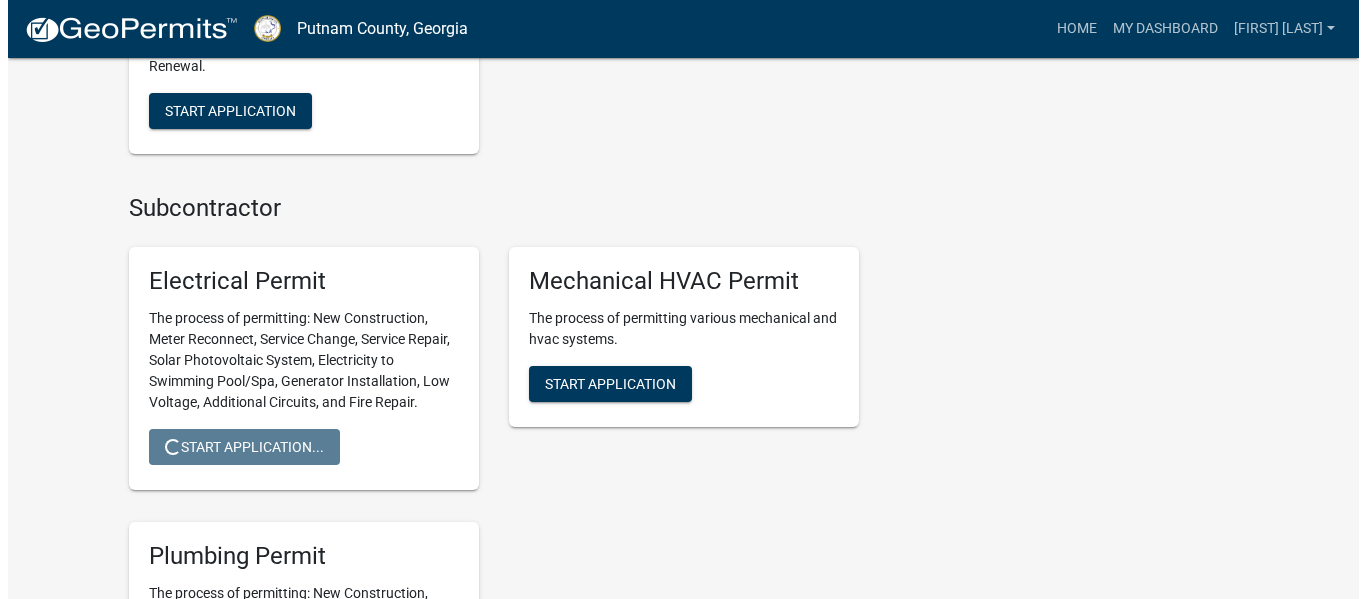 scroll, scrollTop: 0, scrollLeft: 0, axis: both 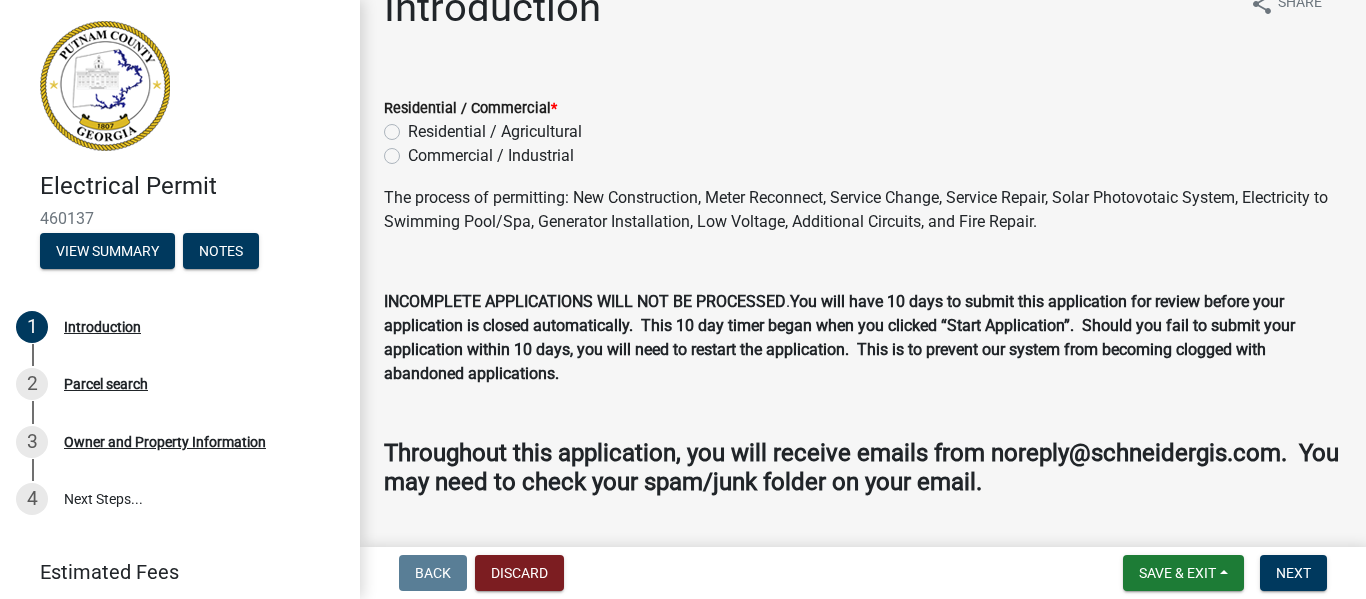 click on "Residential / Agricultural" 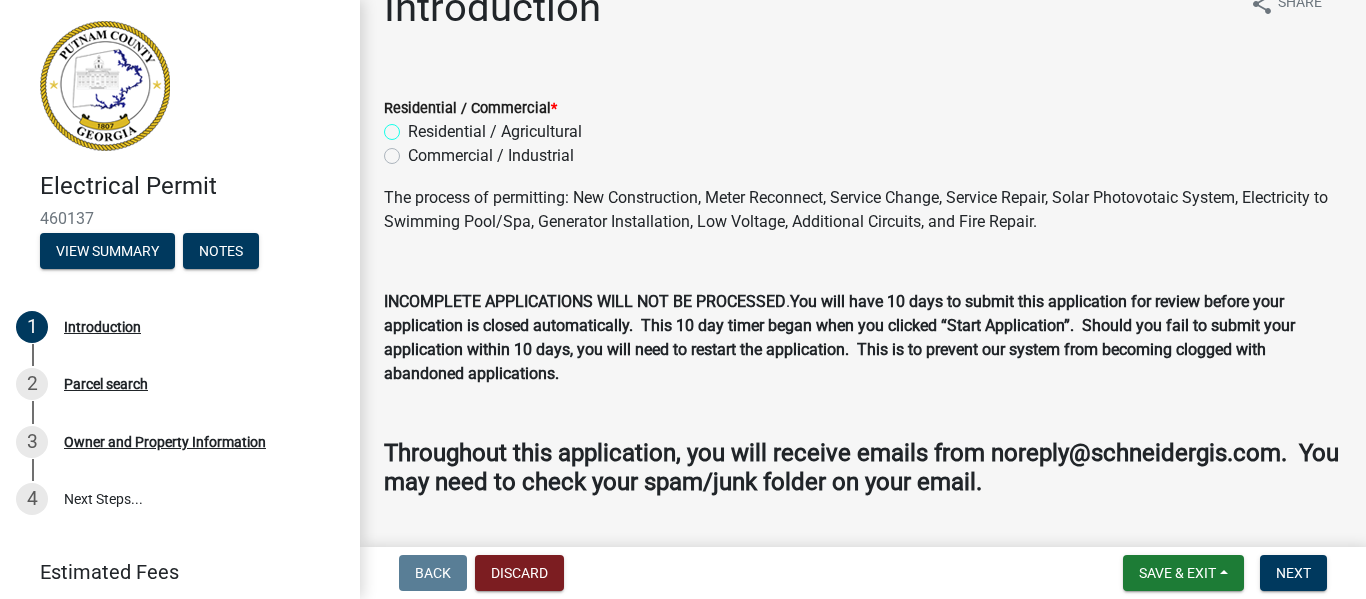 click on "Residential / Agricultural" at bounding box center [414, 126] 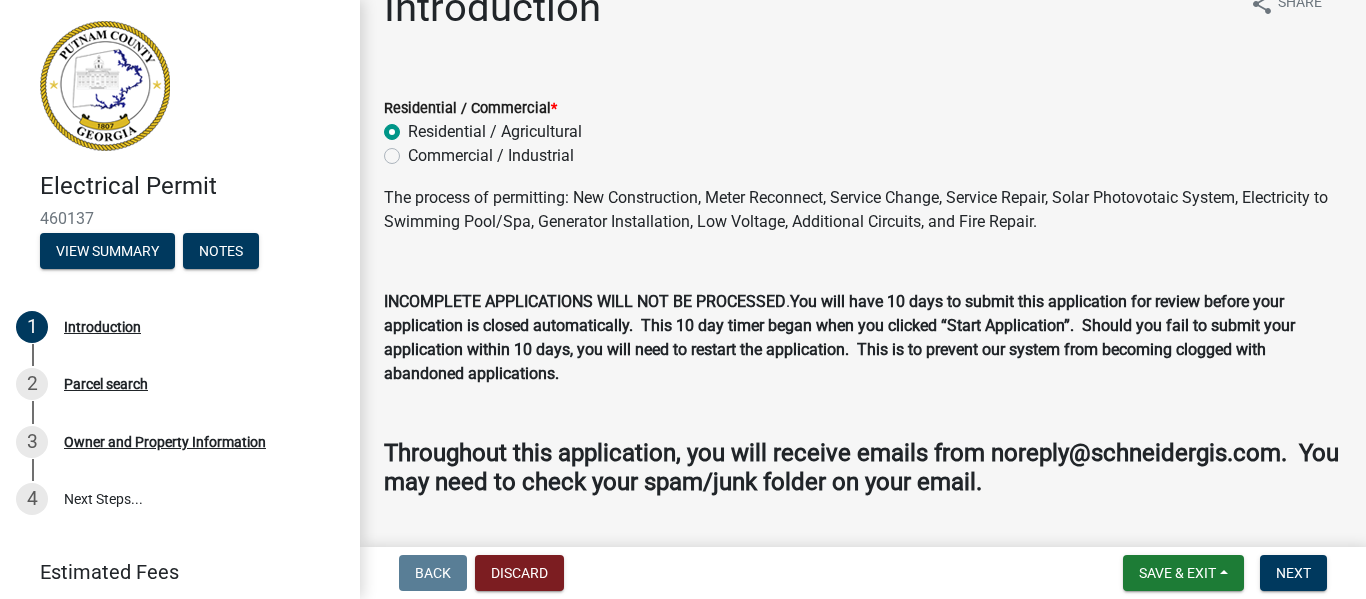 radio on "true" 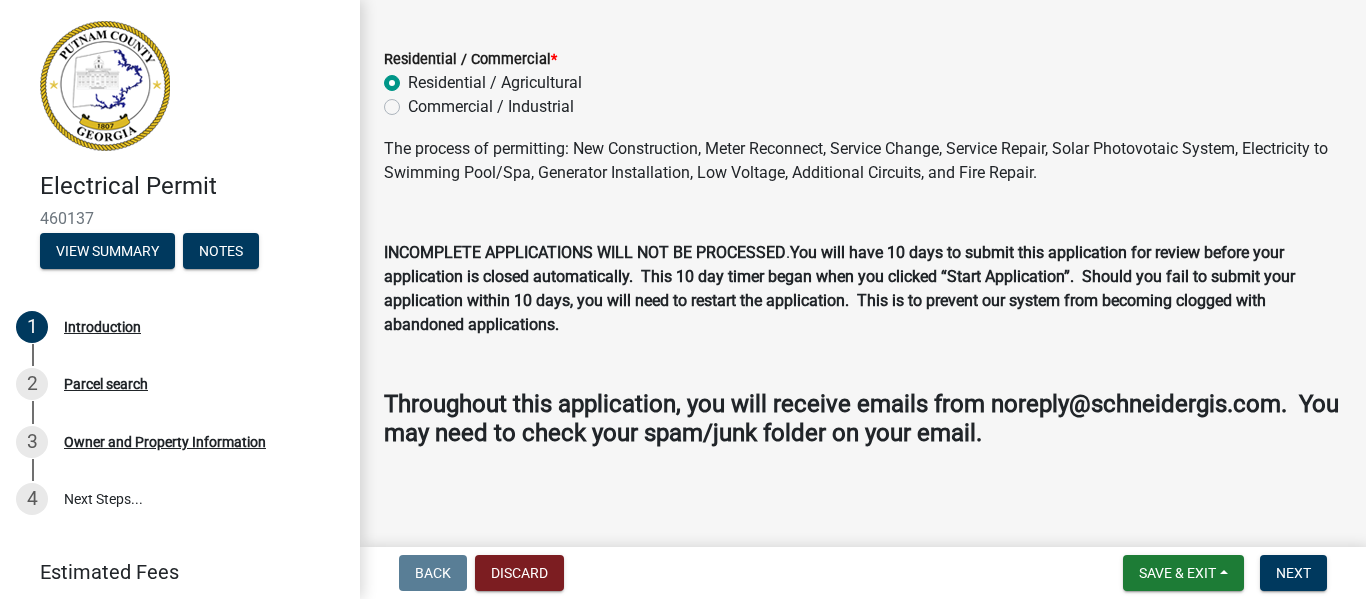 scroll, scrollTop: 91, scrollLeft: 0, axis: vertical 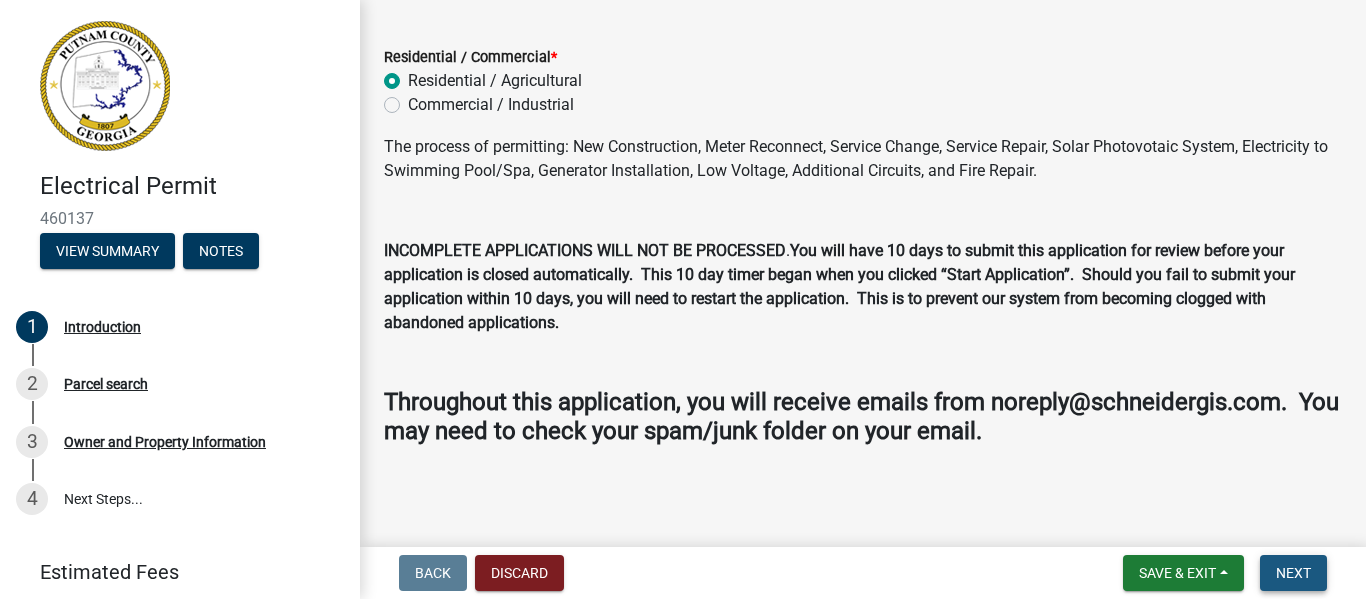 click on "Next" at bounding box center [1293, 573] 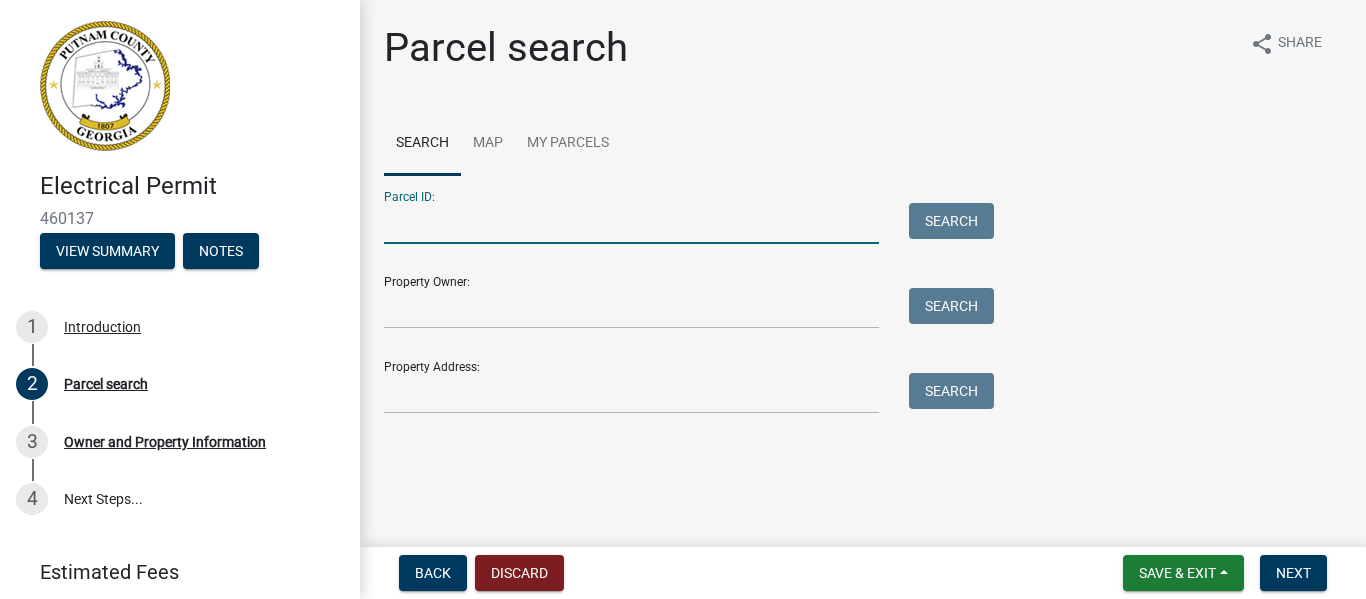 click on "Parcel ID:" at bounding box center (631, 223) 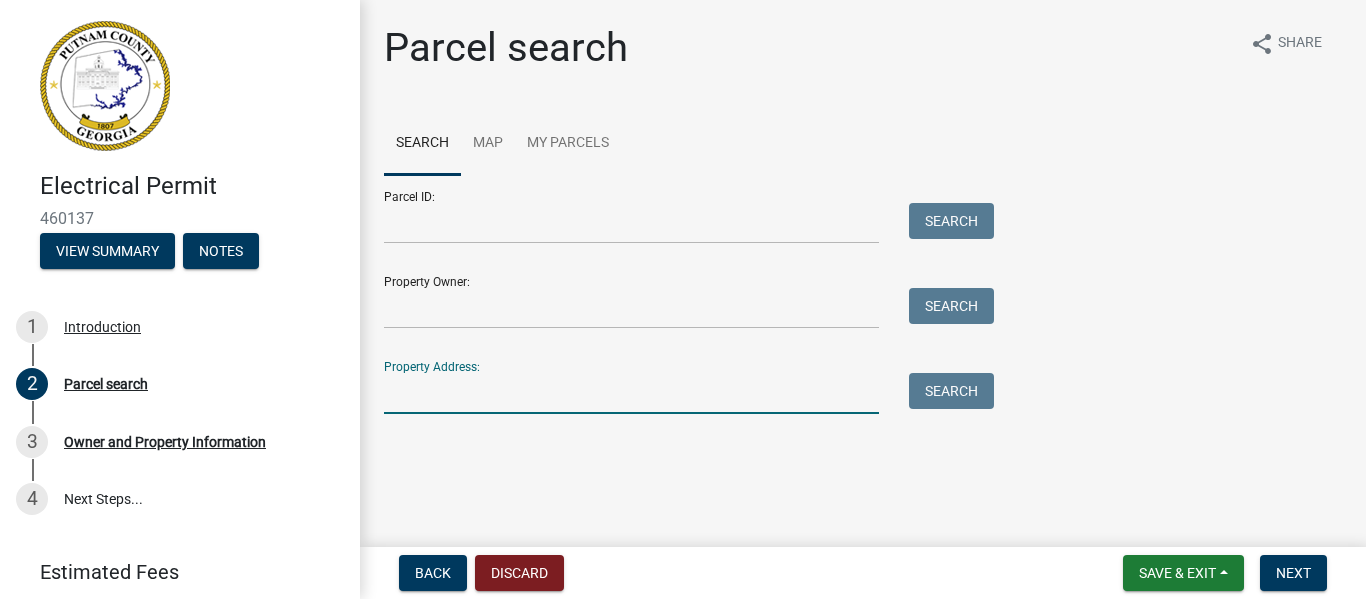 click on "Property Address:" at bounding box center (631, 393) 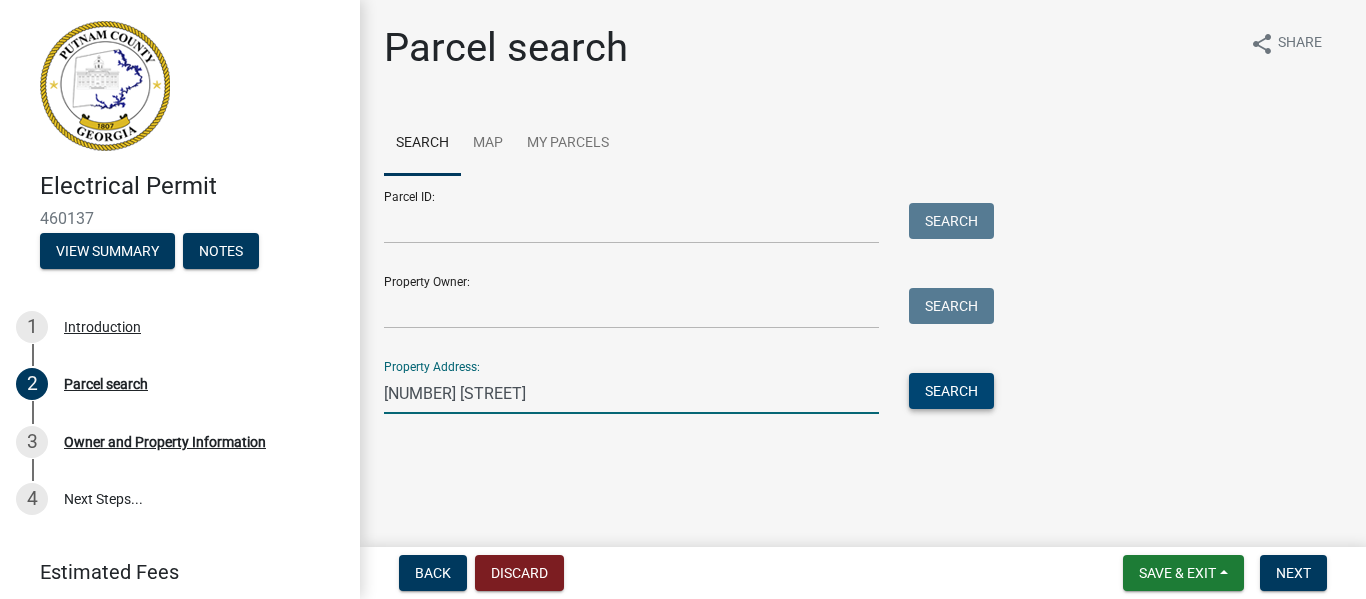 type on "[NUMBER] [STREET]" 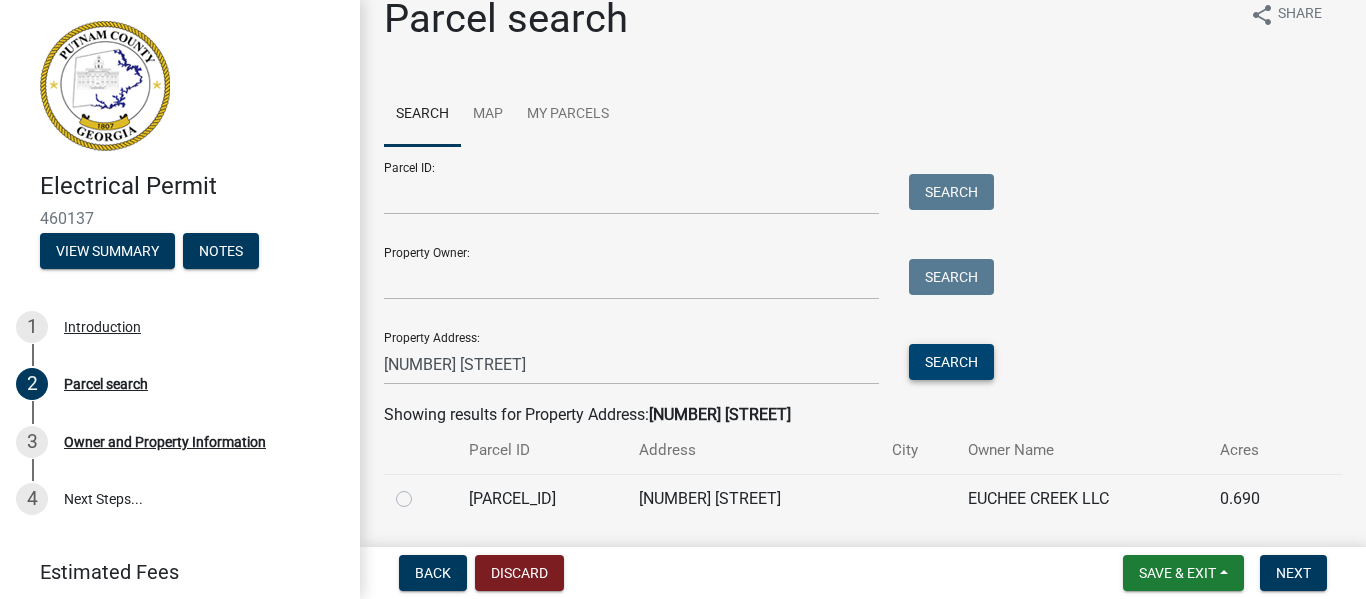 scroll, scrollTop: 40, scrollLeft: 0, axis: vertical 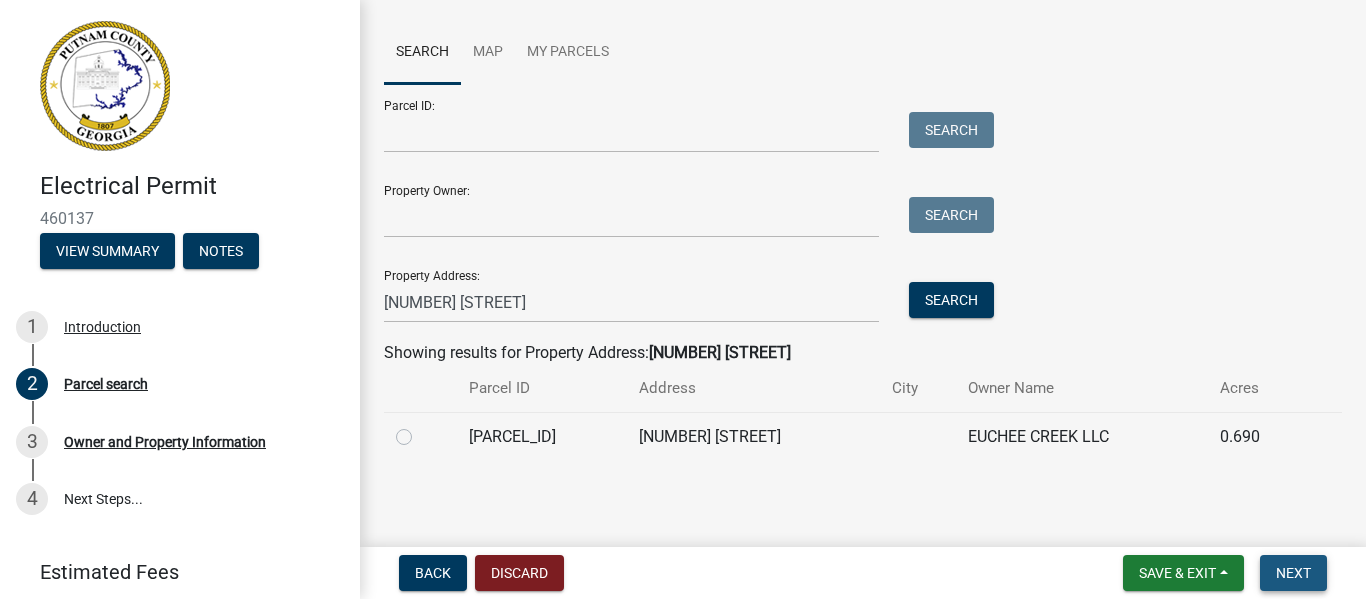 click on "Next" at bounding box center [1293, 573] 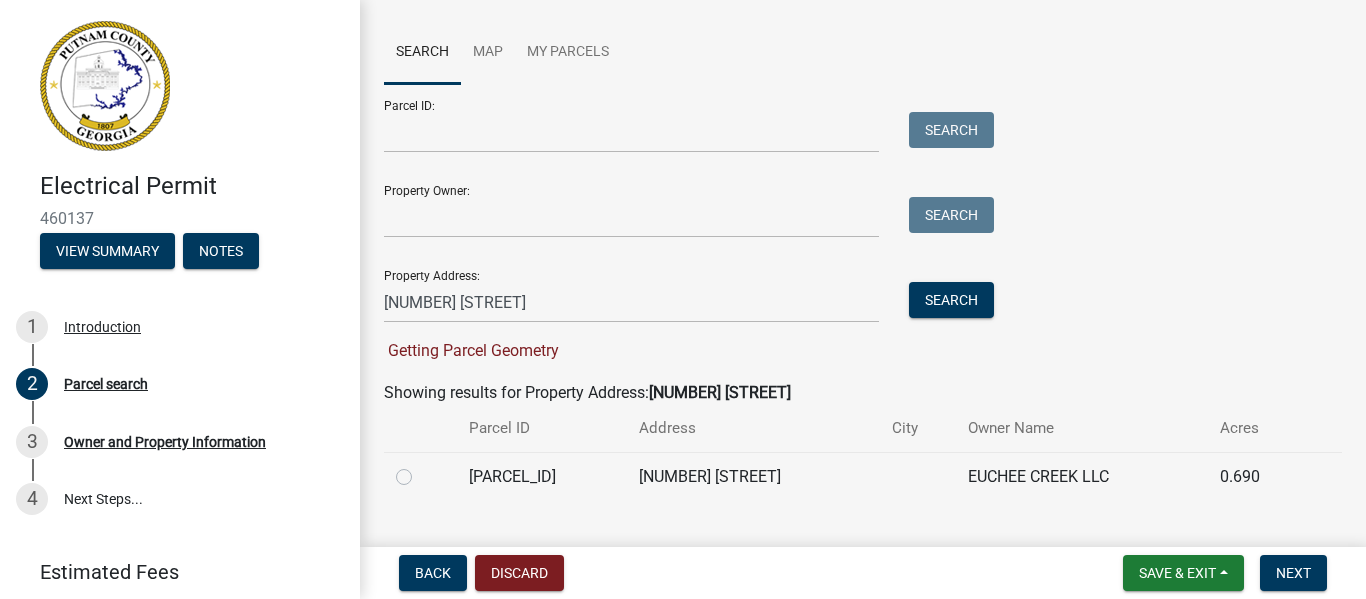 click 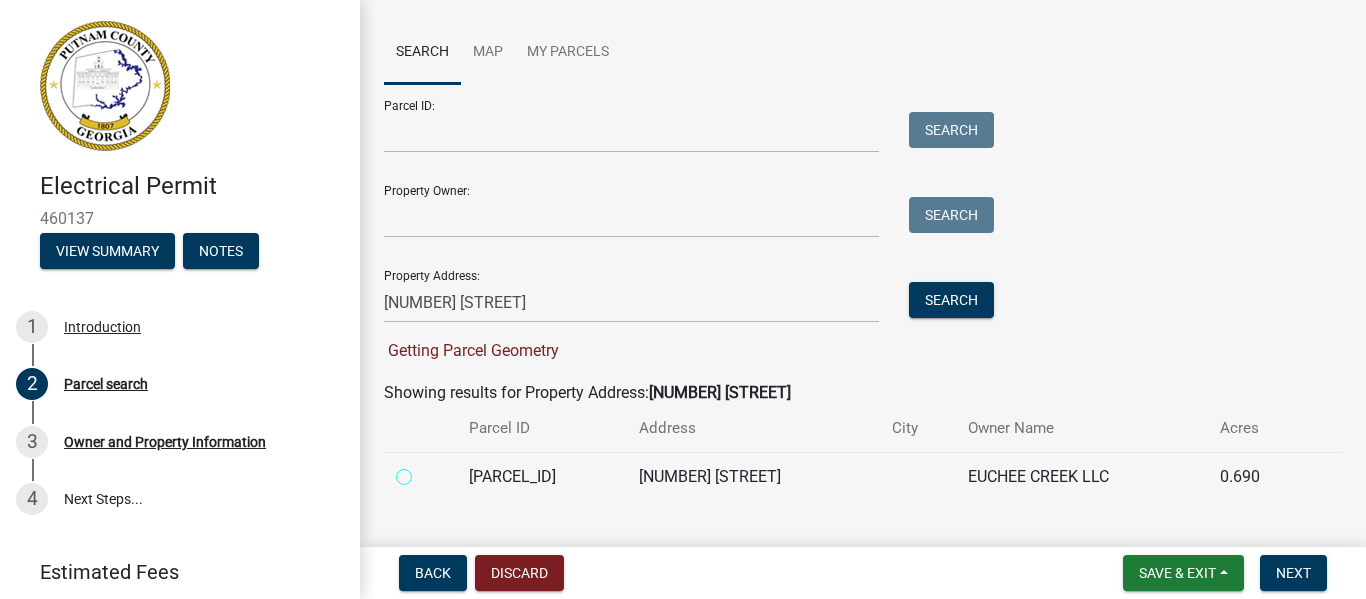click at bounding box center [426, 471] 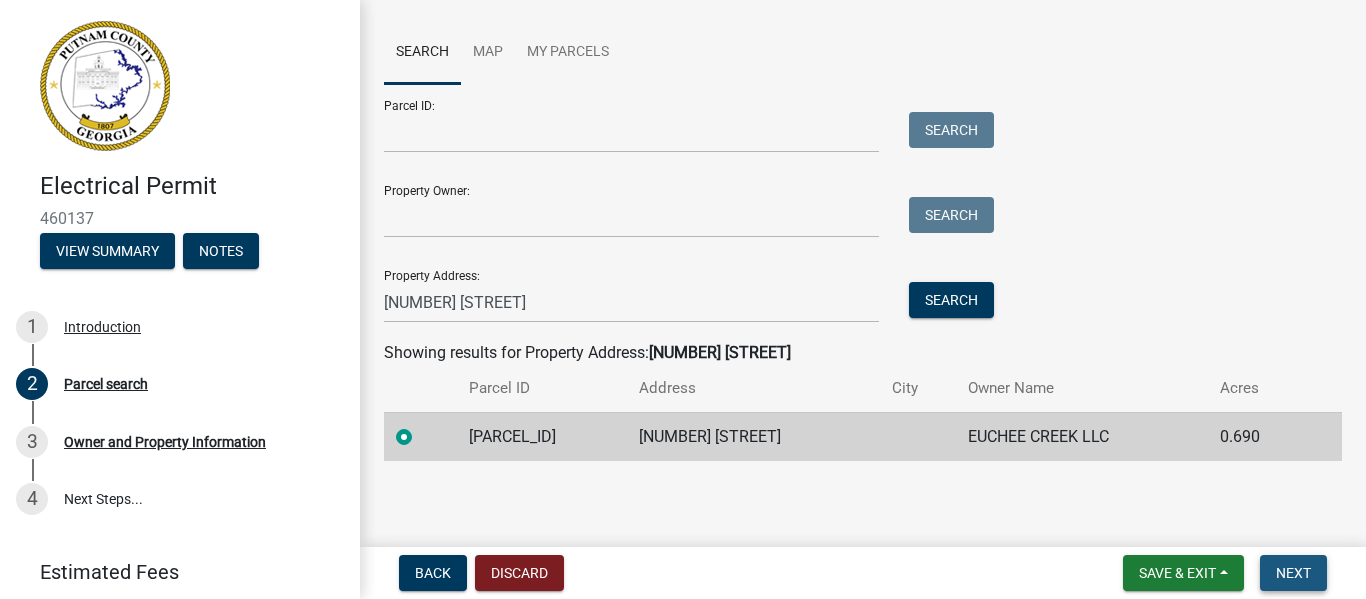 click on "Next" at bounding box center (1293, 573) 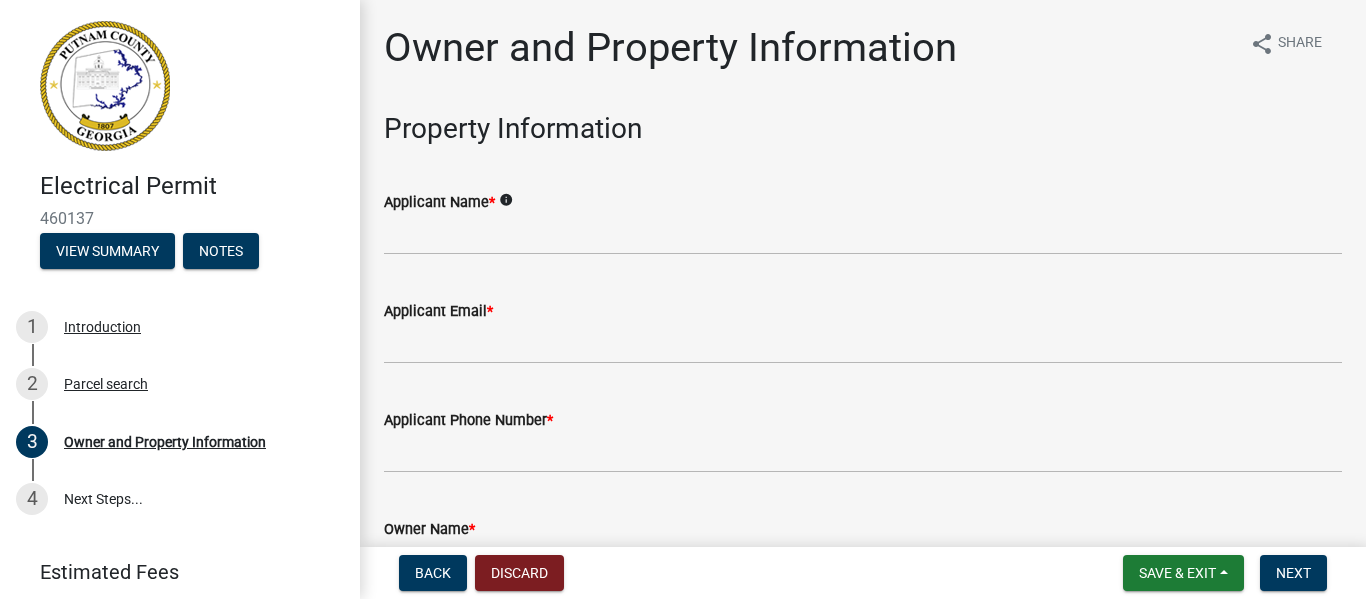 click on "Applicant Name  *" 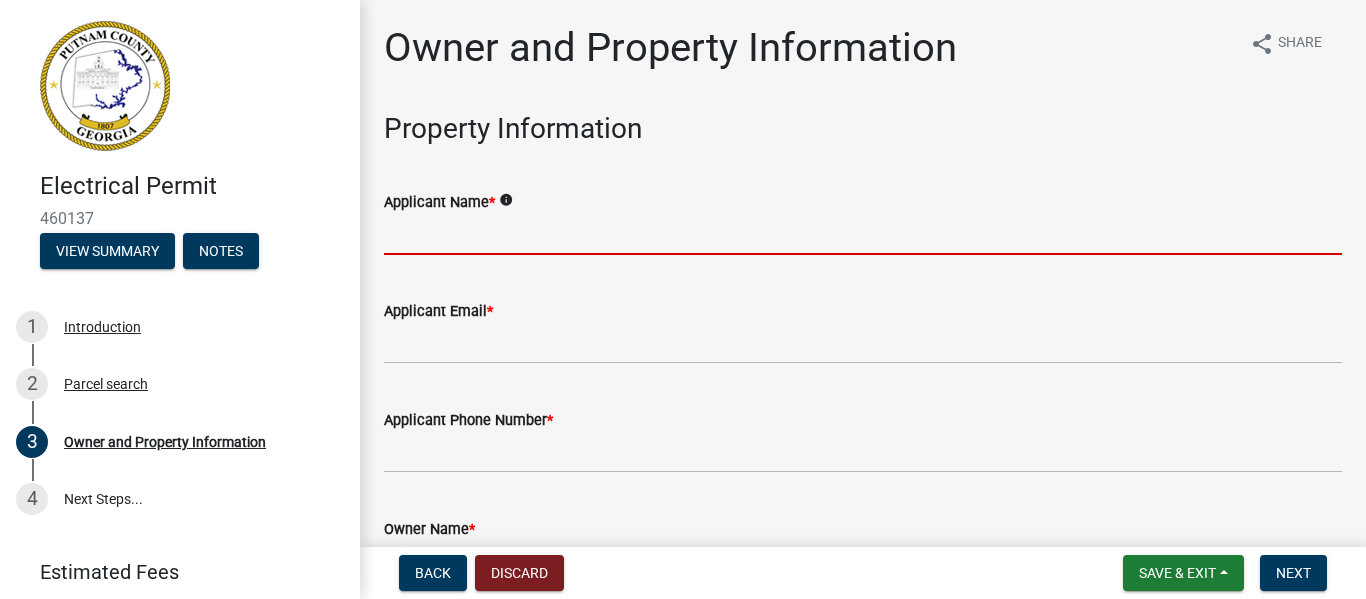click on "Applicant Name  *" at bounding box center [863, 234] 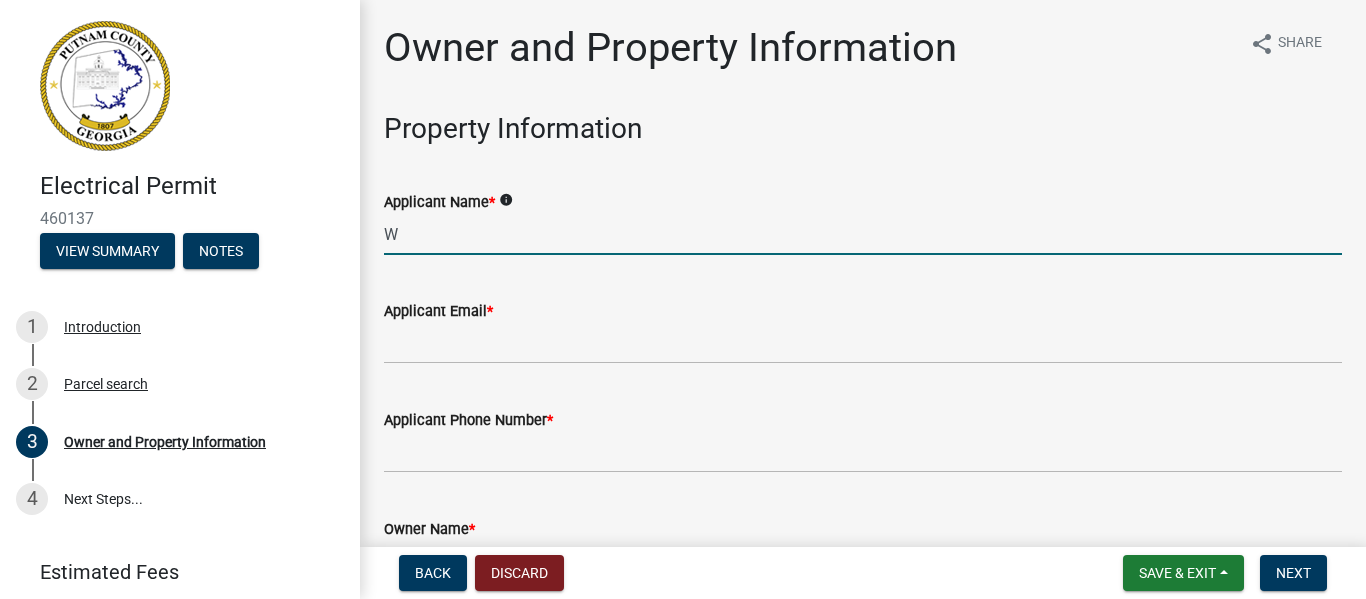 type on "[FIRST] [LAST]" 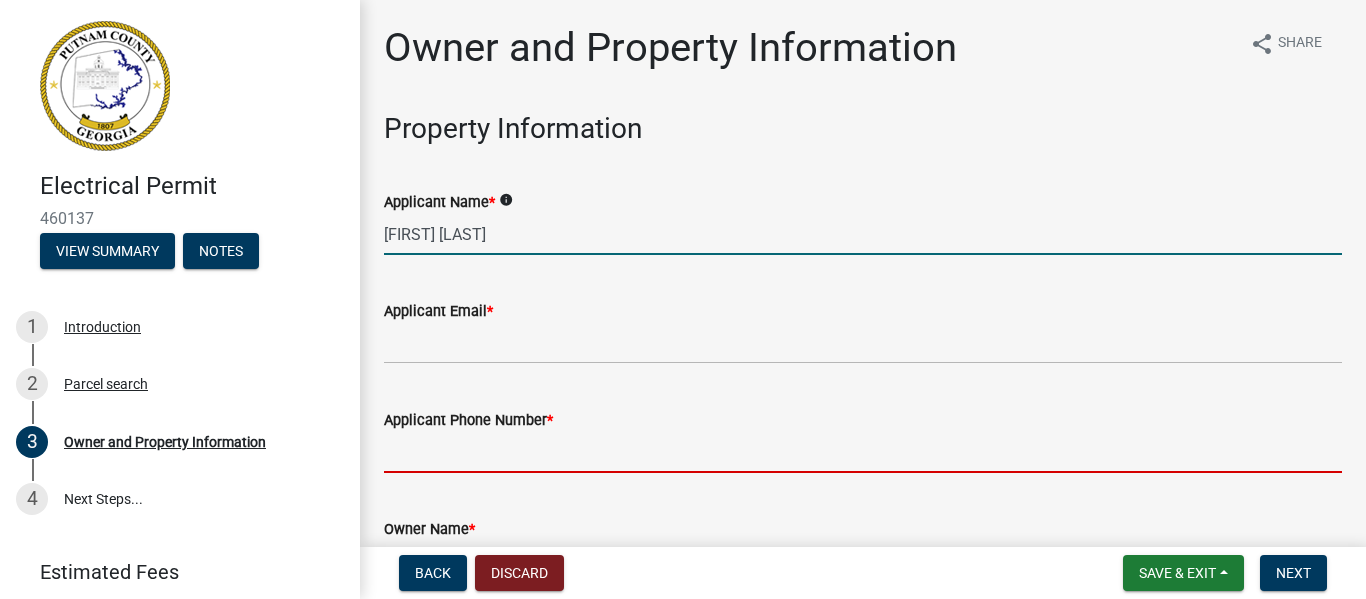 type on "[PHONE]" 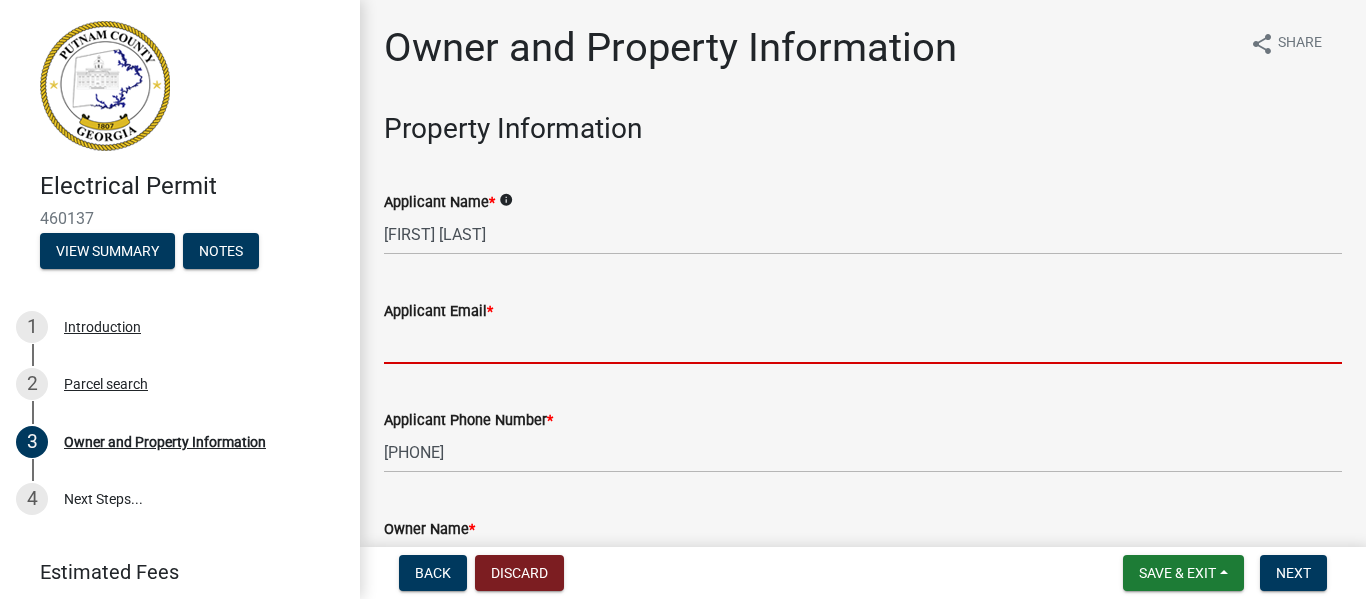 click on "Applicant Email  *" at bounding box center (863, 343) 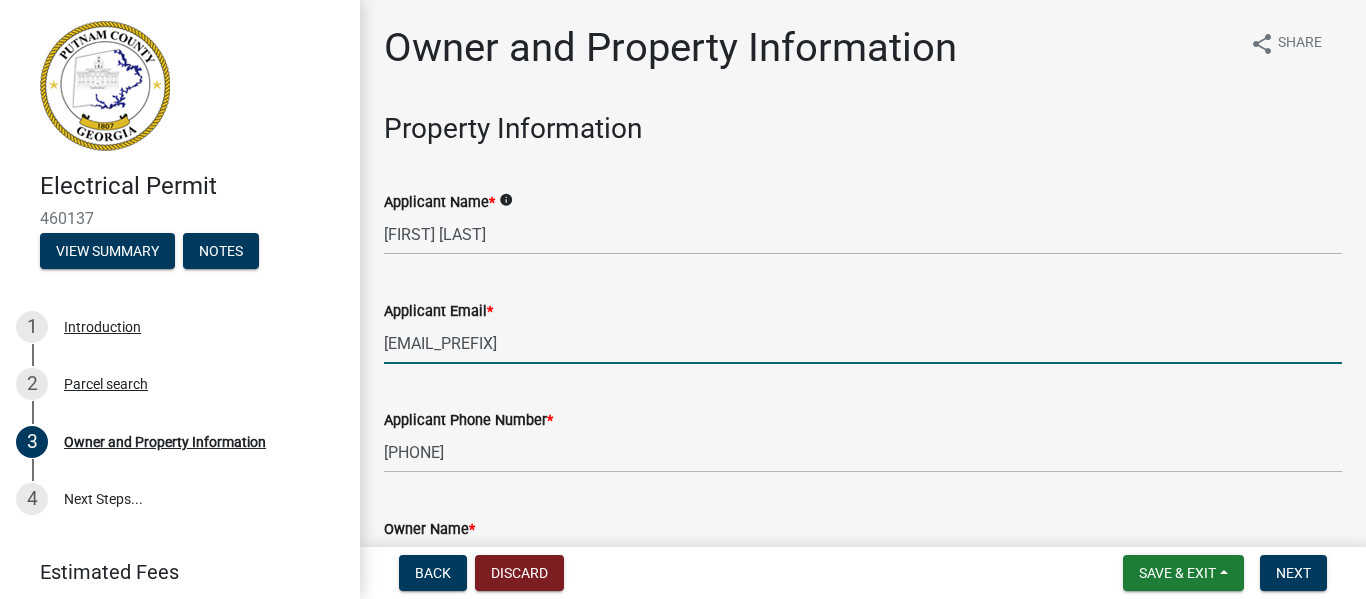 type on "[EMAIL]" 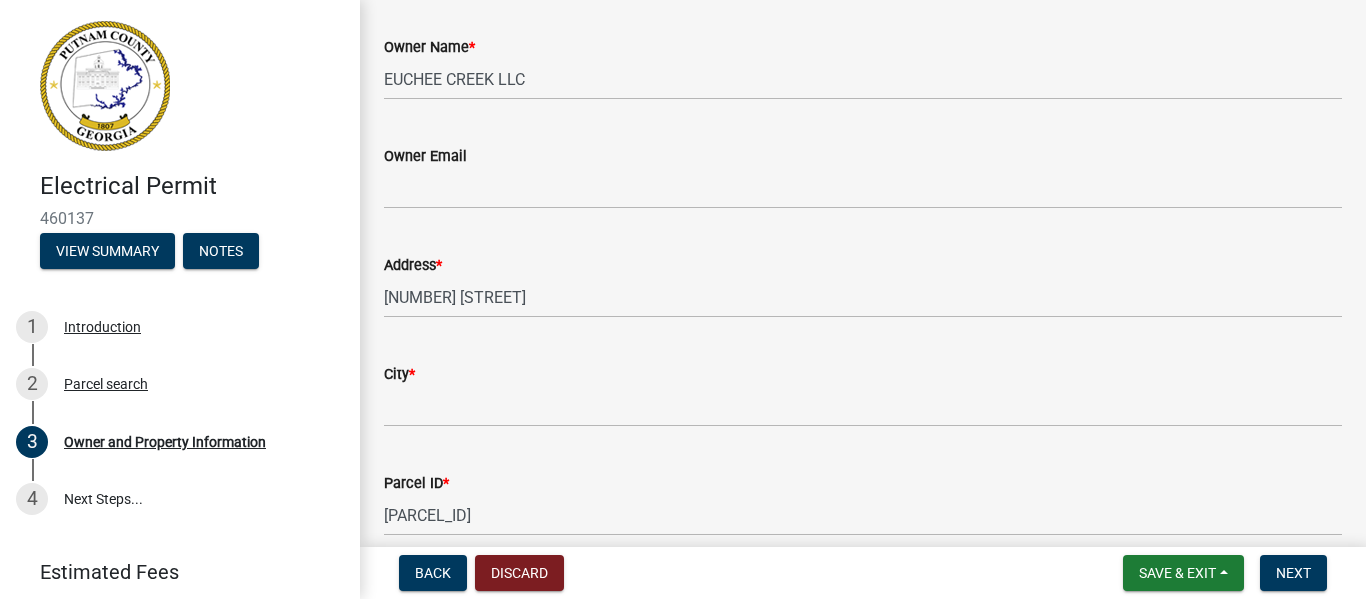 scroll, scrollTop: 493, scrollLeft: 0, axis: vertical 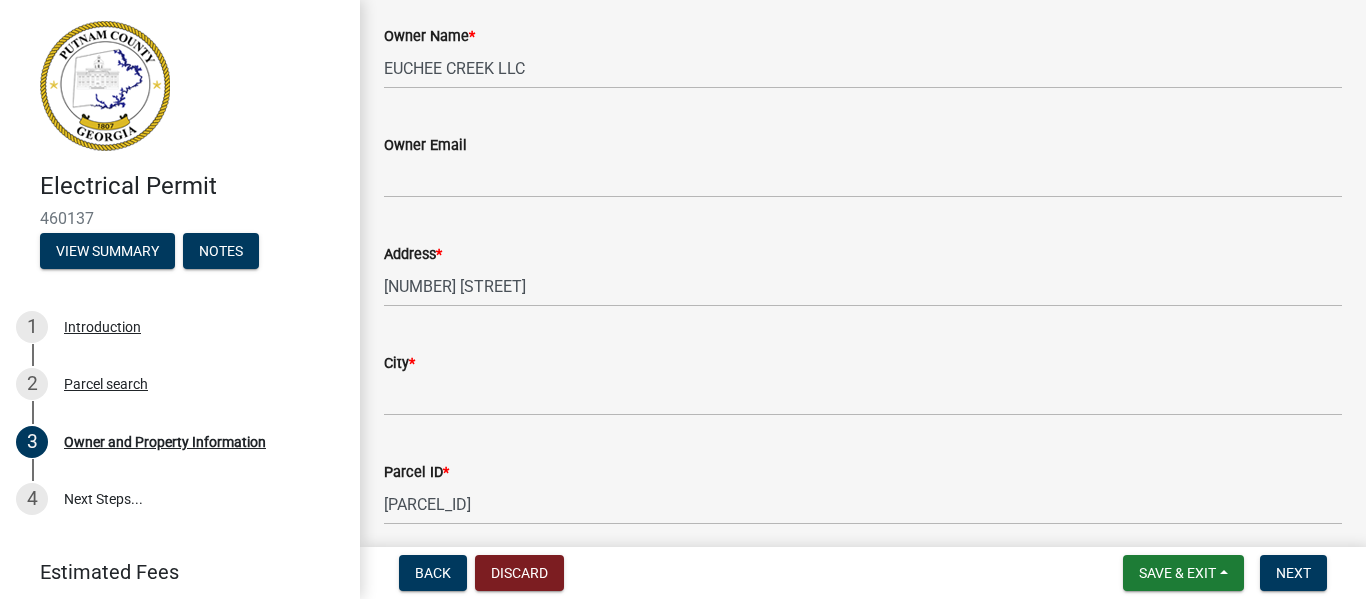 click on "City  *" 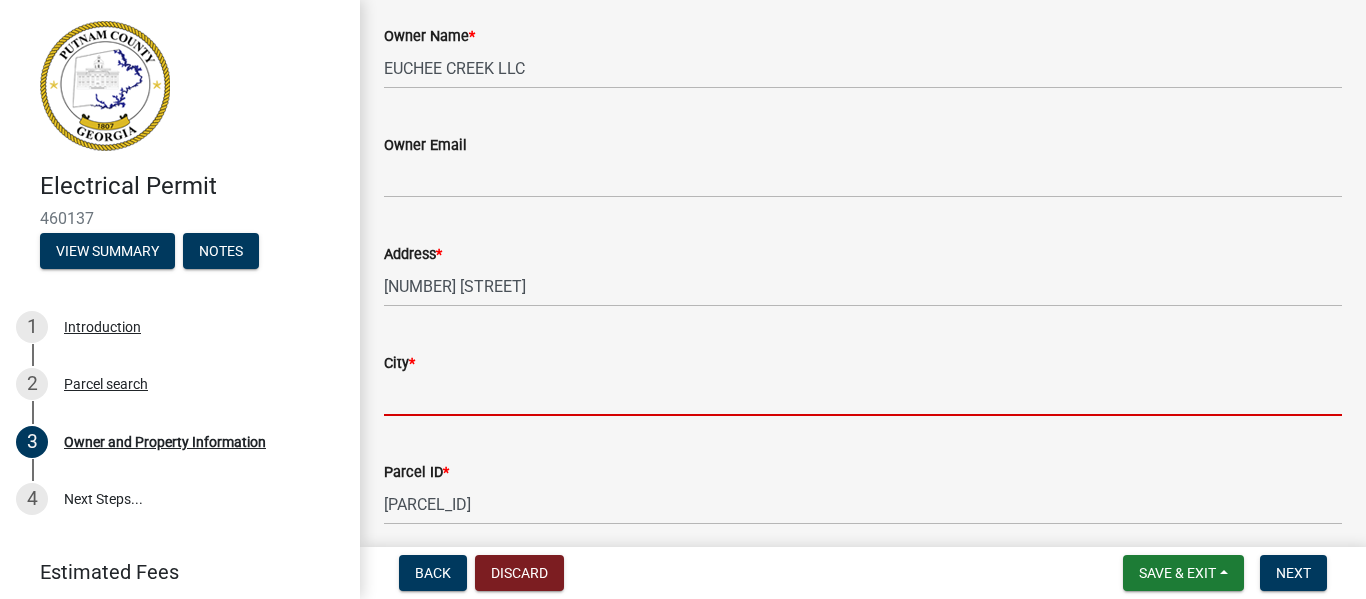 click on "City  *" at bounding box center (863, 395) 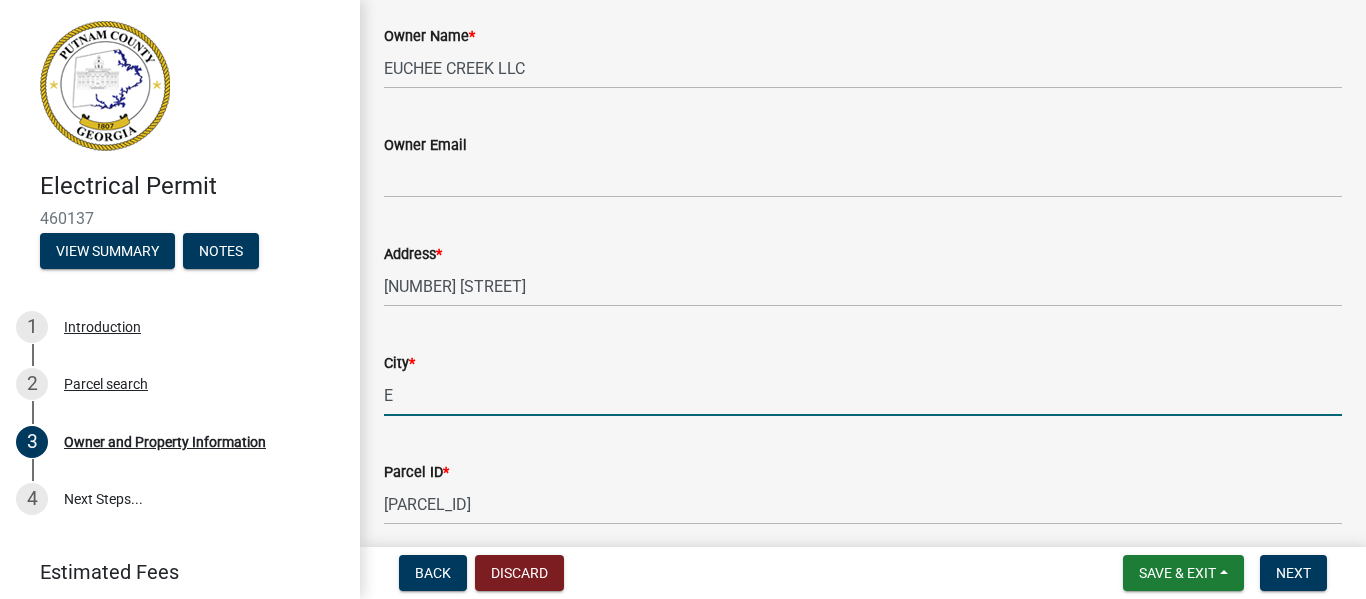 type on "Eatonton" 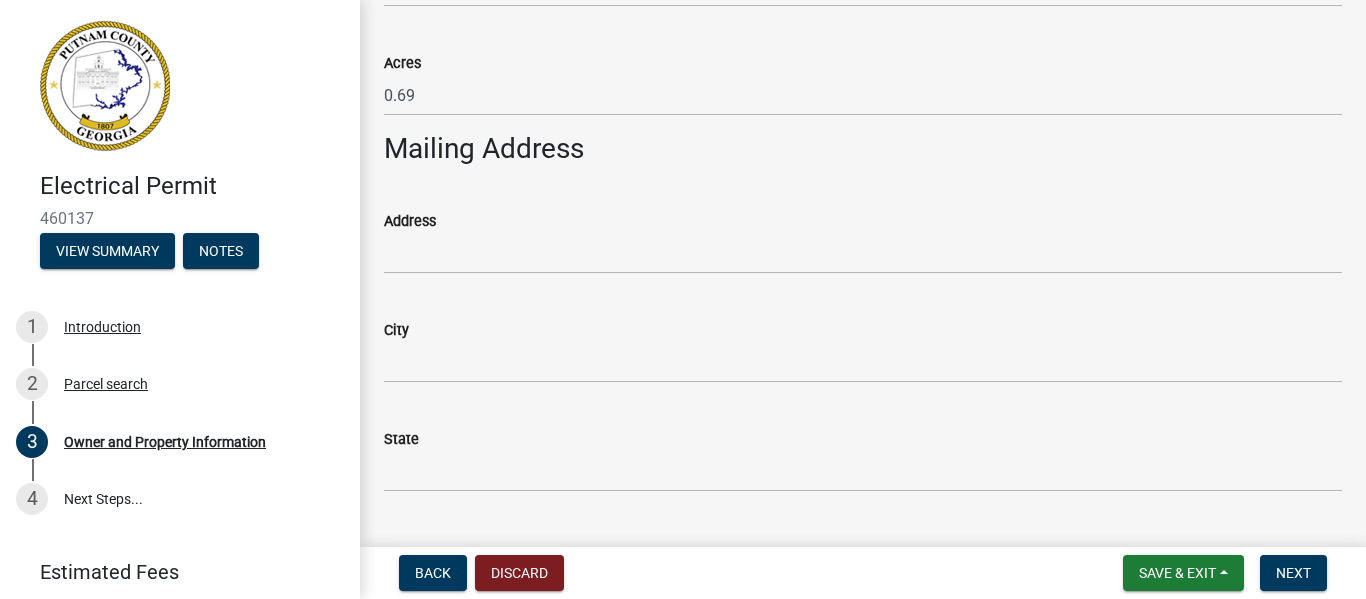 scroll, scrollTop: 1133, scrollLeft: 0, axis: vertical 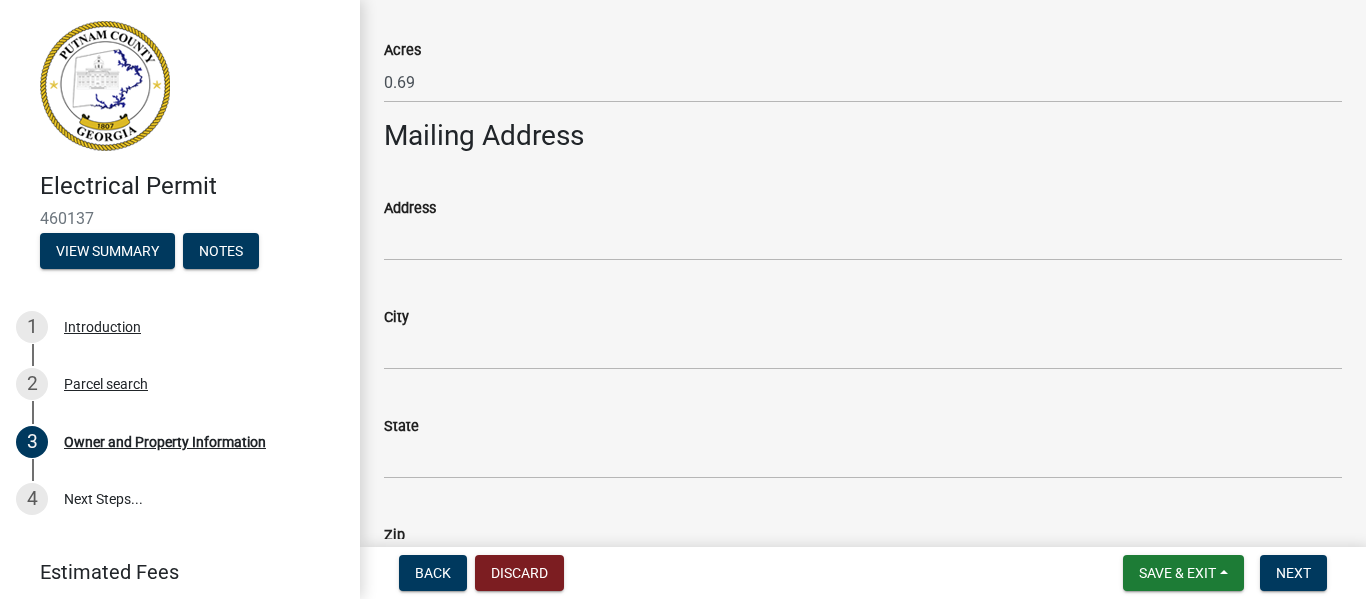 click on "Address" 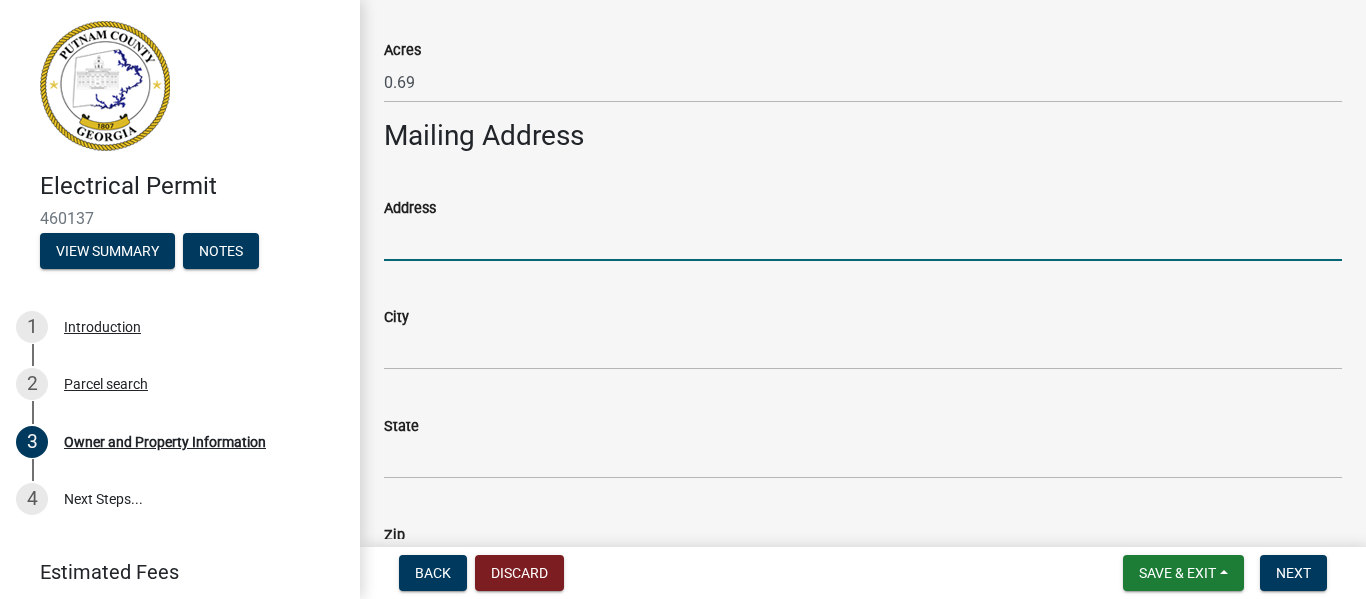 click on "Address" at bounding box center (863, 240) 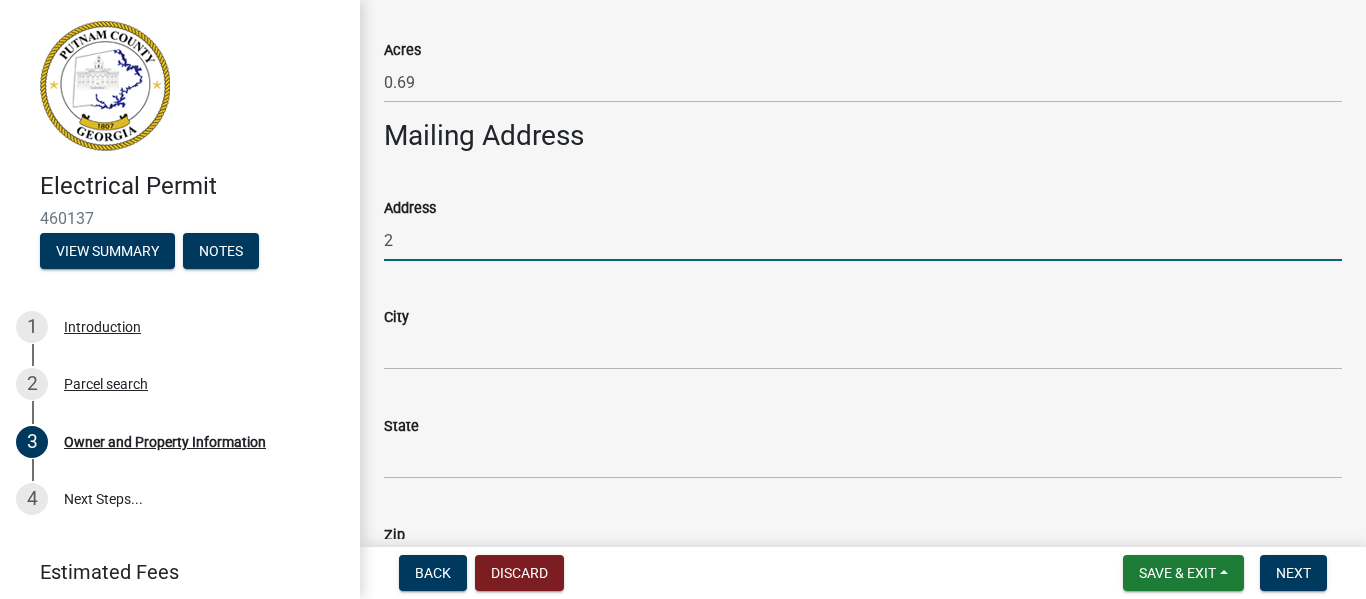 type on "[NUMBER] [STREET]" 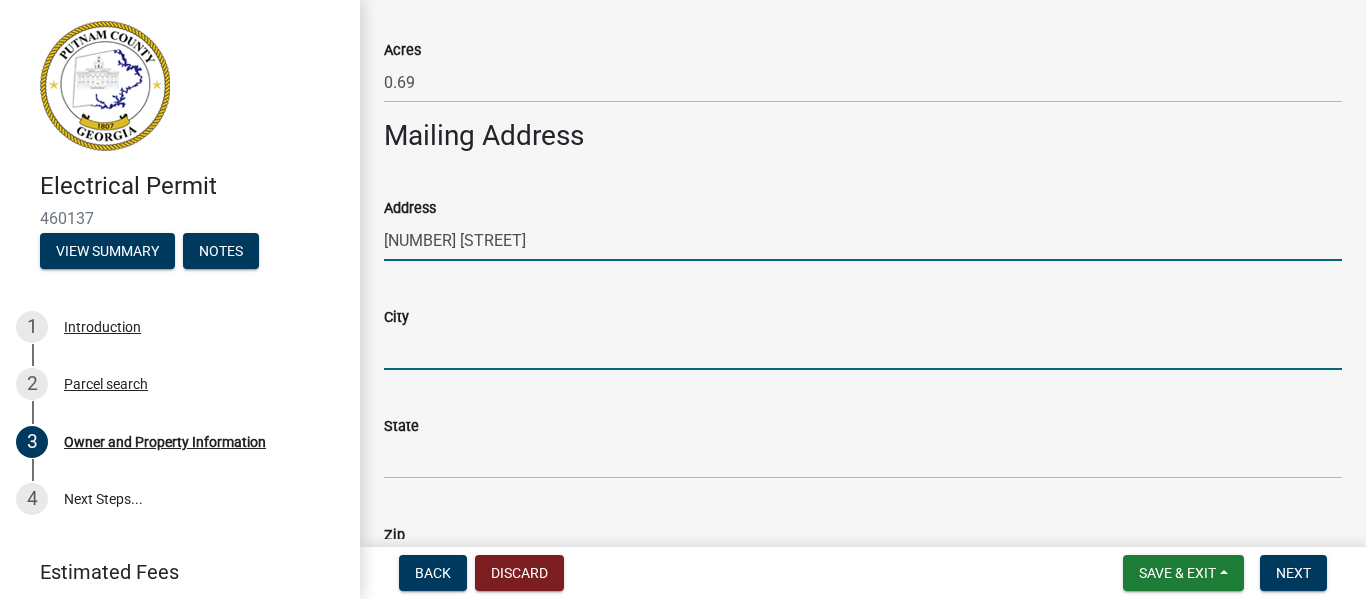type on "Atlanta" 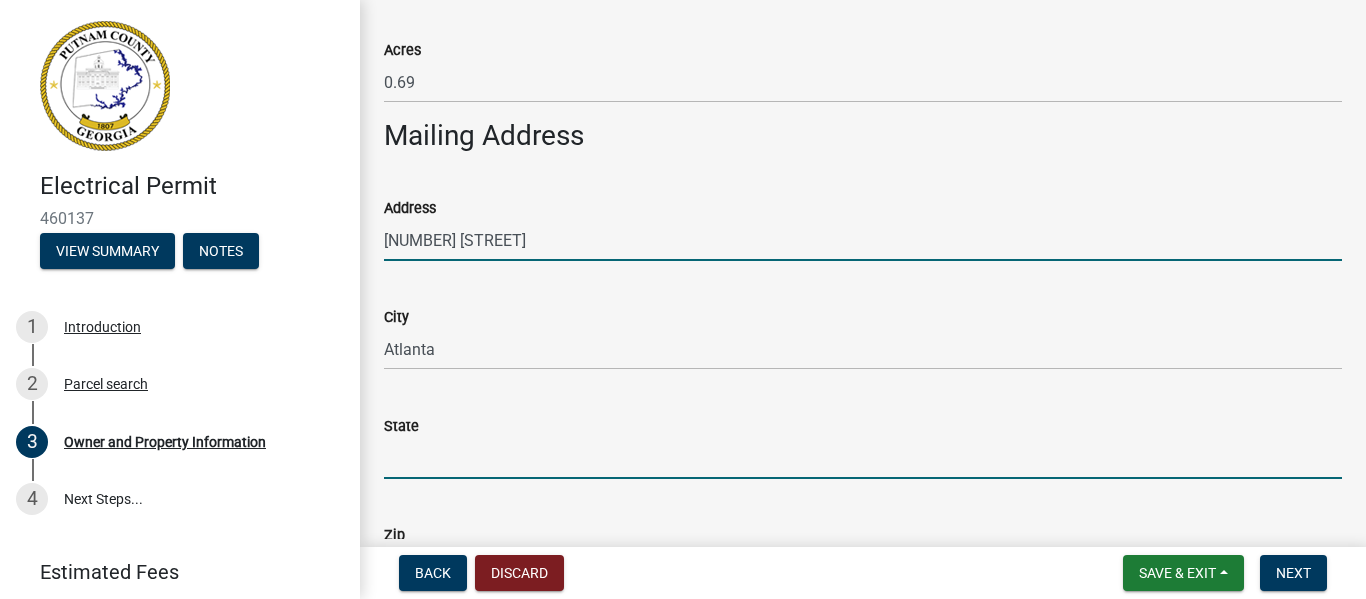 type on "Georgia" 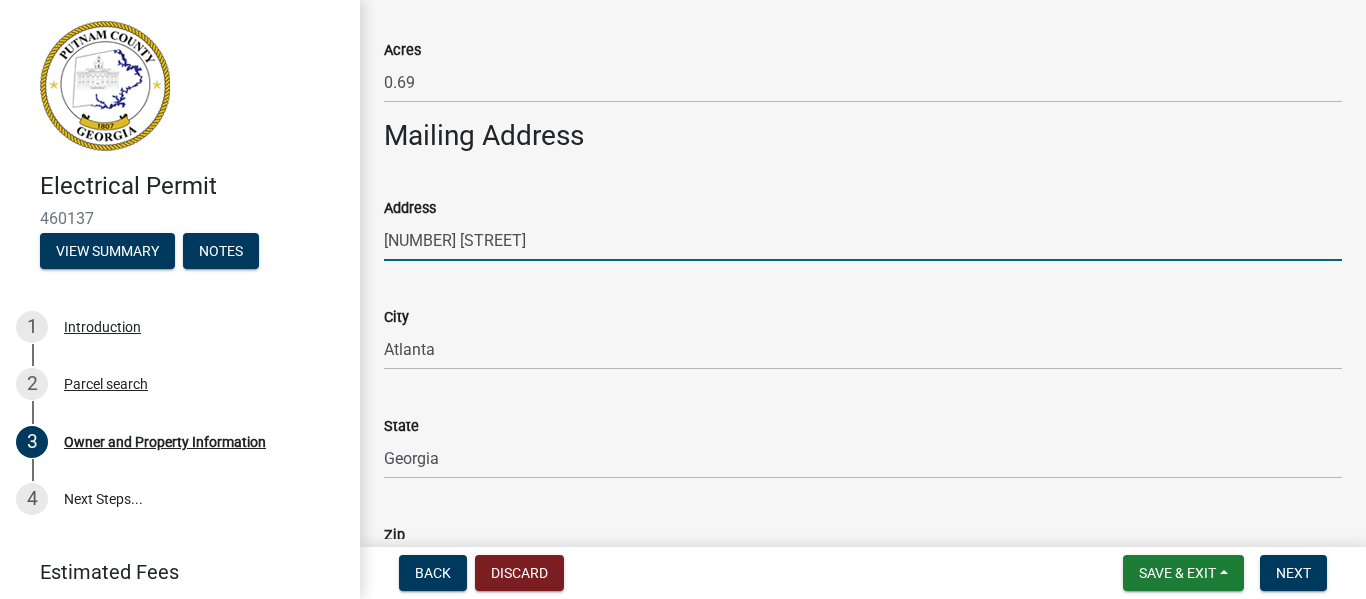 type on "[ZIP_CODE]" 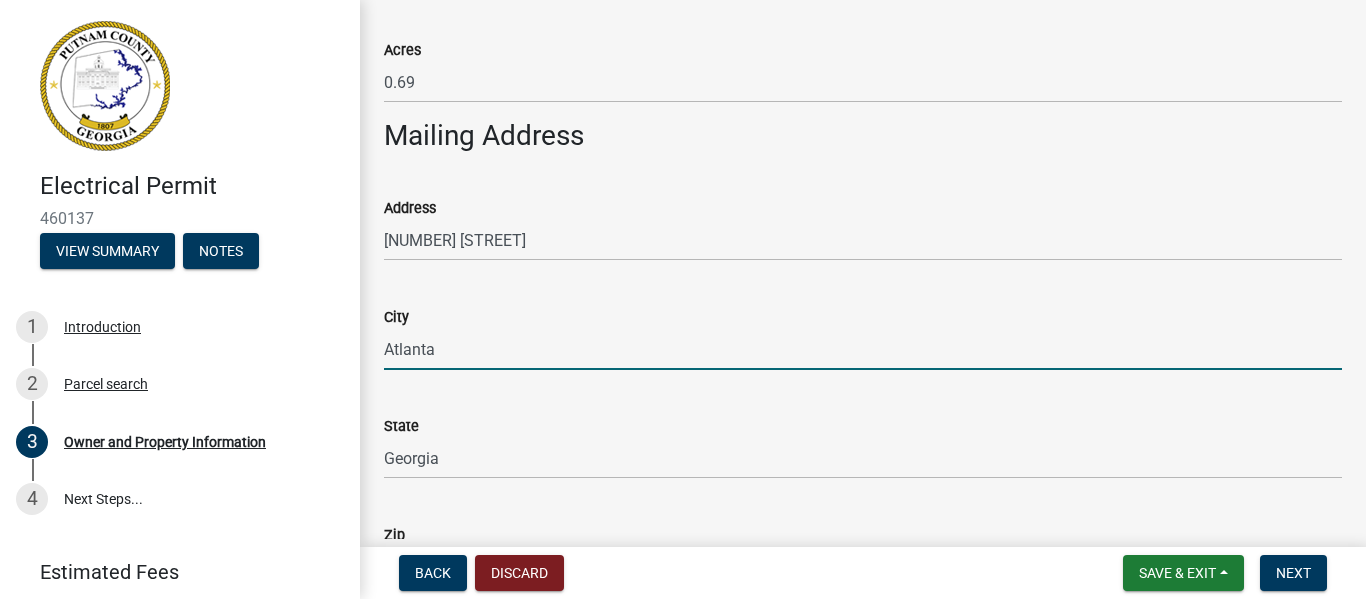 drag, startPoint x: 556, startPoint y: 336, endPoint x: 814, endPoint y: 362, distance: 259.30676 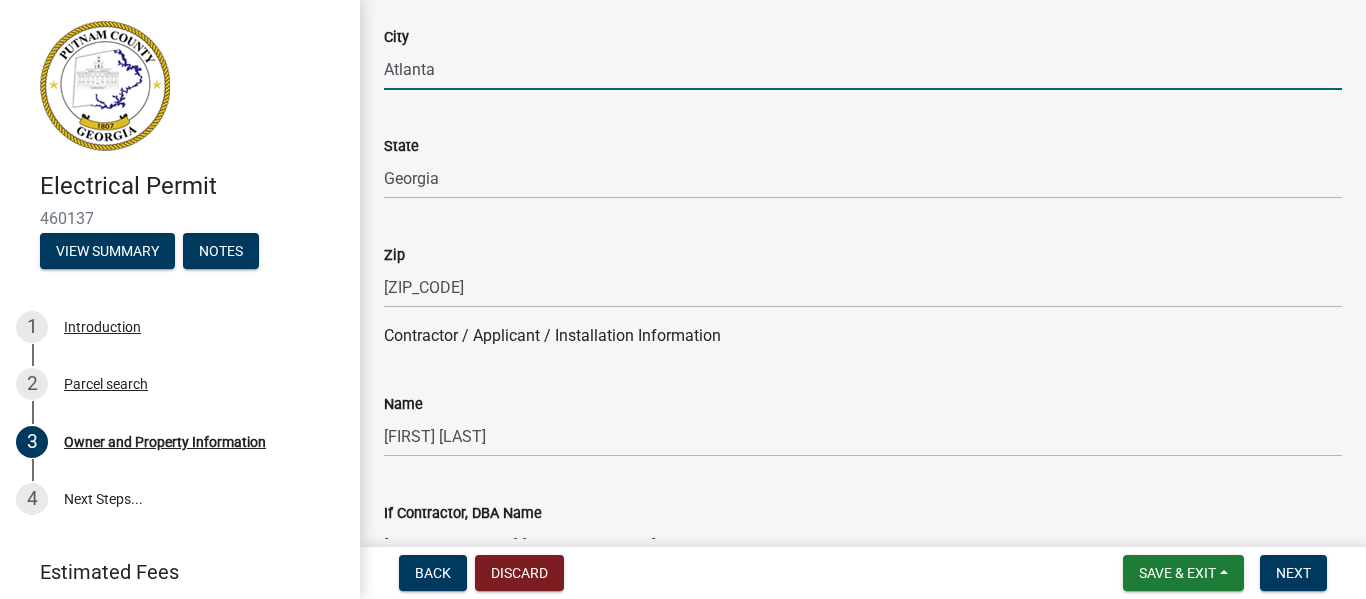 scroll, scrollTop: 1453, scrollLeft: 0, axis: vertical 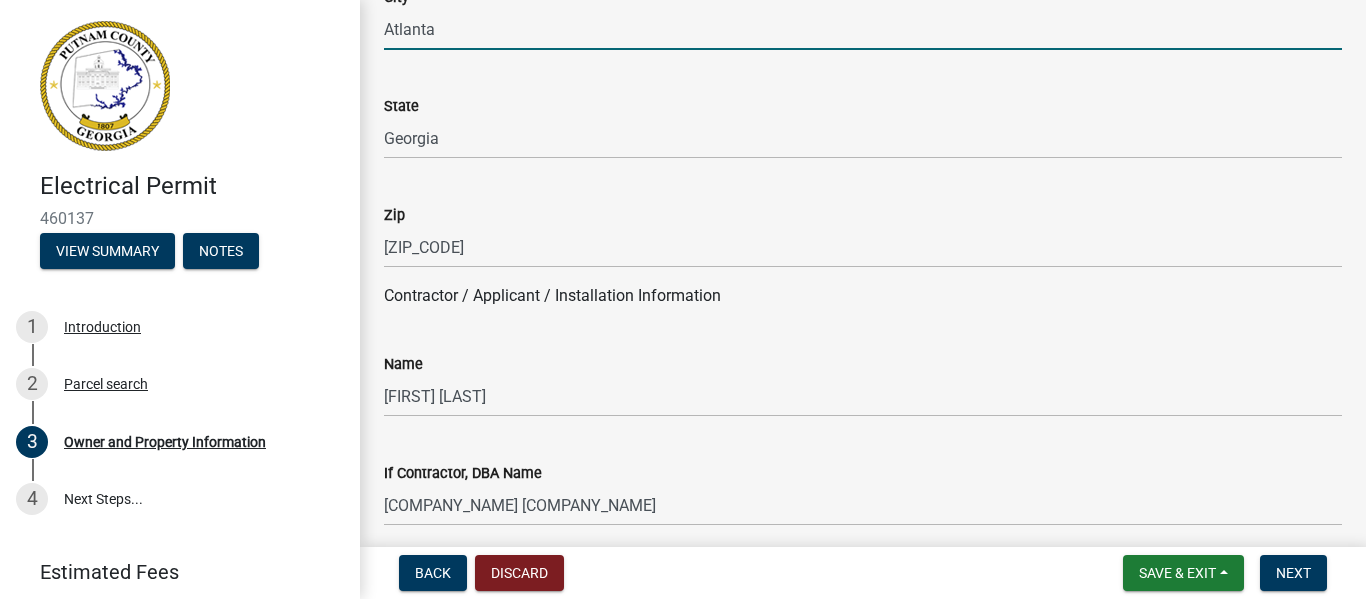 click on "If Contractor, DBA Name  [COMPANY_NAME] [COMPANY_NAME]" 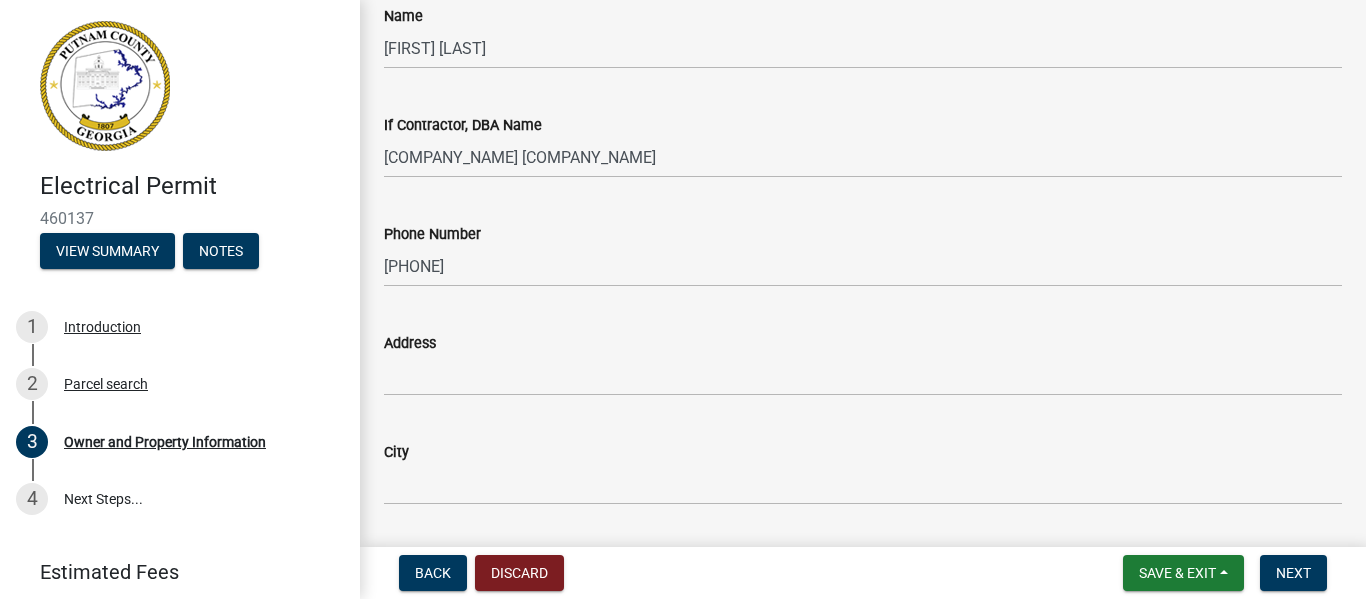 scroll, scrollTop: 1813, scrollLeft: 0, axis: vertical 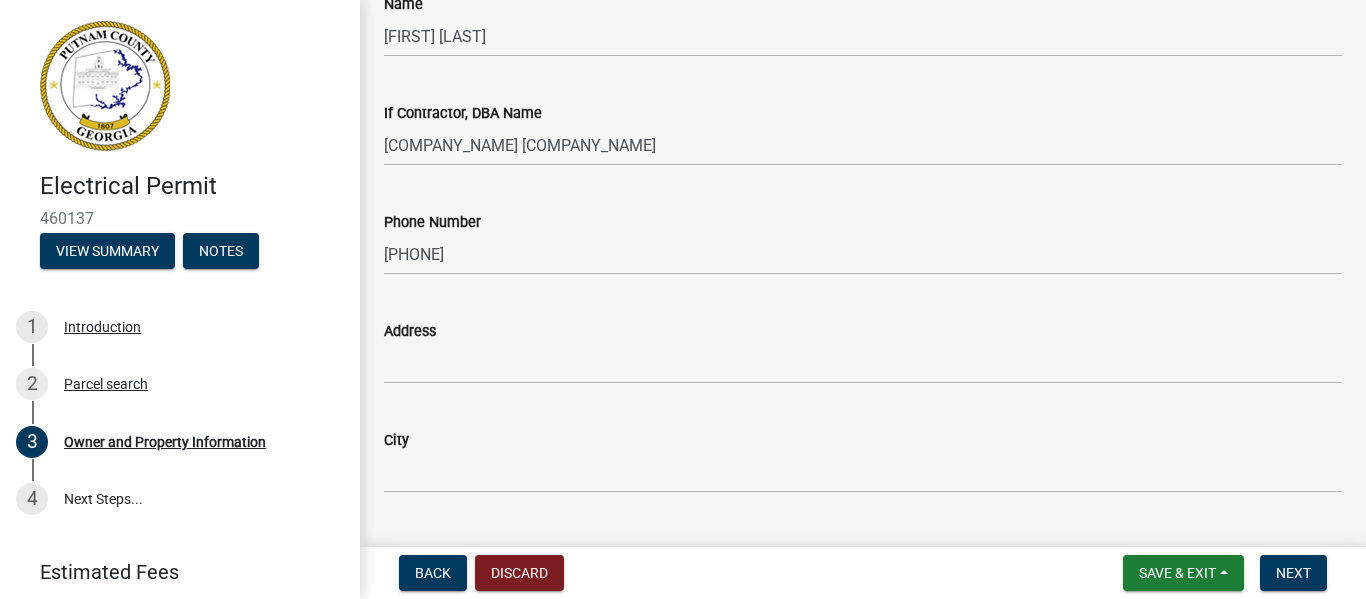 click on "Address" 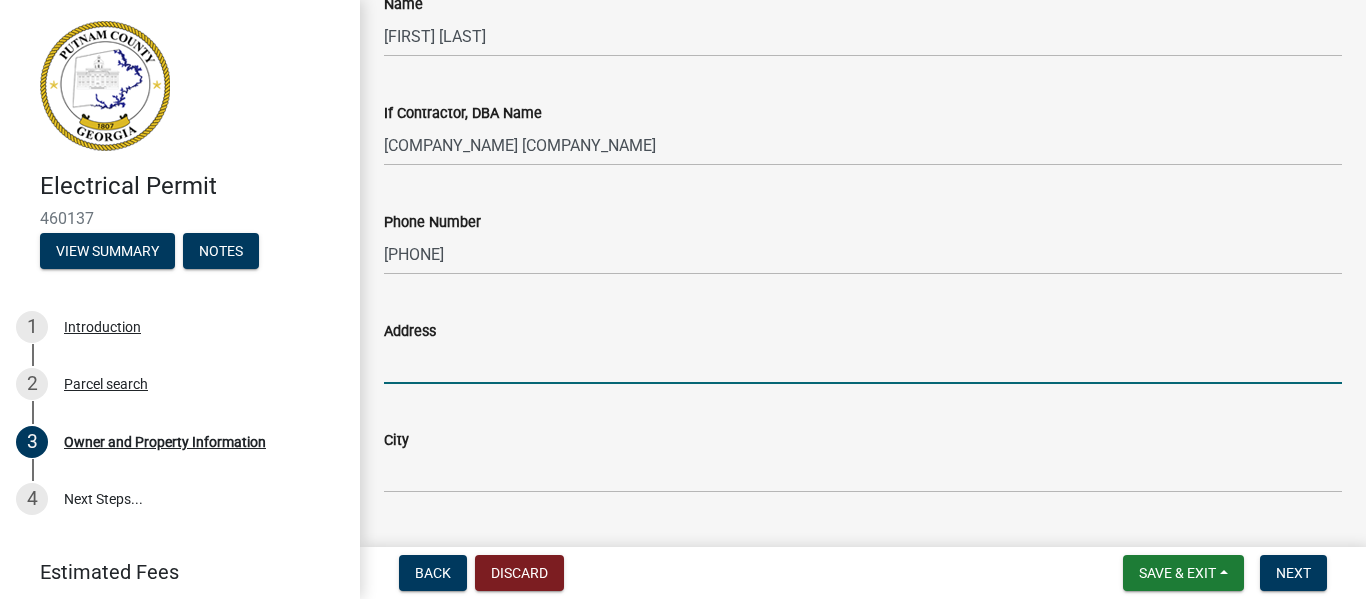 click on "Address" at bounding box center [863, 363] 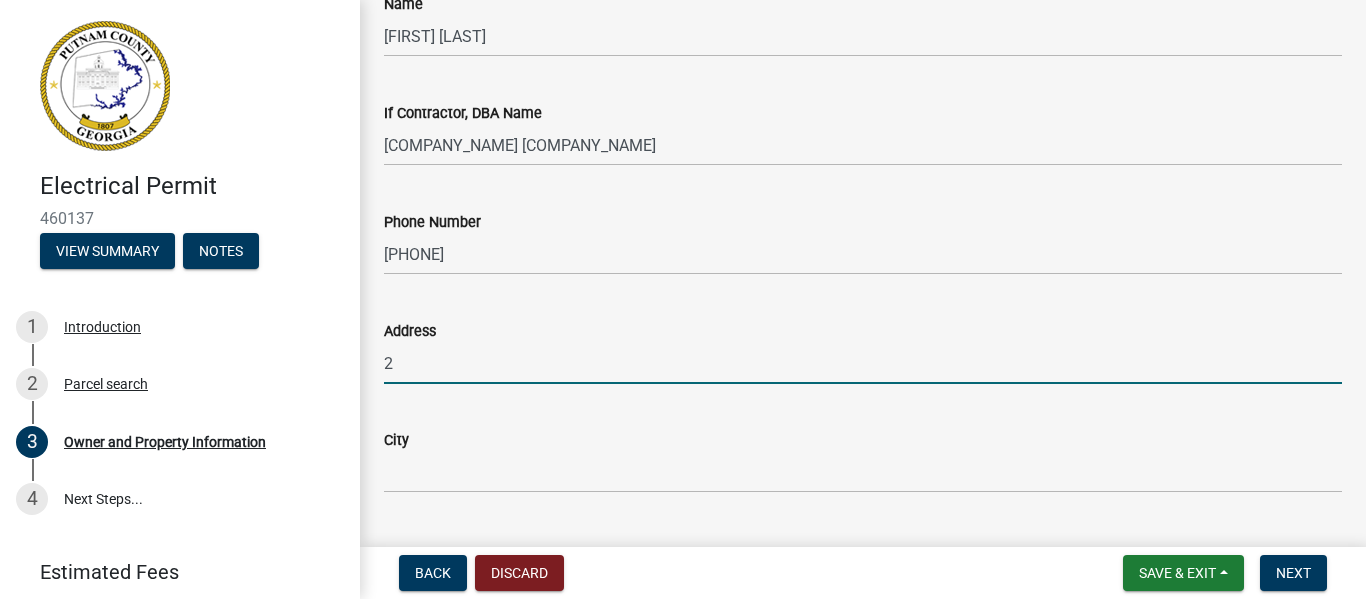 type on "[NUMBER] [STREET]" 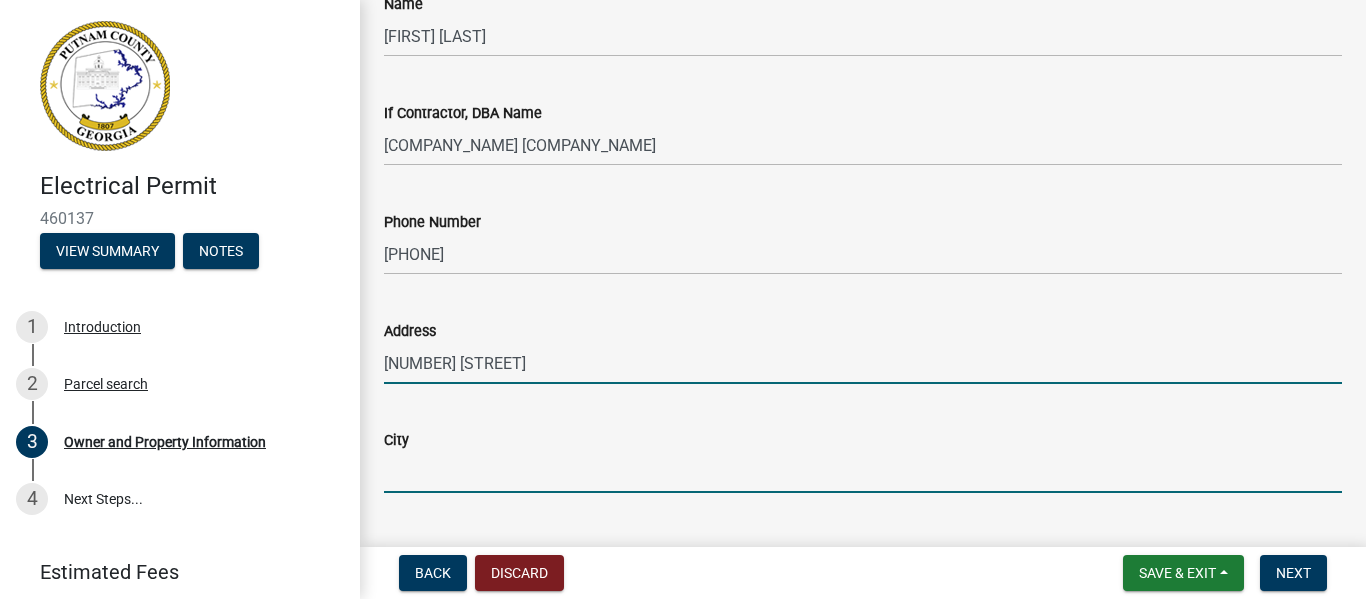 type on "Atlanta" 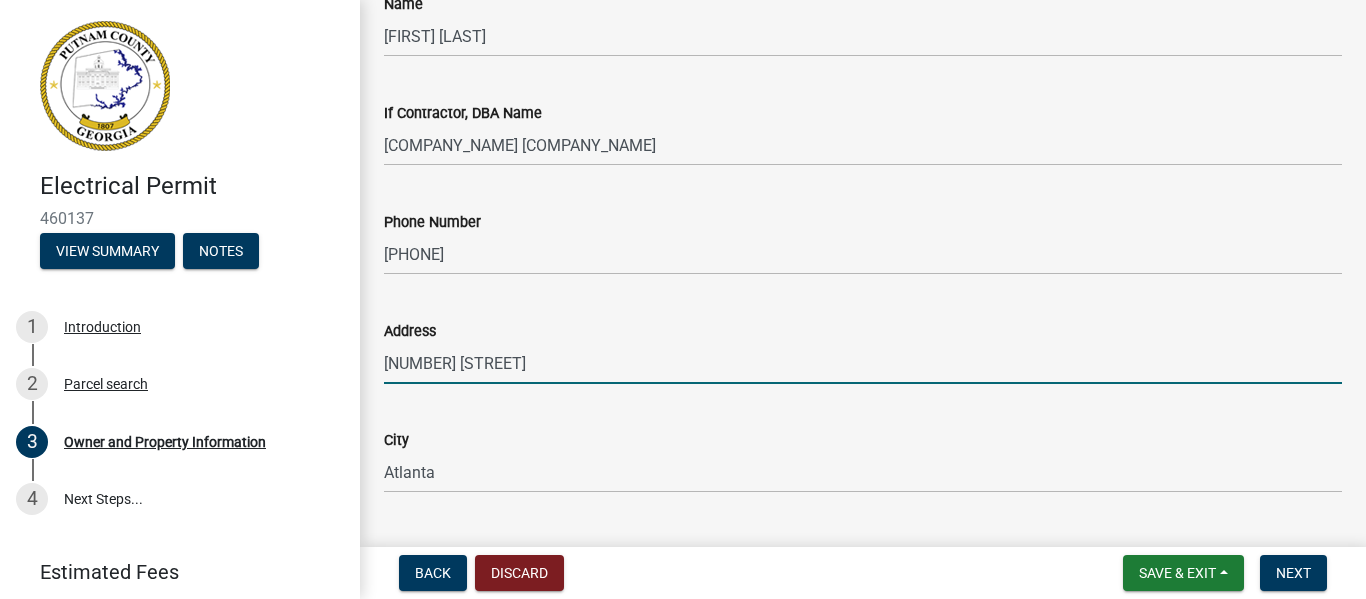 type on "Georgia" 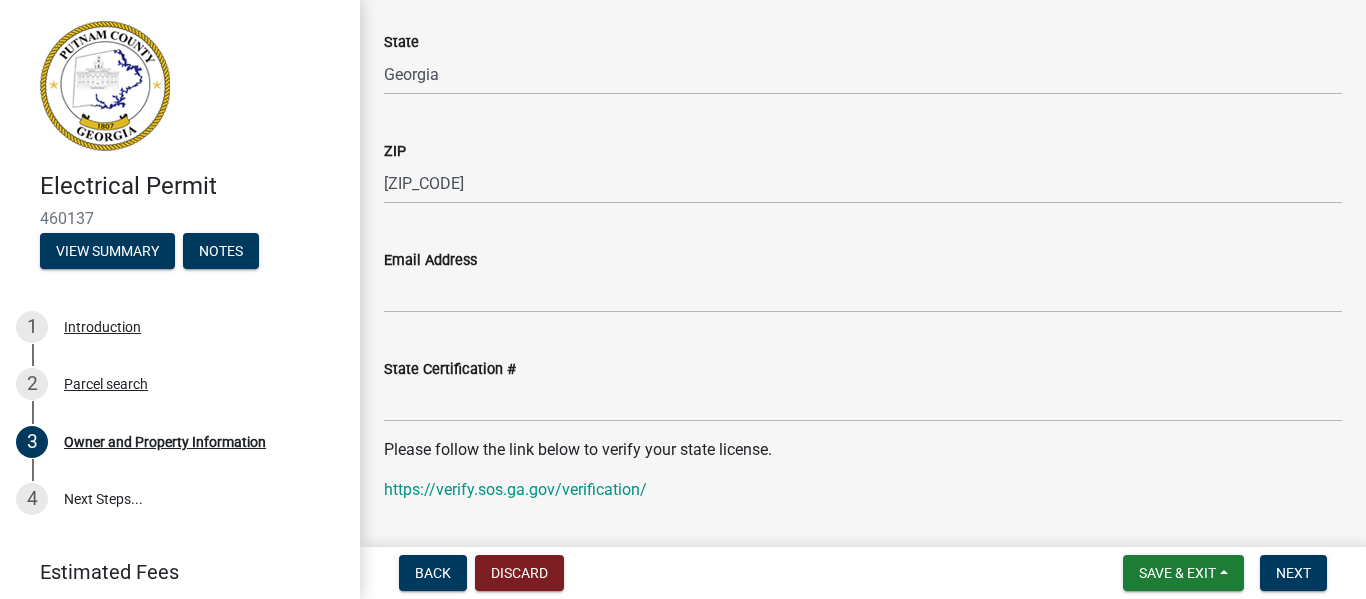 scroll, scrollTop: 2347, scrollLeft: 0, axis: vertical 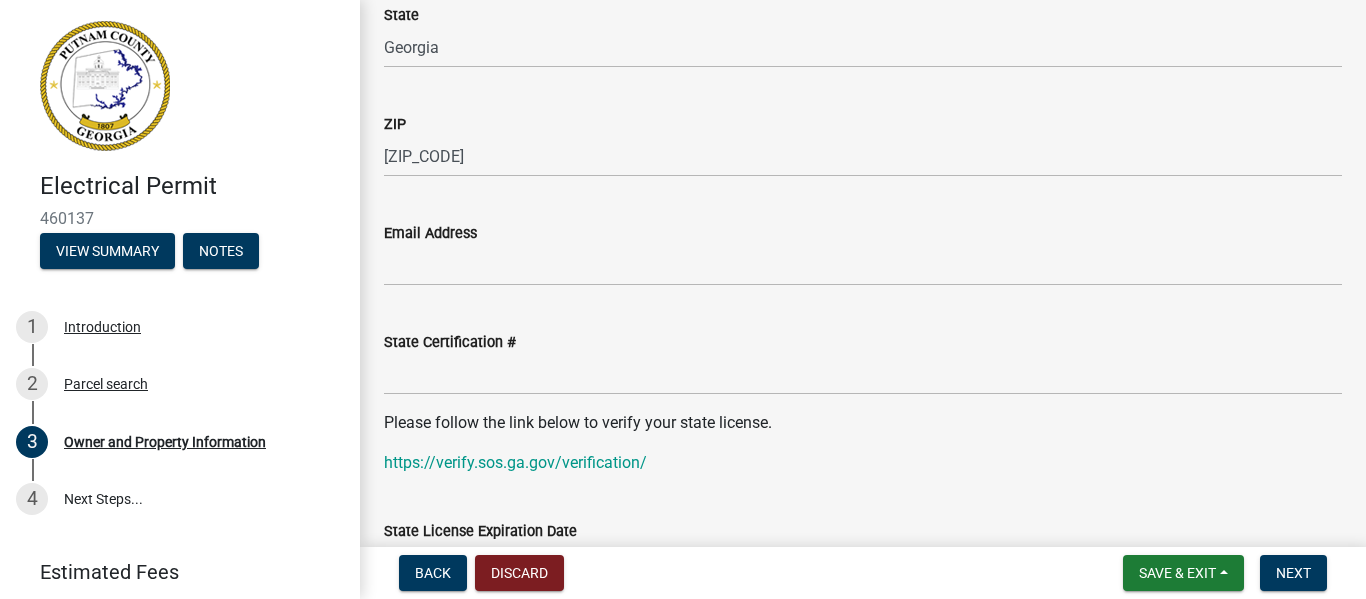 click on "Email Address" 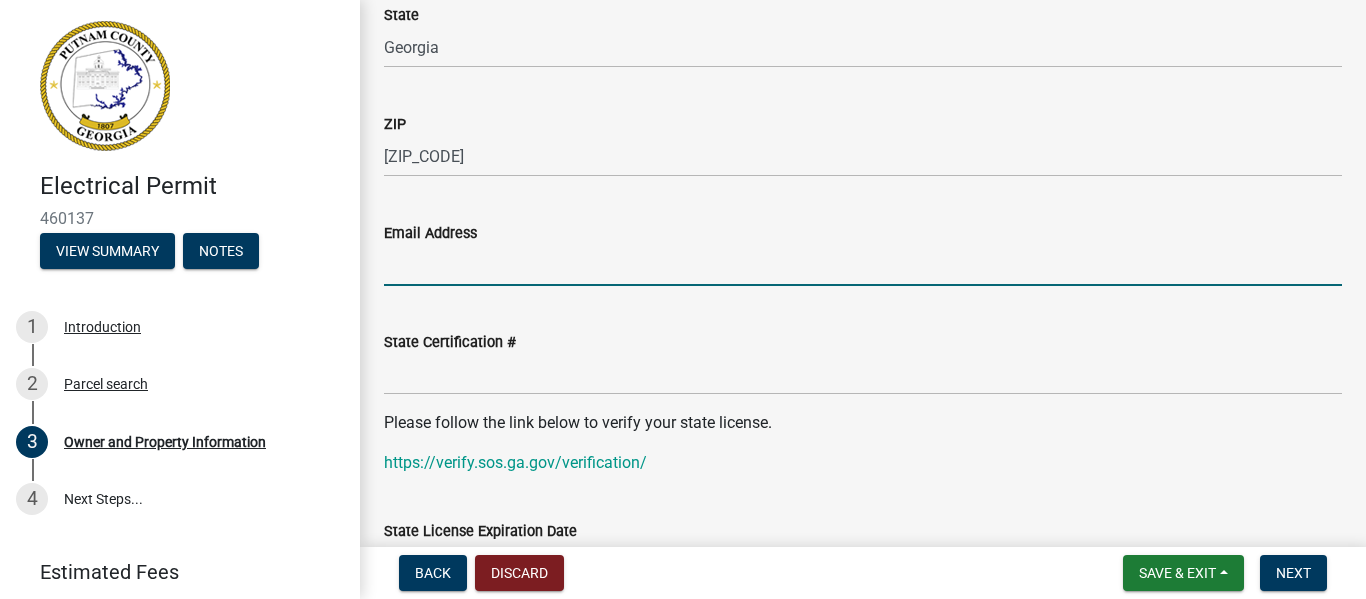 click on "Email Address" at bounding box center [863, 265] 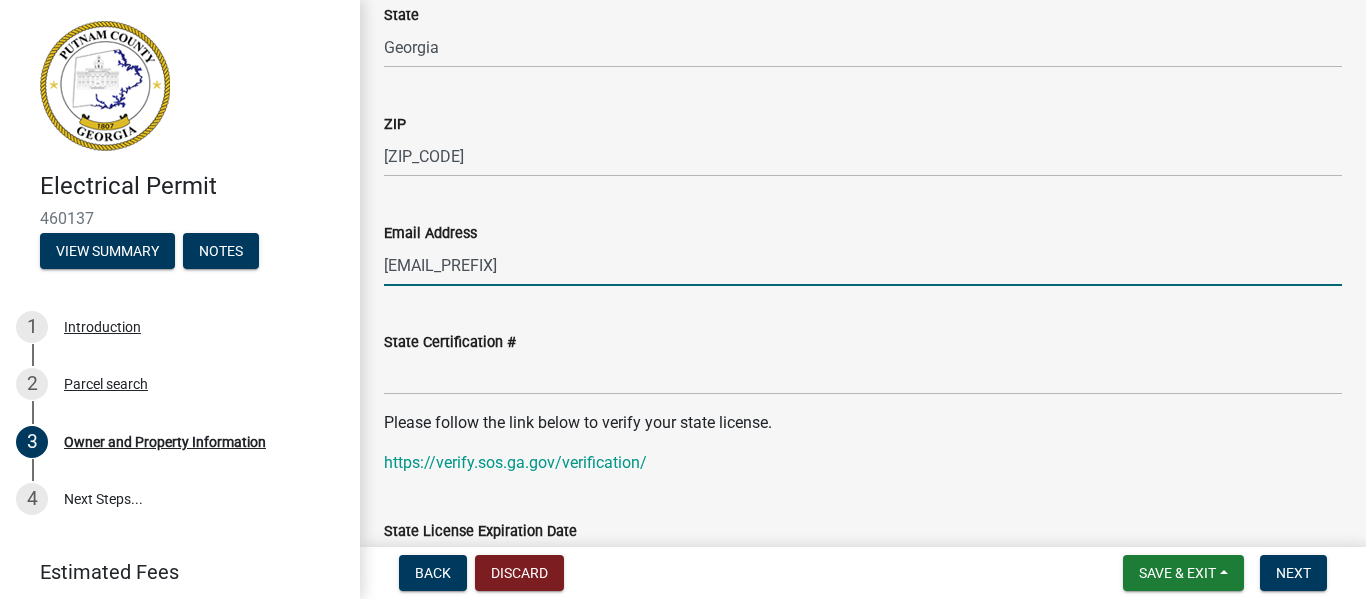 type on "[EMAIL]" 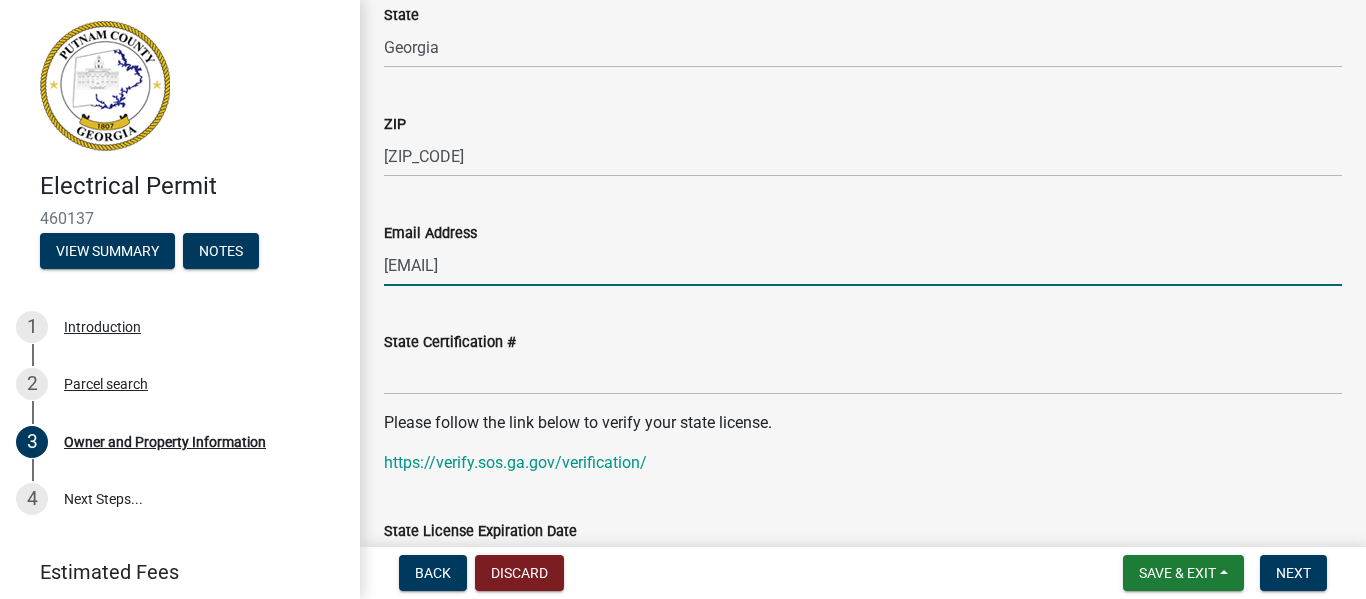 click on "State Certification #" 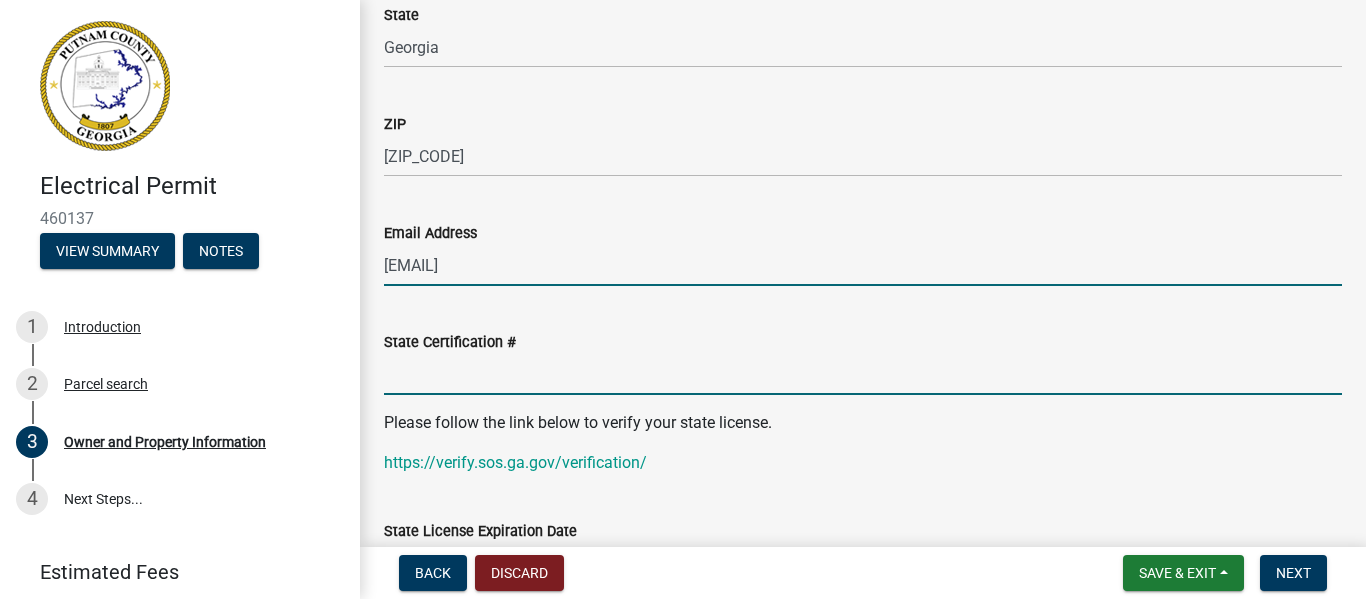 click on "State Certification #" at bounding box center (863, 374) 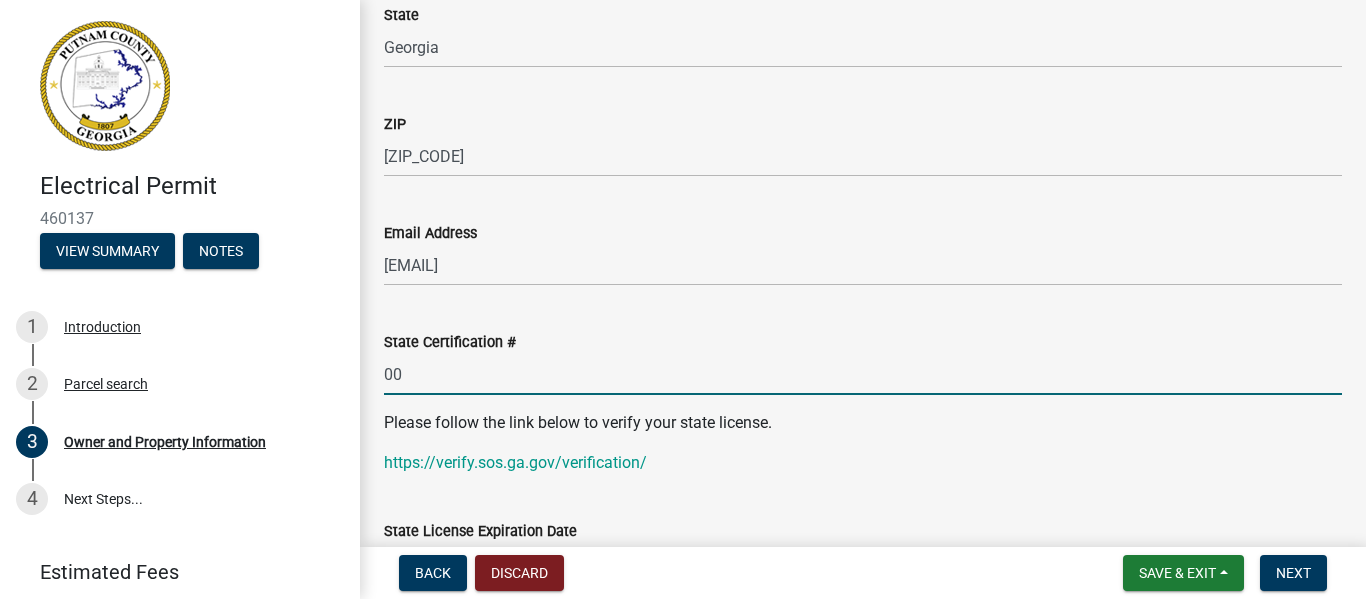 type on "[LICENSE_NUMBER_PREFIX]" 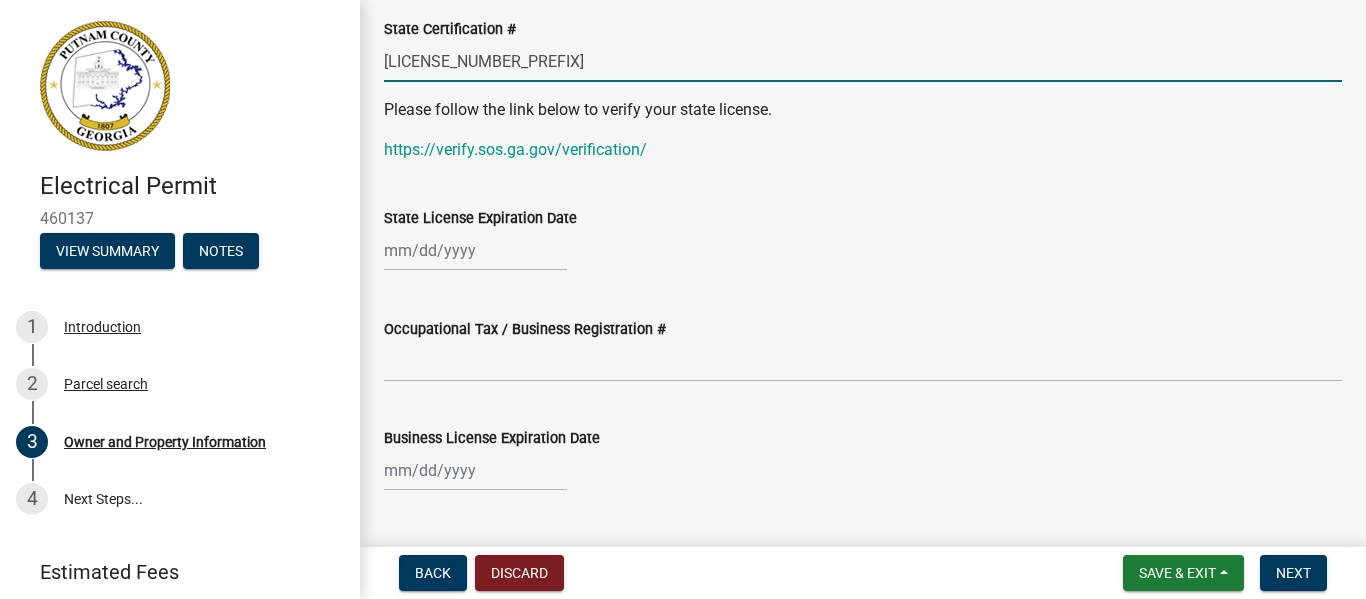 scroll, scrollTop: 2667, scrollLeft: 0, axis: vertical 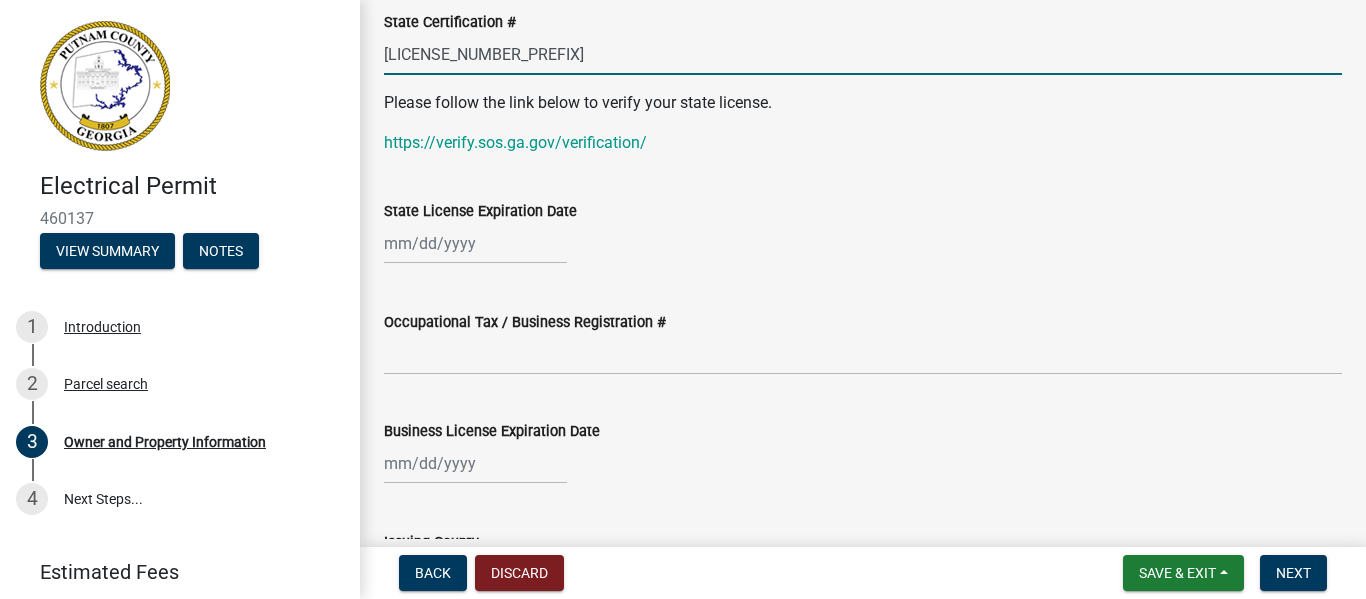 select on "8" 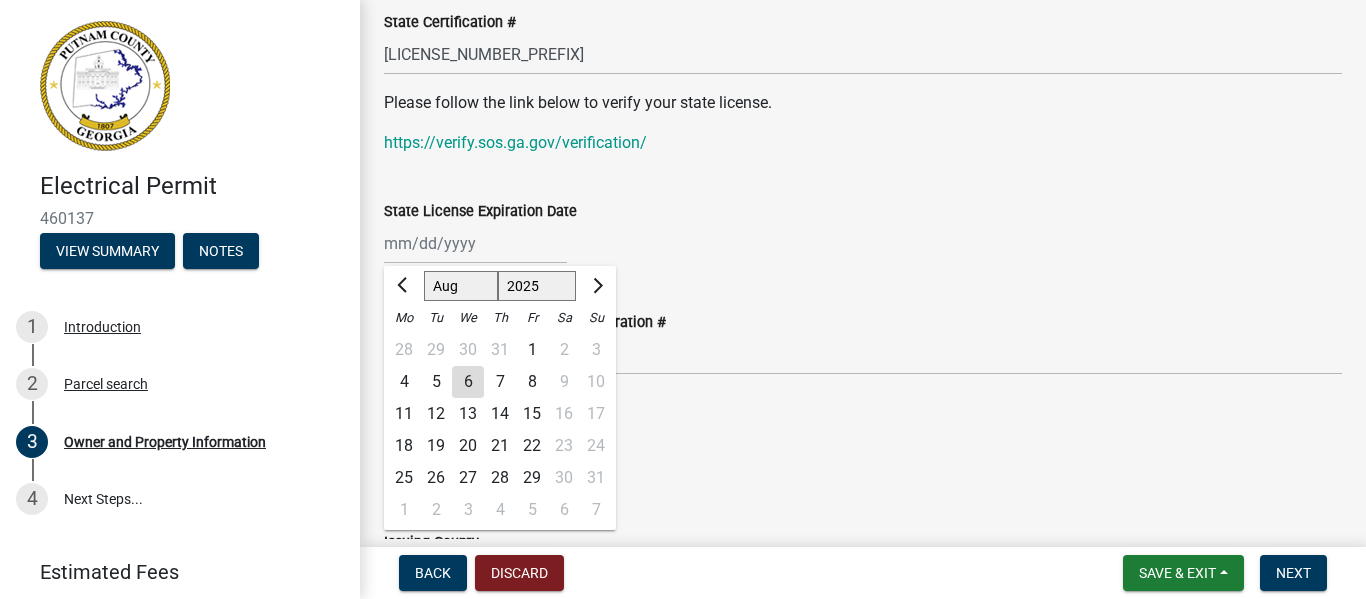 click on "Jan Feb Mar Apr May Jun Jul Aug Sep Oct Nov Dec 1525 1526 1527 1528 1529 1530 1531 1532 1533 1534 1535 1536 1537 1538 1539 1540 1541 1542 1543 1544 1545 1546 1547 1548 1549 1550 1551 1552 1553 1554 1555 1556 1557 1558 1559 1560 1561 1562 1563 1564 1565 1566 1567 1568 1569 1570 1571 1572 1573 1574 1575 1576 1577 1578 1579 1580 1581 1582 1583 1584 1585 1586 1587 1588 1589 1590 1591 1592 1593 1594 1595 1596 1597 1598 1599 1600 1601 1602 1603 1604 1605 1606 1607 1608 1609 1610 1611 1612 1613 1614 1615 1616 1617 1618 1619 1620 1621 1622 1623 1624 1625 1626 1627 1628 1629 1630 1631 1632 1633 1634 1635 1636 1637 1638 1639 1640 1641 1642 1643 1644 1645 1646 1647 1648 1649 1650 1651 1652 1653 1654 1655 1656 1657 1658 1659 1660 1661 1662 1663 1664 1665 1666 1667 1668 1669 1670 1671 1672 1673 1674 1675 1676 1677 1678 1679 1680 1681 1682 1683 1684 1685 1686 1687 1688 1689 1690 1691 1692 1693 1694 1695 1696 1697 1698 1699 1700 1701 1702 1703 1704 1705 1706 1707 1708 1709 1710 1711 1712 1713 1714 1715 1716 1717 1718 1719 1" 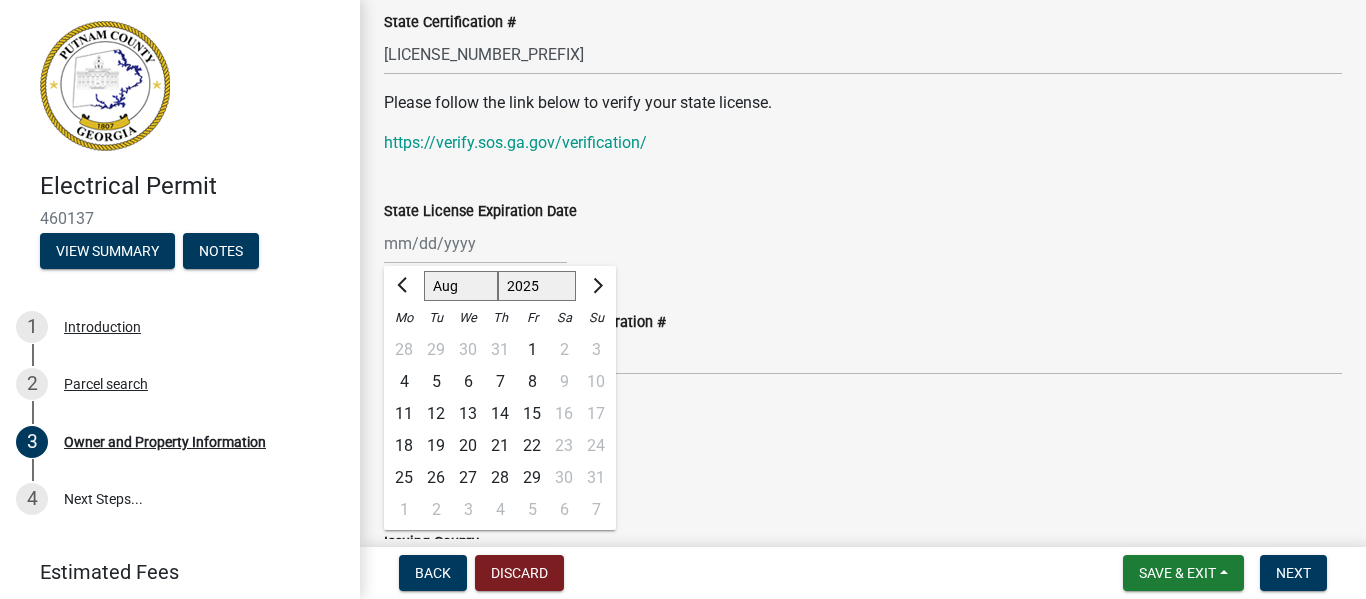 click on "State License Expiration Date  Jan Feb Mar Apr May Jun Jul Aug Sep Oct Nov Dec 1525 1526 1527 1528 1529 1530 1531 1532 1533 1534 1535 1536 1537 1538 1539 1540 1541 1542 1543 1544 1545 1546 1547 1548 1549 1550 1551 1552 1553 1554 1555 1556 1557 1558 1559 1560 1561 1562 1563 1564 1565 1566 1567 1568 1569 1570 1571 1572 1573 1574 1575 1576 1577 1578 1579 1580 1581 1582 1583 1584 1585 1586 1587 1588 1589 1590 1591 1592 1593 1594 1595 1596 1597 1598 1599 1600 1601 1602 1603 1604 1605 1606 1607 1608 1609 1610 1611 1612 1613" 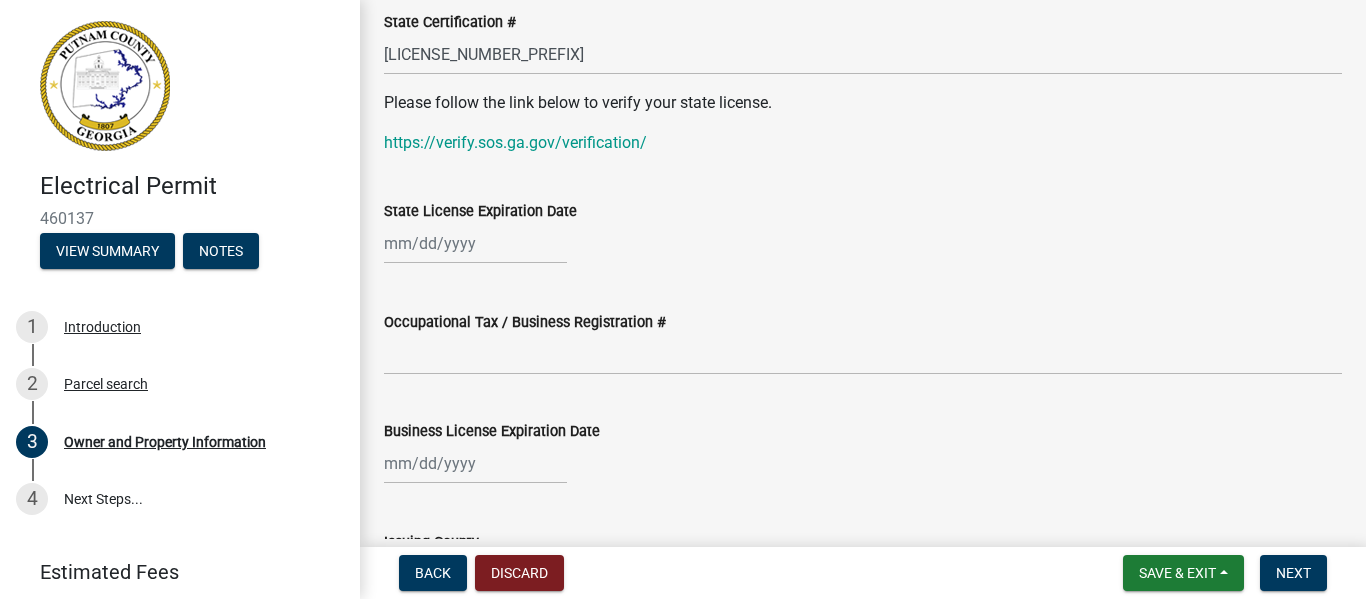 click on "Occupational Tax / Business Registration #" 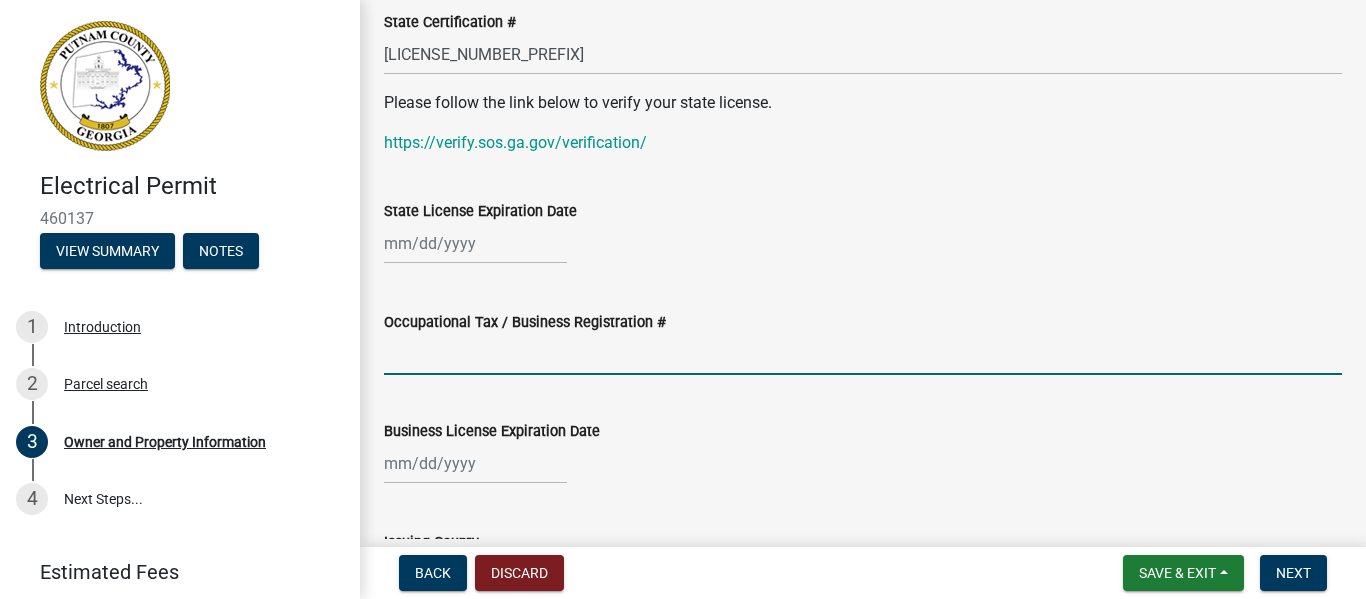 click on "Occupational Tax / Business Registration #" at bounding box center [863, 354] 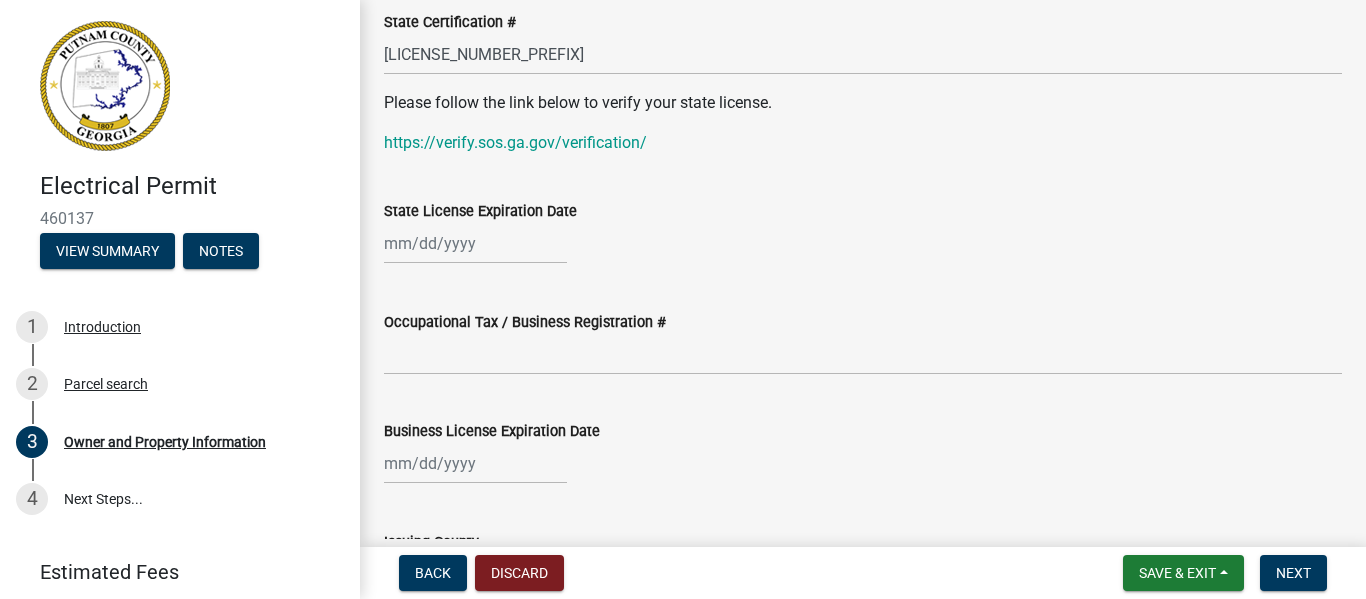 click on "State License Expiration Date" 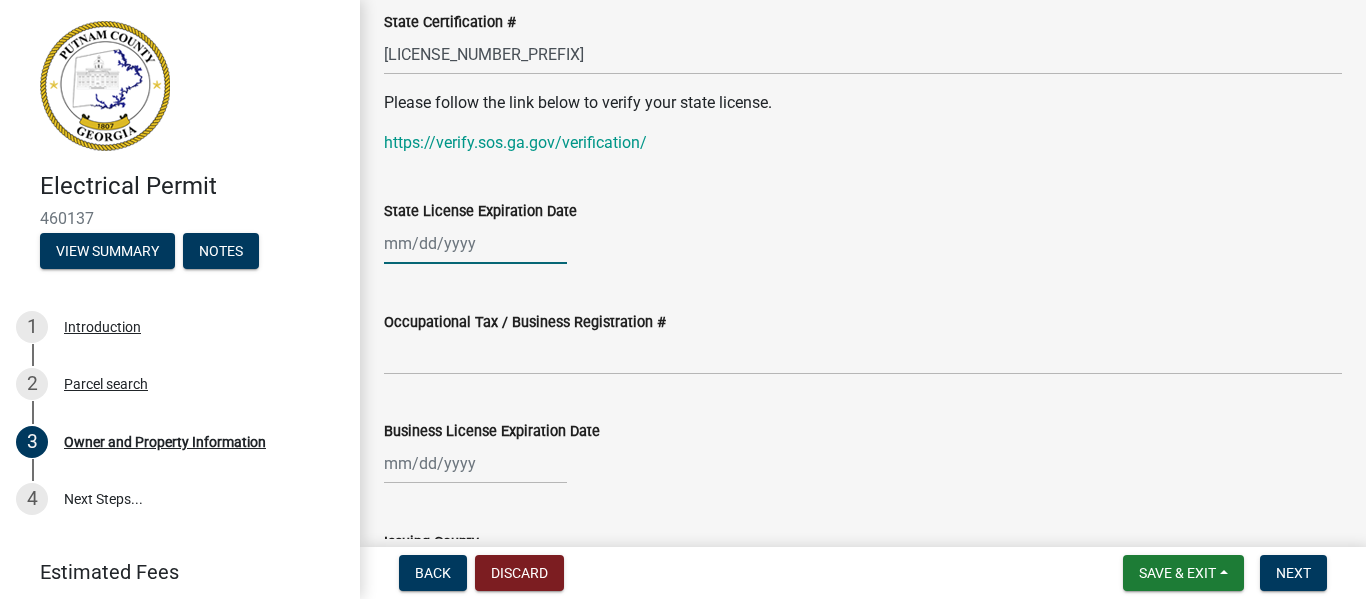 click on "State License Expiration Date" at bounding box center [475, 243] 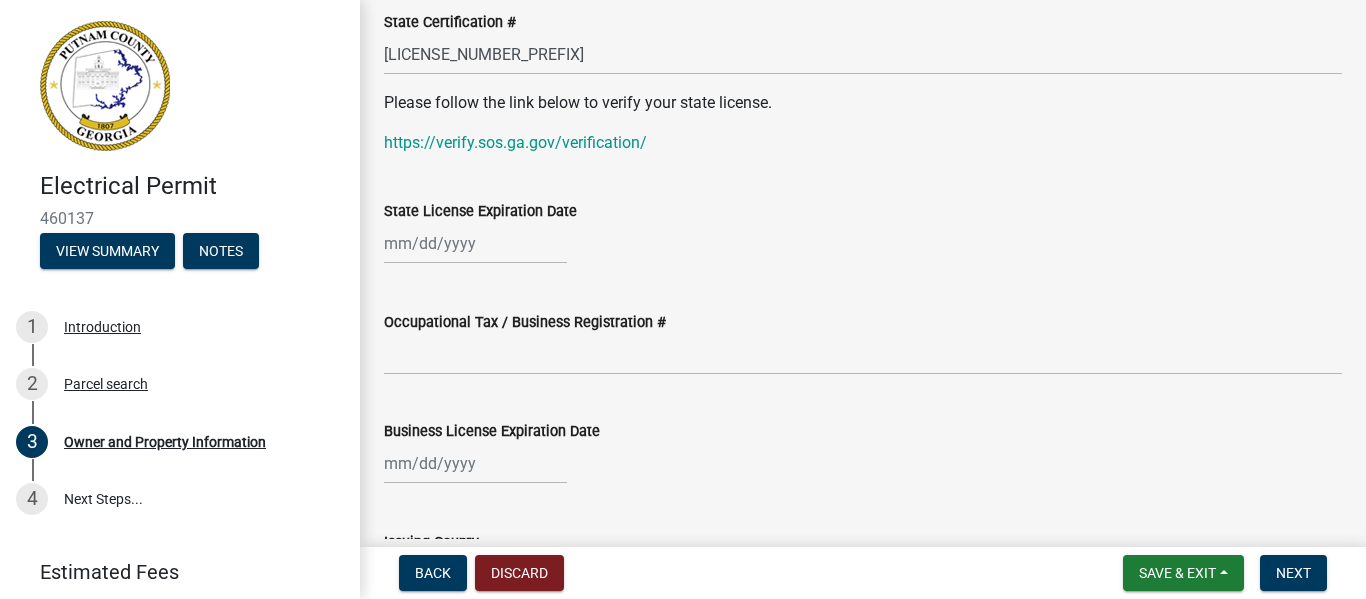 select on "8" 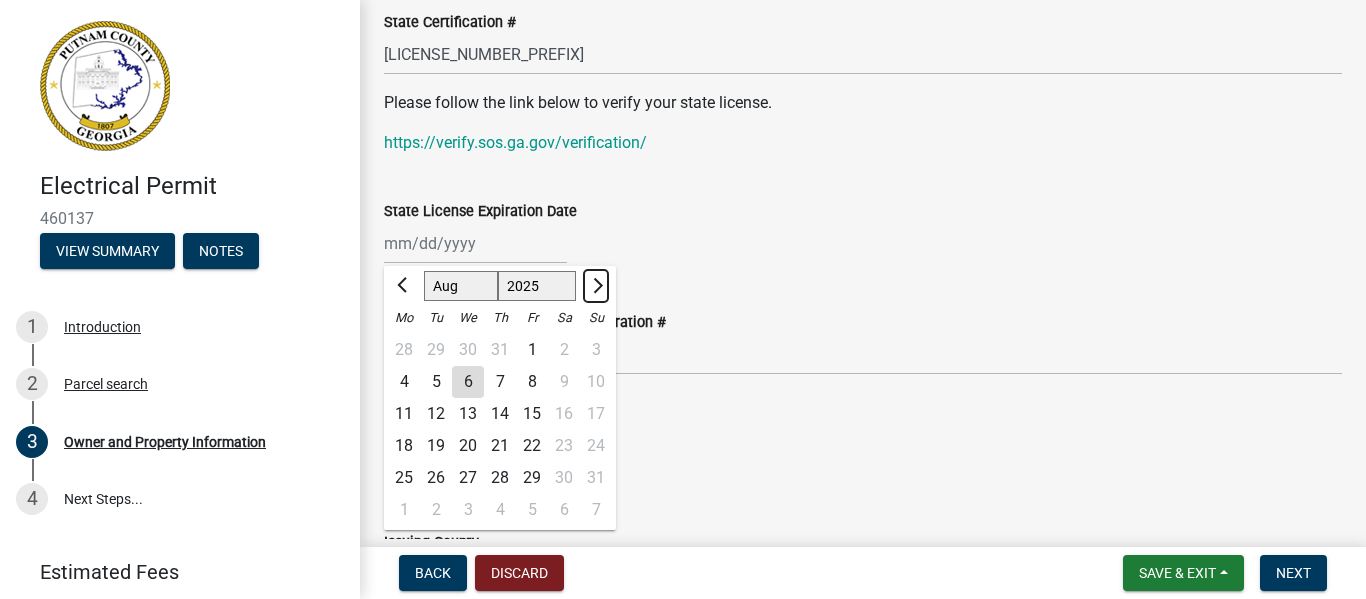 click 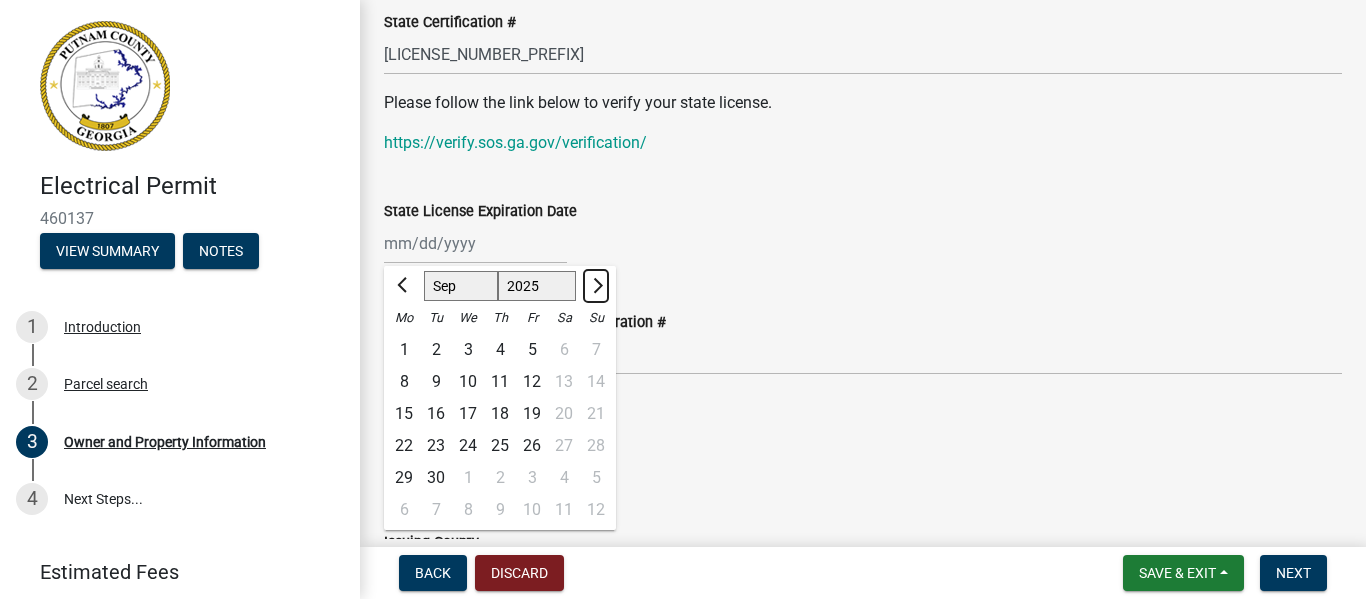 click 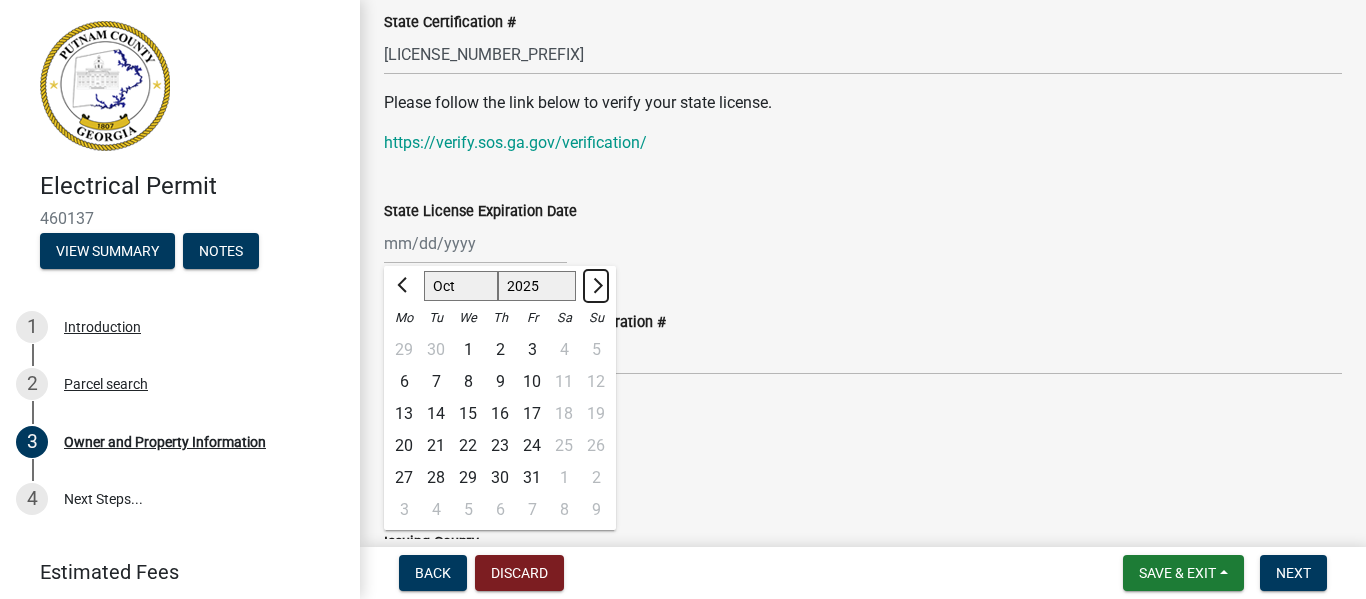 click 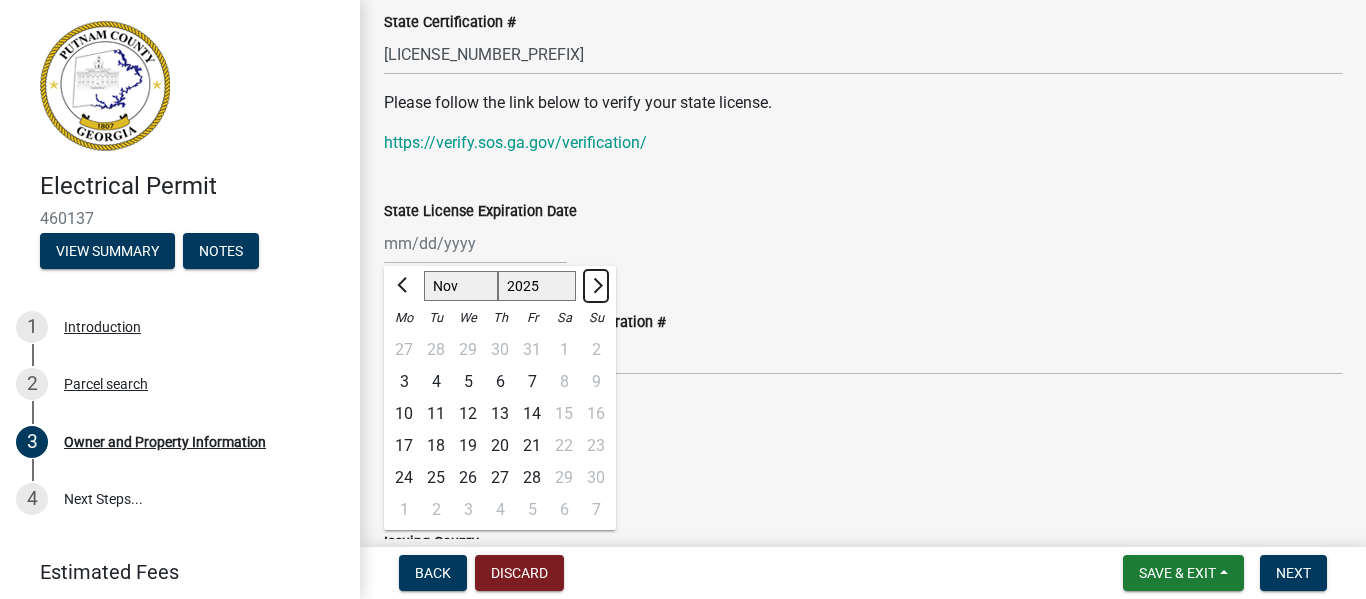 click 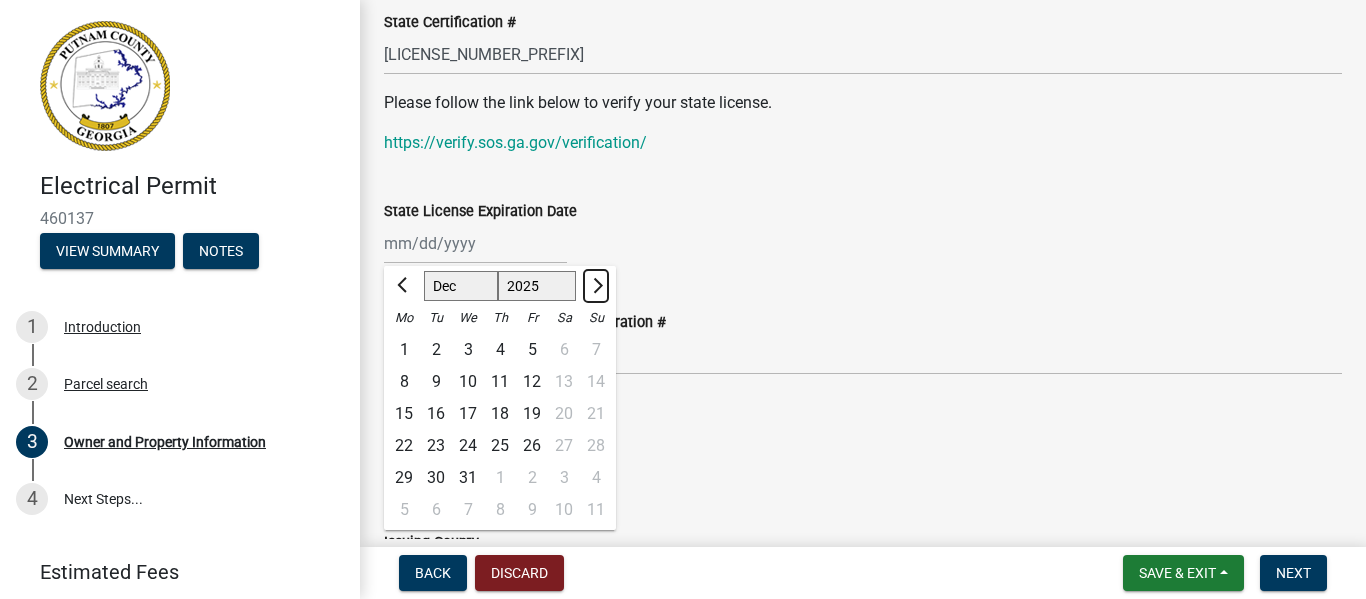 click 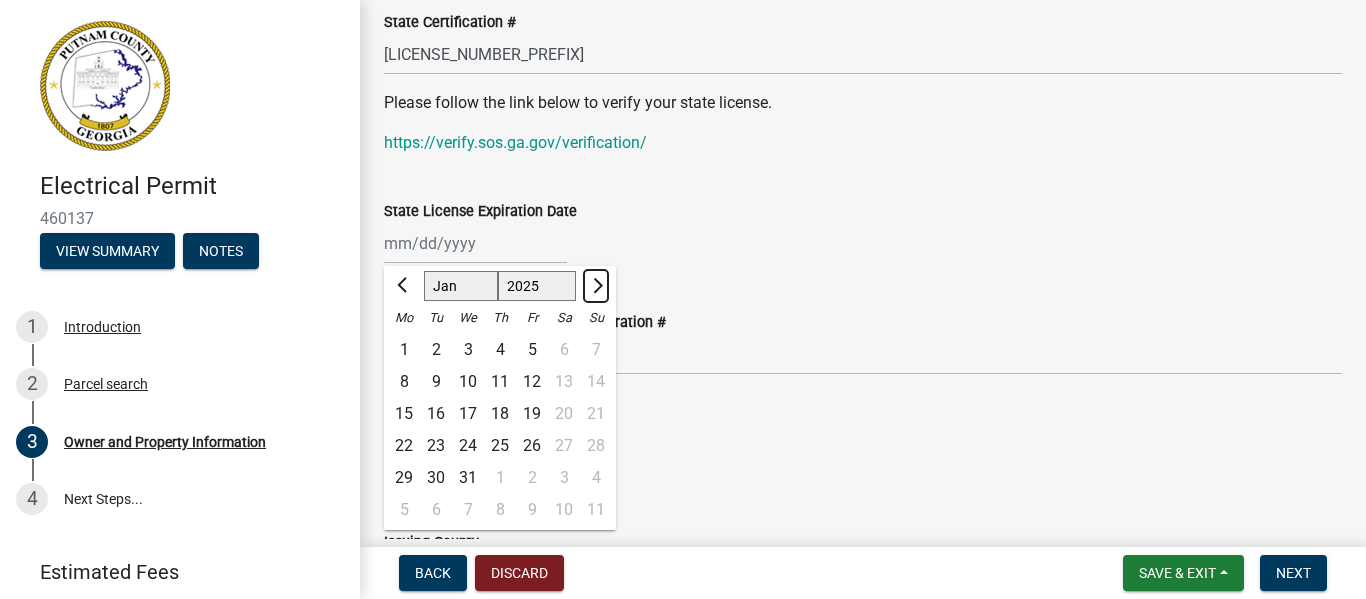 select on "2026" 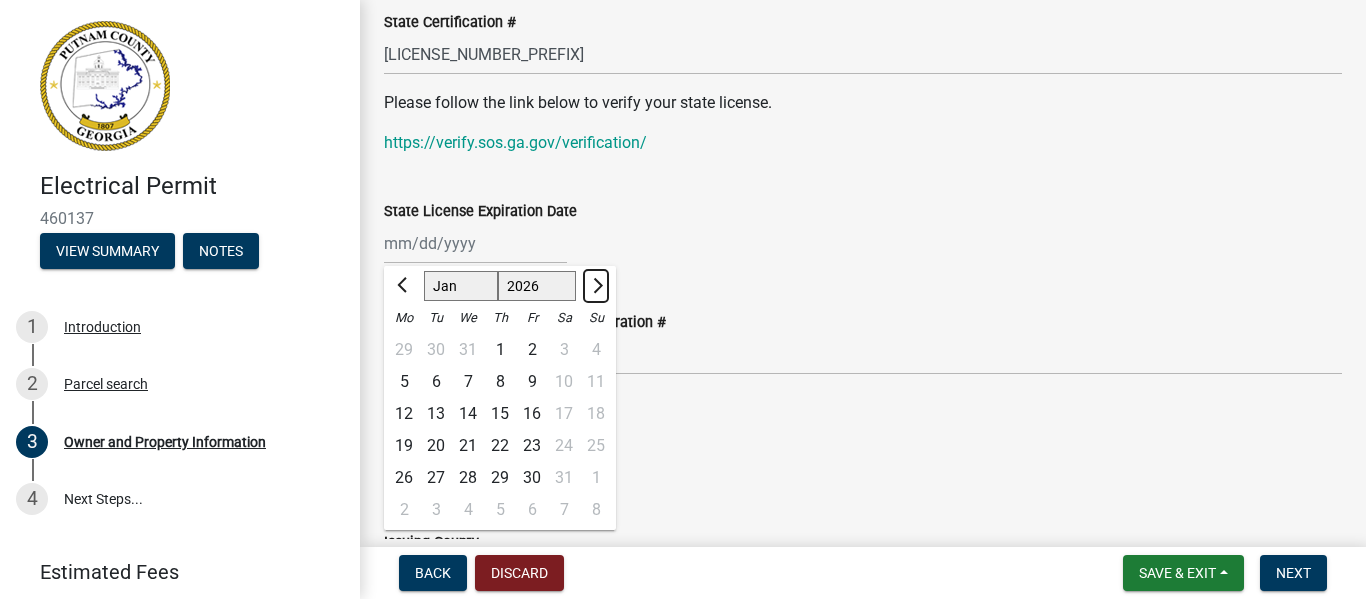 click 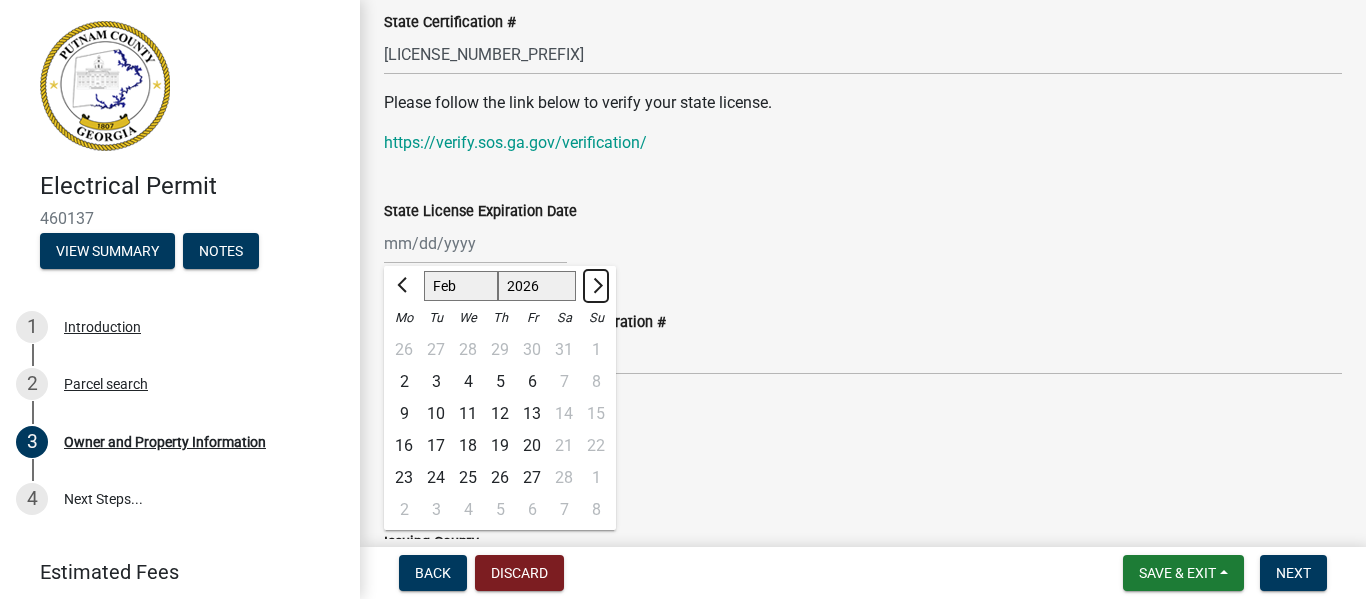 click 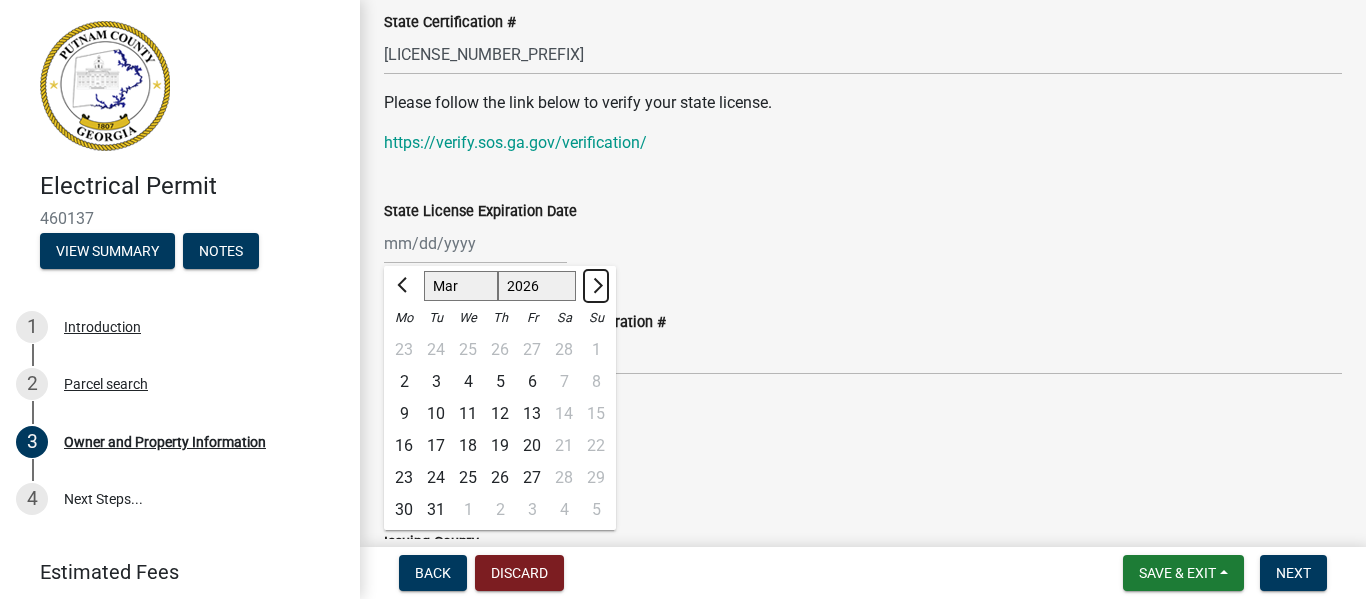 click 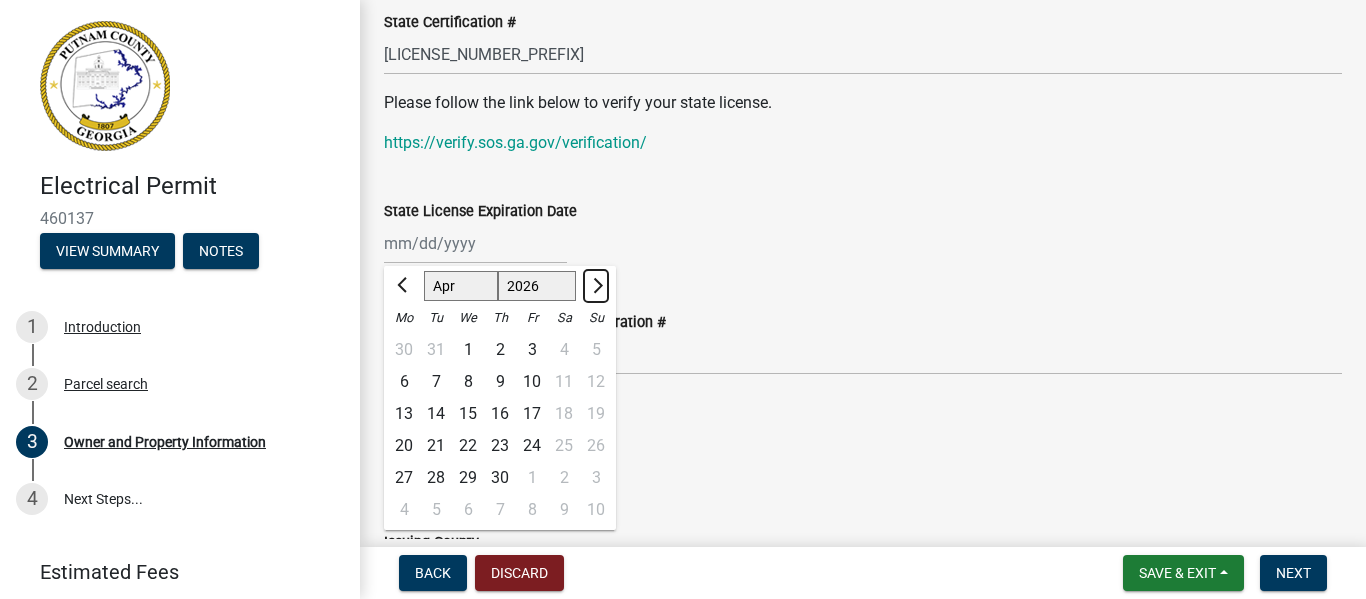 click 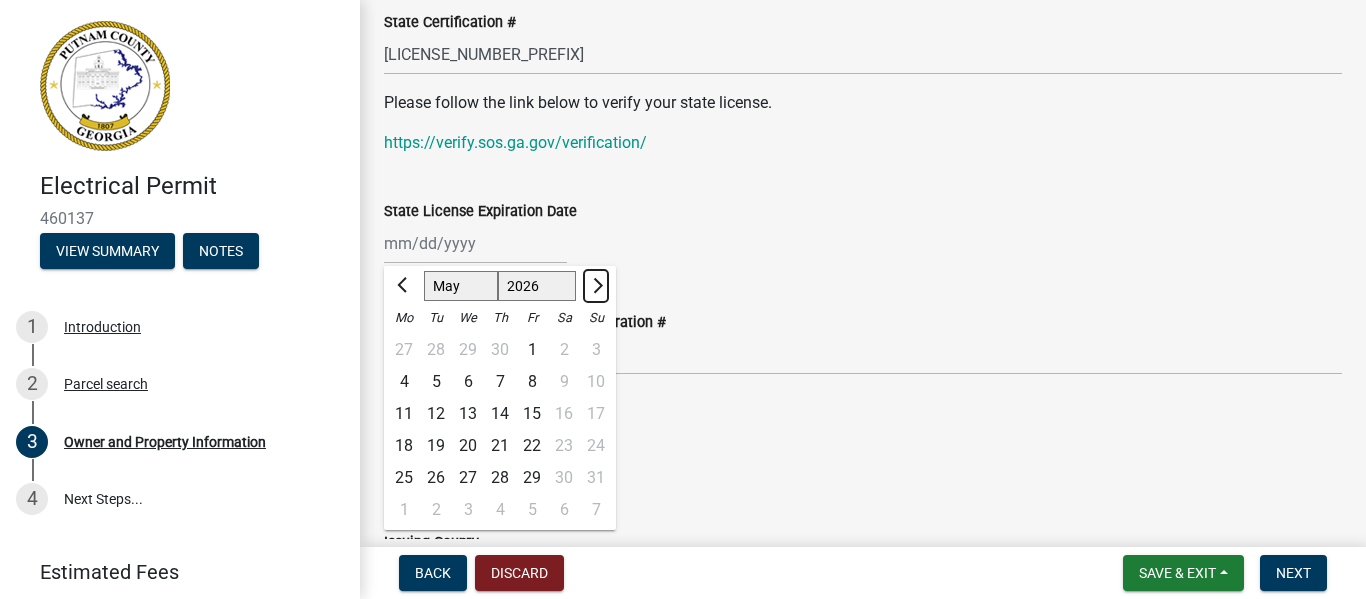click 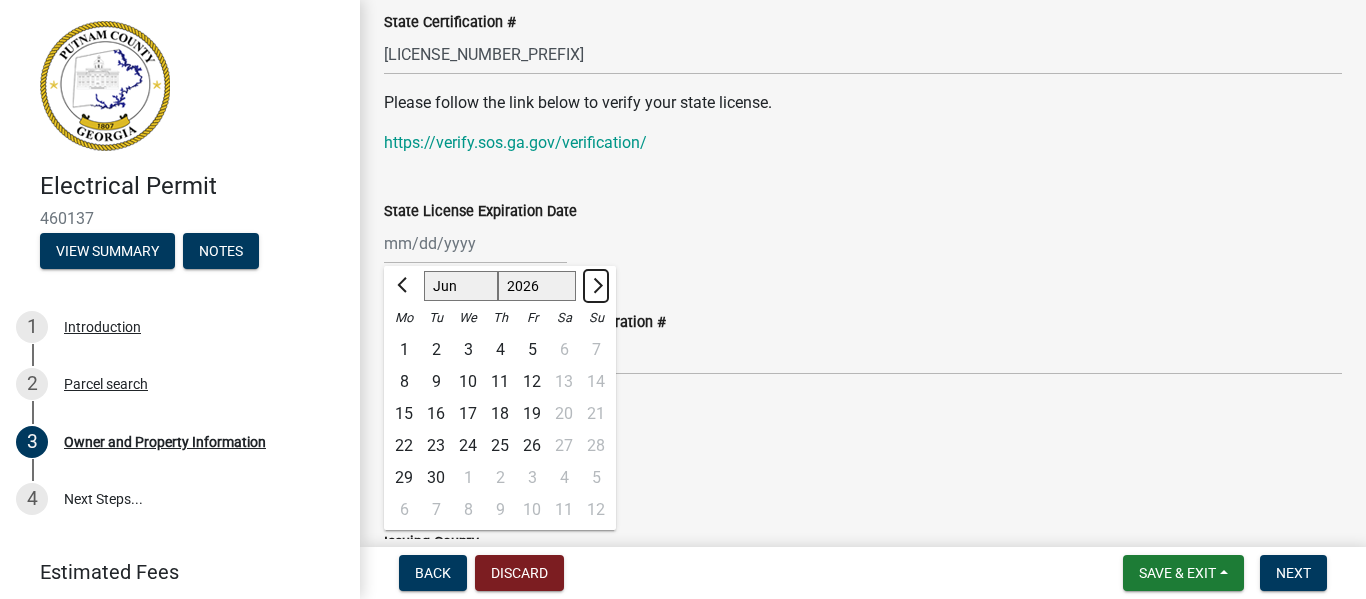 click 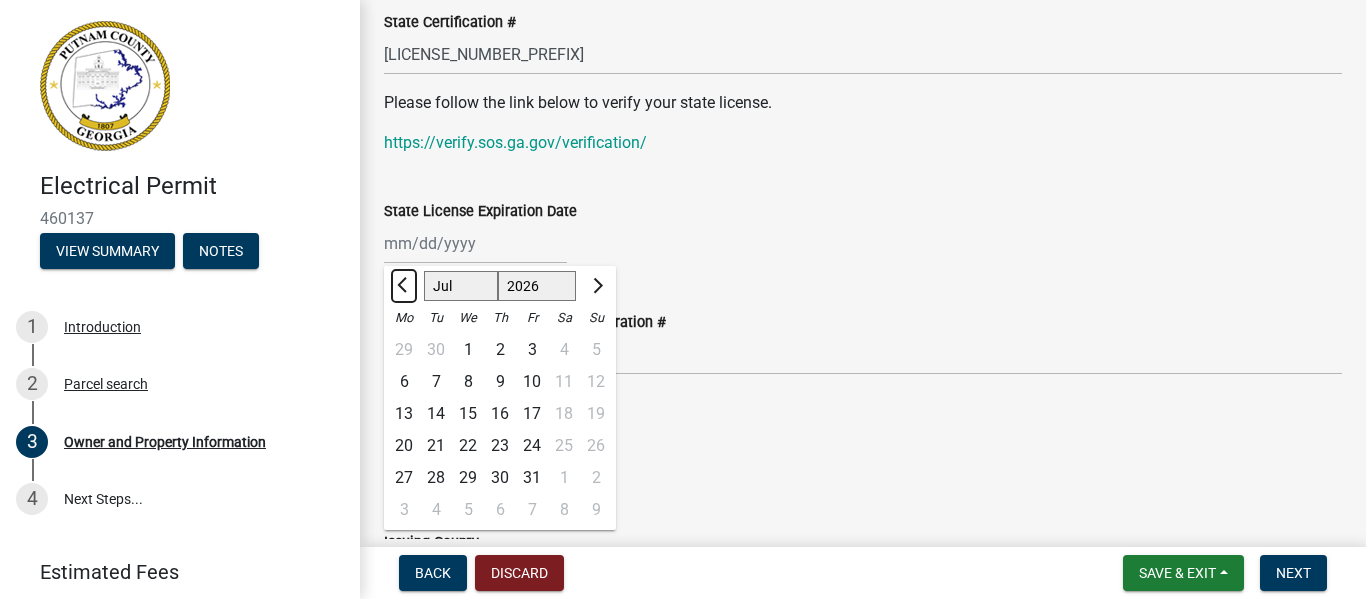 click 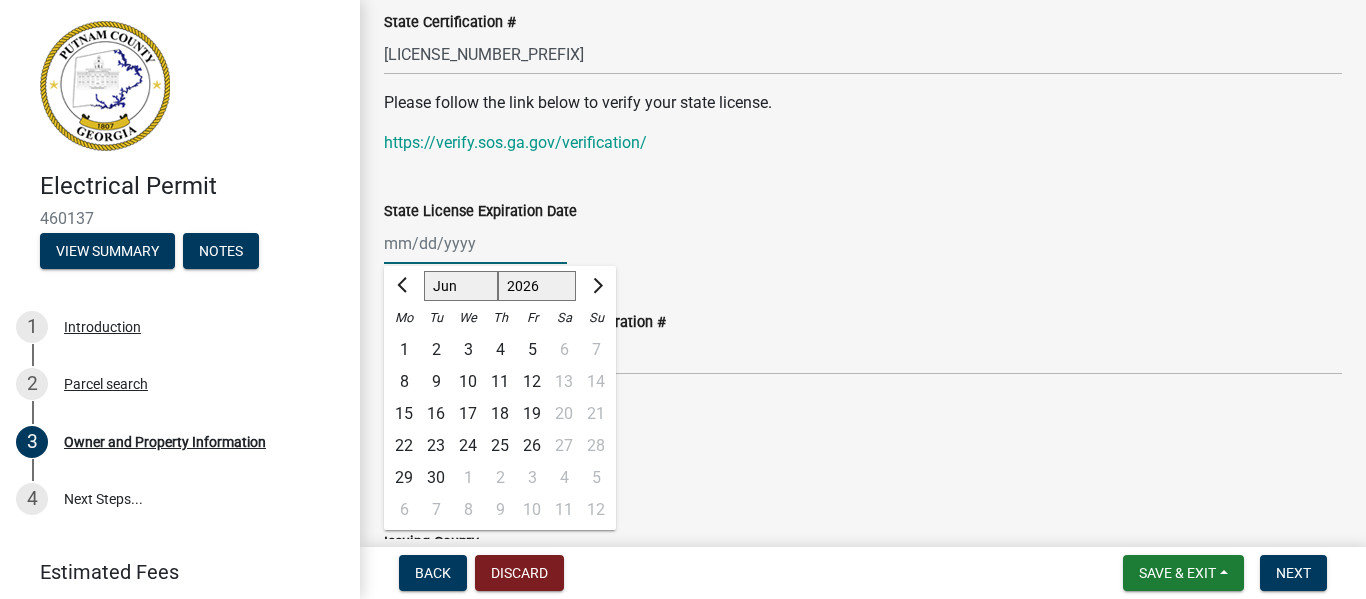 click on "Jan Feb Mar Apr May Jun Jul Aug Sep Oct Nov Dec" 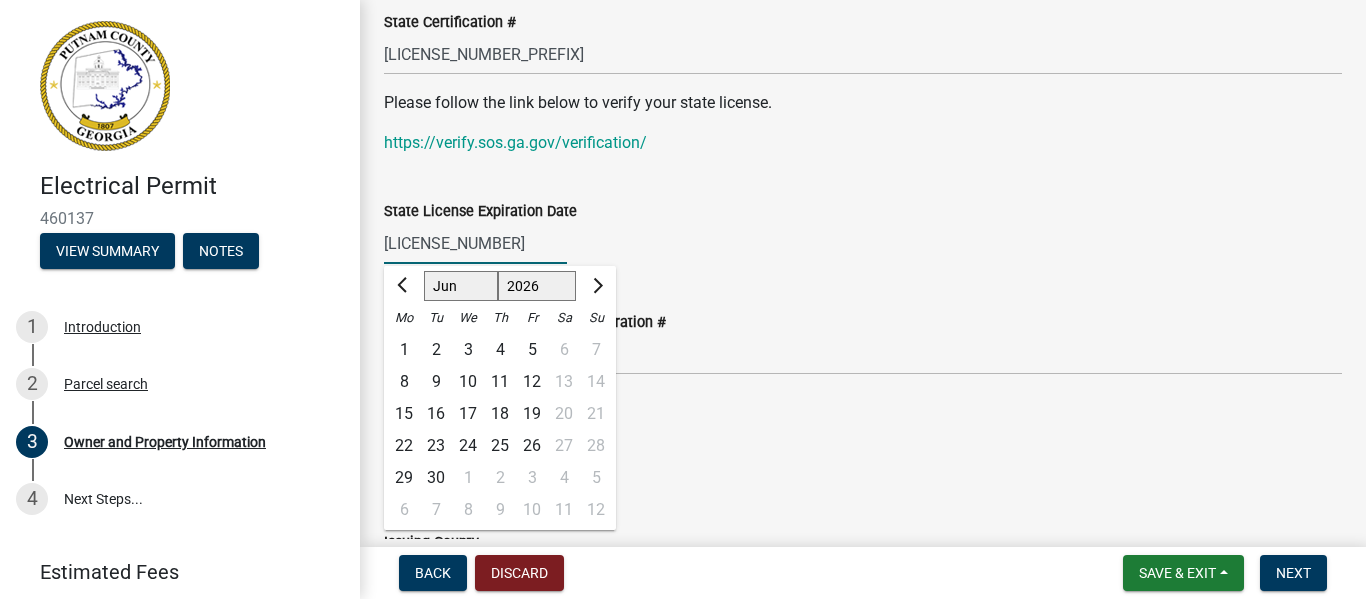 type on "p" 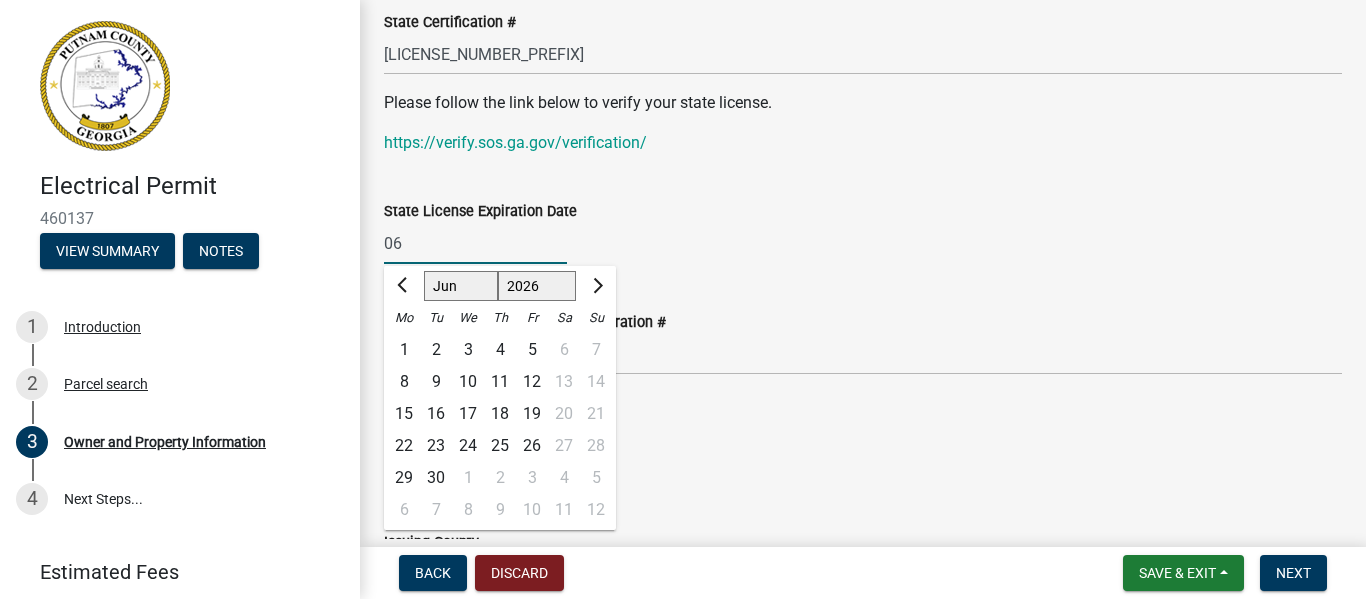type on "06/30/2026" 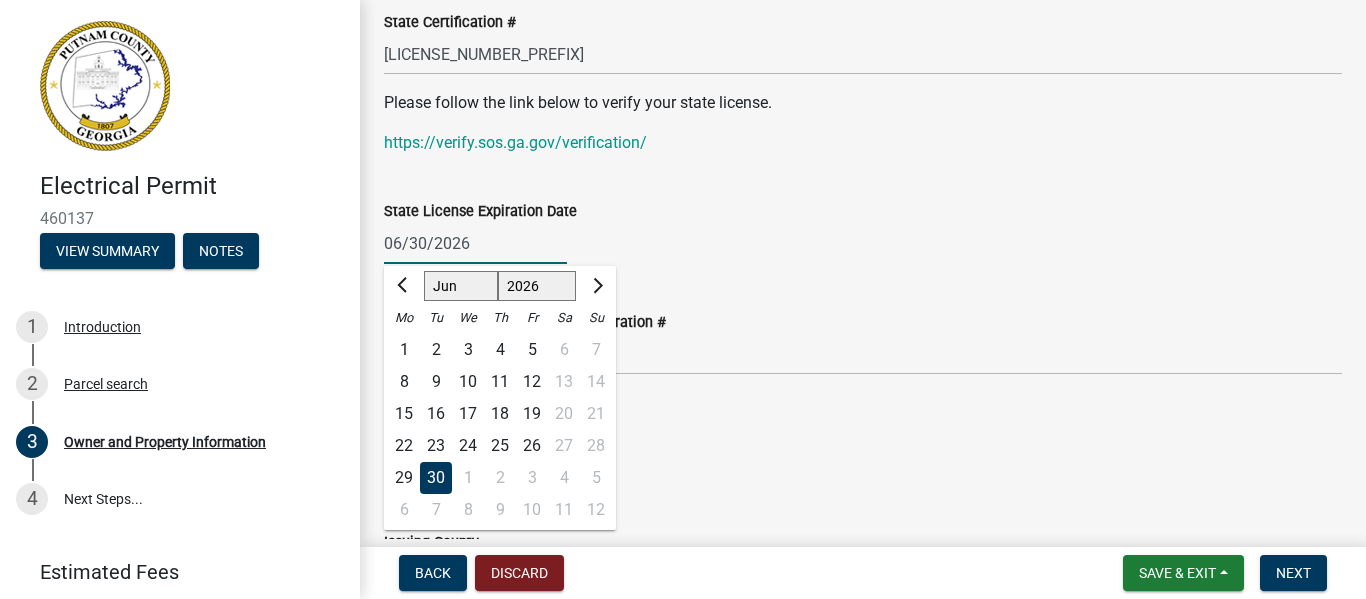 click on "State License Expiration Date  [DATE] Jan Feb Mar Apr May Jun Jul Aug Sep Oct Nov Dec 1526 1527 1528 1529 1530 1531 1532 1533 1534 1535 1536 1537 1538 1539 1540 1541 1542 1543 1544 1545 1546 1547 1548 1549 1550 1551 1552 1553 1554 1555 1556 1557 1558 1559 1560 1561 1562 1563 1564 1565 1566 1567 1568 1569 1570 1571 1572 1573 1574 1575 1576 1577 1578 1579 1580 1581 1582 1583 1584 1585 1586 1587 1588 1589 1590 1591 1592 1593 1594 1595 1596 1597 1598 1599 1600 1601 1602 1603 1604 1605 1606 1607 1608 1609 1610 1611 1612 1613 1614 1615 1616 1617 Mo" 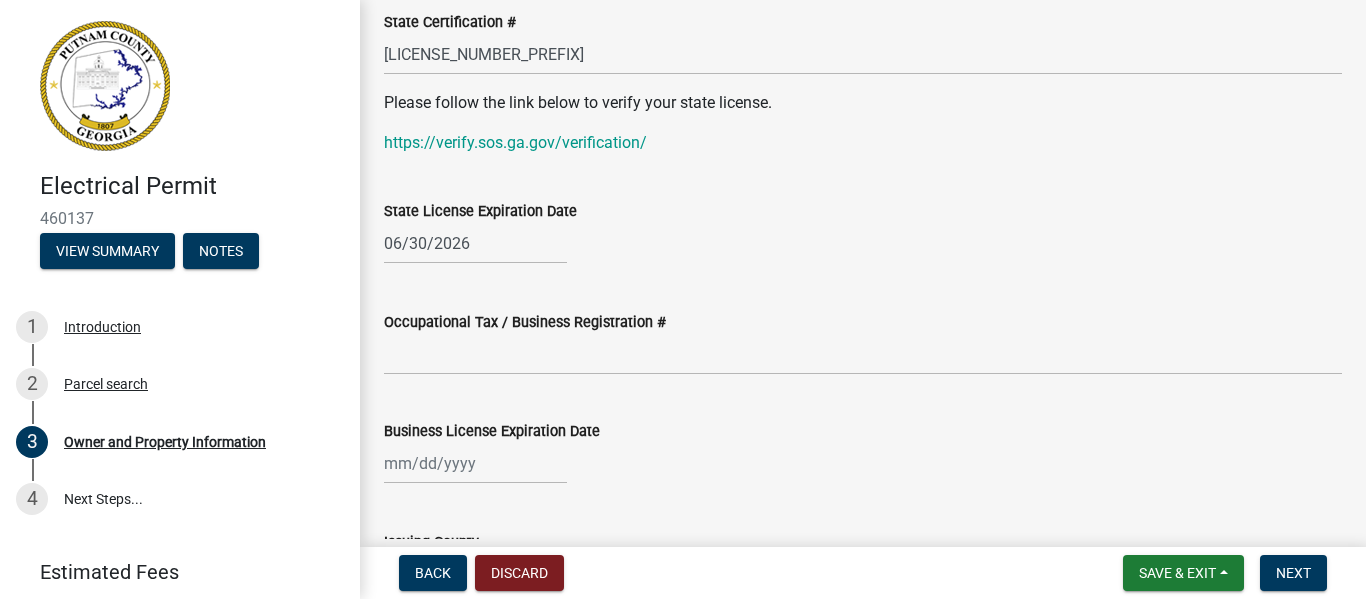 click on "Occupational Tax / Business Registration #" 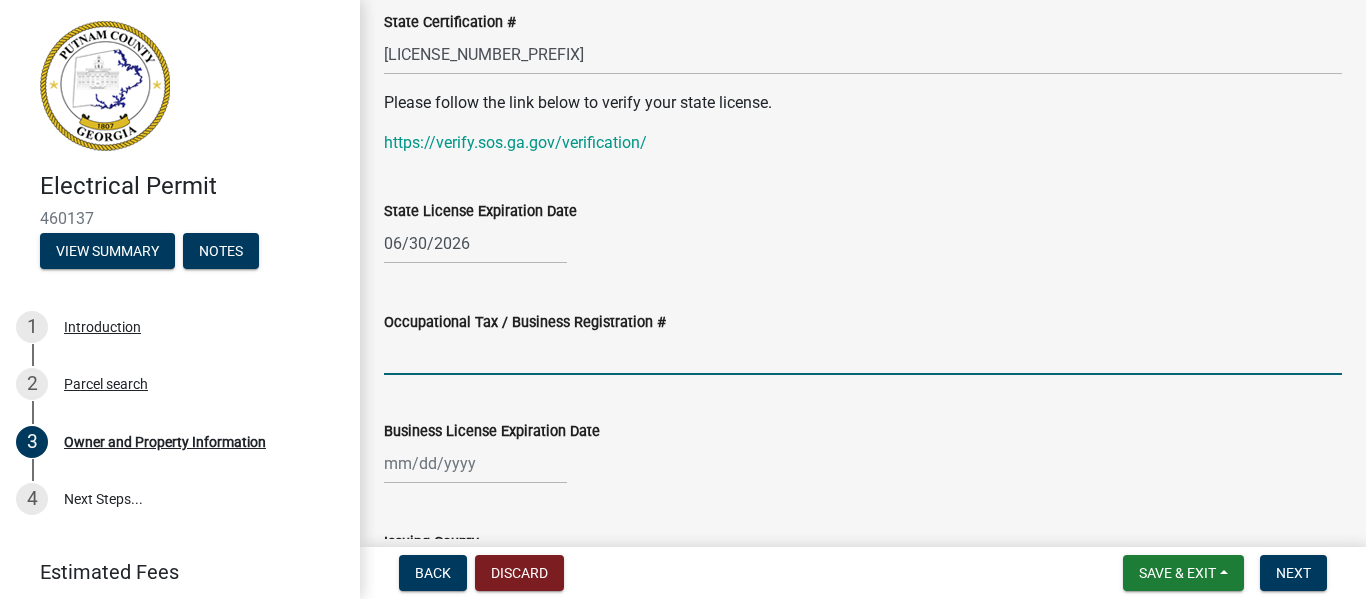 click on "Occupational Tax / Business Registration #" at bounding box center (863, 354) 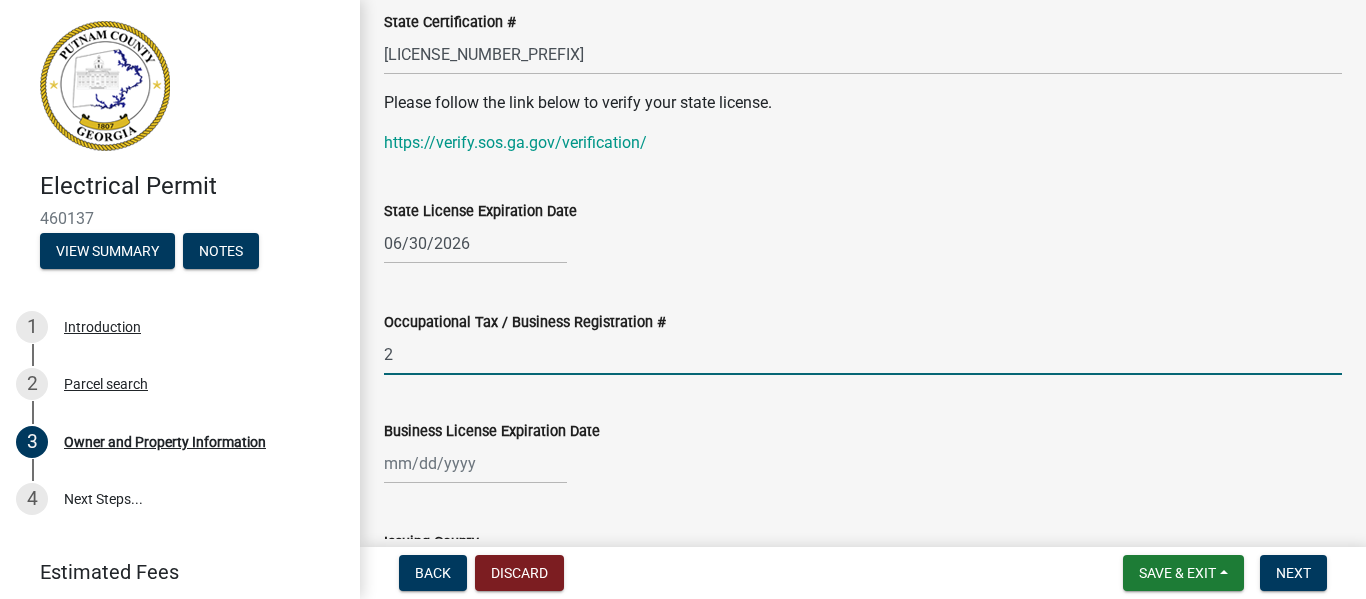 type on "[NUMBER]" 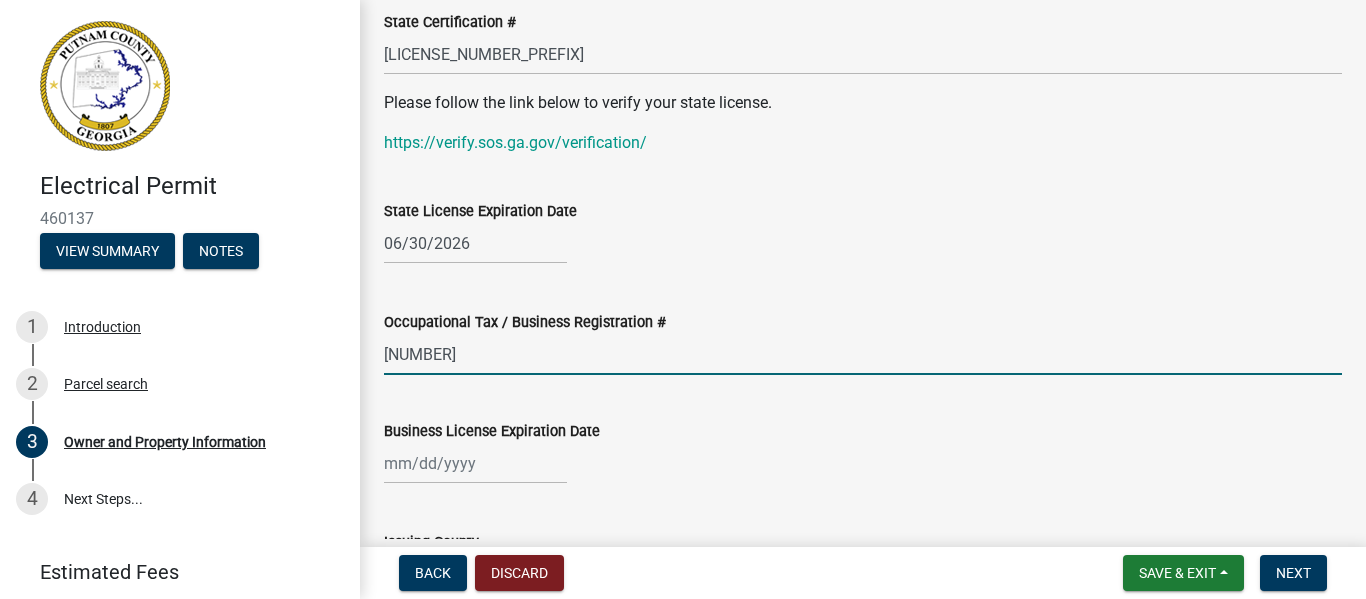 select on "8" 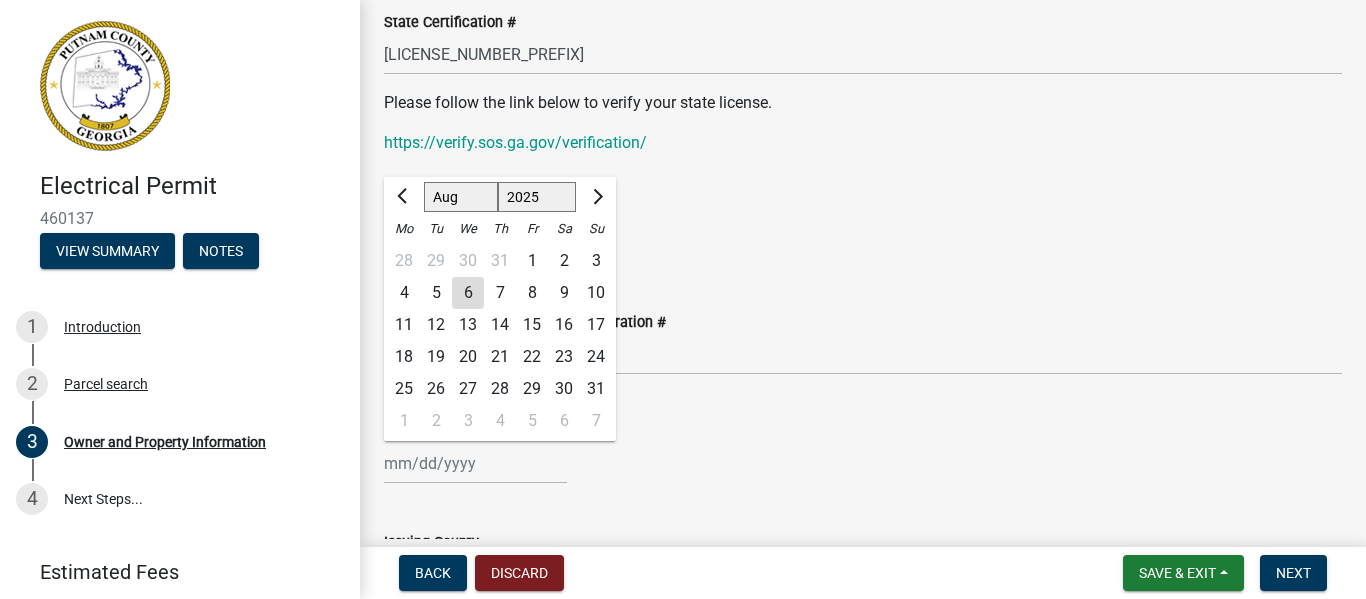click on "Jan Feb Mar Apr May Jun Jul Aug Sep Oct Nov Dec 1525 1526 1527 1528 1529 1530 1531 1532 1533 1534 1535 1536 1537 1538 1539 1540 1541 1542 1543 1544 1545 1546 1547 1548 1549 1550 1551 1552 1553 1554 1555 1556 1557 1558 1559 1560 1561 1562 1563 1564 1565 1566 1567 1568 1569 1570 1571 1572 1573 1574 1575 1576 1577 1578 1579 1580 1581 1582 1583 1584 1585 1586 1587 1588 1589 1590 1591 1592 1593 1594 1595 1596 1597 1598 1599 1600 1601 1602 1603 1604 1605 1606 1607 1608 1609 1610 1611 1612 1613 1614 1615 1616 1617 1618 1619 1620 1621 1622 1623 1624 1625 1626 1627 1628 1629 1630 1631 1632 1633 1634 1635 1636 1637 1638 1639 1640 1641 1642 1643 1644 1645 1646 1647 1648 1649 1650 1651 1652 1653 1654 1655 1656 1657 1658 1659 1660 1661 1662 1663 1664 1665 1666 1667 1668 1669 1670 1671 1672 1673 1674 1675 1676 1677 1678 1679 1680 1681 1682 1683 1684 1685 1686 1687 1688 1689 1690 1691 1692 1693 1694 1695 1696 1697 1698 1699 1700 1701 1702 1703 1704 1705 1706 1707 1708 1709 1710 1711 1712 1713 1714 1715 1716 1717 1718 1719 1" 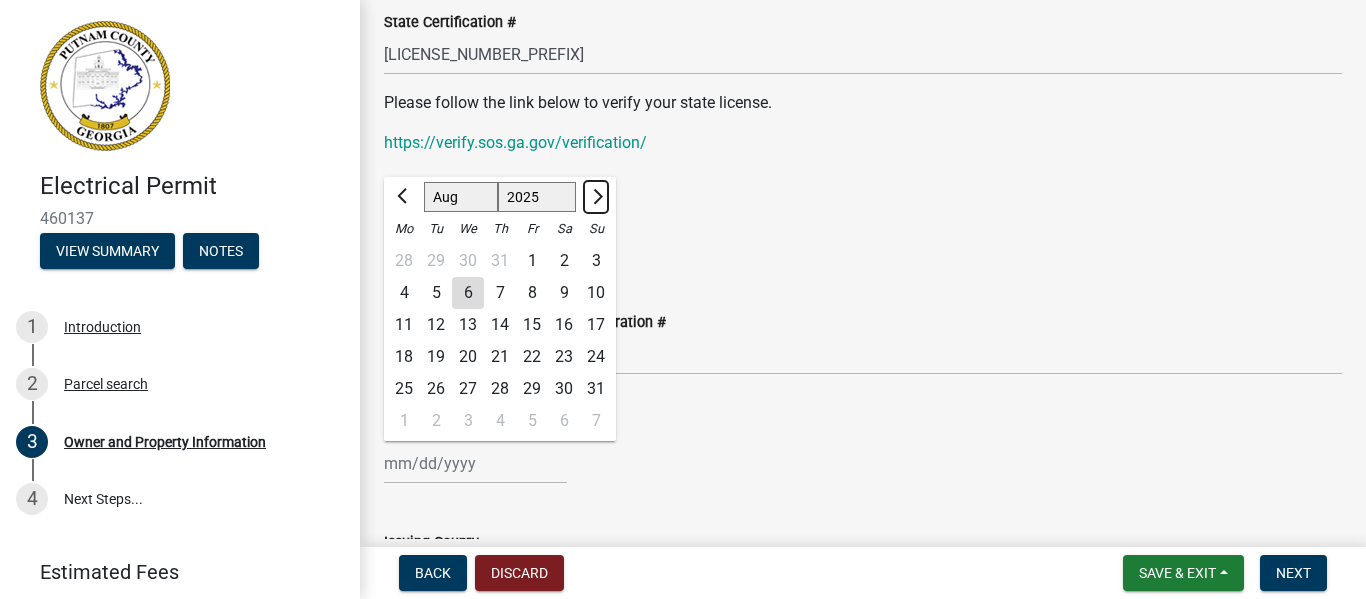 click 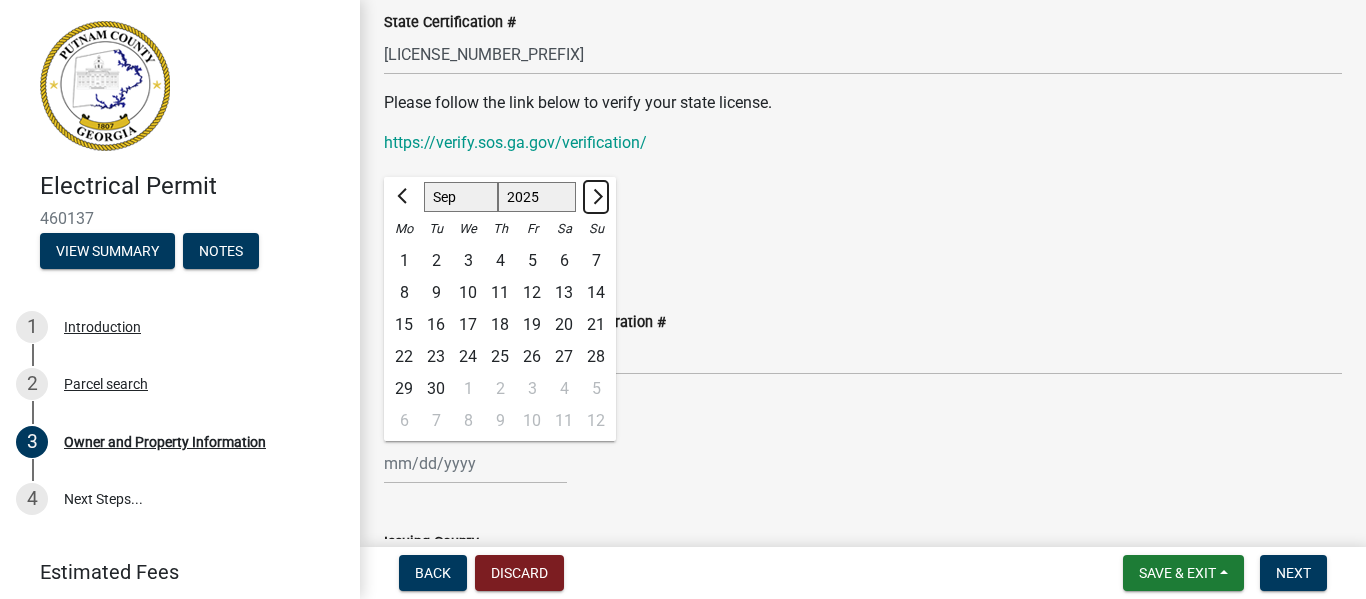 click 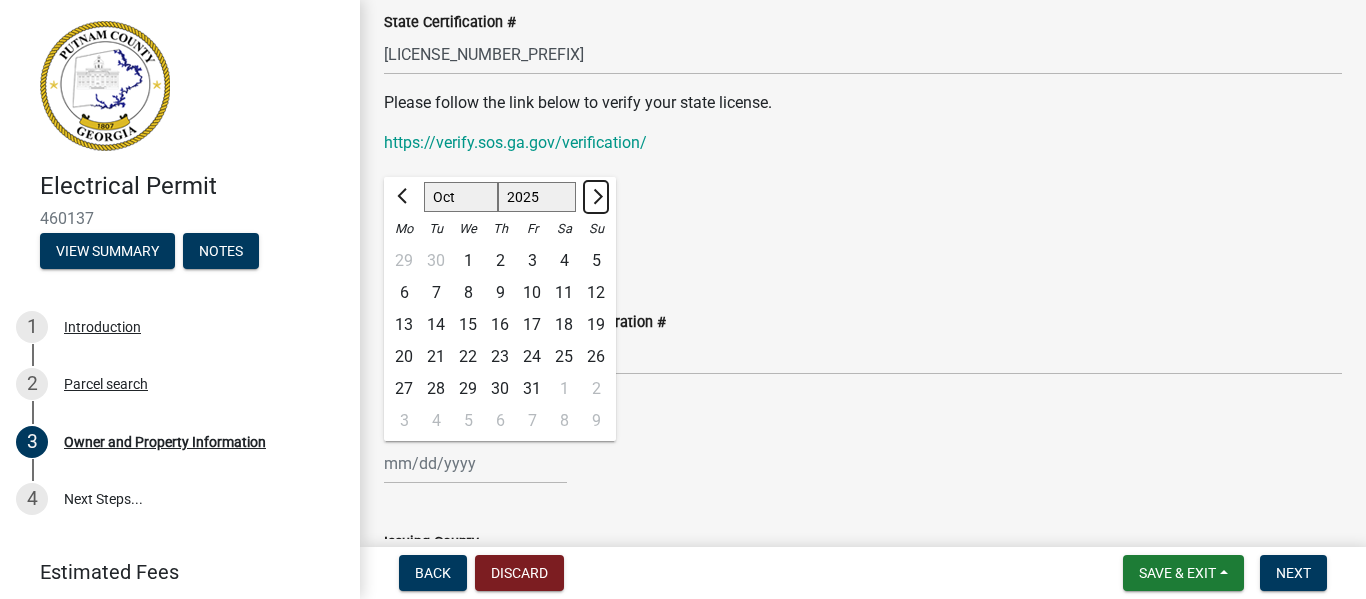 click 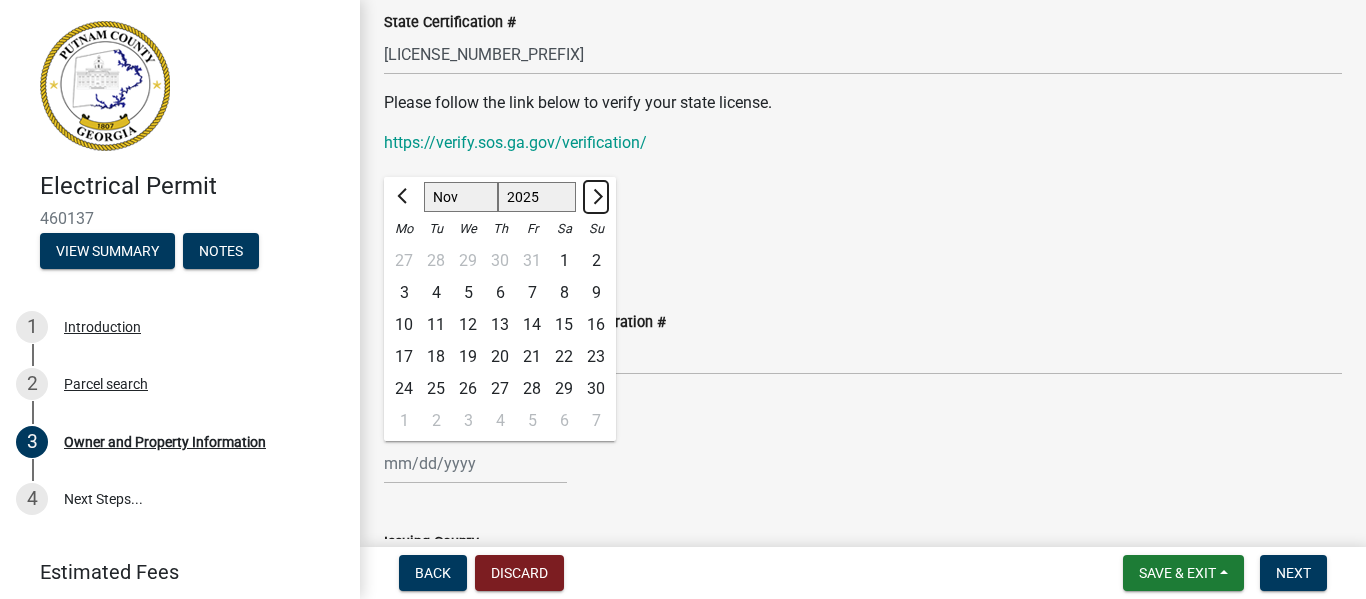 click 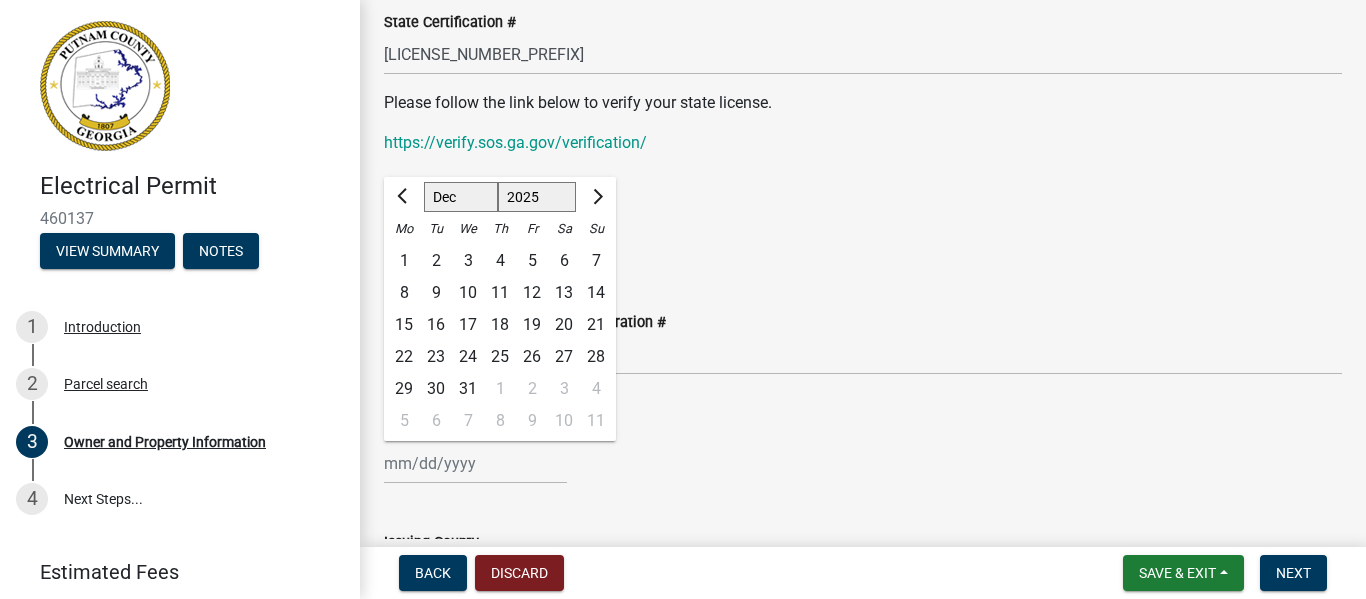 click on "Jan Feb Mar Apr May Jun Jul Aug Sep Oct Nov Dec" 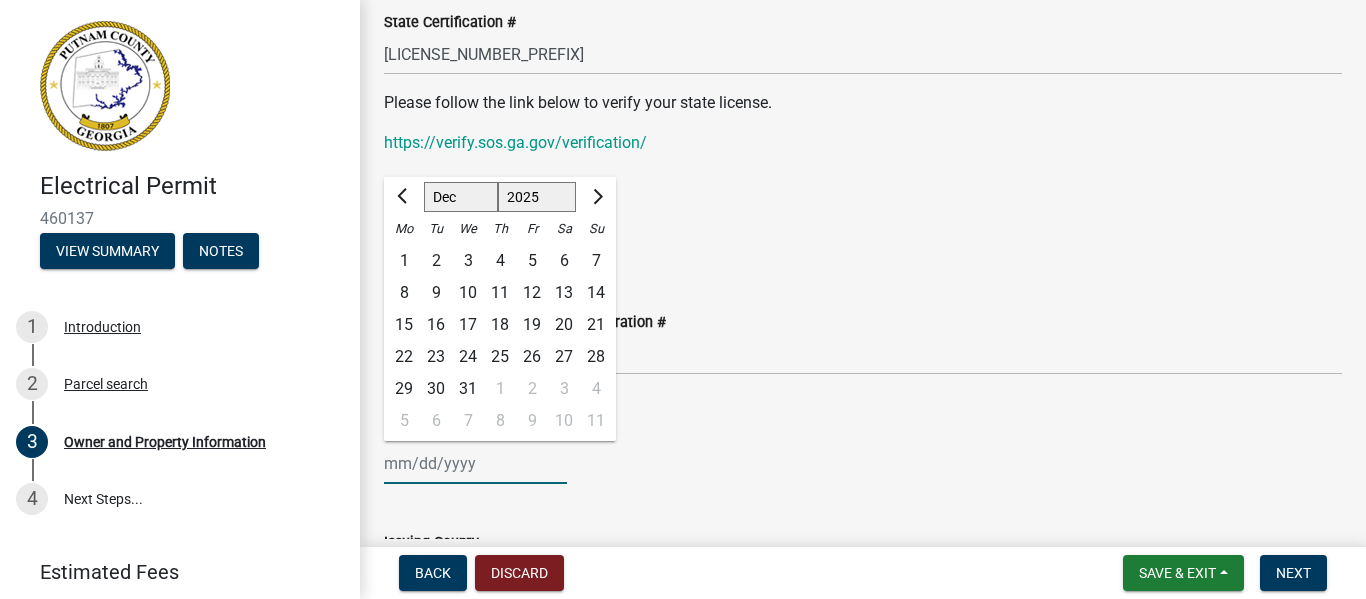 click on "Jan Feb Mar Apr May Jun Jul Aug Sep Oct Nov Dec" 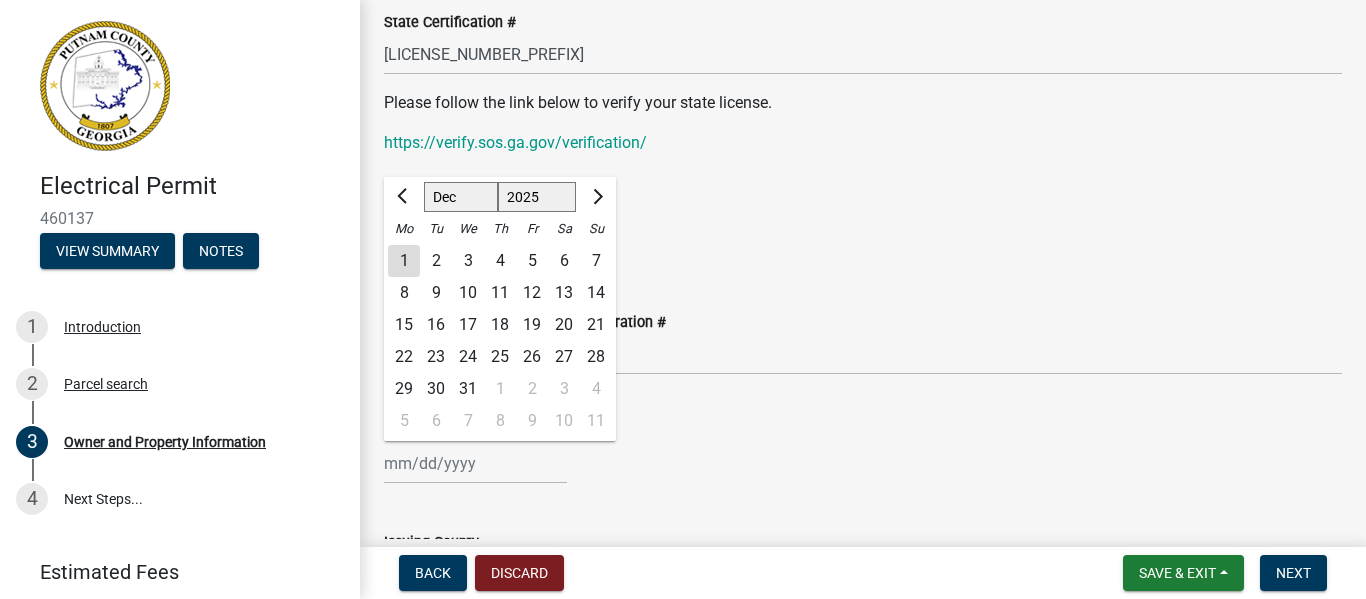 click on "31" 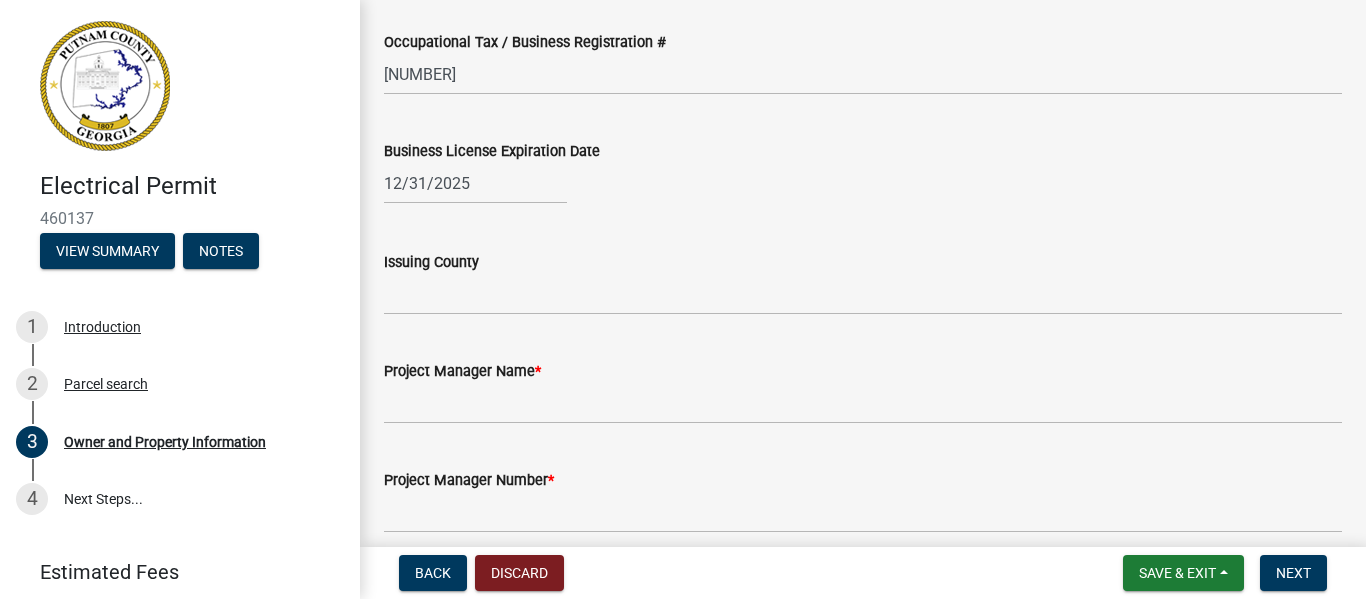 scroll, scrollTop: 2987, scrollLeft: 0, axis: vertical 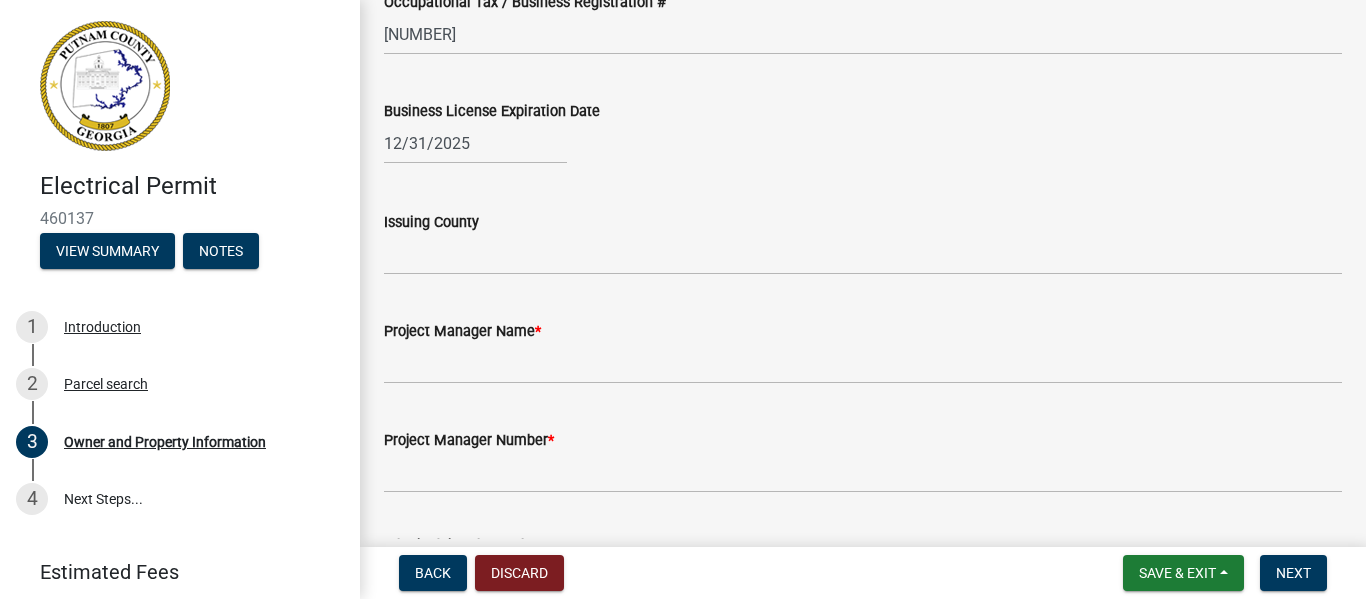 click on "Issuing County" 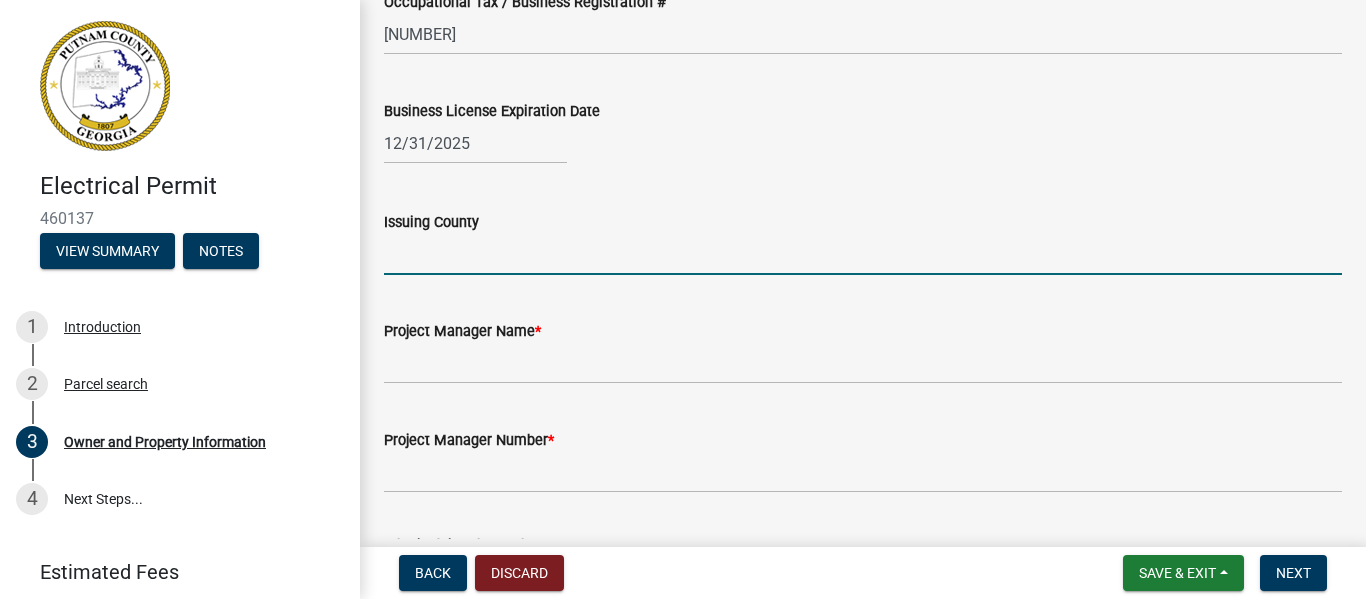 click on "Issuing County" at bounding box center (863, 254) 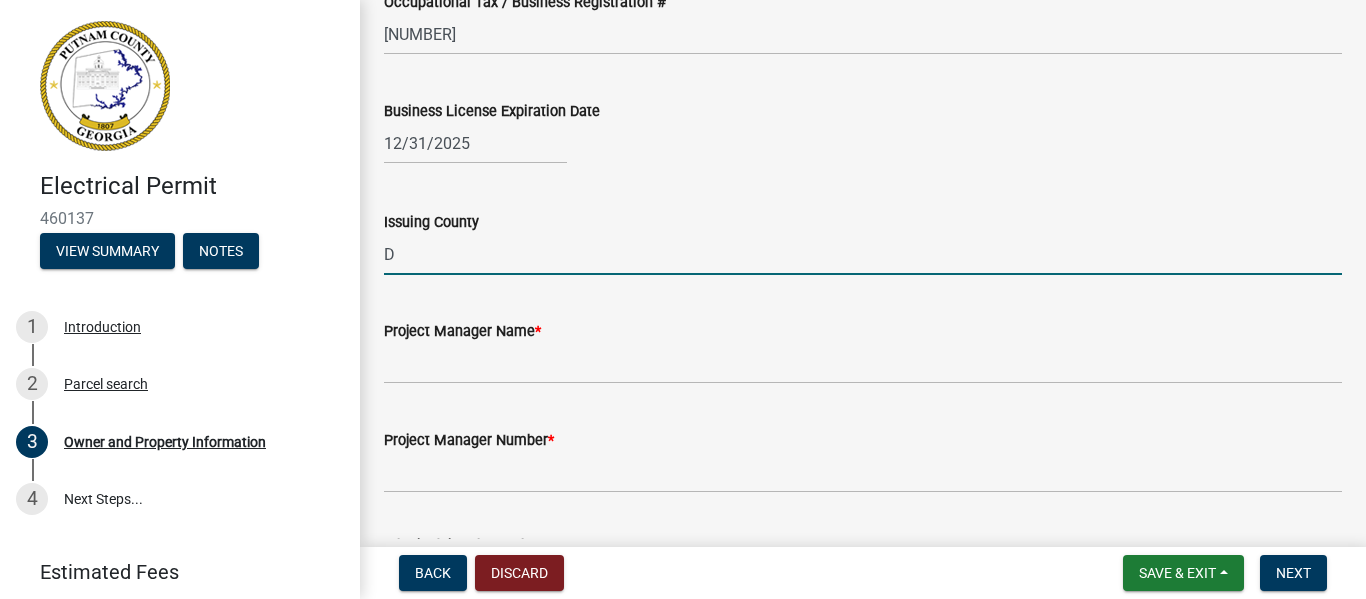 type on "[LAST]" 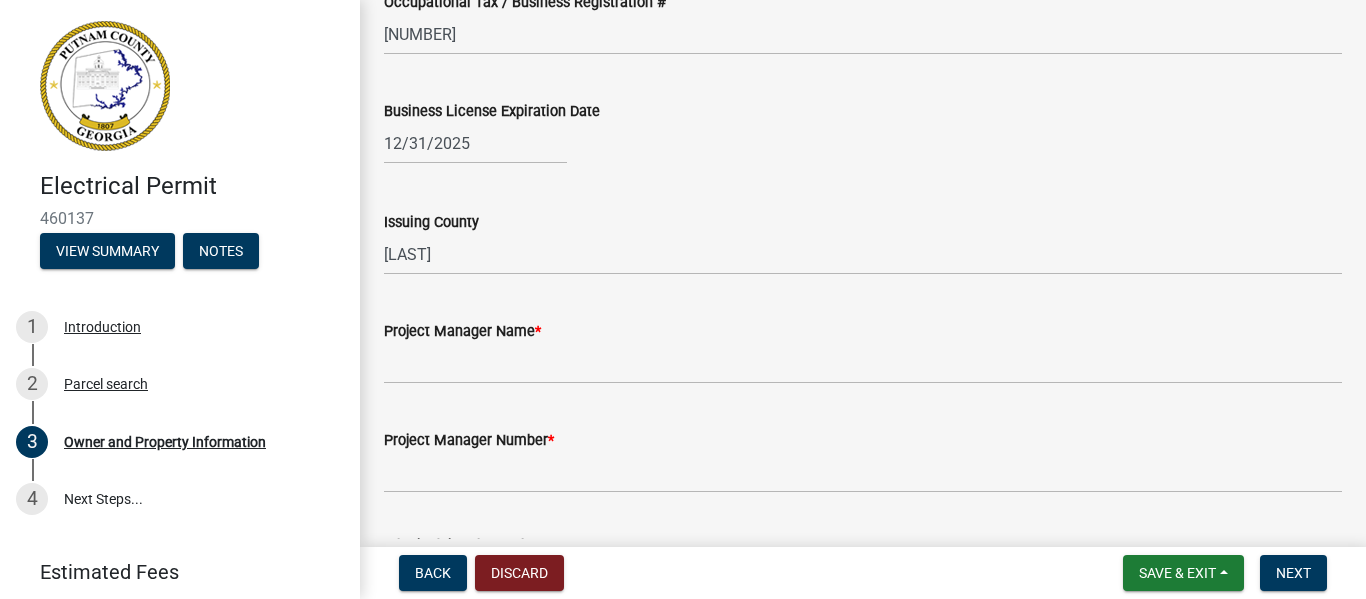click on "Project Manager Name  *" 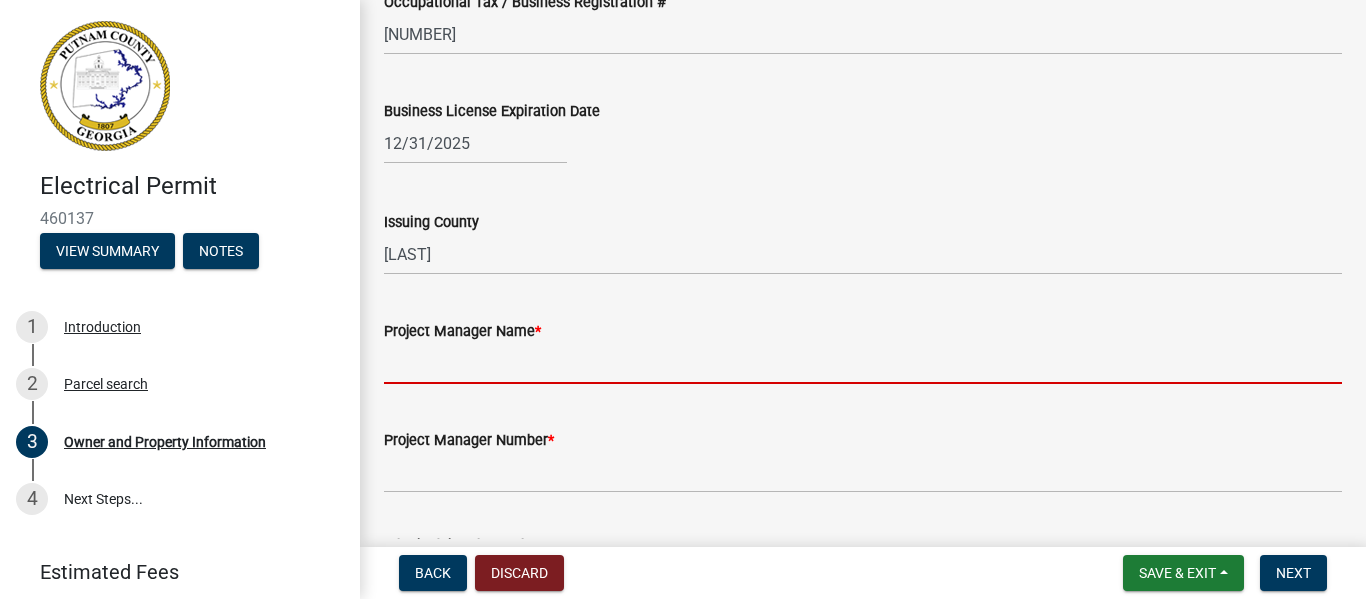 click on "Project Manager Name  *" at bounding box center (863, 363) 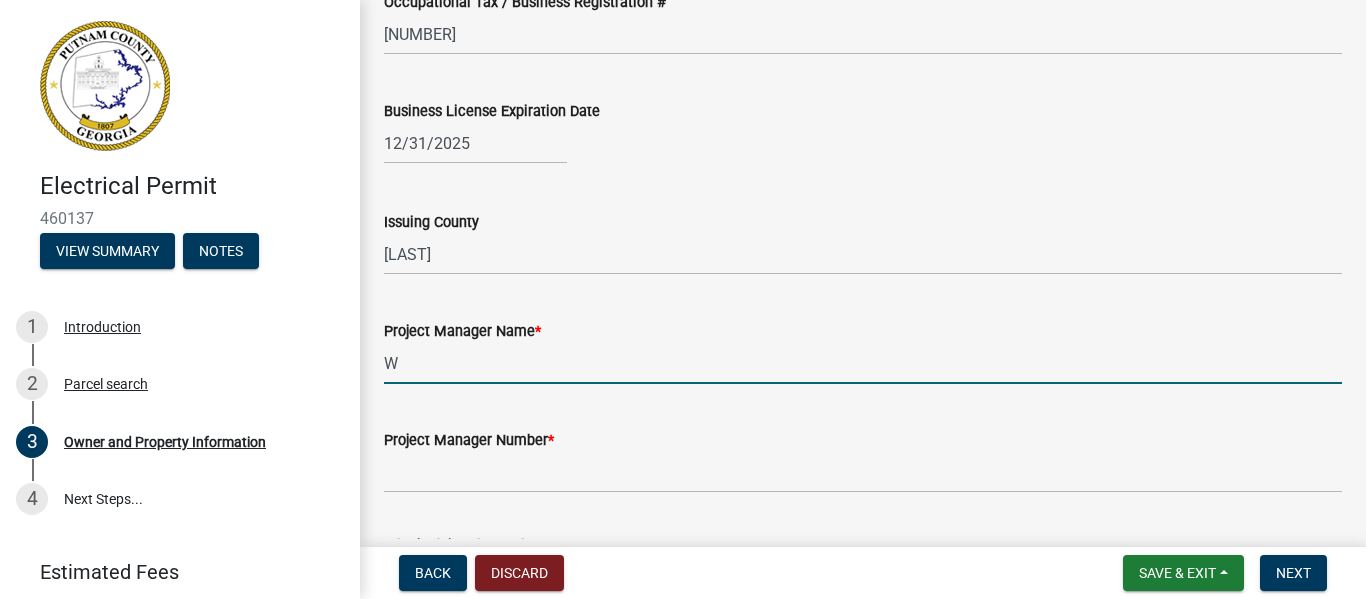 type on "[FIRST] [LAST]" 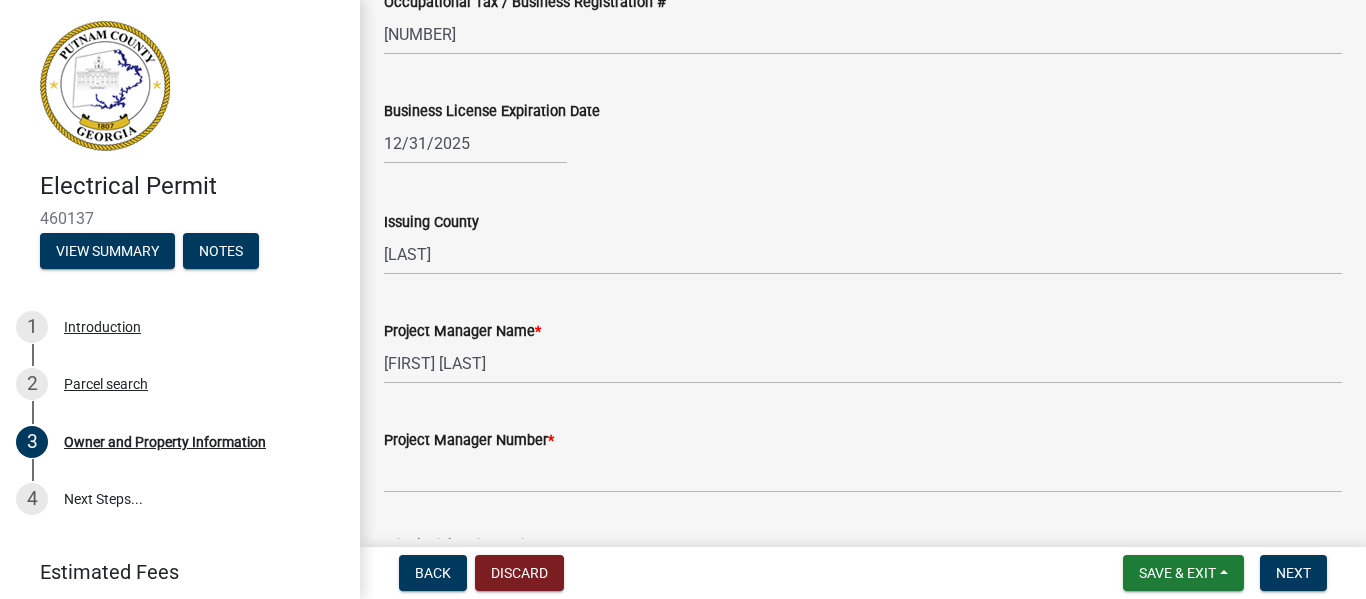 click on "Project Manager Number  *" 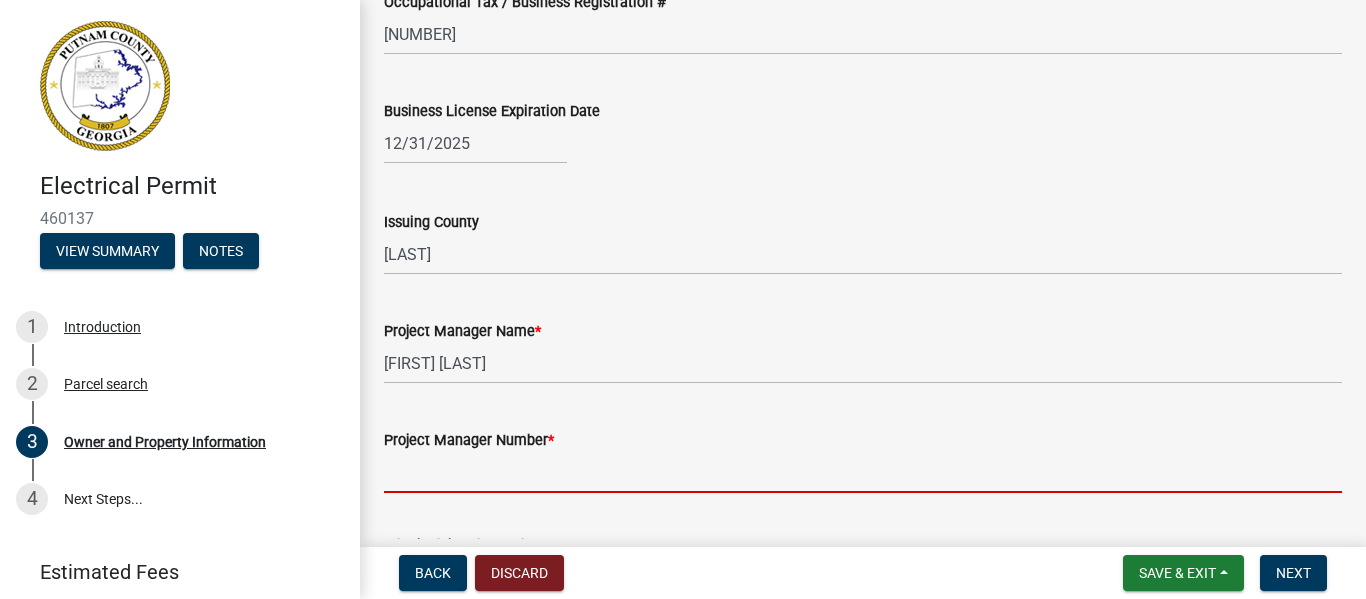 click on "Project Manager Number  *" at bounding box center (863, 472) 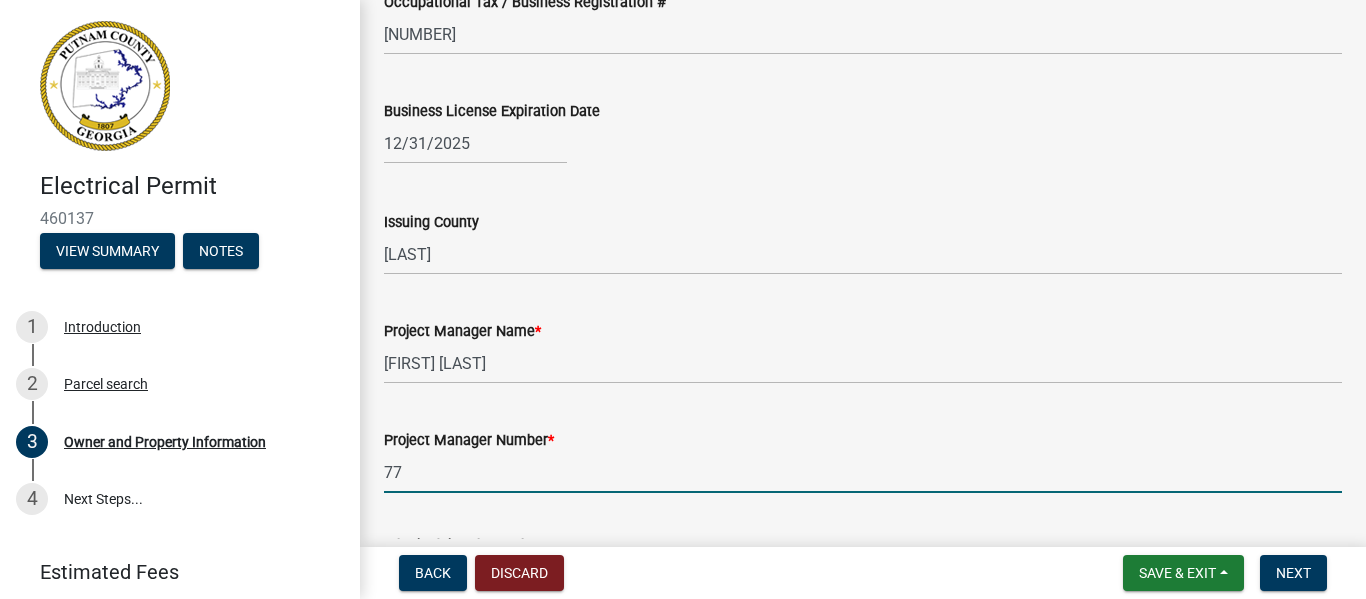 type on "[PHONE]" 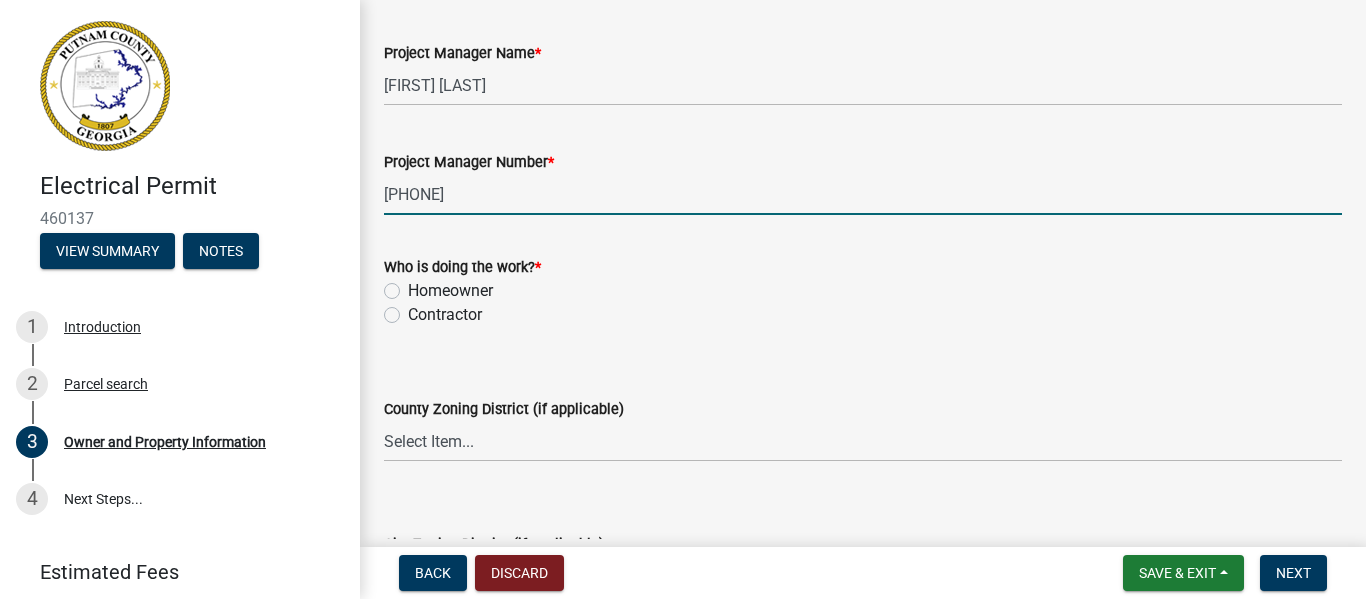 scroll, scrollTop: 3267, scrollLeft: 0, axis: vertical 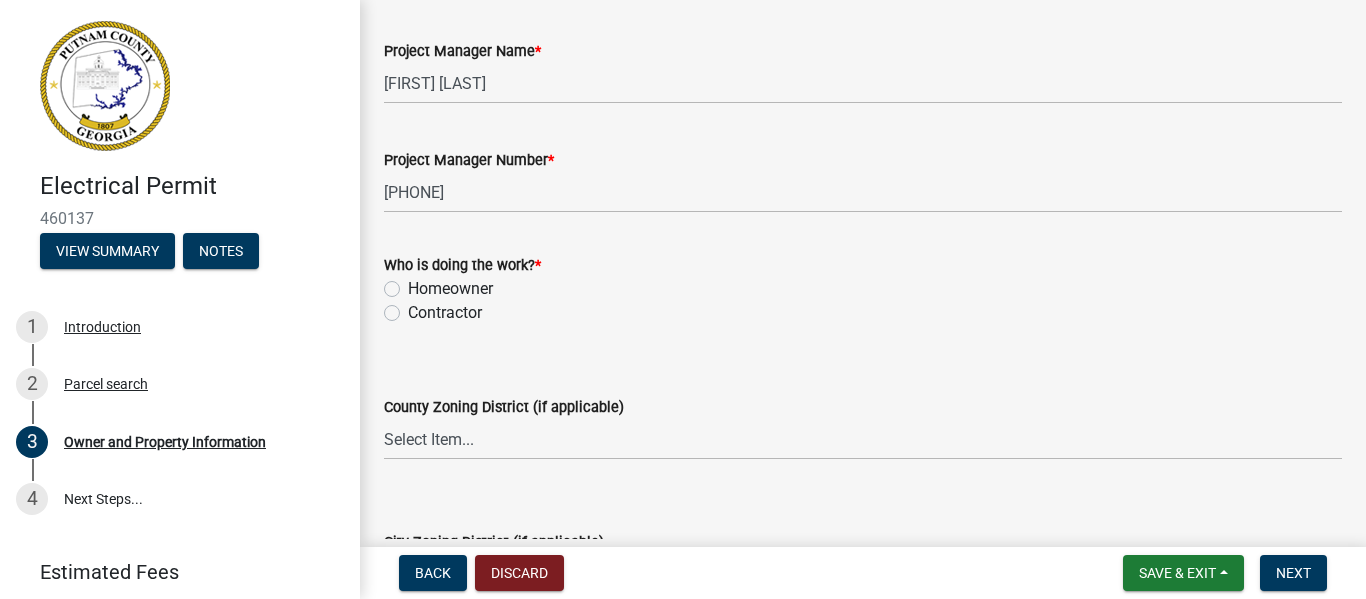 click on "Contractor" 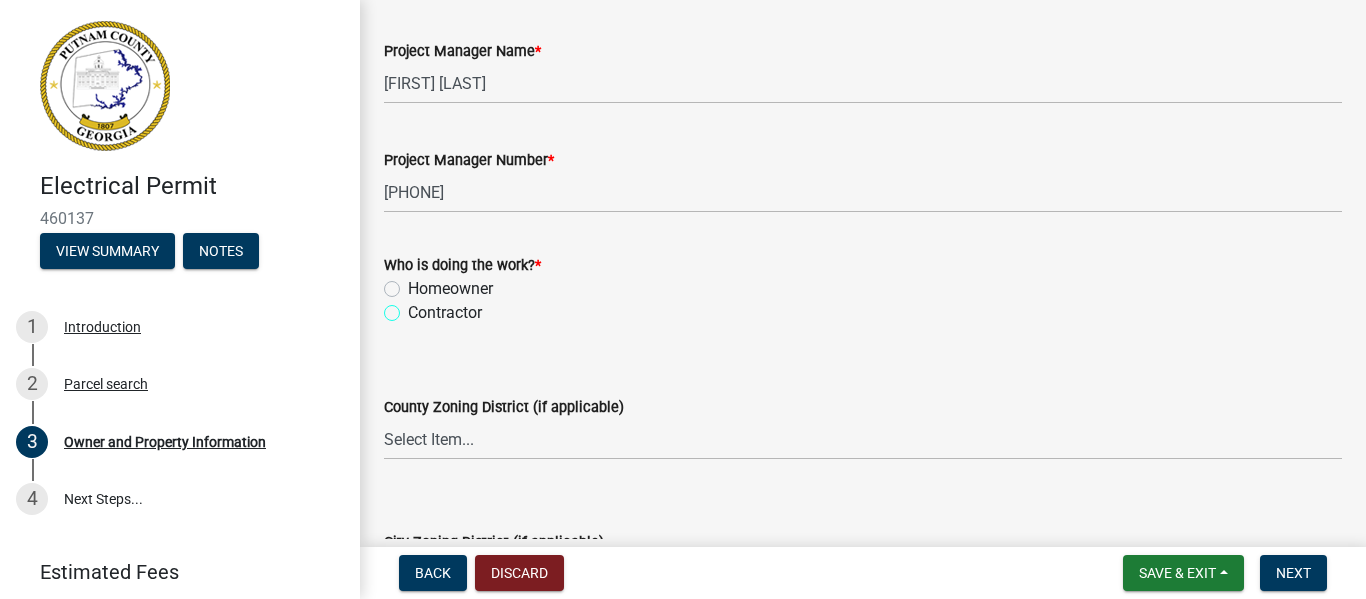 click on "Contractor" at bounding box center (414, 307) 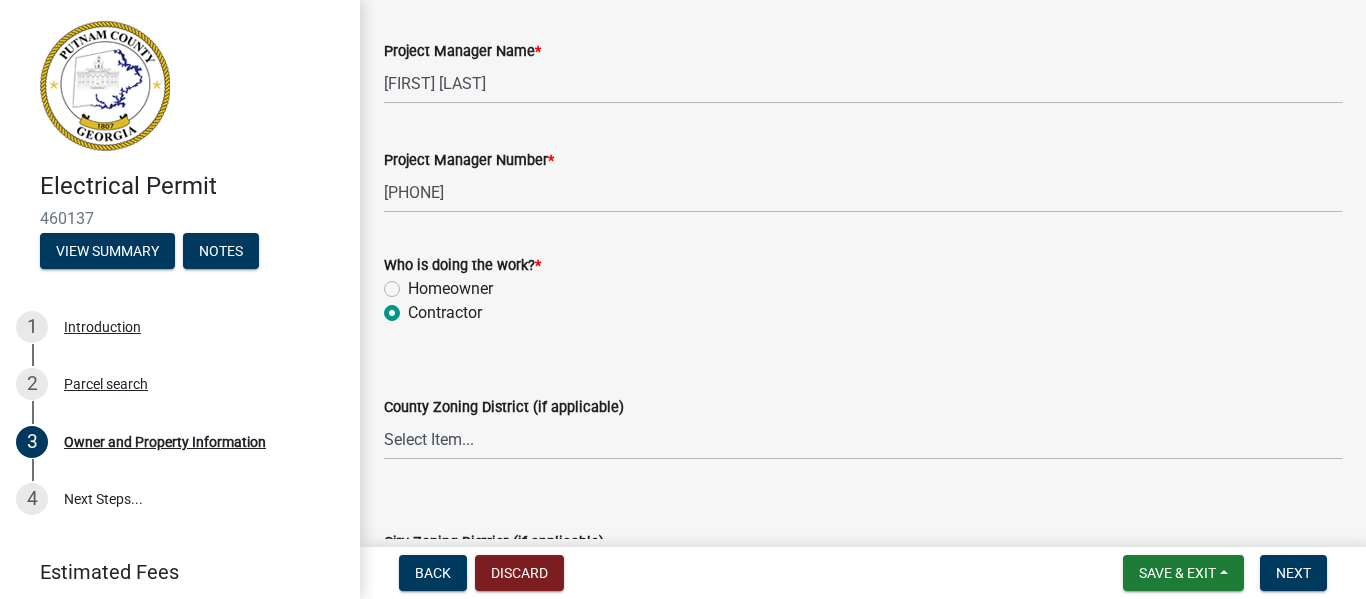 radio on "true" 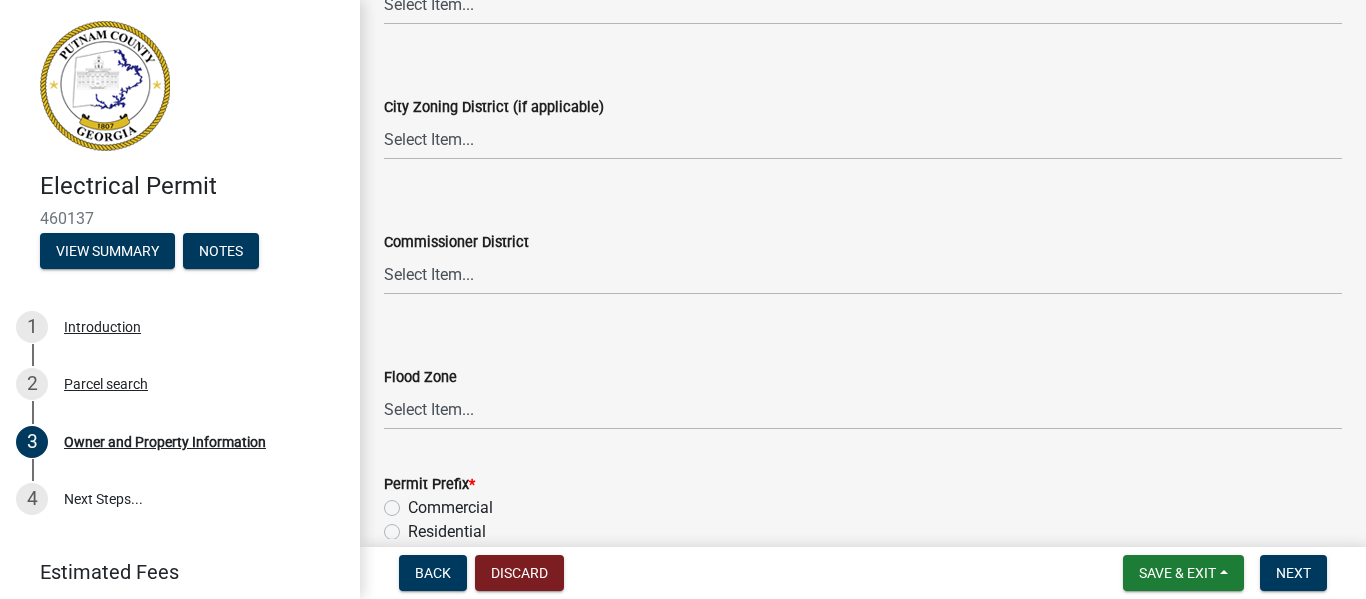 scroll, scrollTop: 3803, scrollLeft: 0, axis: vertical 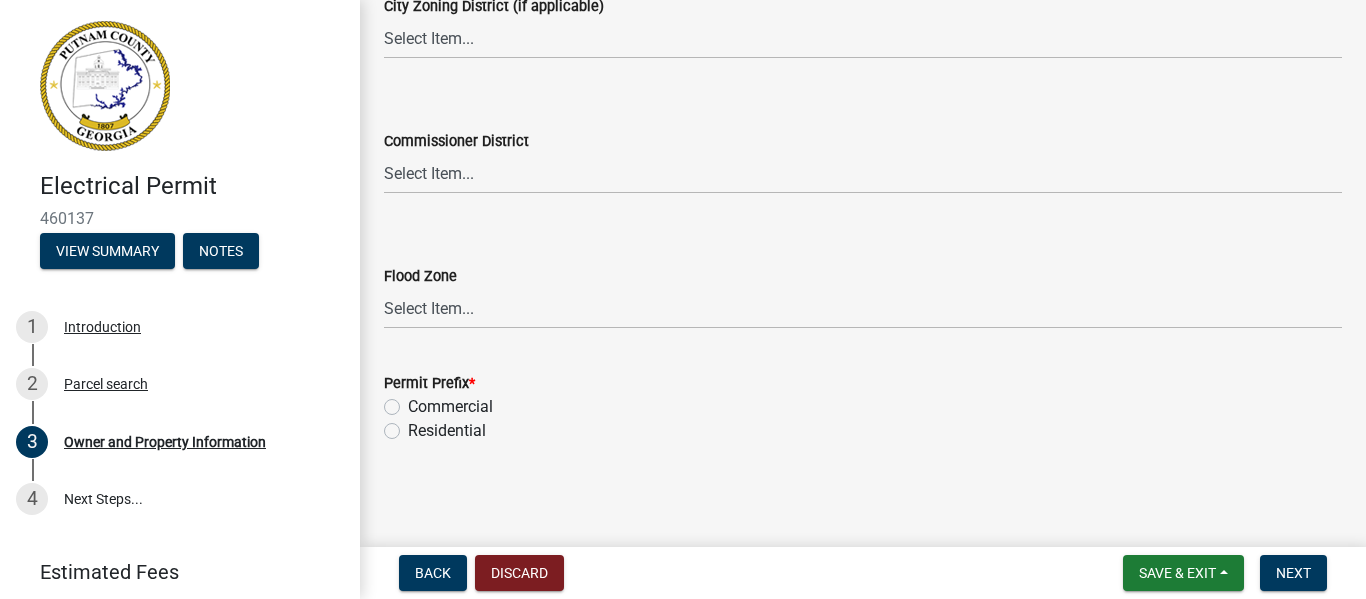 click on "Residential" 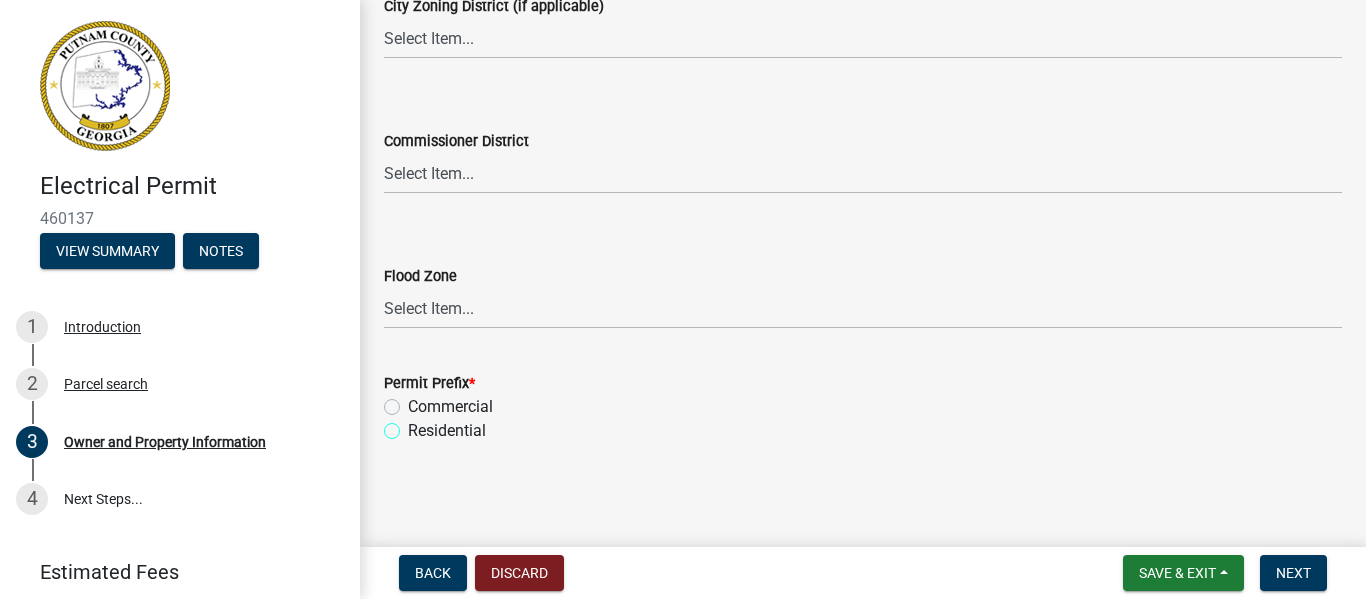 click on "Residential" at bounding box center [414, 425] 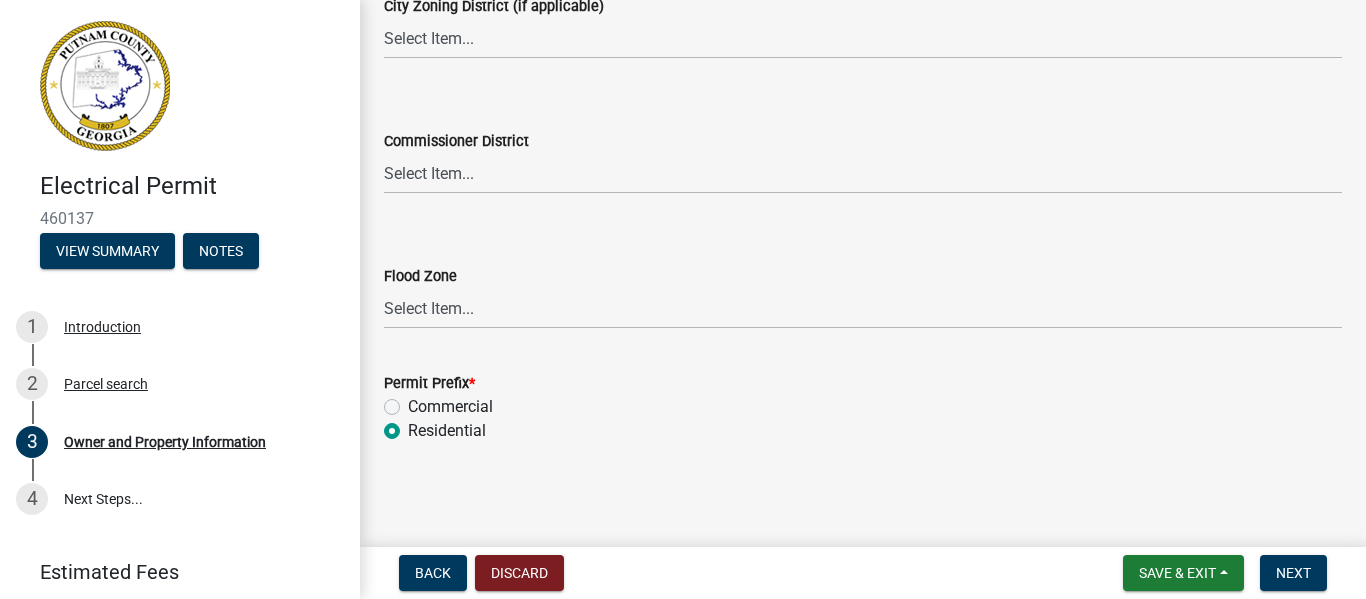 radio on "true" 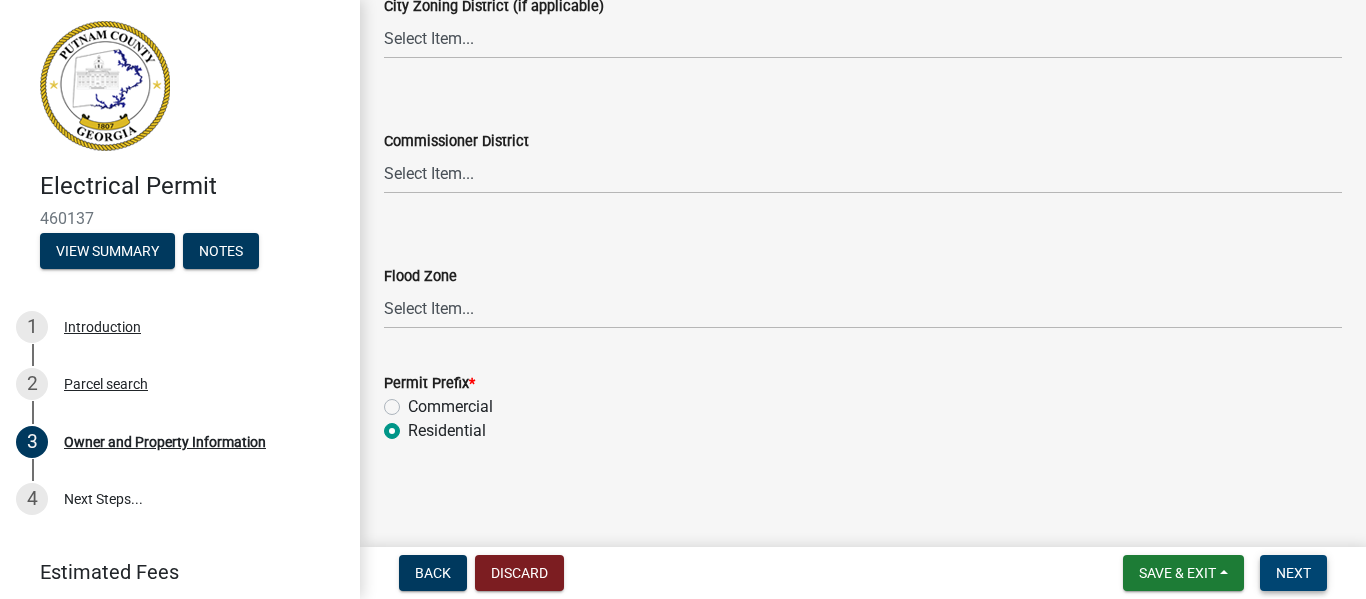 click on "Next" at bounding box center (1293, 573) 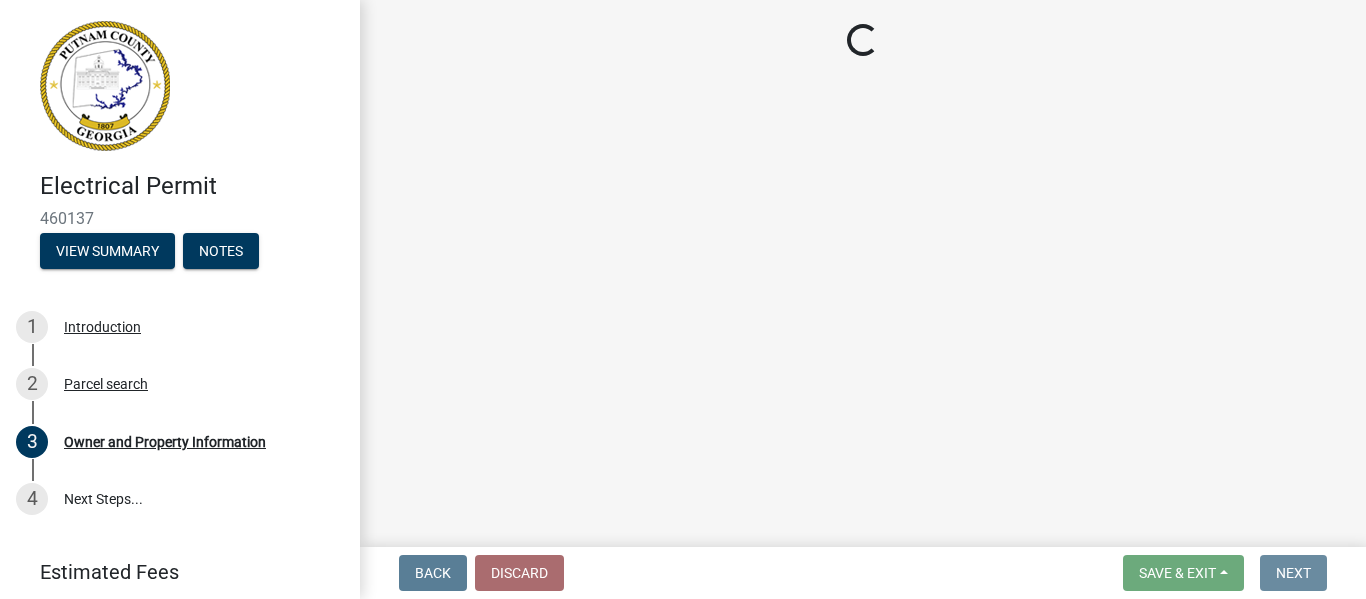 scroll, scrollTop: 0, scrollLeft: 0, axis: both 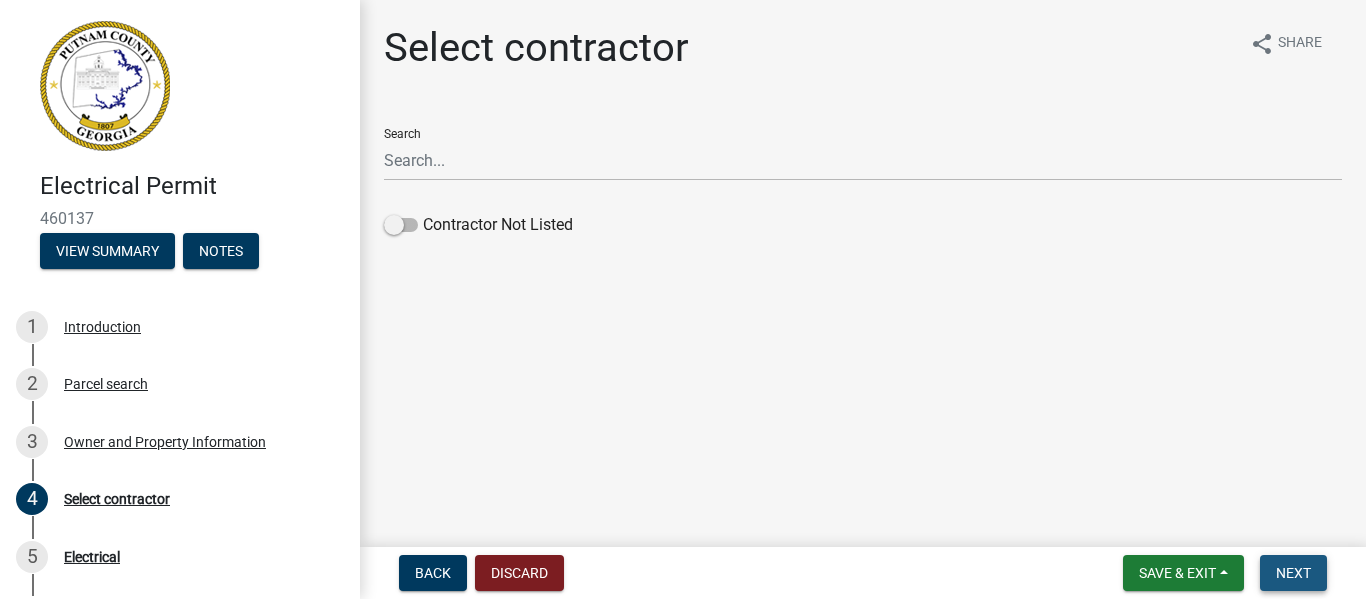 click on "Next" at bounding box center (1293, 573) 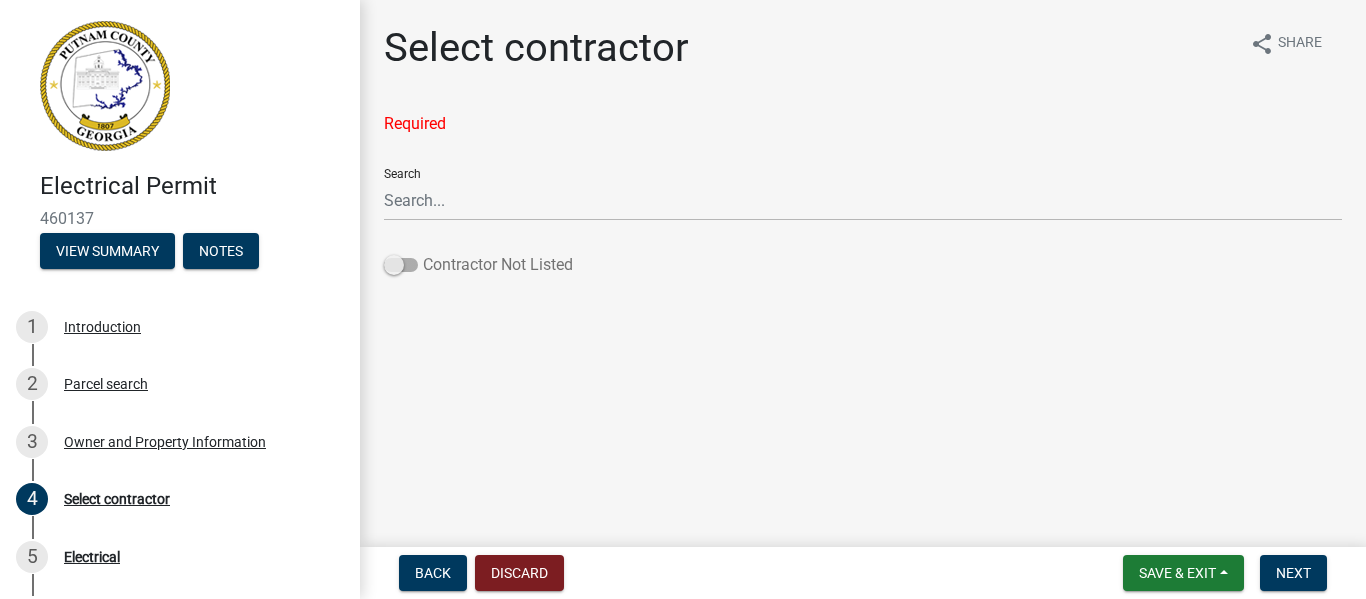 click 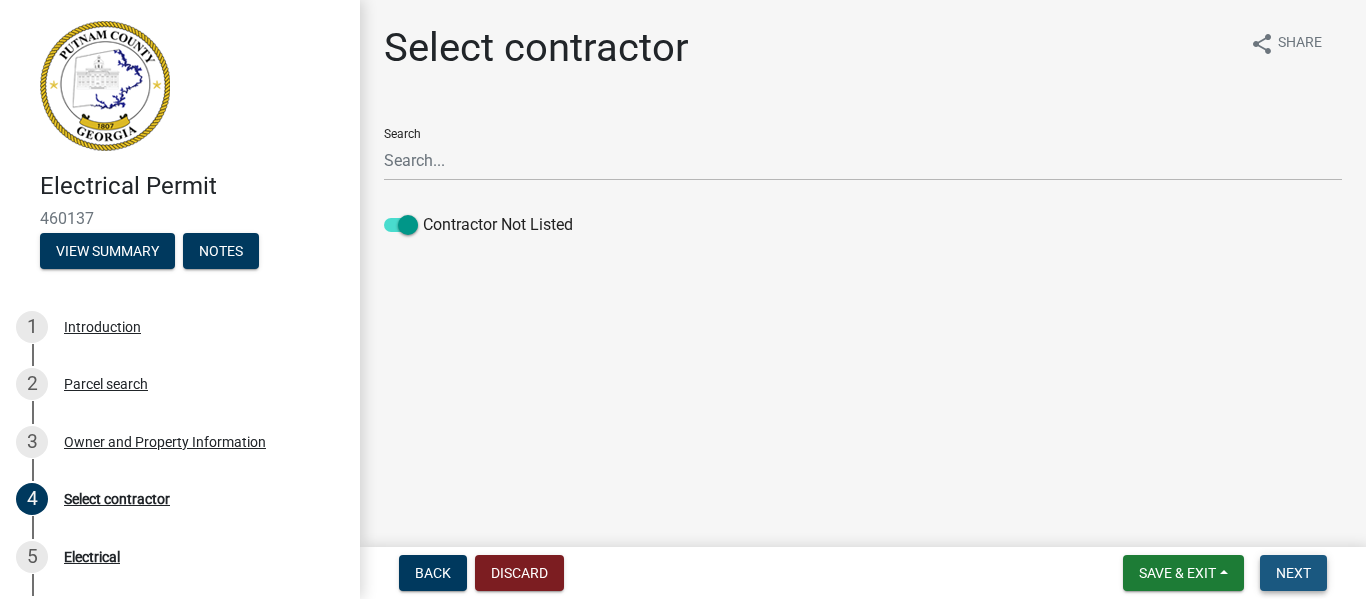 click on "Next" at bounding box center [1293, 573] 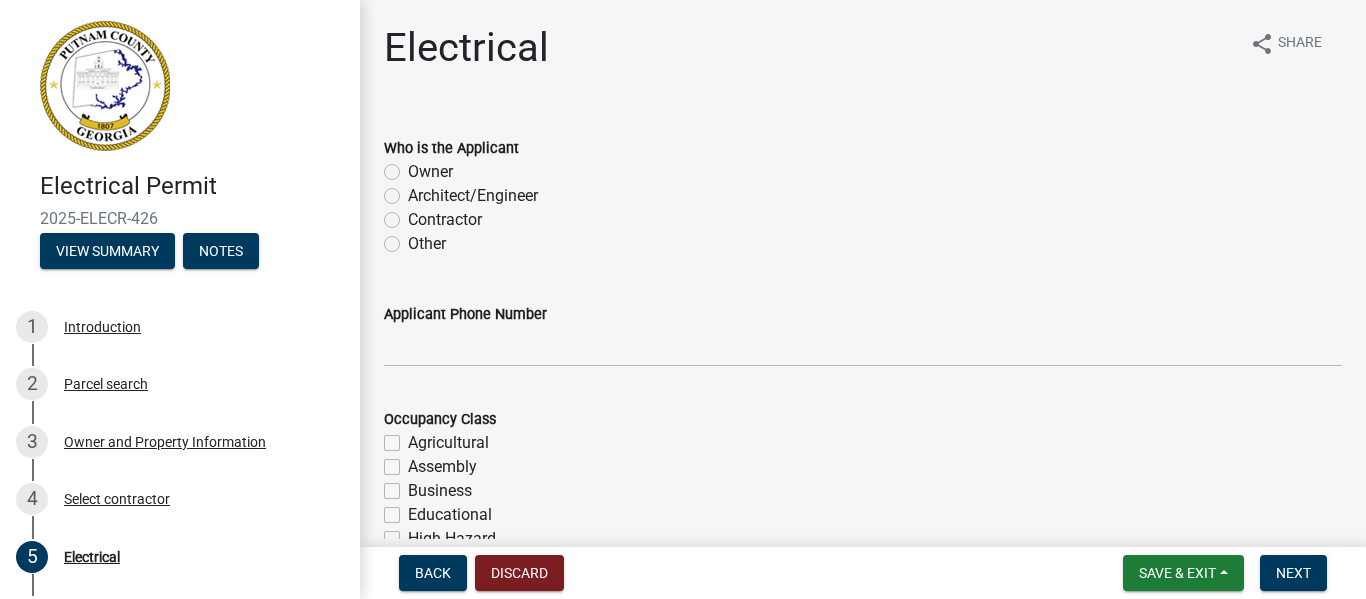 click on "Contractor" 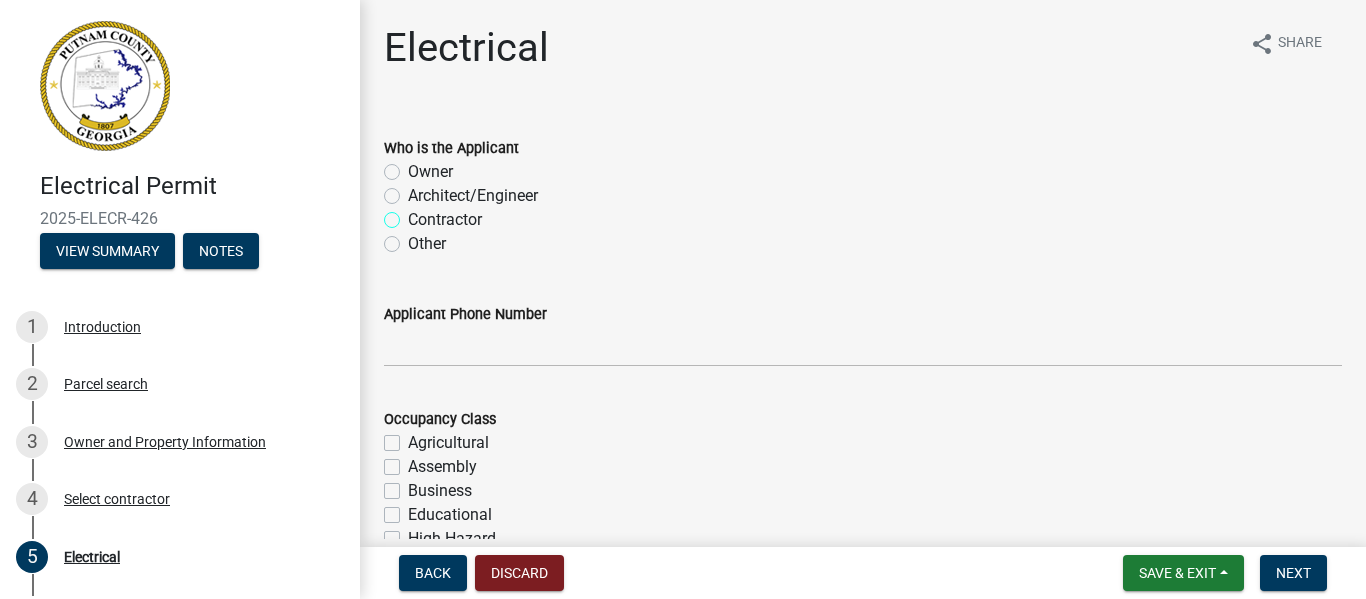 click on "Contractor" at bounding box center [414, 214] 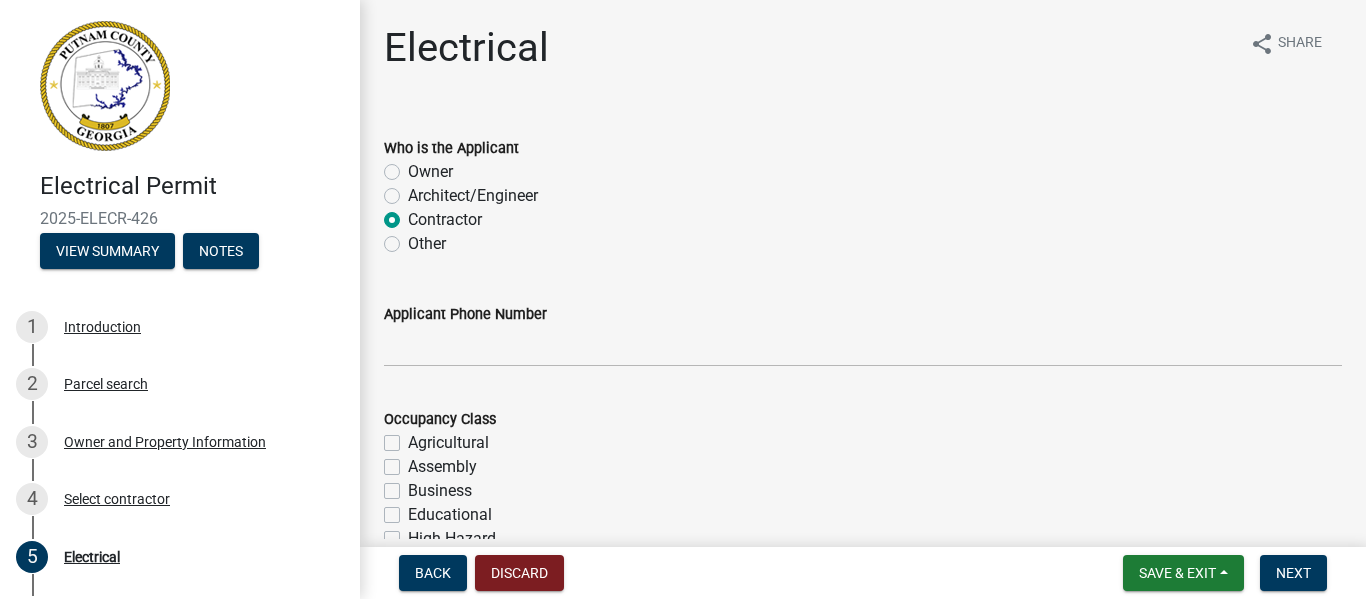 radio on "true" 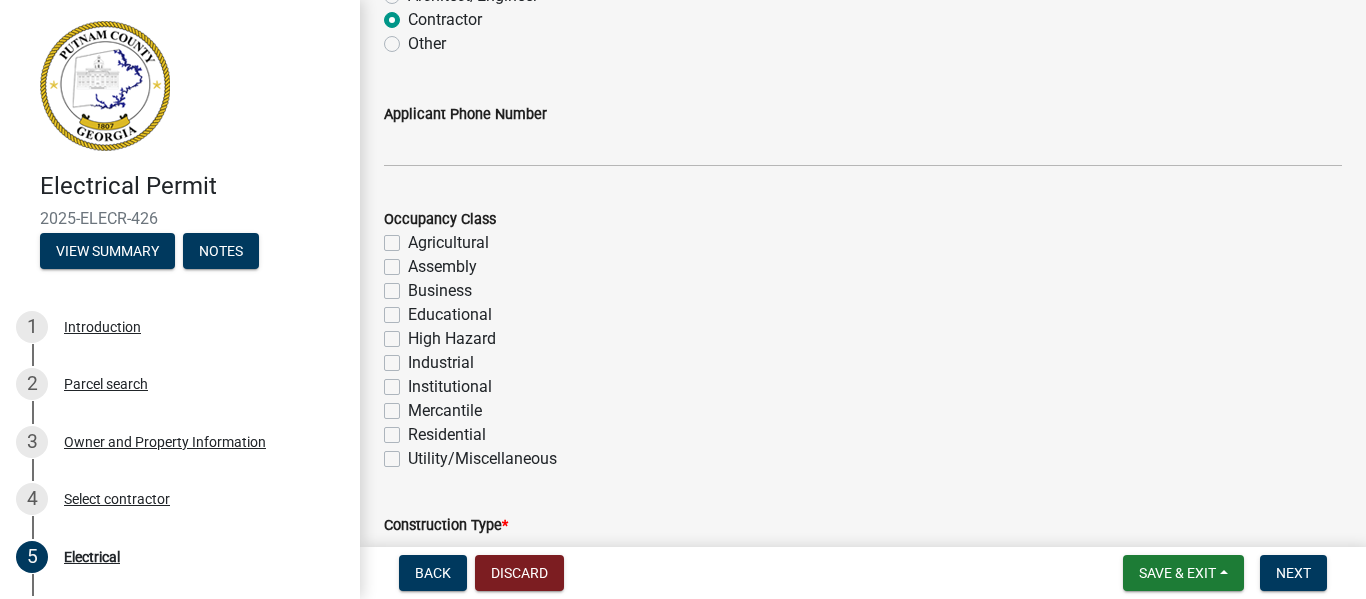 scroll, scrollTop: 240, scrollLeft: 0, axis: vertical 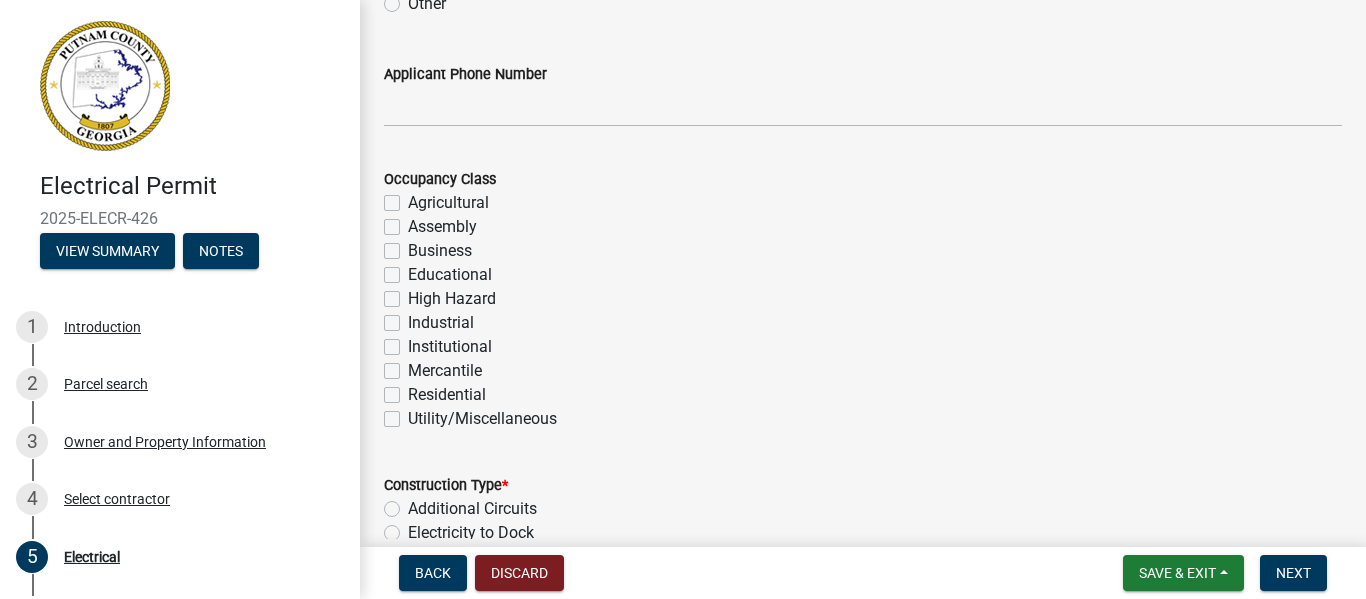 click on "Residential" 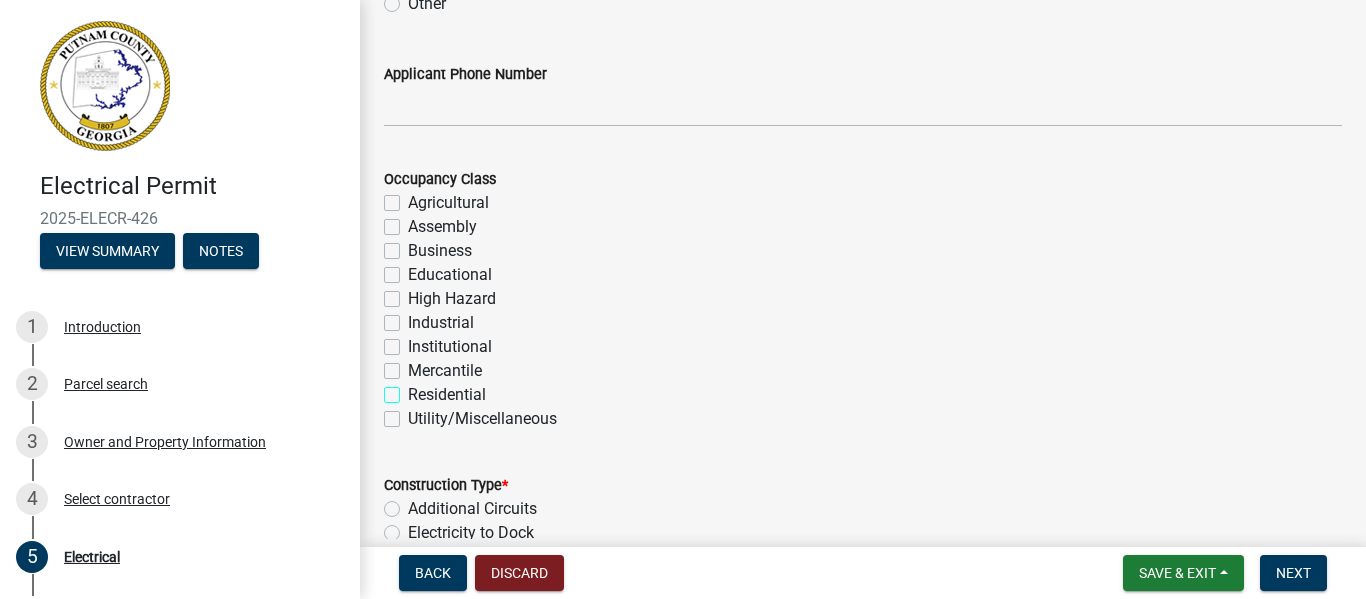 click on "Residential" at bounding box center [414, 389] 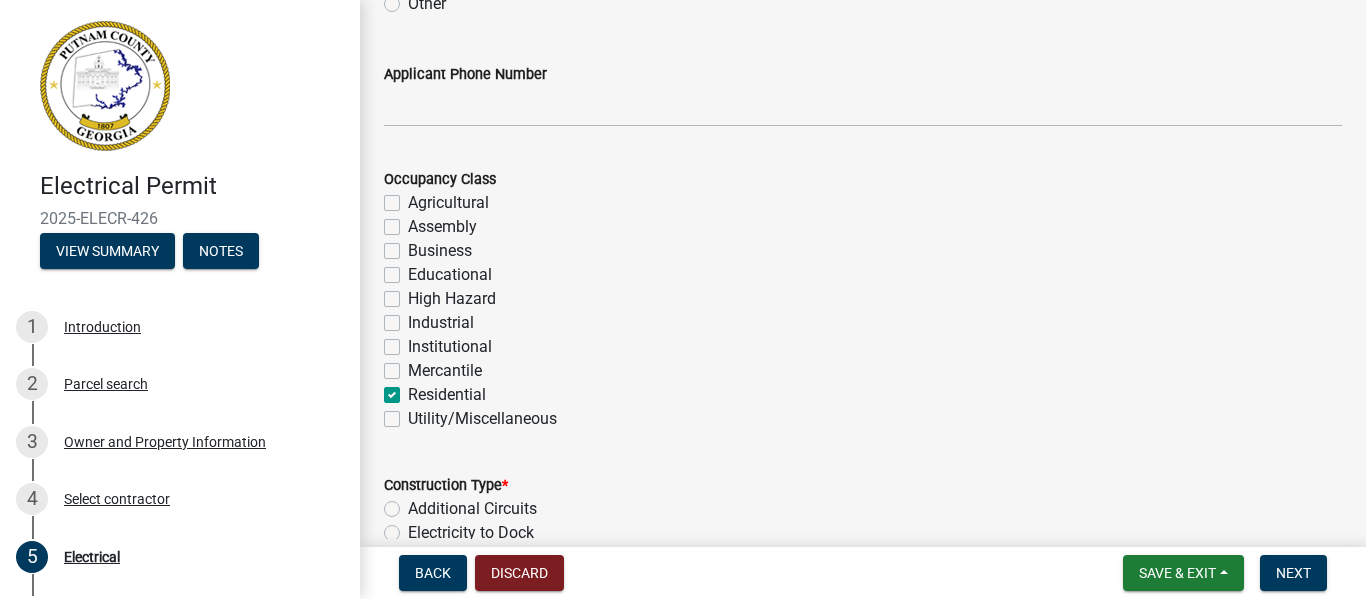 checkbox on "false" 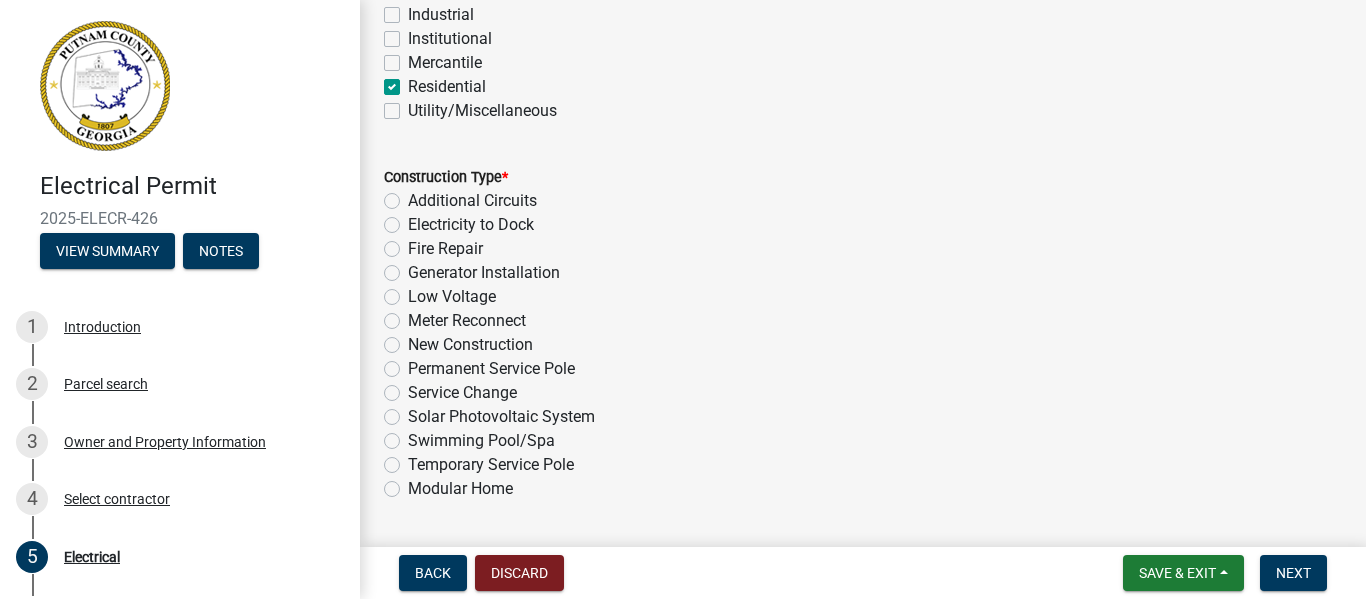 scroll, scrollTop: 560, scrollLeft: 0, axis: vertical 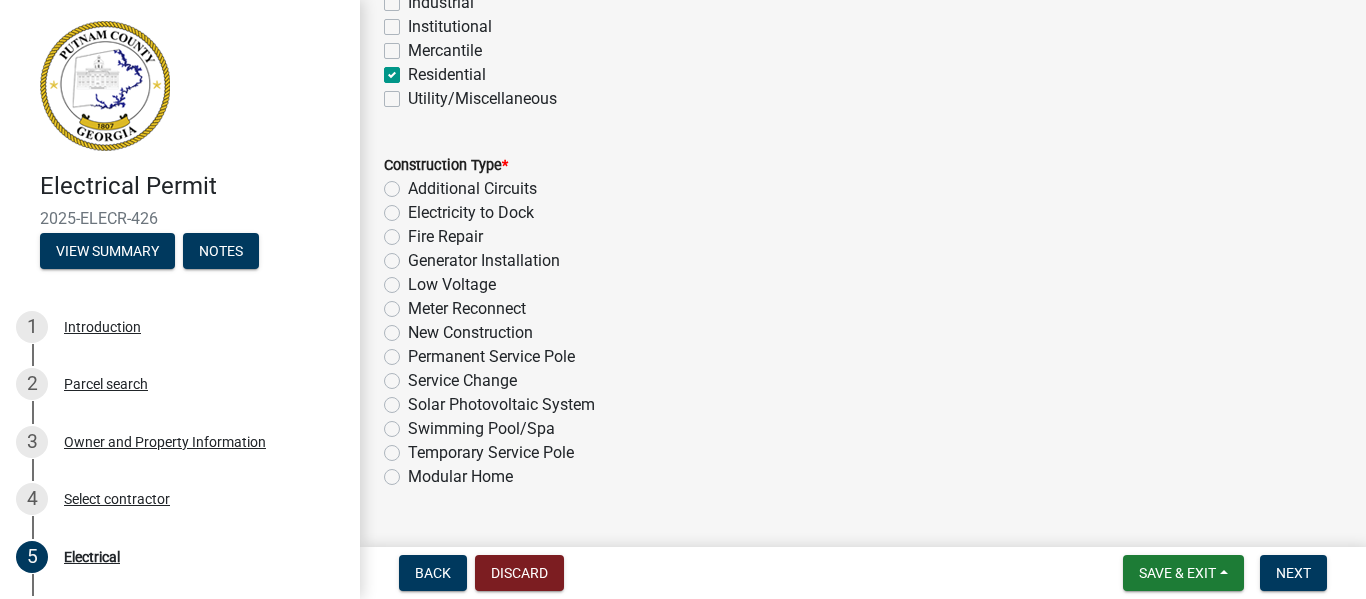 click on "New Construction" 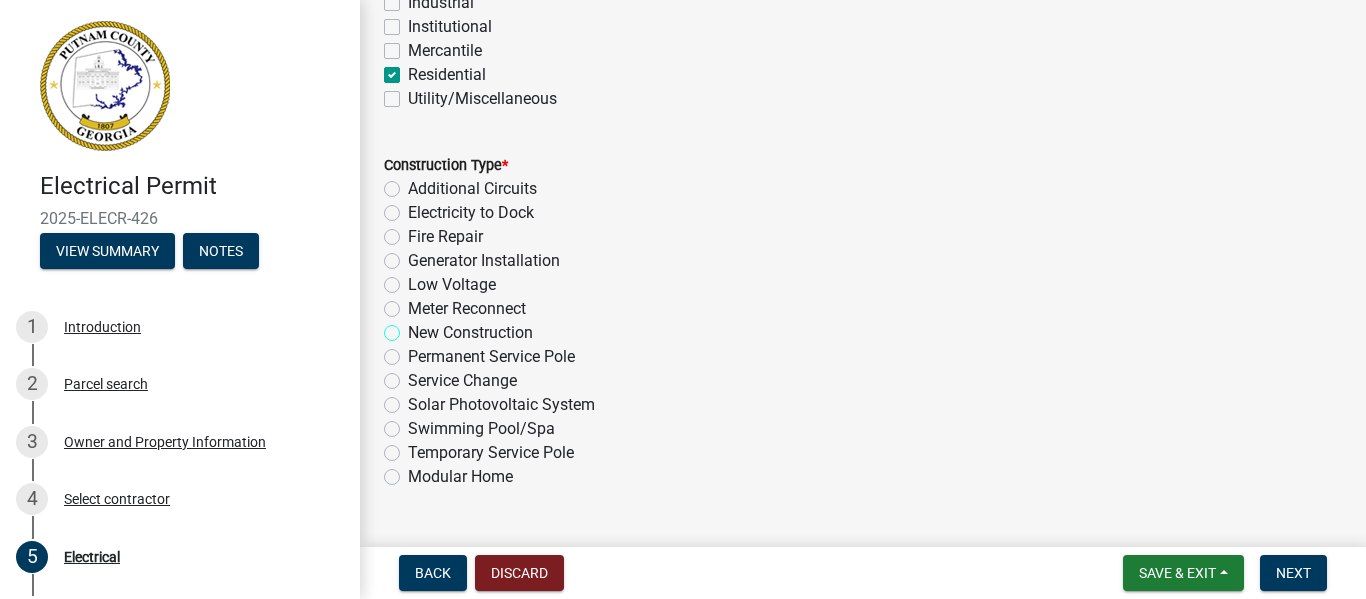 click on "New Construction" at bounding box center [414, 327] 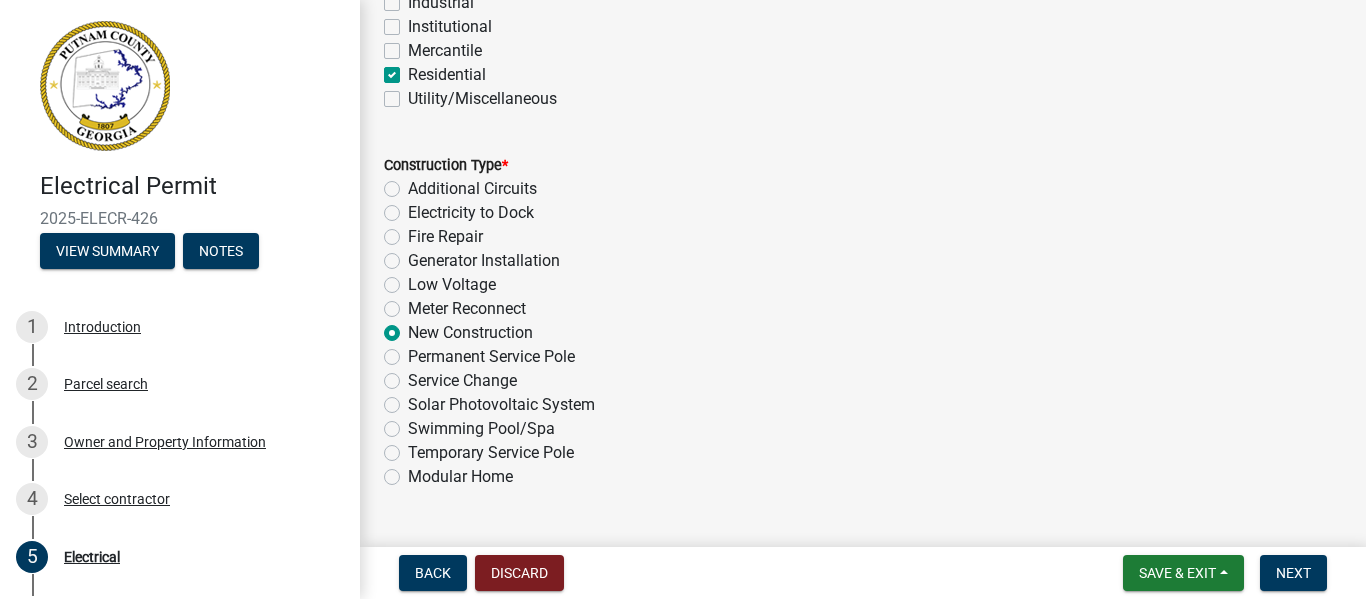 radio on "true" 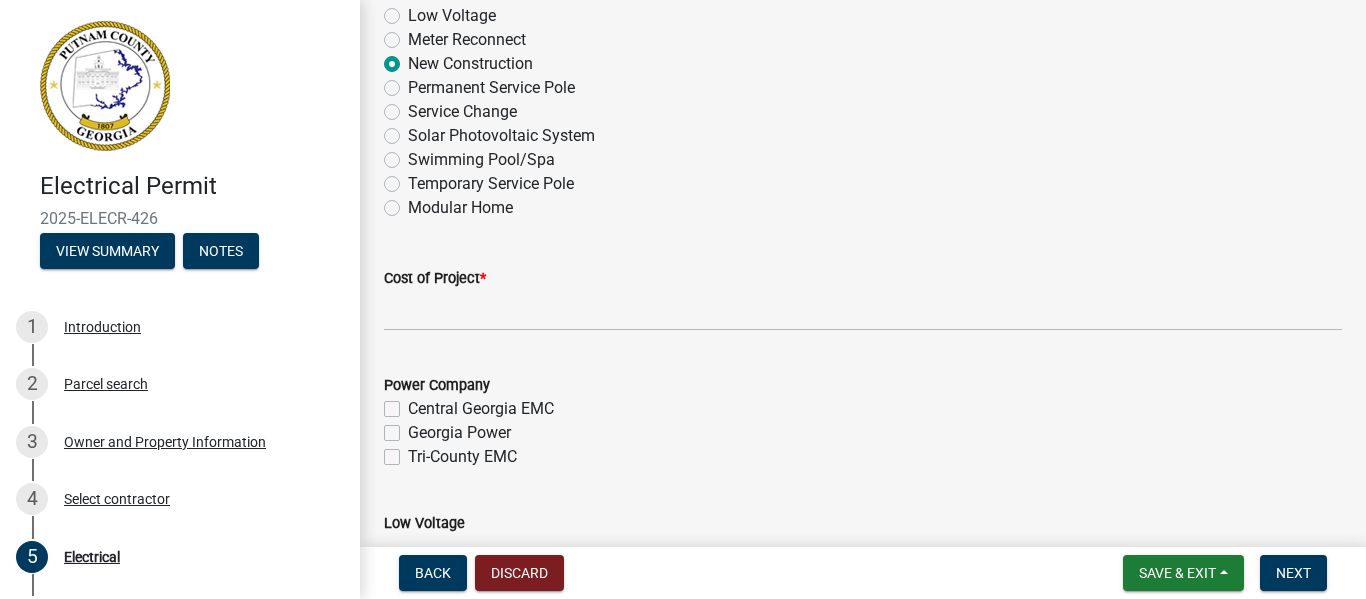 scroll, scrollTop: 840, scrollLeft: 0, axis: vertical 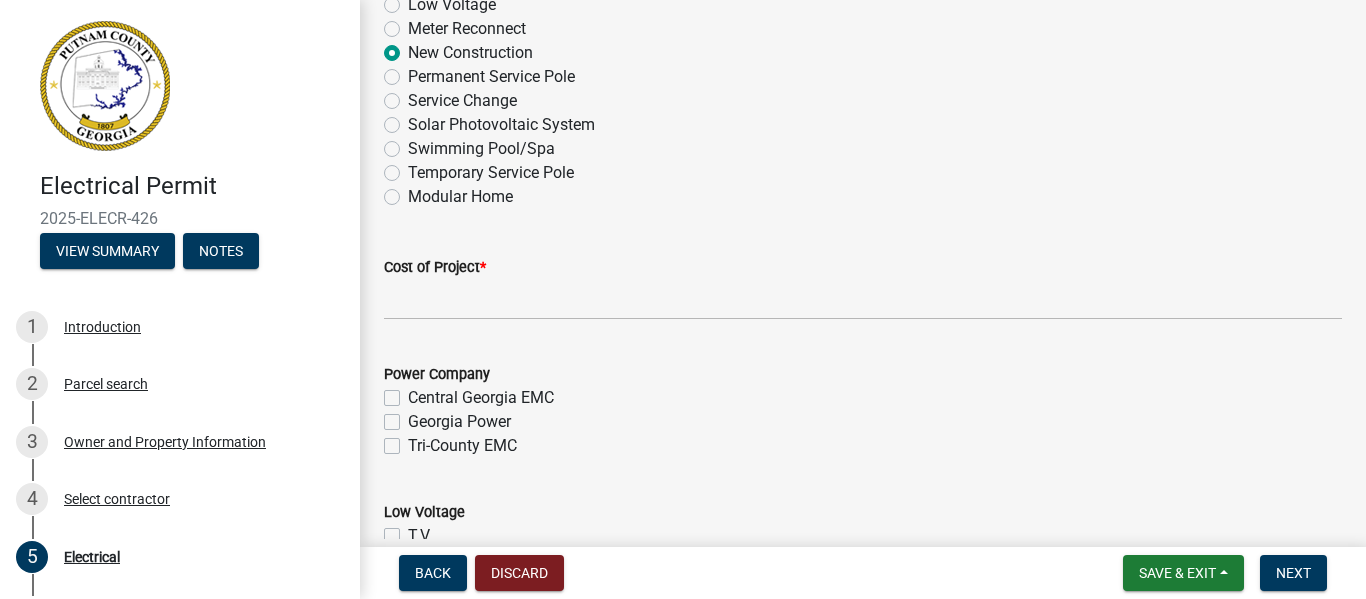 click on "Cost of Project  *" 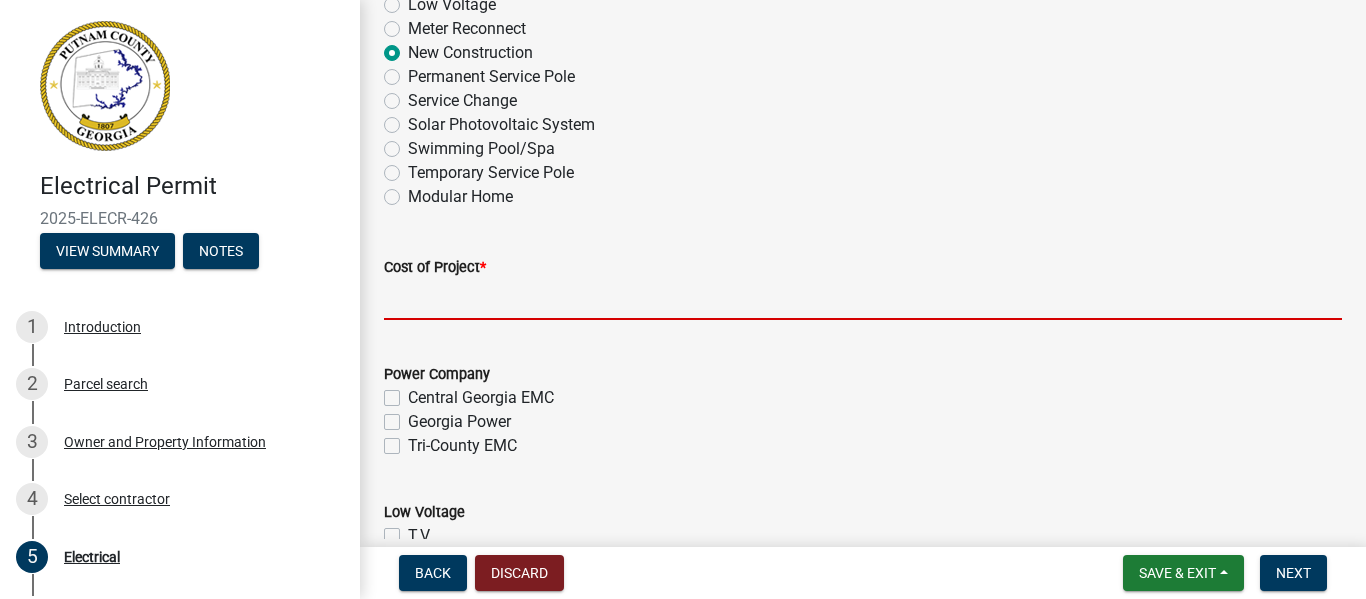 click 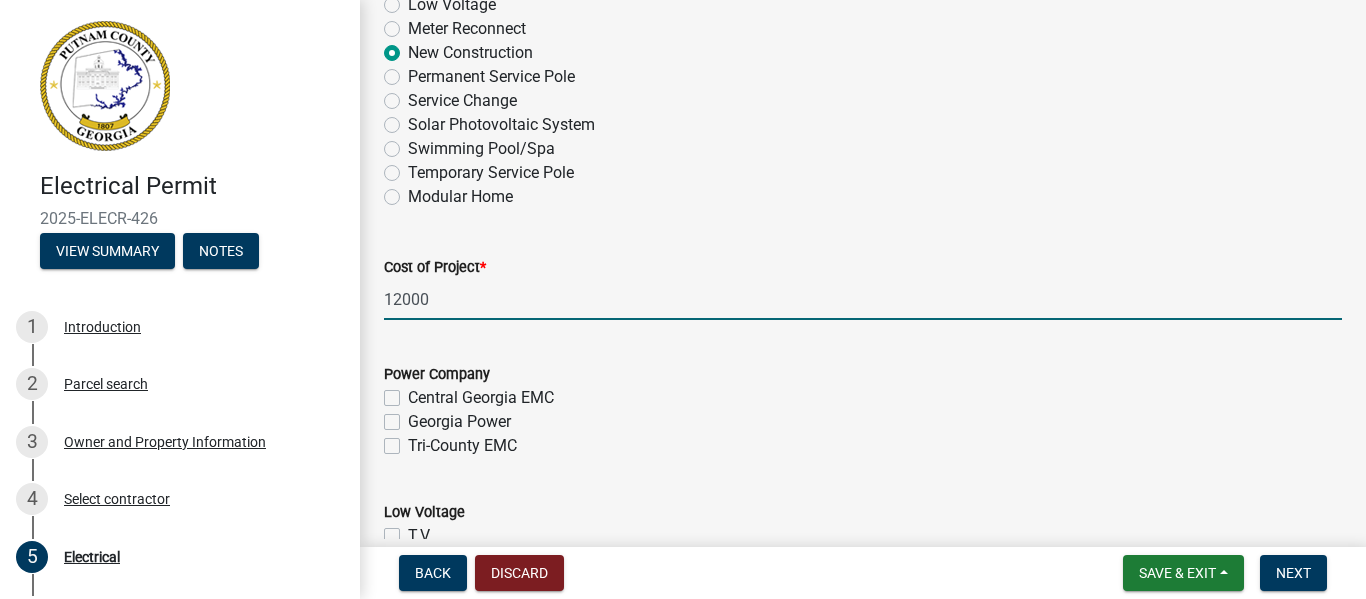 click on "Tri-County EMC" 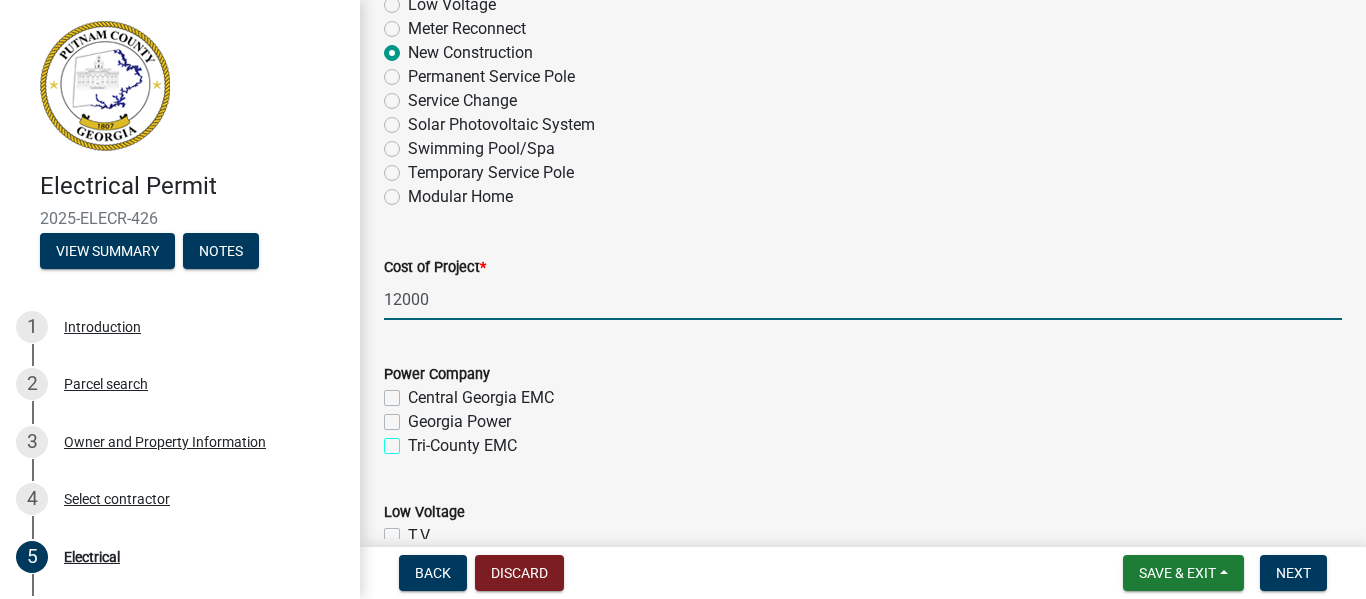 click on "Tri-County EMC" at bounding box center (414, 440) 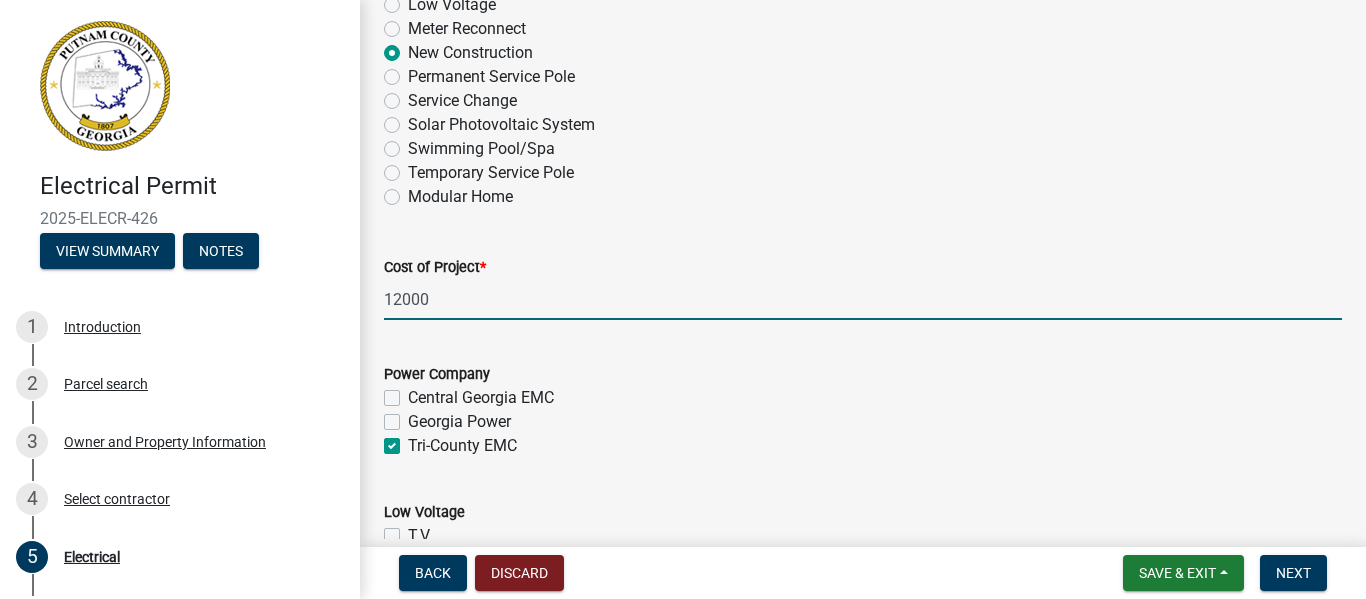 checkbox on "false" 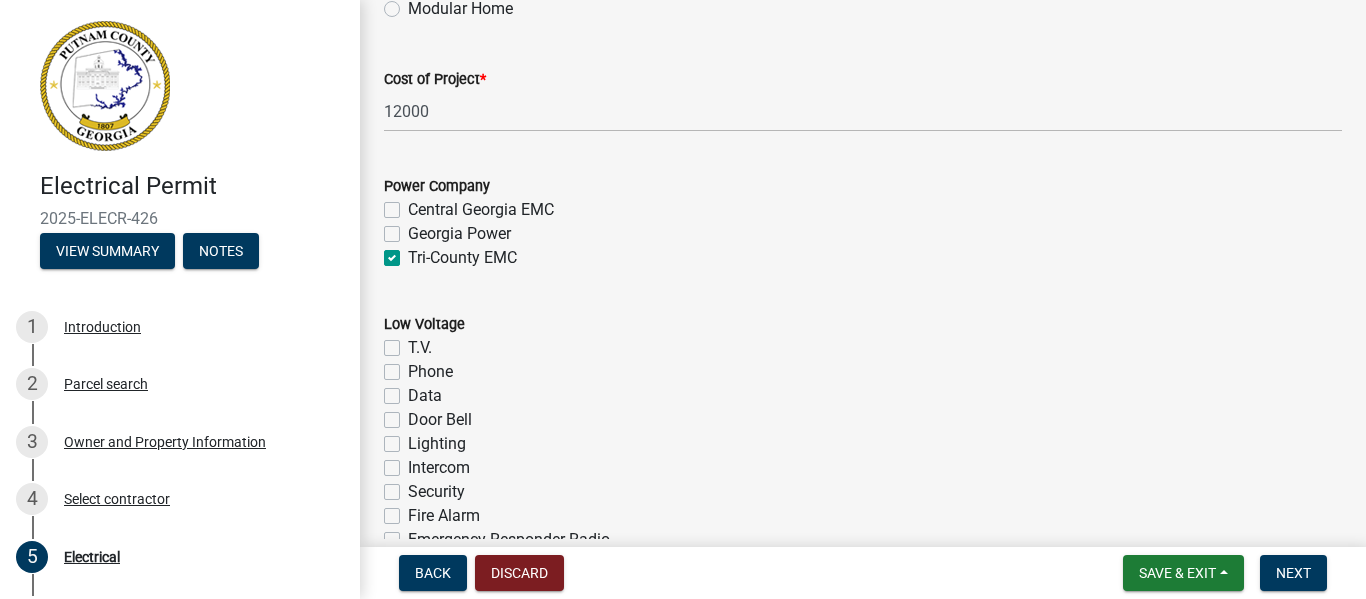scroll, scrollTop: 1040, scrollLeft: 0, axis: vertical 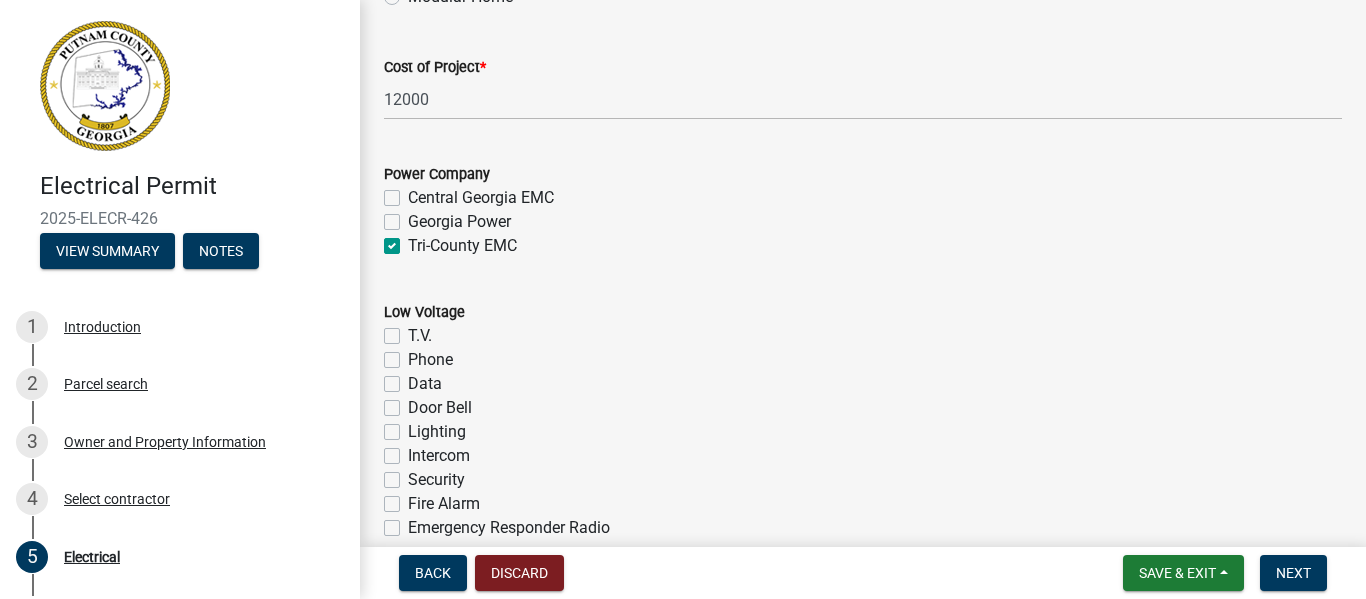 click on "T.V." 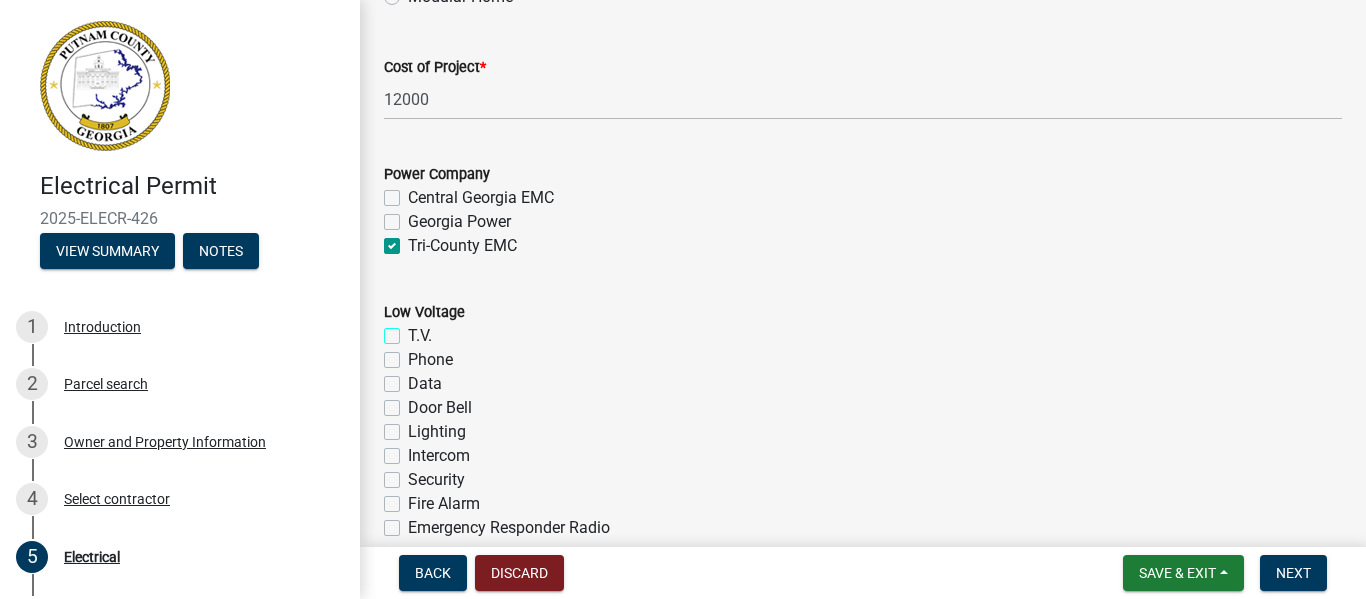 click on "T.V." at bounding box center (414, 330) 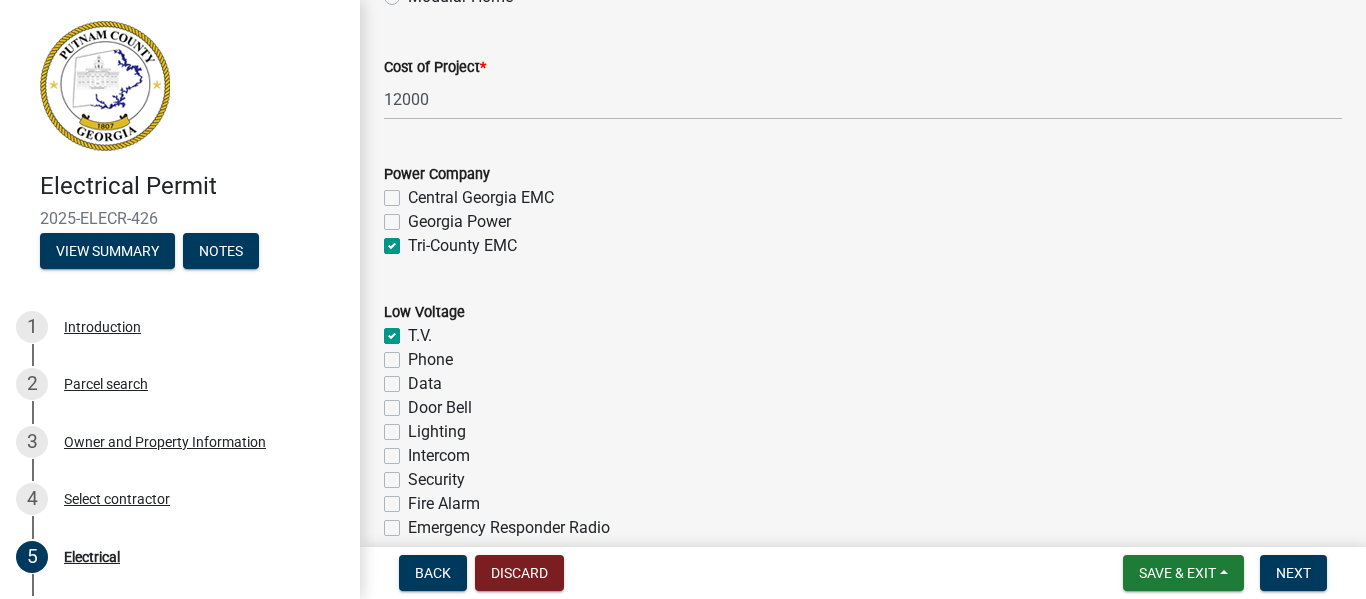 checkbox on "true" 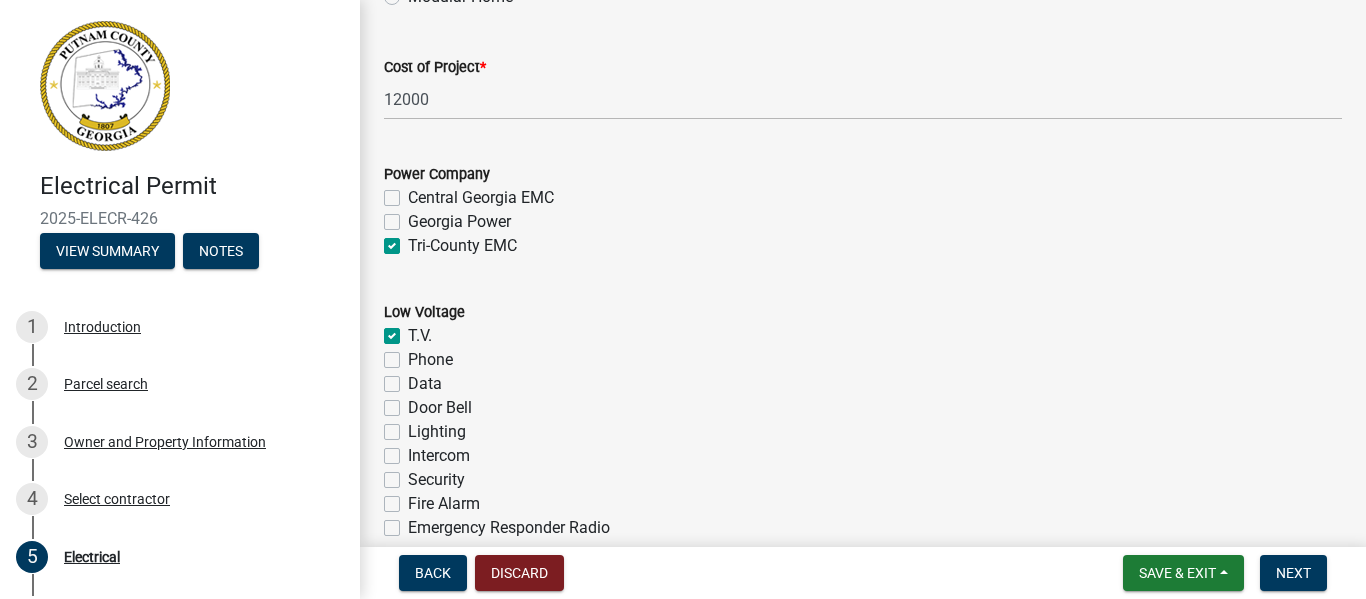click on "Data" 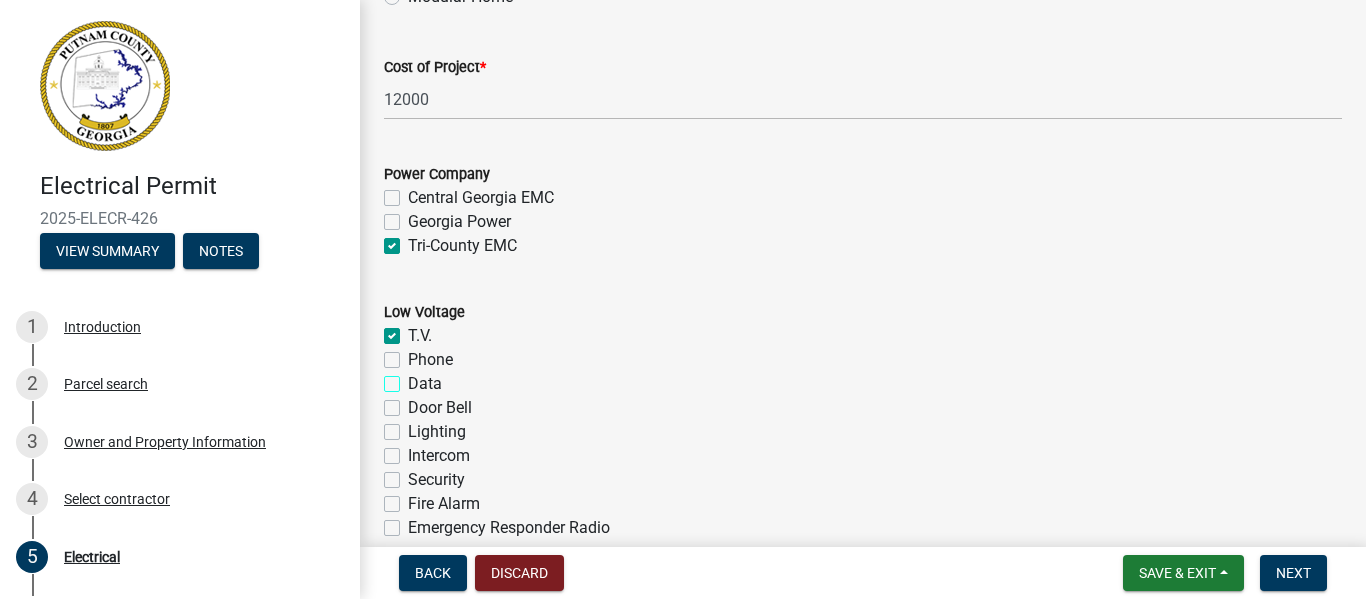 click on "Data" at bounding box center [414, 378] 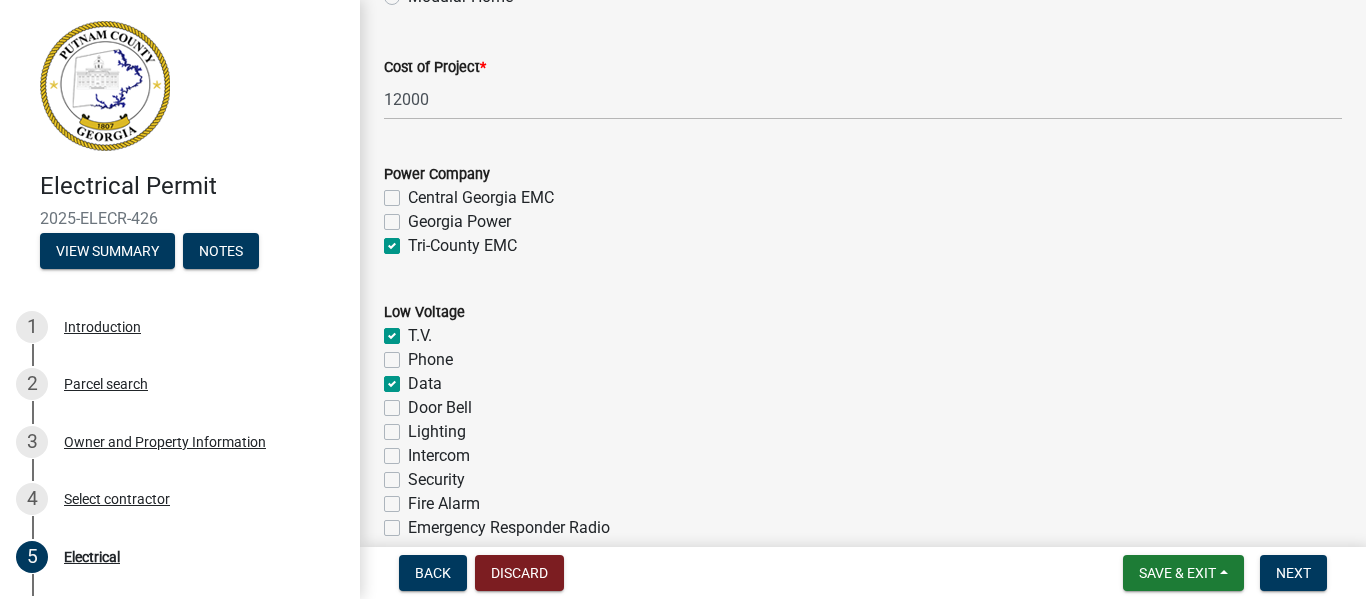 checkbox on "true" 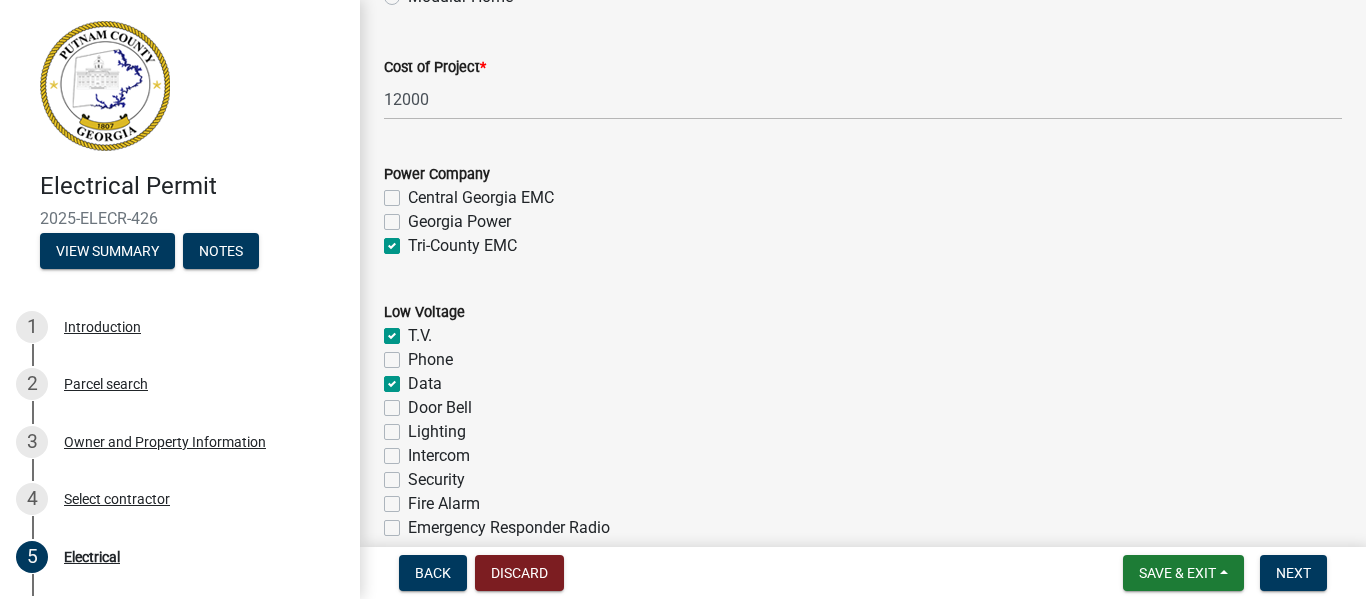 click on "Door Bell" 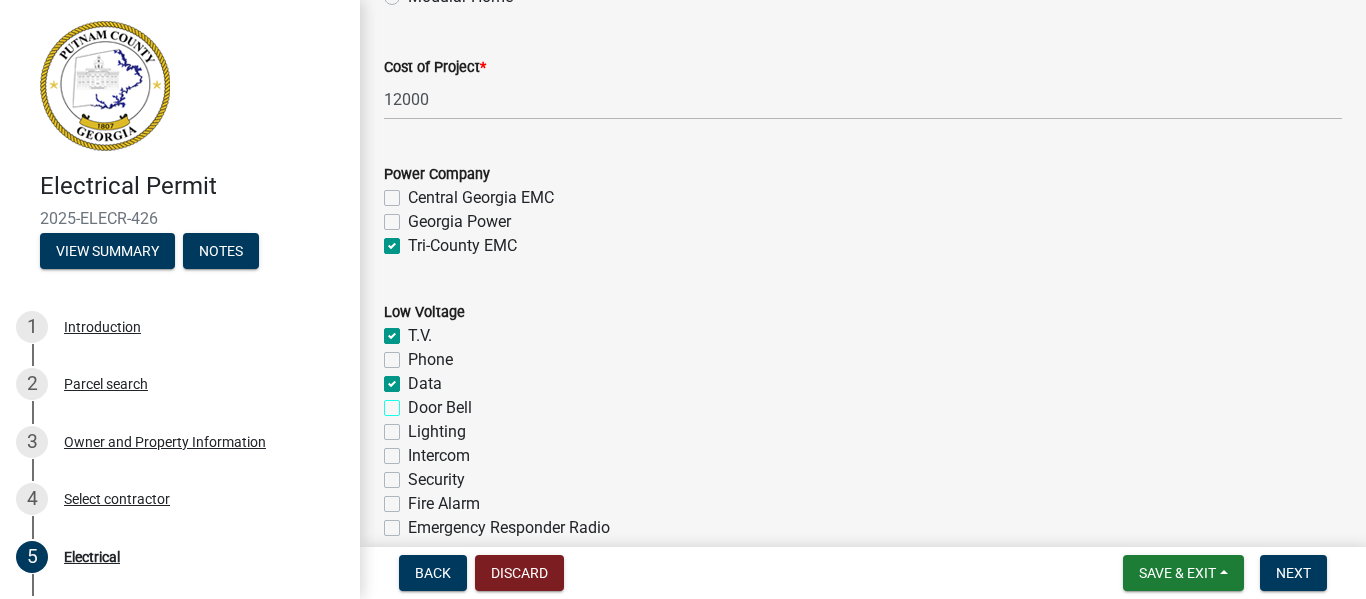 click on "Door Bell" at bounding box center [414, 402] 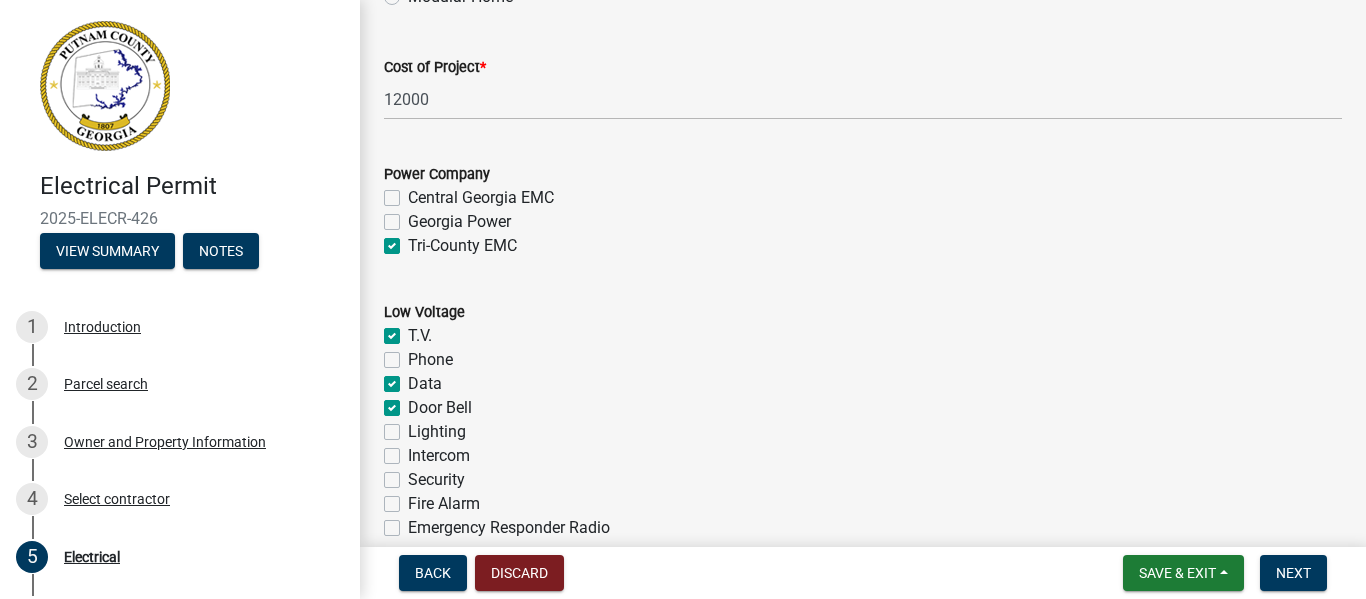 checkbox on "true" 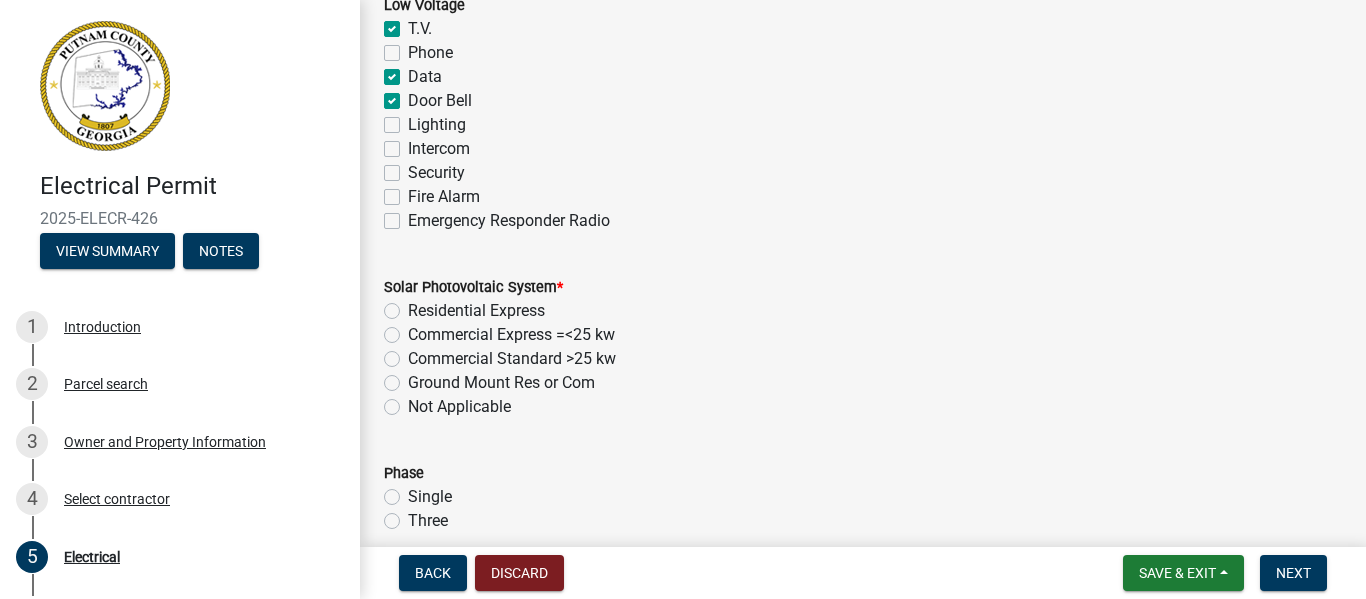 scroll, scrollTop: 1360, scrollLeft: 0, axis: vertical 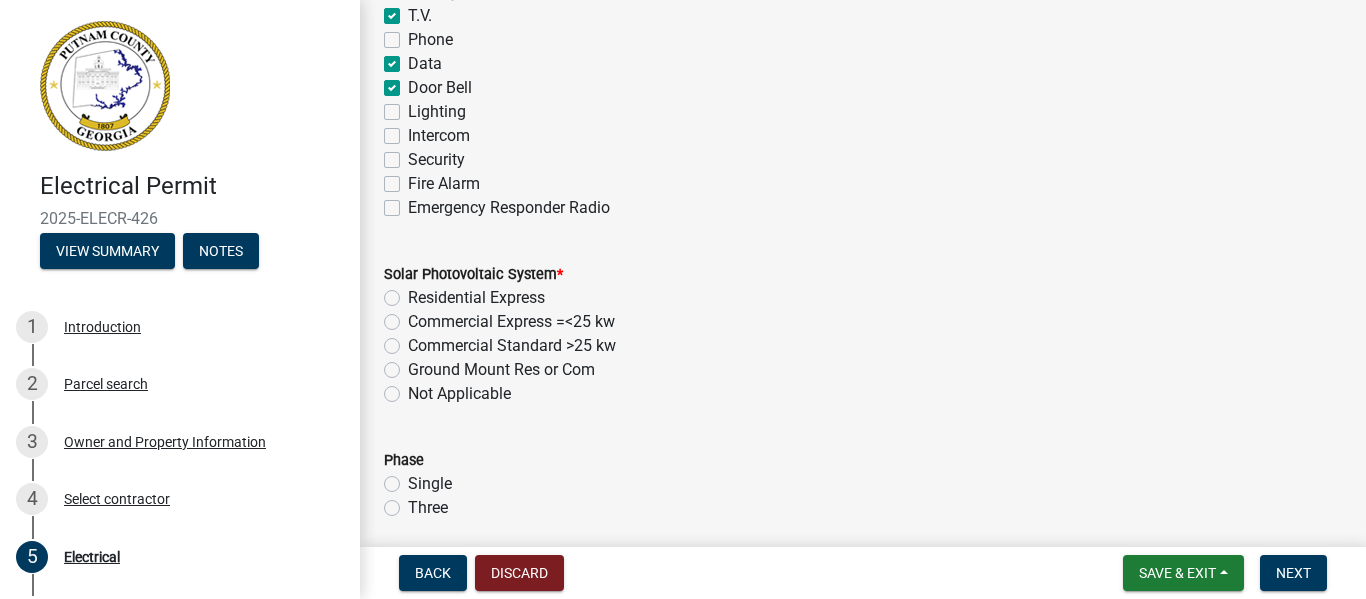 click on "Not Applicable" 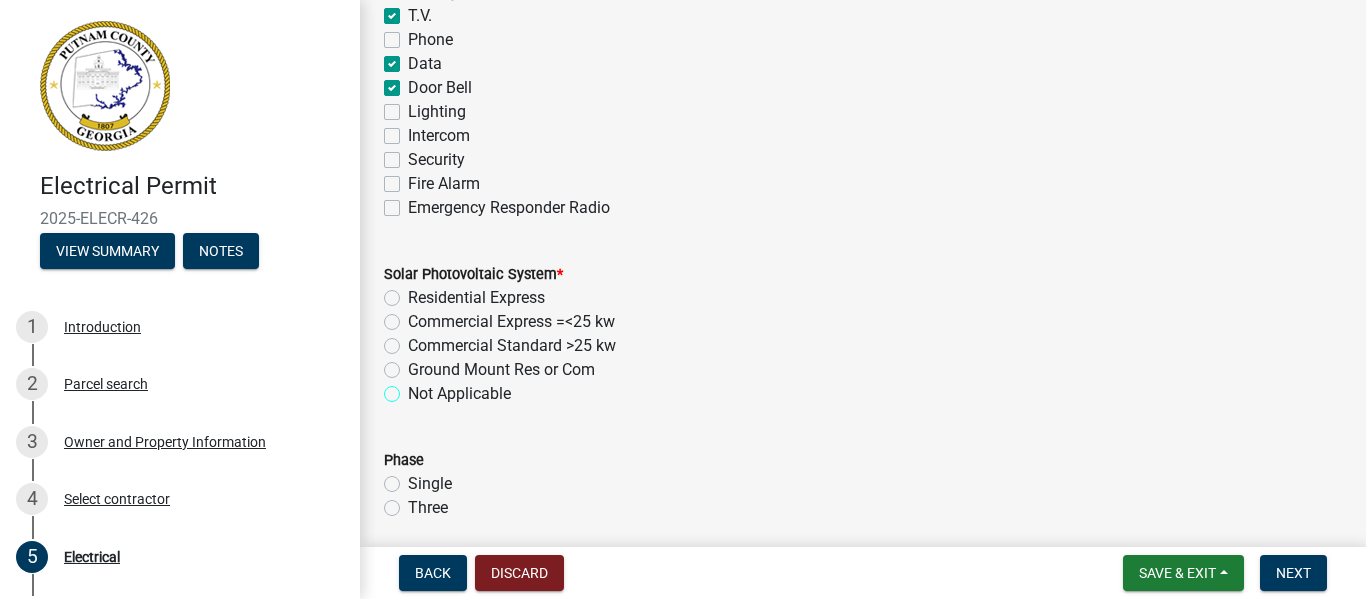 click on "Not Applicable" at bounding box center (414, 388) 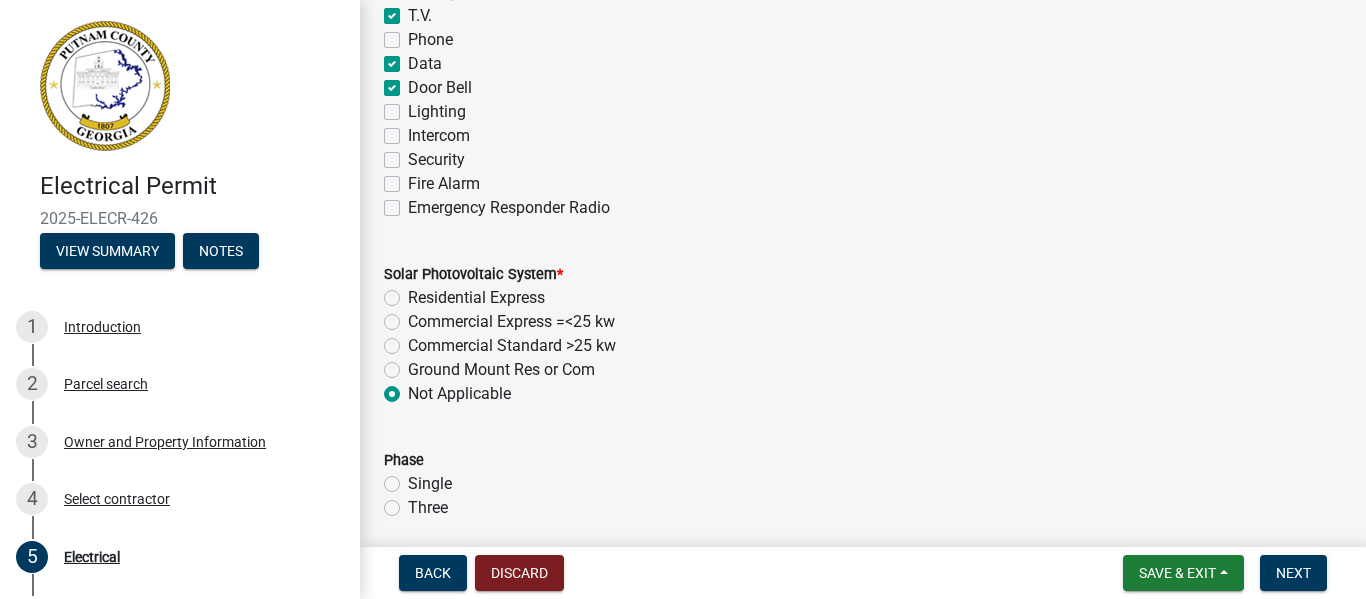 radio on "true" 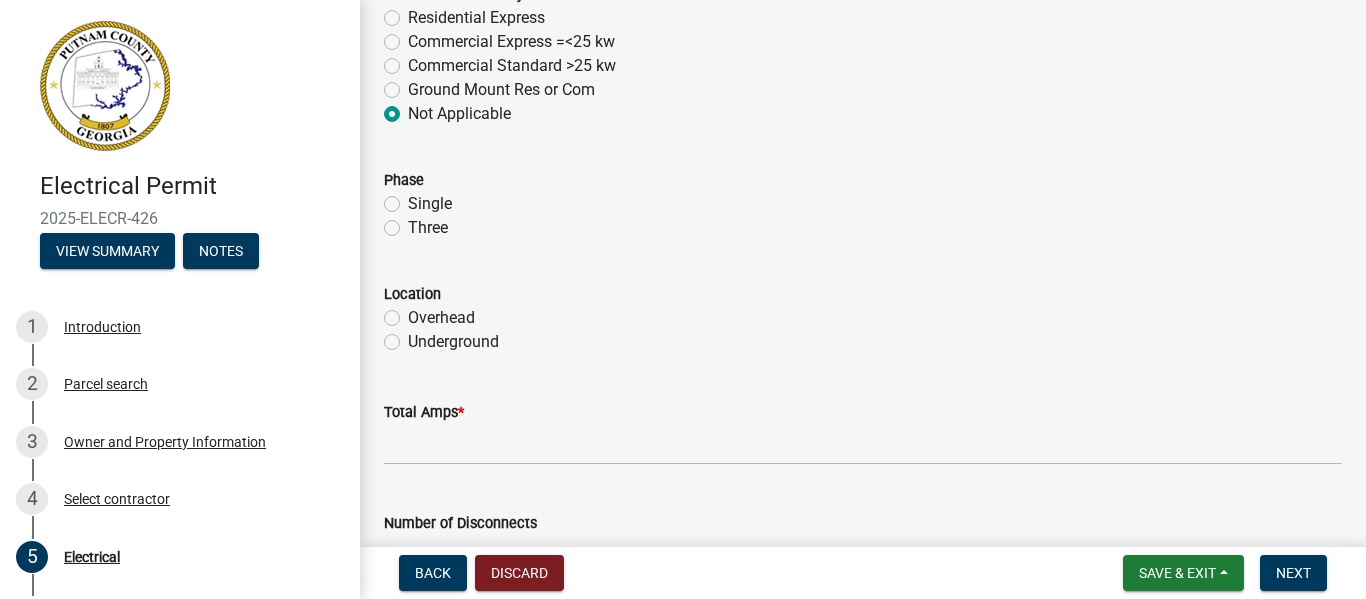 scroll, scrollTop: 1680, scrollLeft: 0, axis: vertical 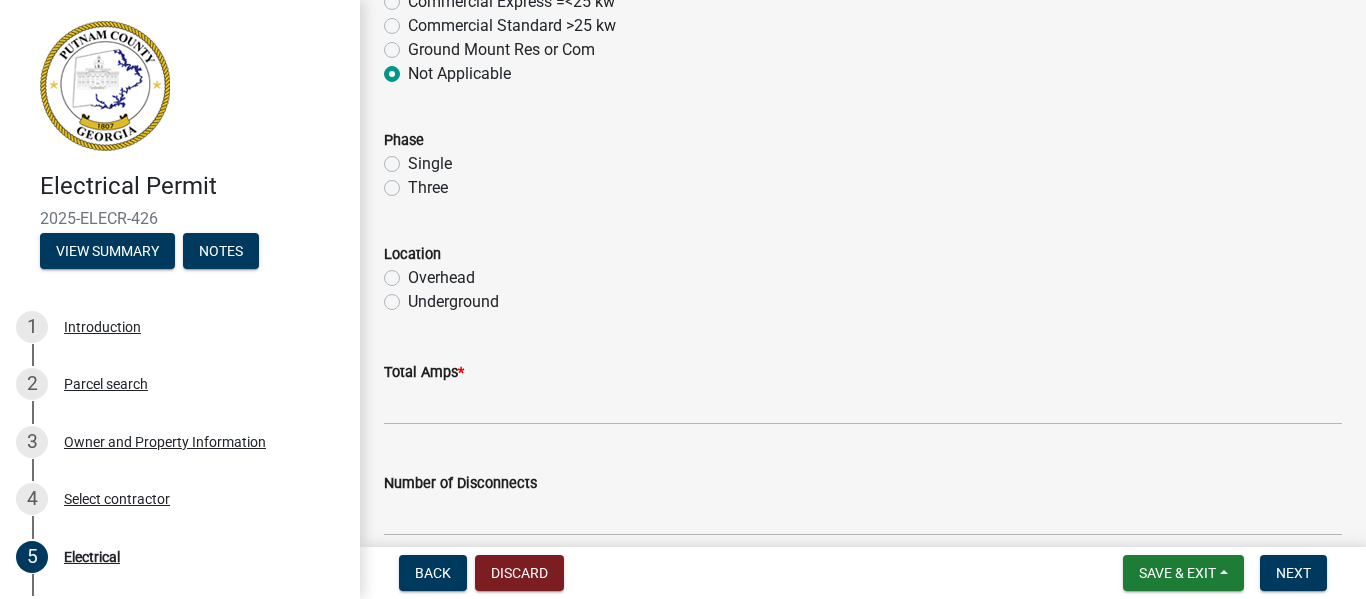 click on "Single" 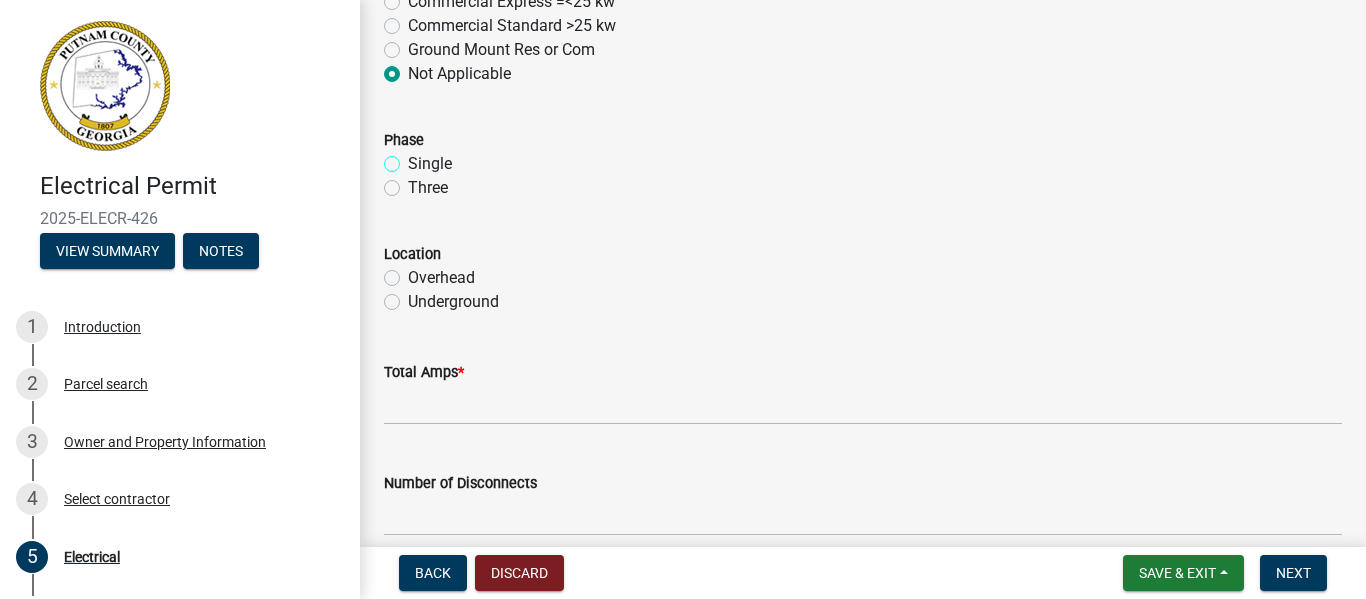 click on "Single" at bounding box center [414, 158] 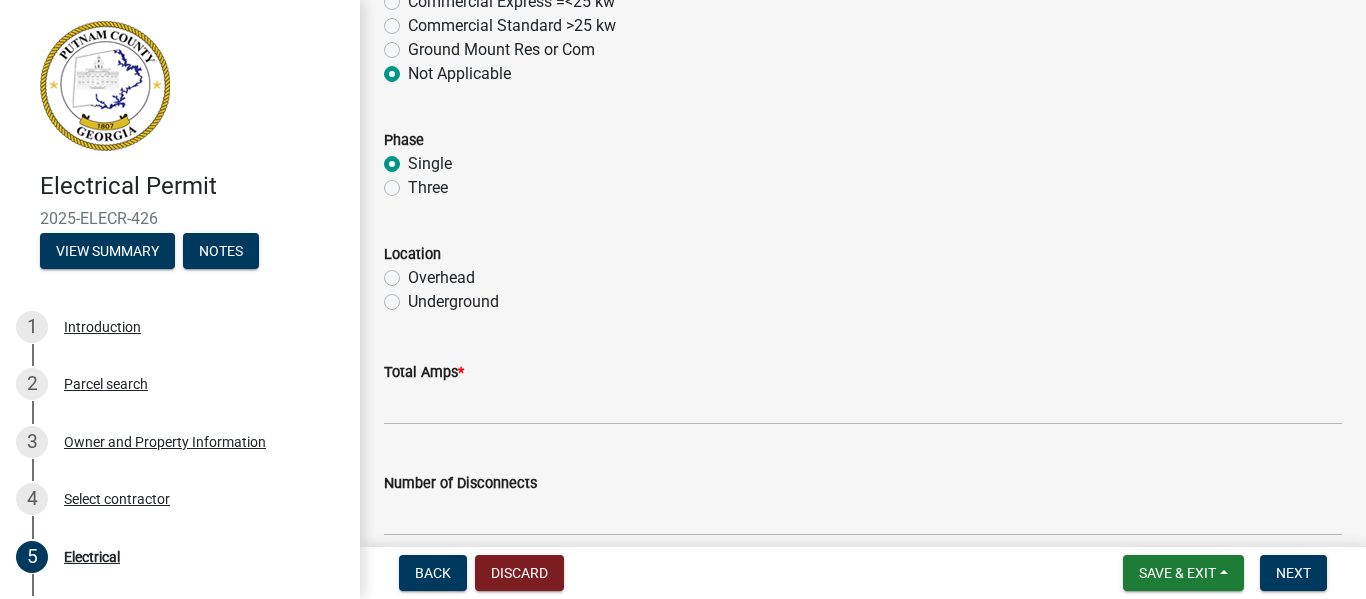 radio on "true" 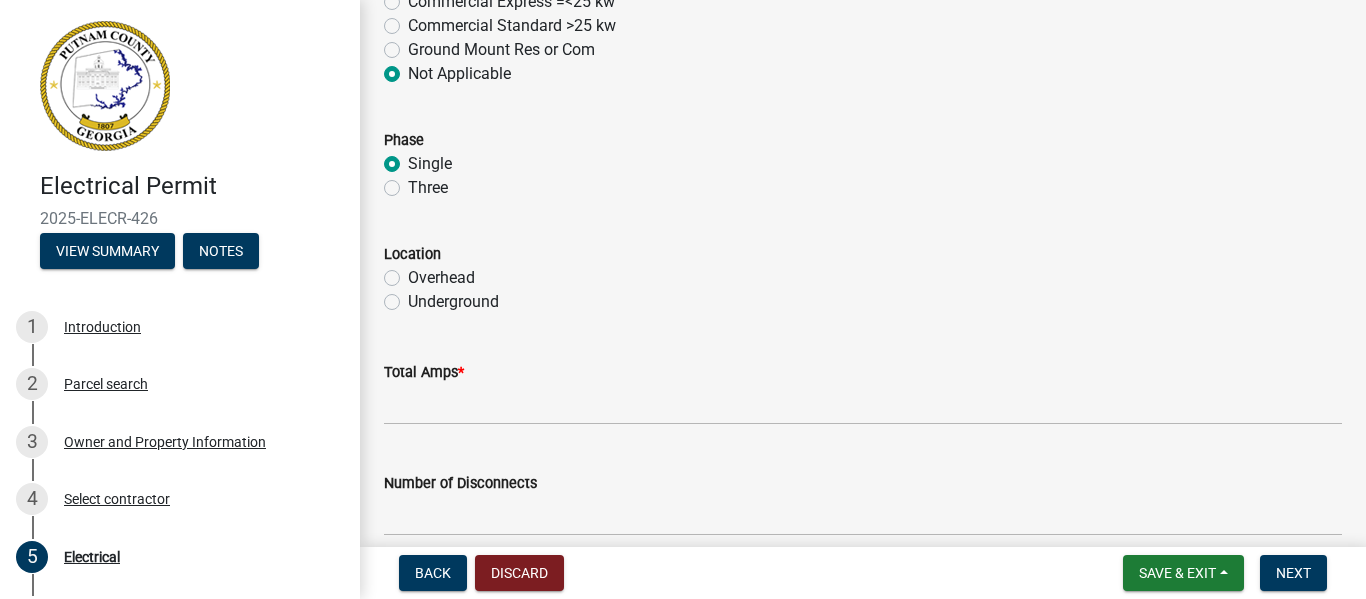 click on "Underground" 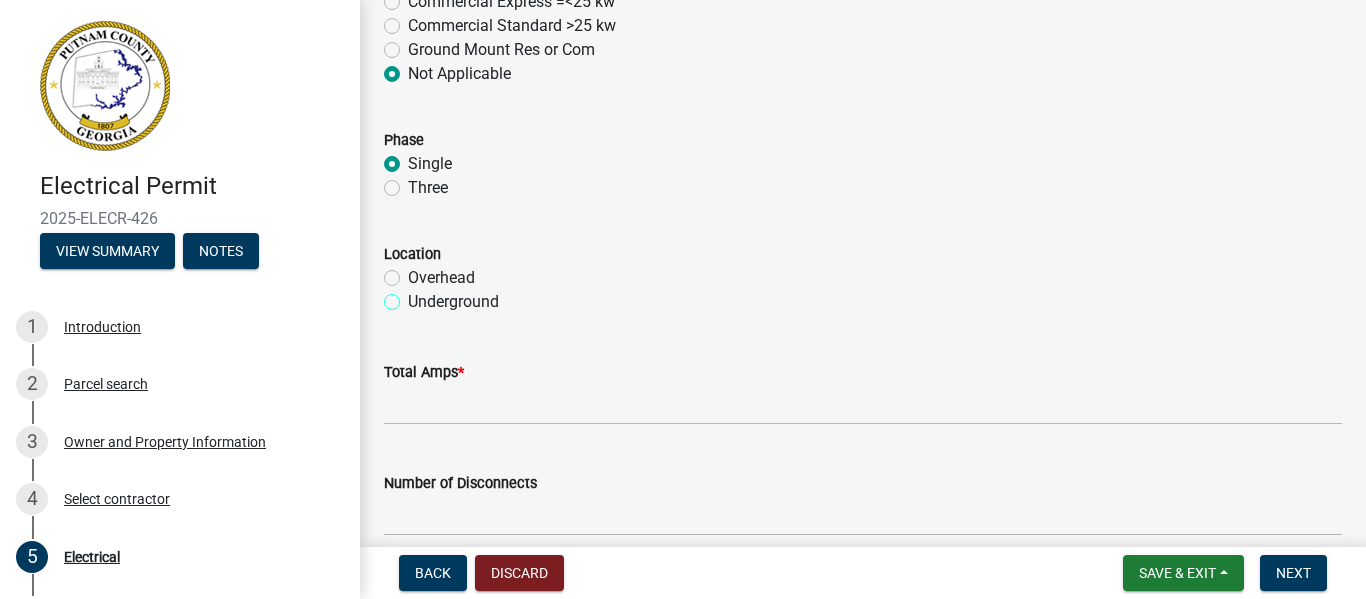 click on "Underground" at bounding box center [414, 296] 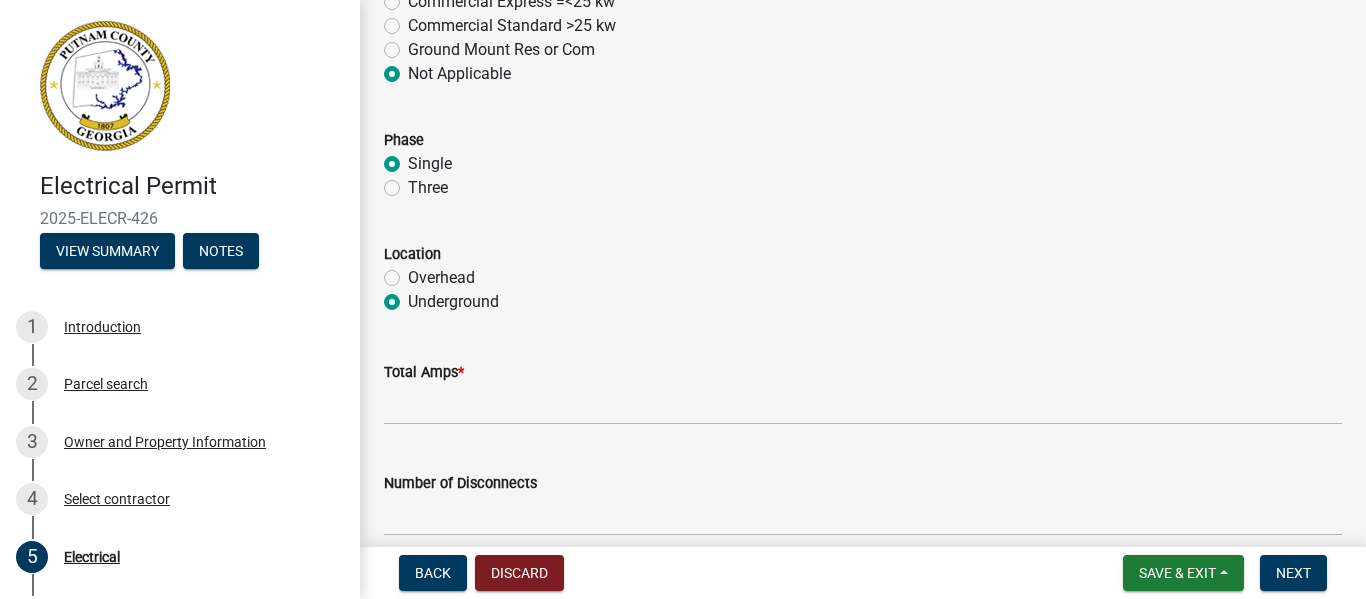 radio on "true" 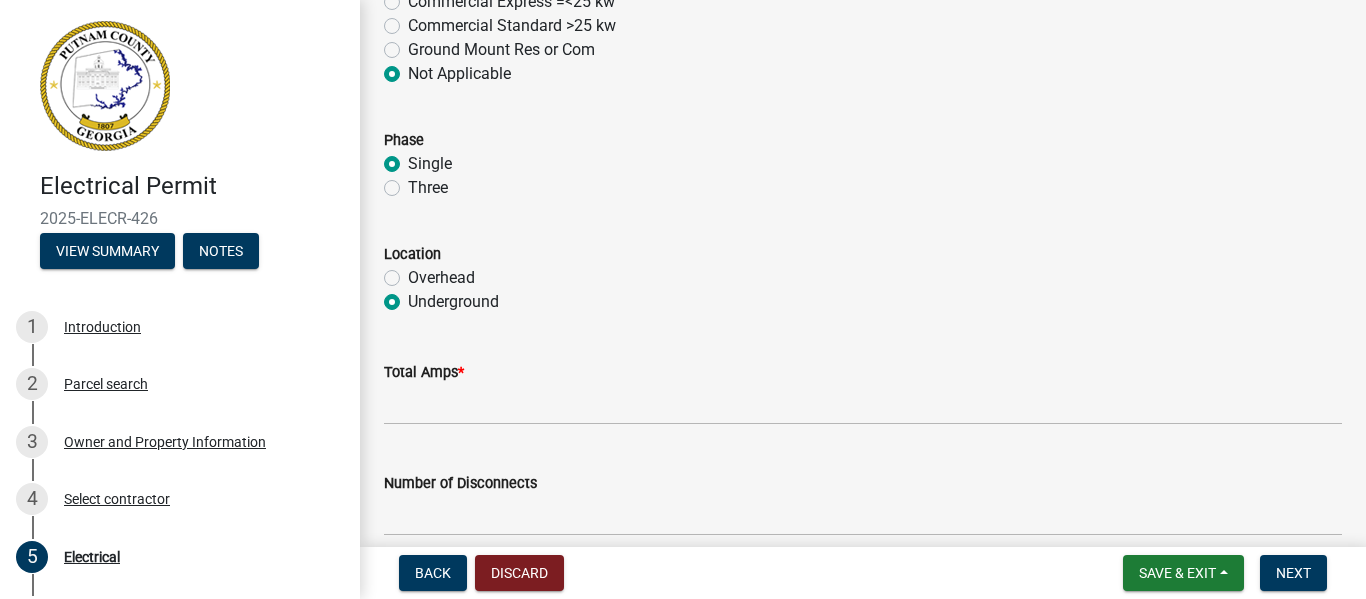 click on "Total Amps  *" 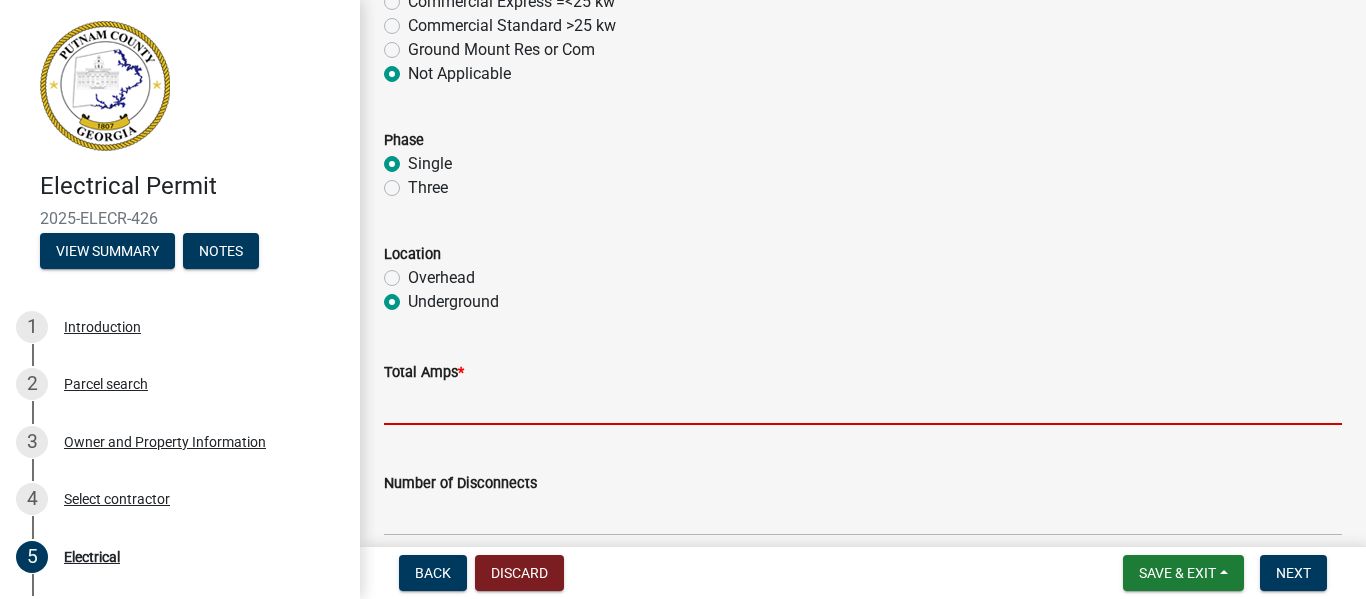 click 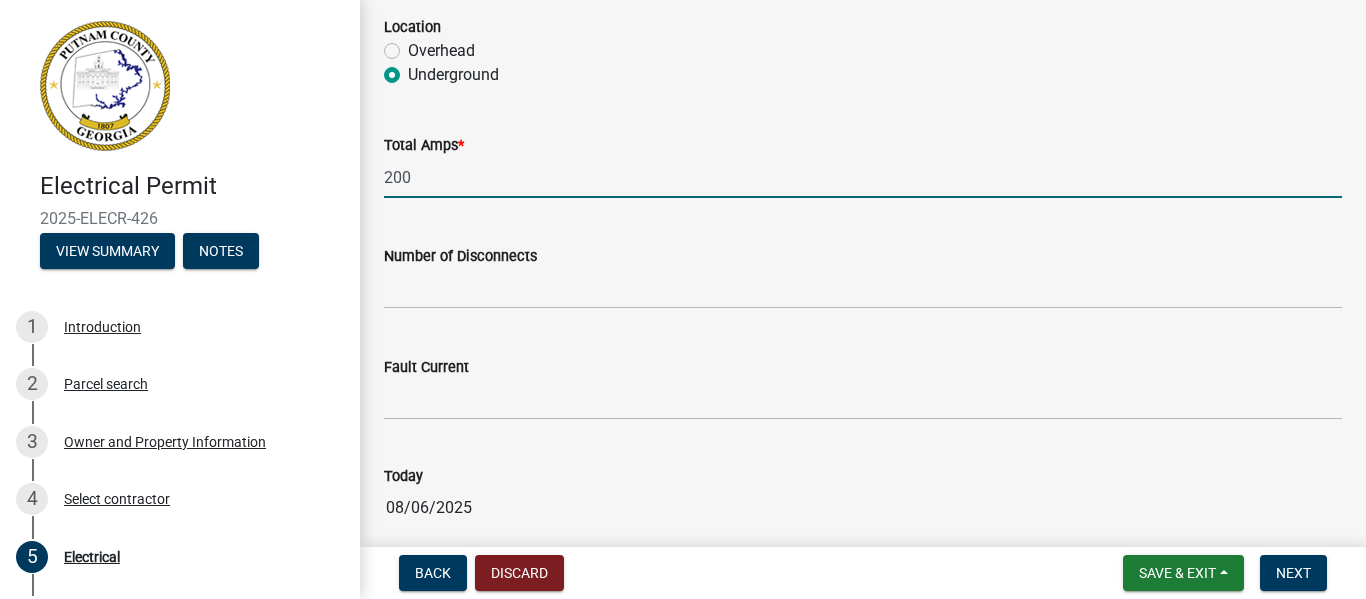 scroll, scrollTop: 1933, scrollLeft: 0, axis: vertical 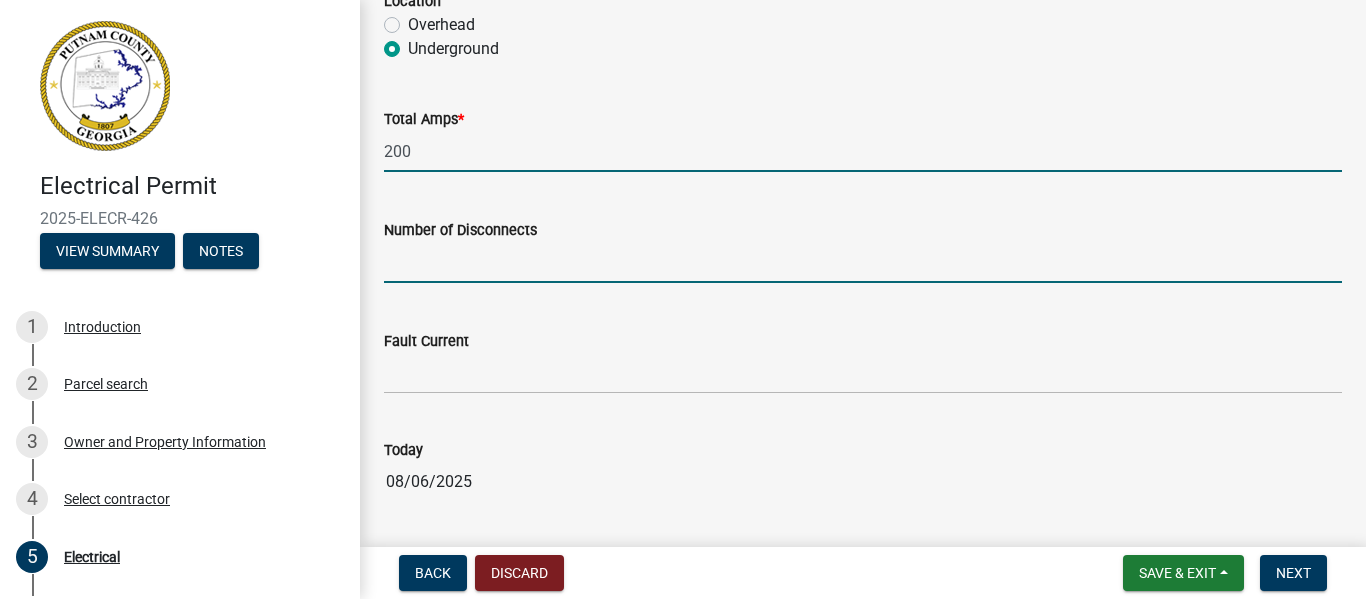 click 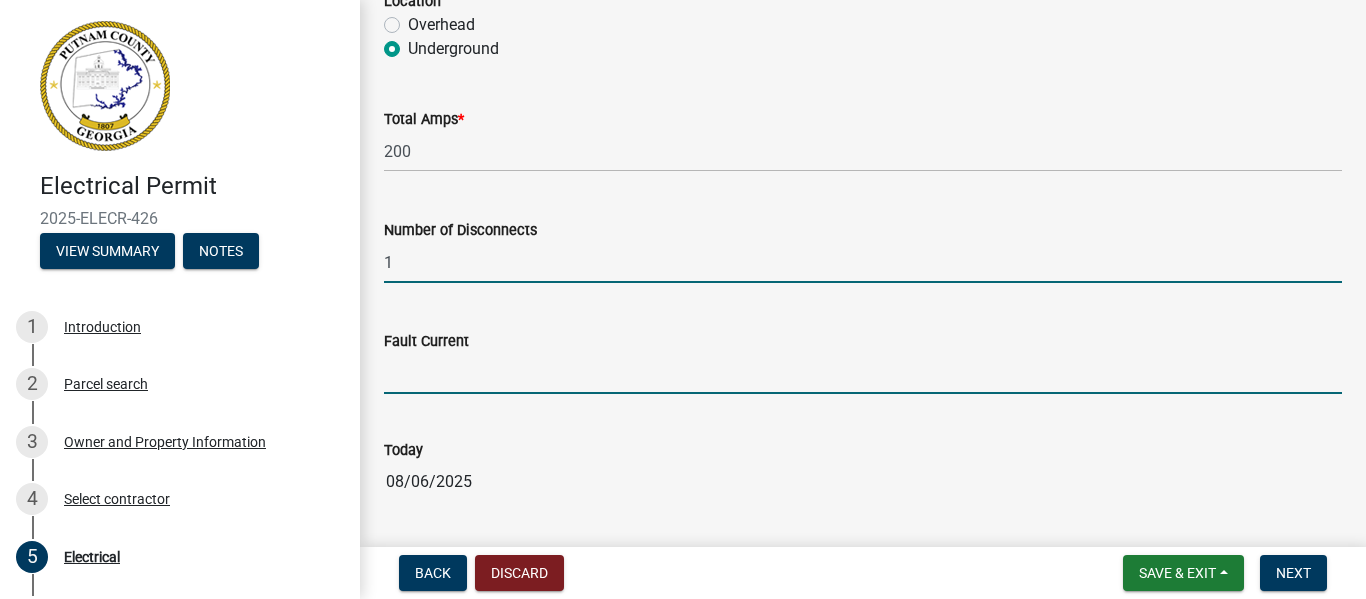 click on "Fault Current" at bounding box center [863, 373] 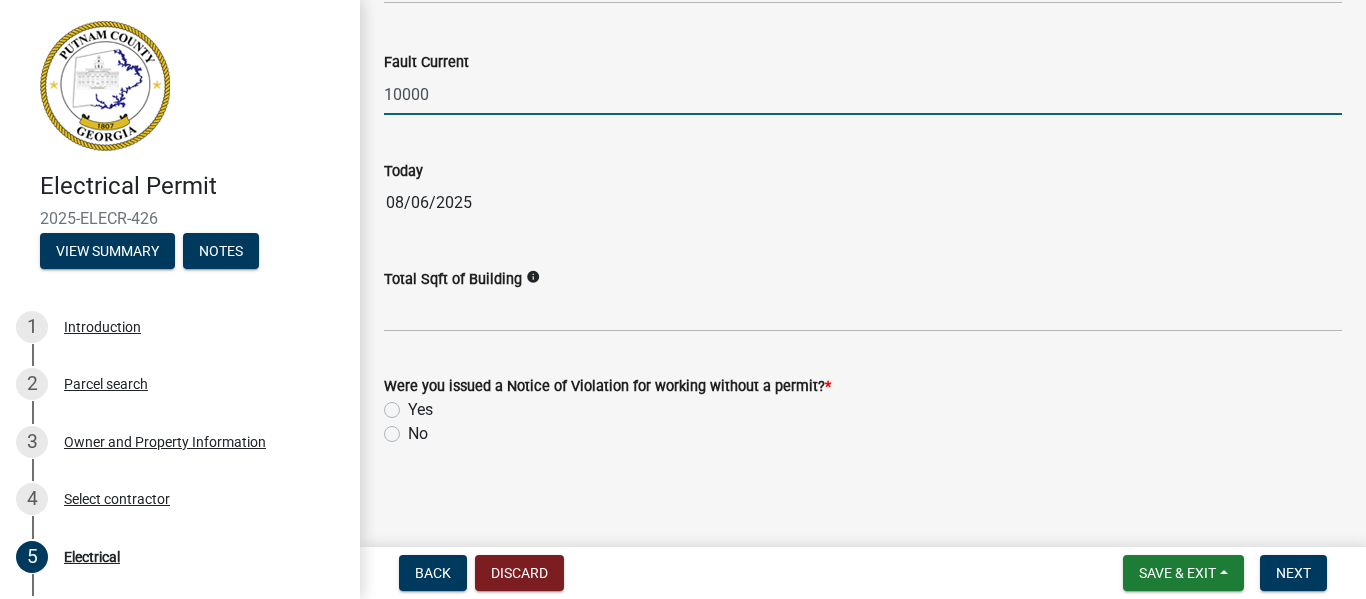 scroll, scrollTop: 2215, scrollLeft: 0, axis: vertical 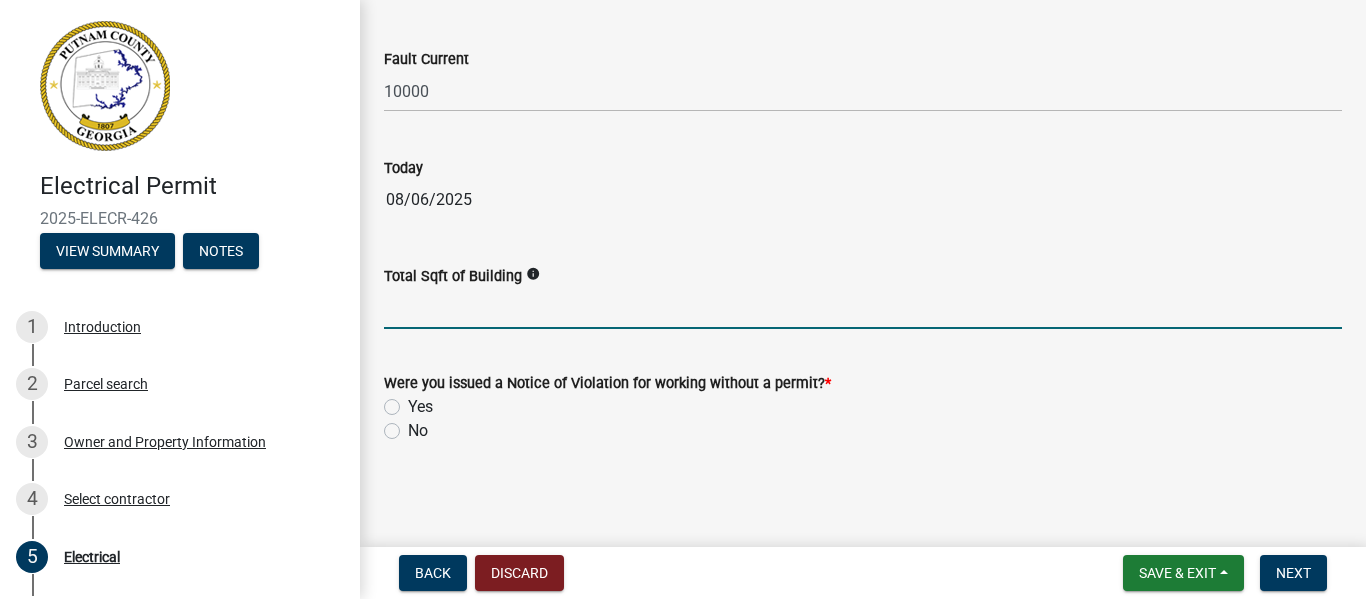 click 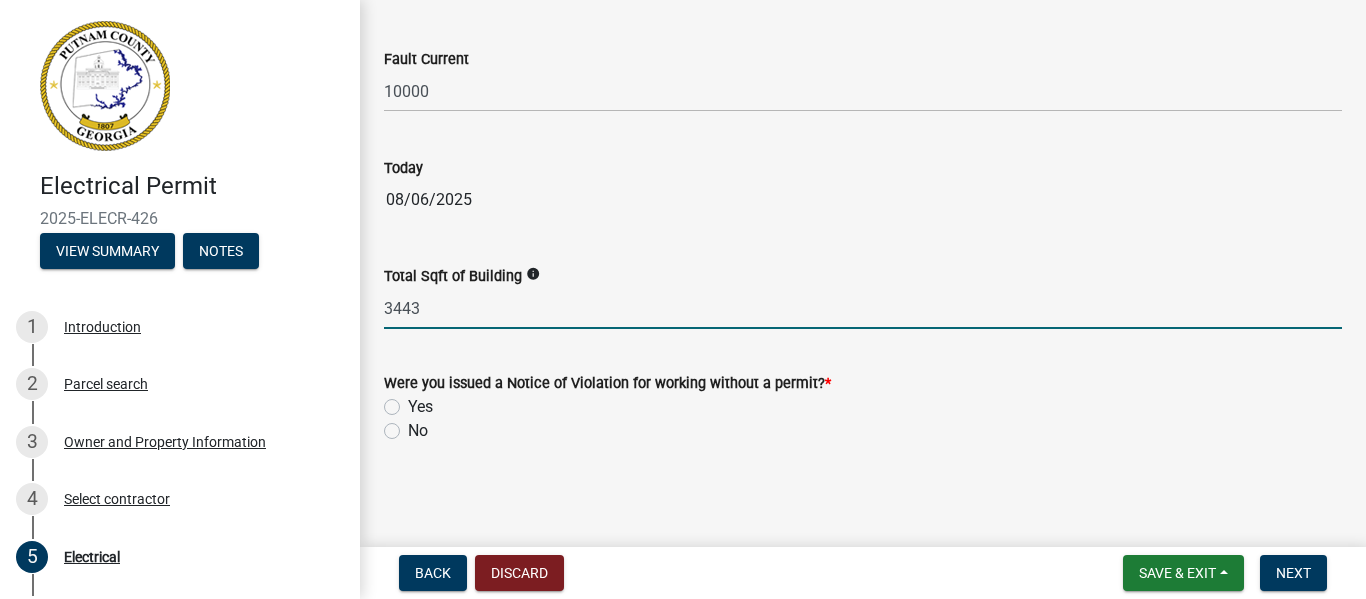 click on "No" 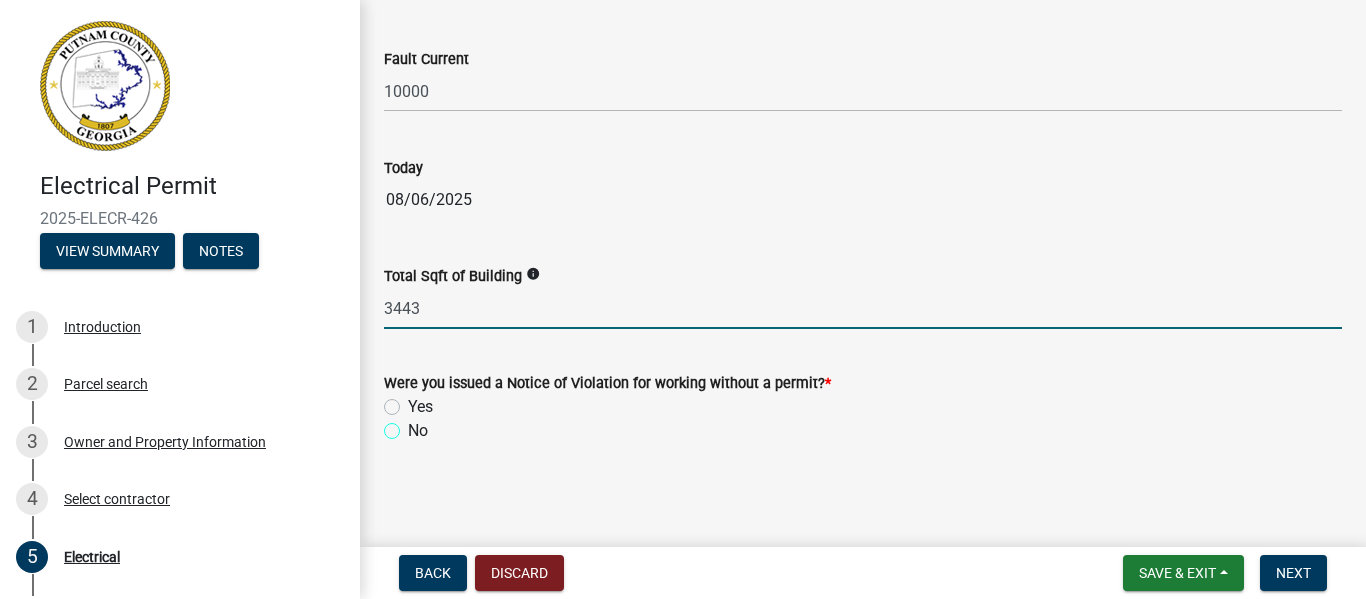 click on "No" at bounding box center (414, 425) 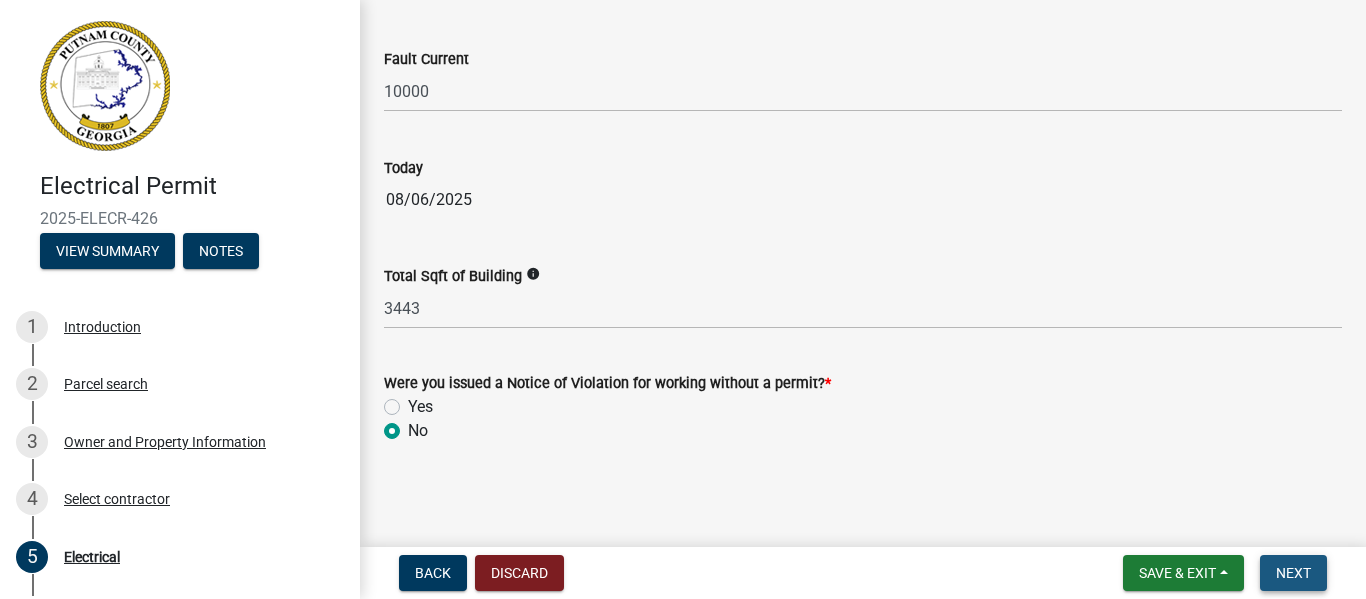 click on "Next" at bounding box center [1293, 573] 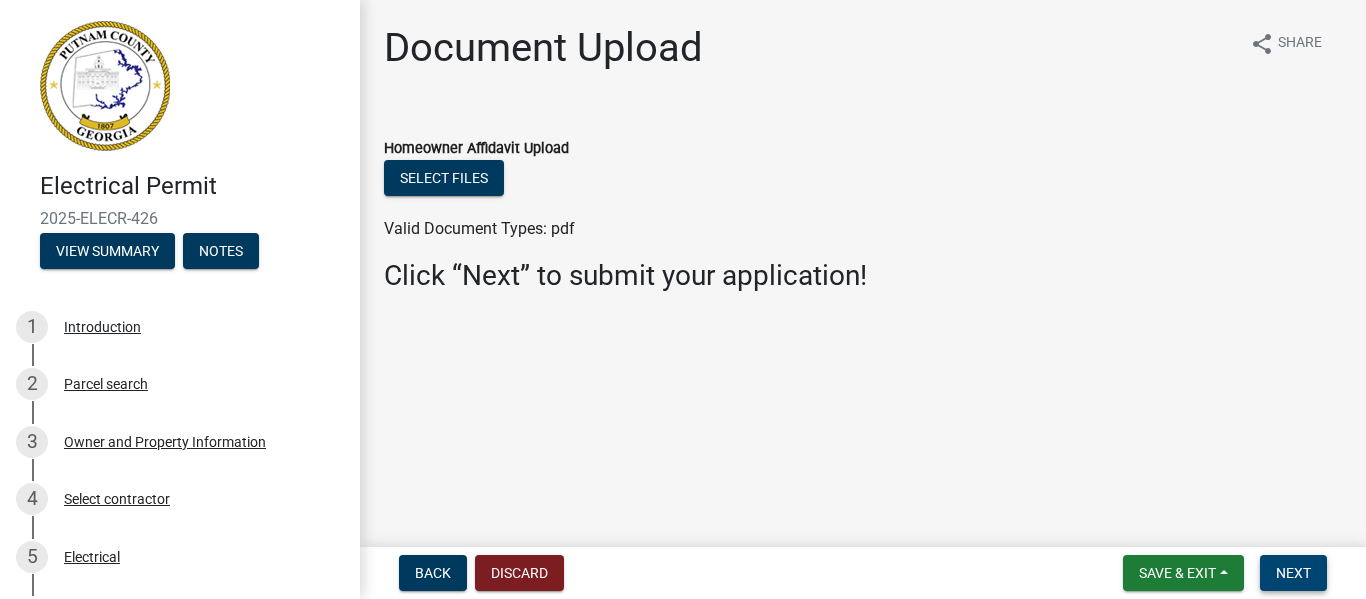 click on "Next" at bounding box center [1293, 573] 